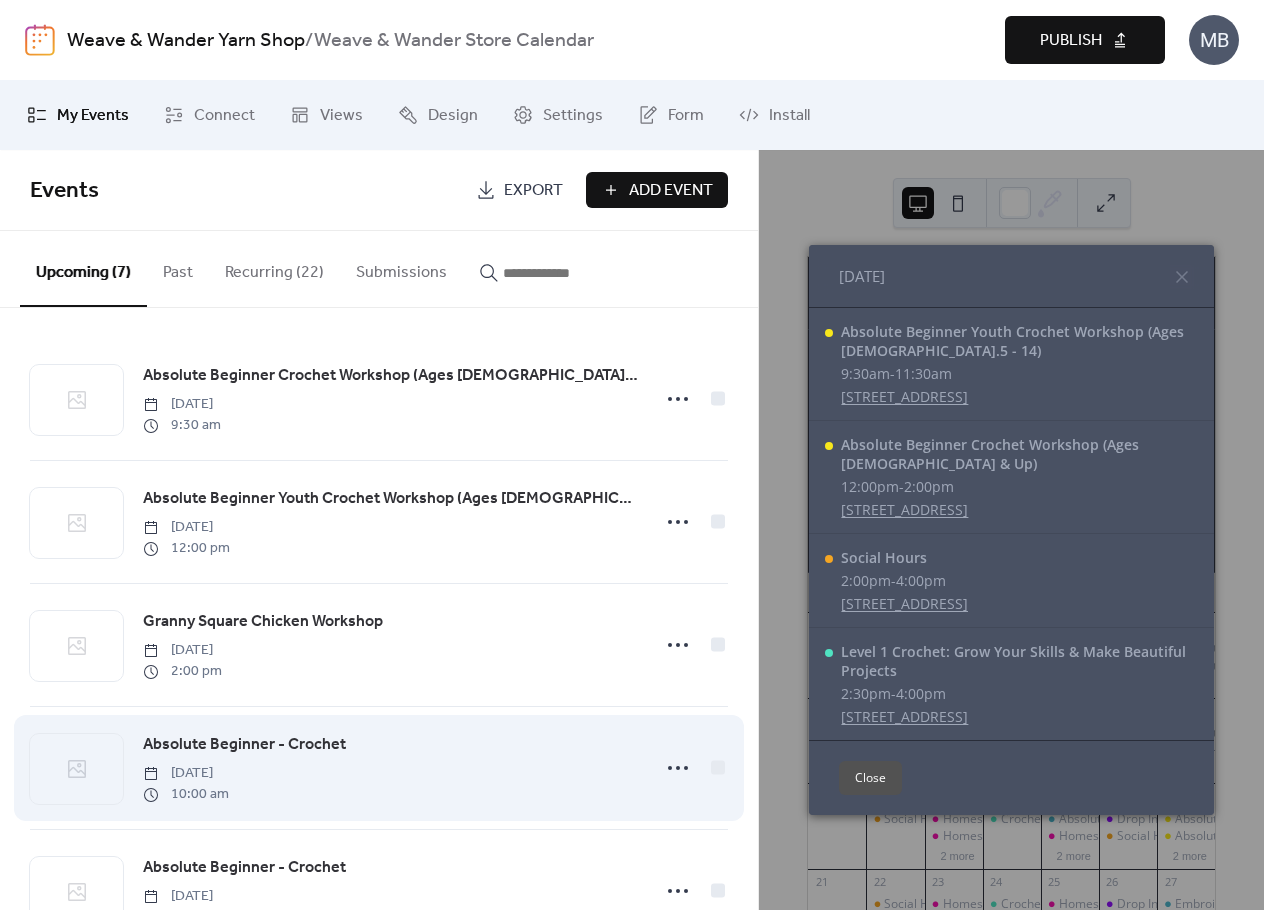 scroll, scrollTop: 0, scrollLeft: 0, axis: both 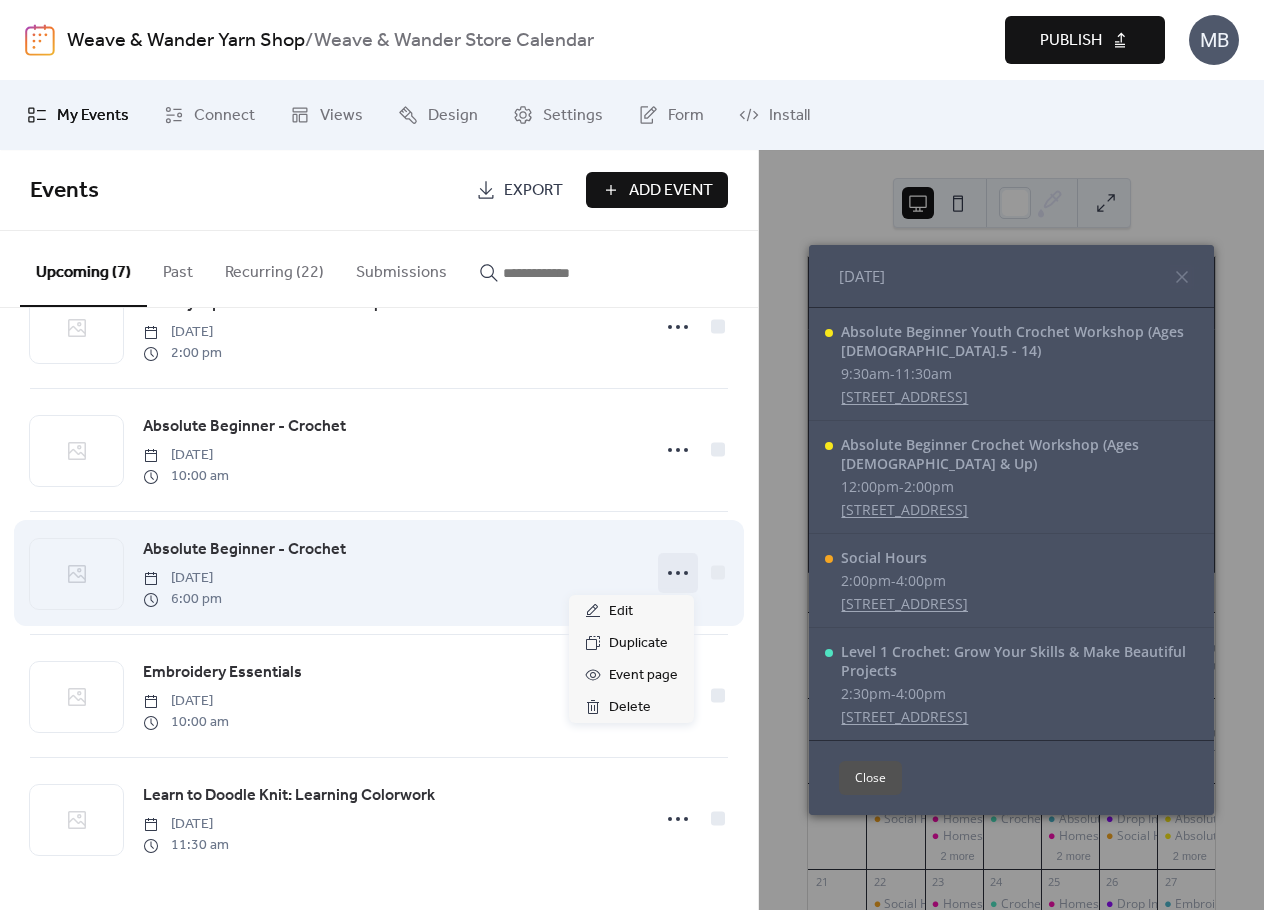 click 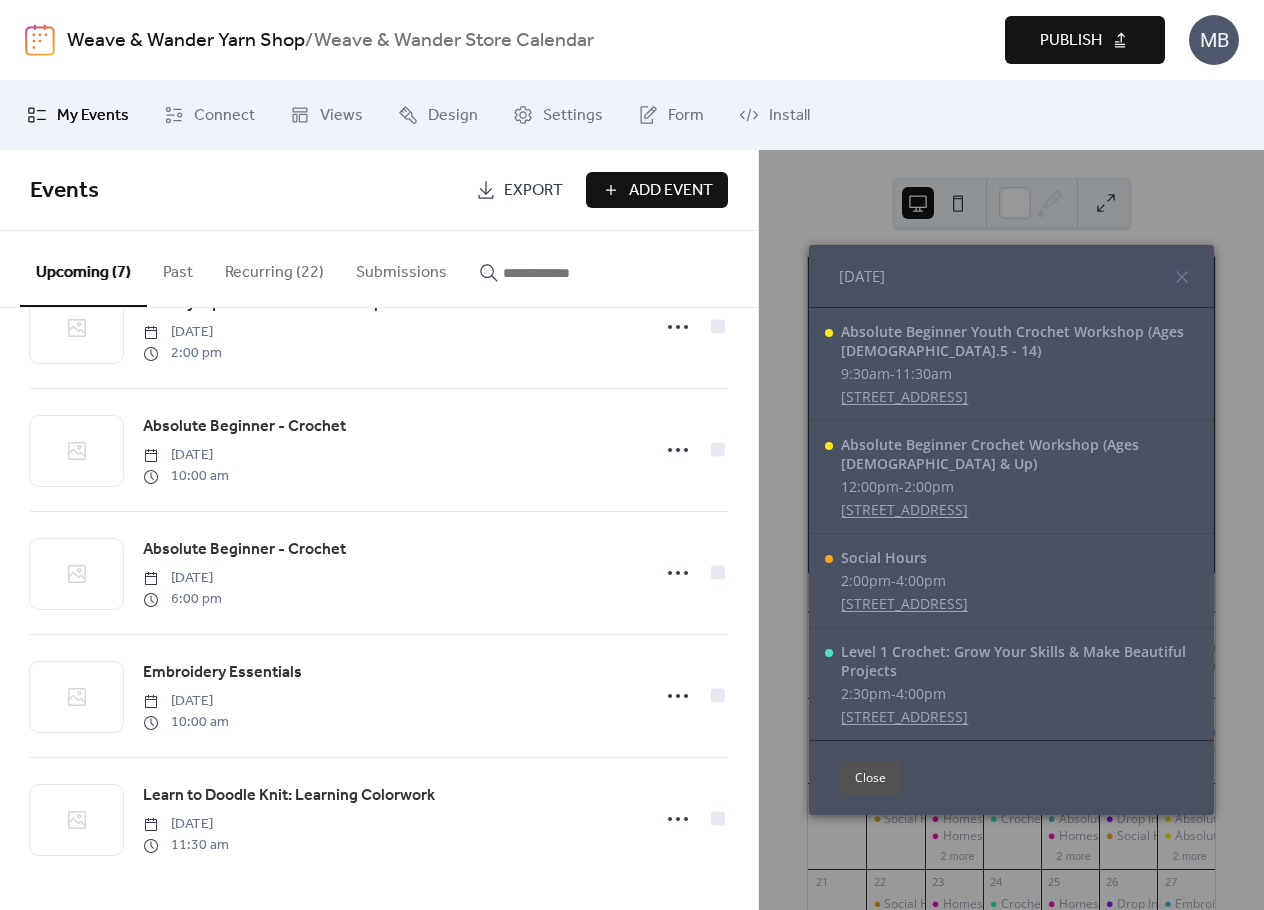 click on "[DATE] Absolute Beginner Youth Crochet Workshop (Ages [DEMOGRAPHIC_DATA].5 - 14) 9:30am - 11:30am 129 [STREET_ADDRESS] Absolute Beginner Crochet Workshop (Ages [DEMOGRAPHIC_DATA] & Up) 12:00pm - 2:00pm [STREET_ADDRESS] Social Hours 2:00pm - 4:00pm [STREET_ADDRESS] Level 1 Crochet: Grow Your Skills & Make Beautiful Projects 2:30pm - 4:00pm [STREET_ADDRESS] Close" at bounding box center (1011, 530) 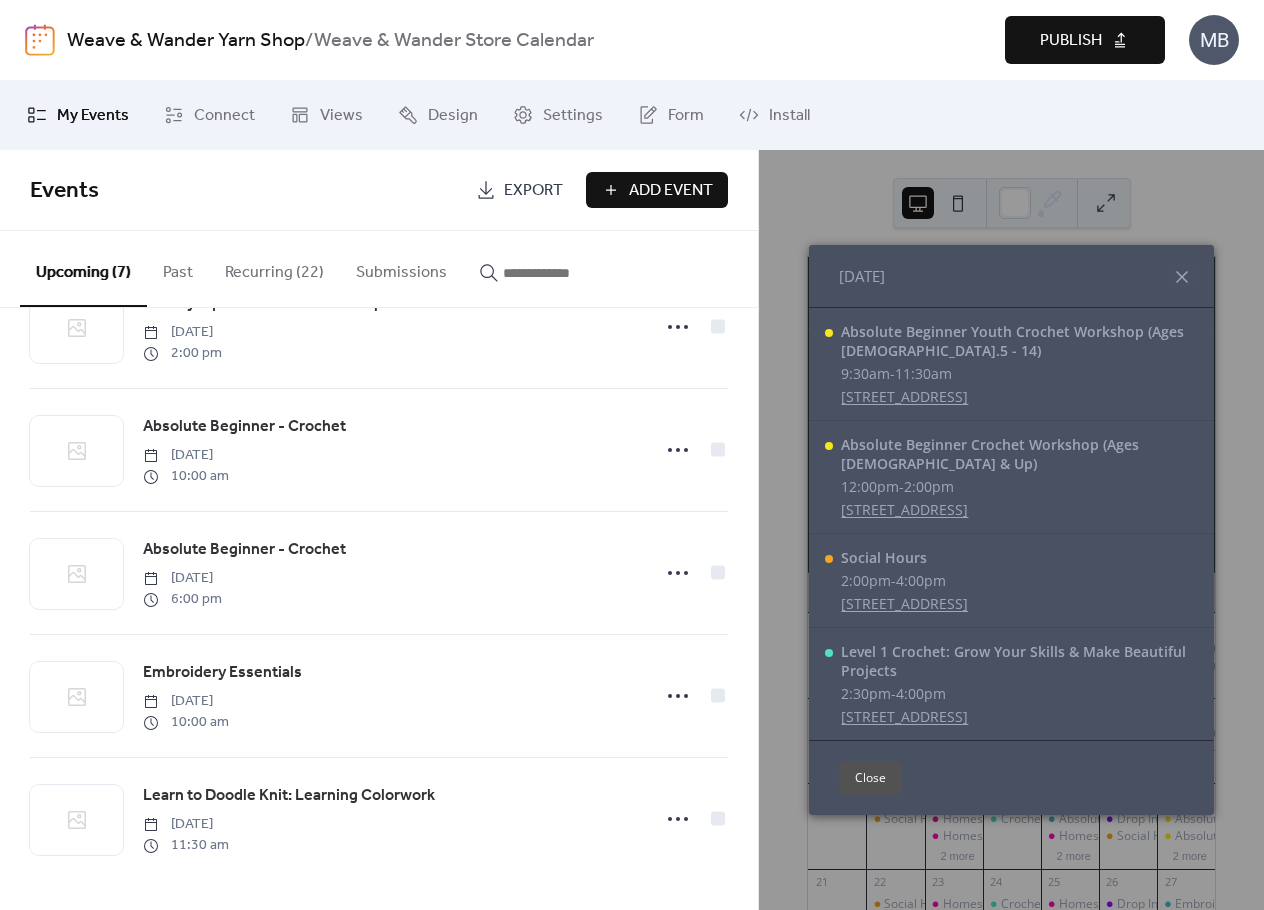 click 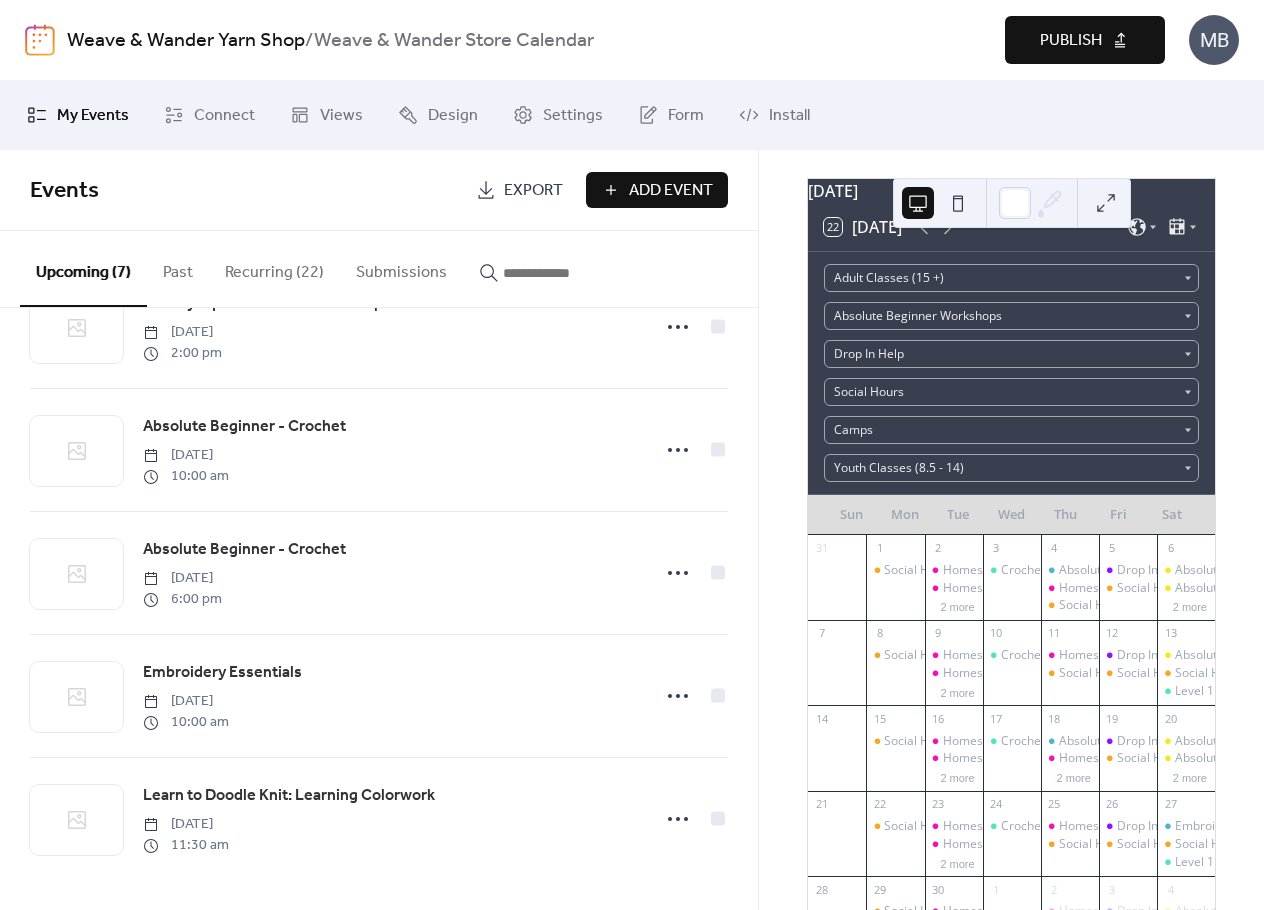 scroll, scrollTop: 100, scrollLeft: 0, axis: vertical 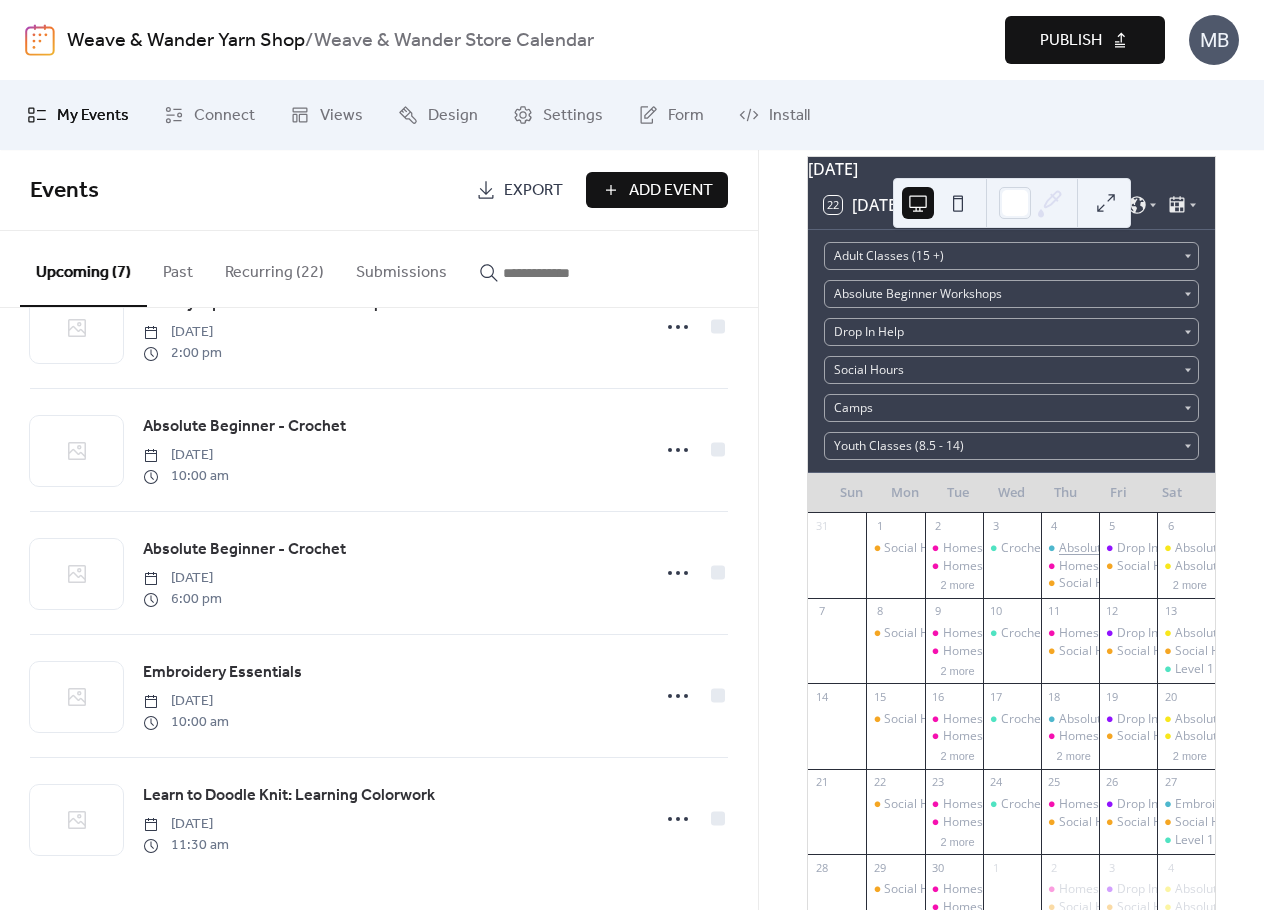 click on "Absolute Beginner Crochet Workshop (Ages [DEMOGRAPHIC_DATA] & Up)" at bounding box center (1266, 548) 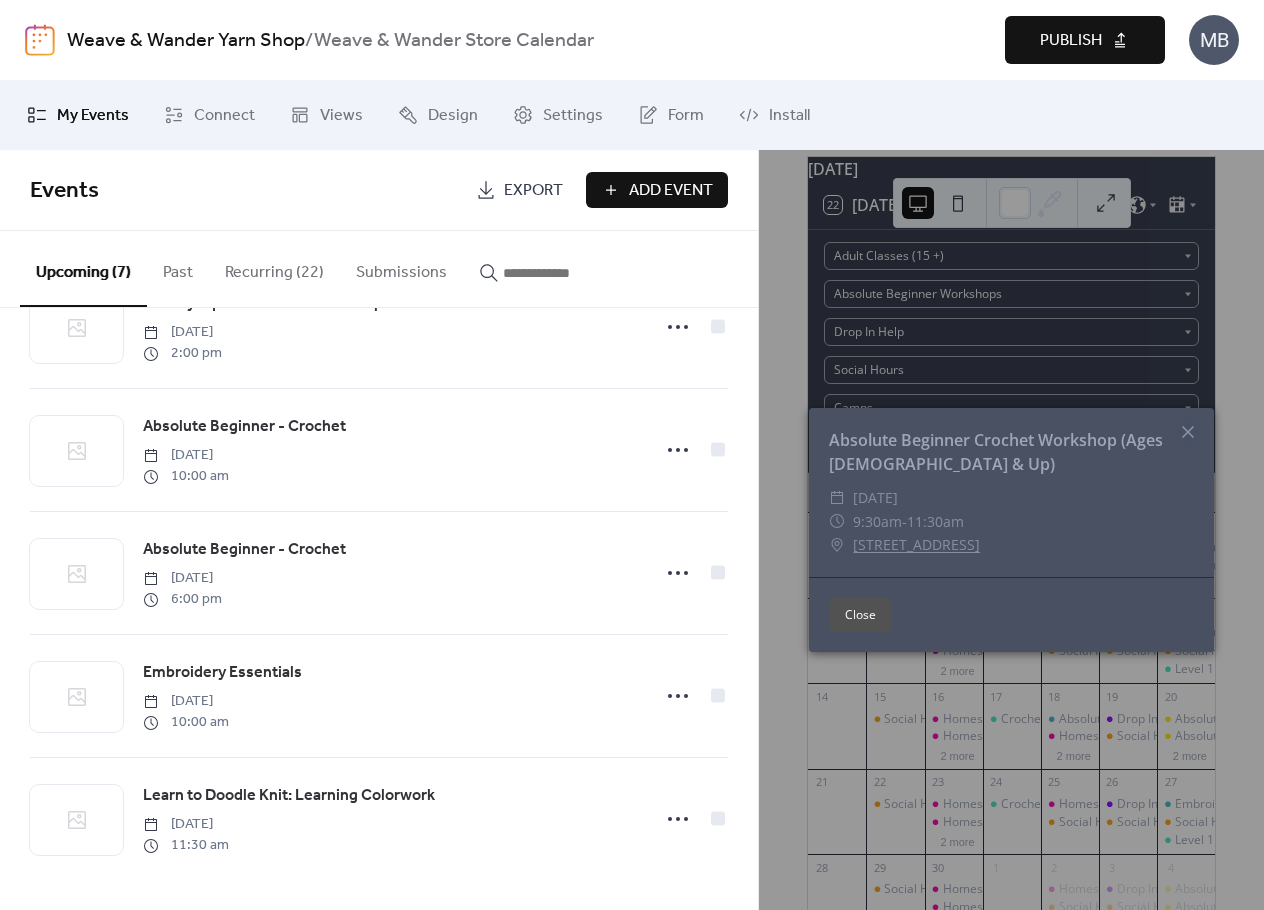 click on "Absolute Beginner Crochet Workshop (Ages [DEMOGRAPHIC_DATA] & Up) ​ [DATE] ​ 9:30am - 11:30am ​ [STREET_ADDRESS] Close" at bounding box center [1011, 530] 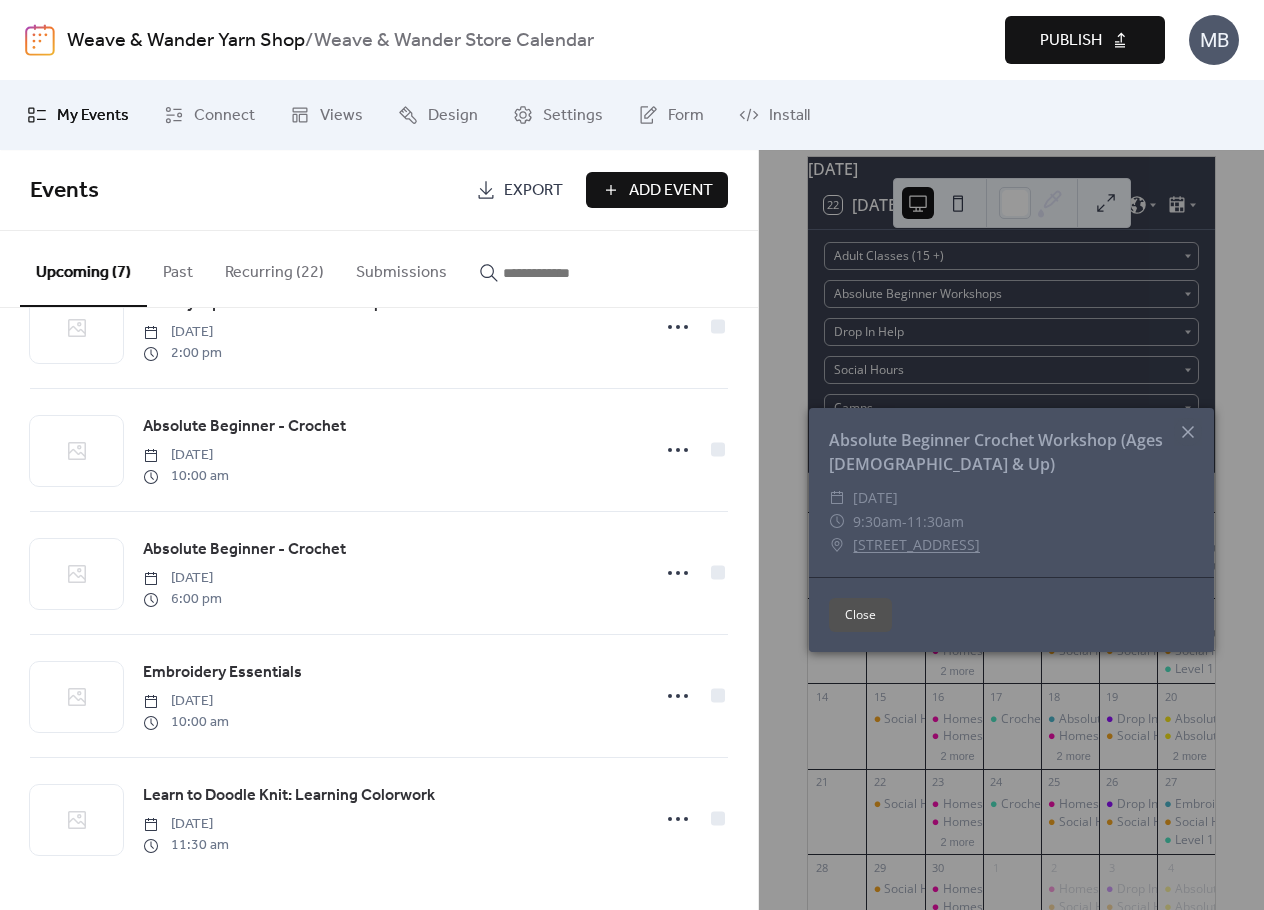 click 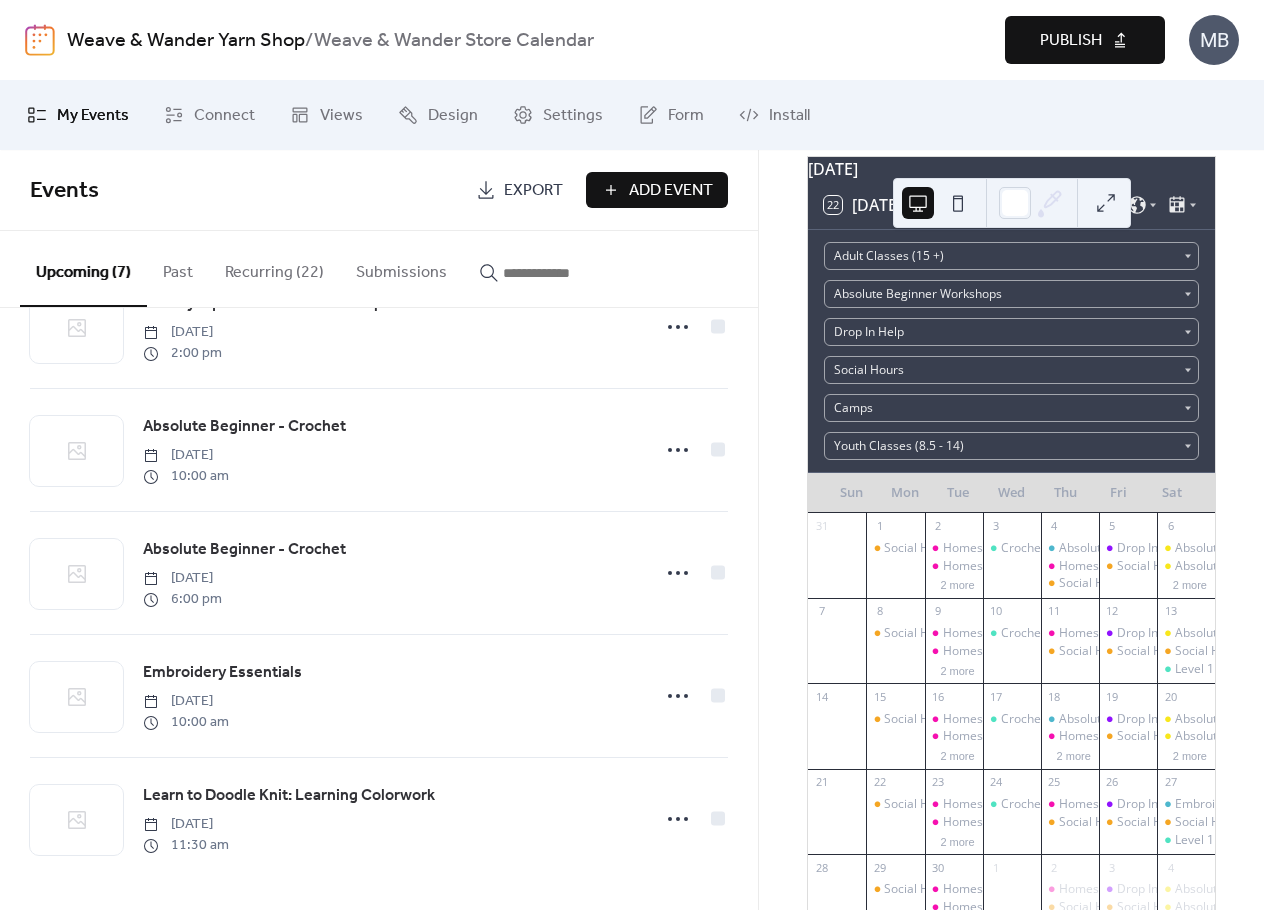 scroll, scrollTop: 200, scrollLeft: 0, axis: vertical 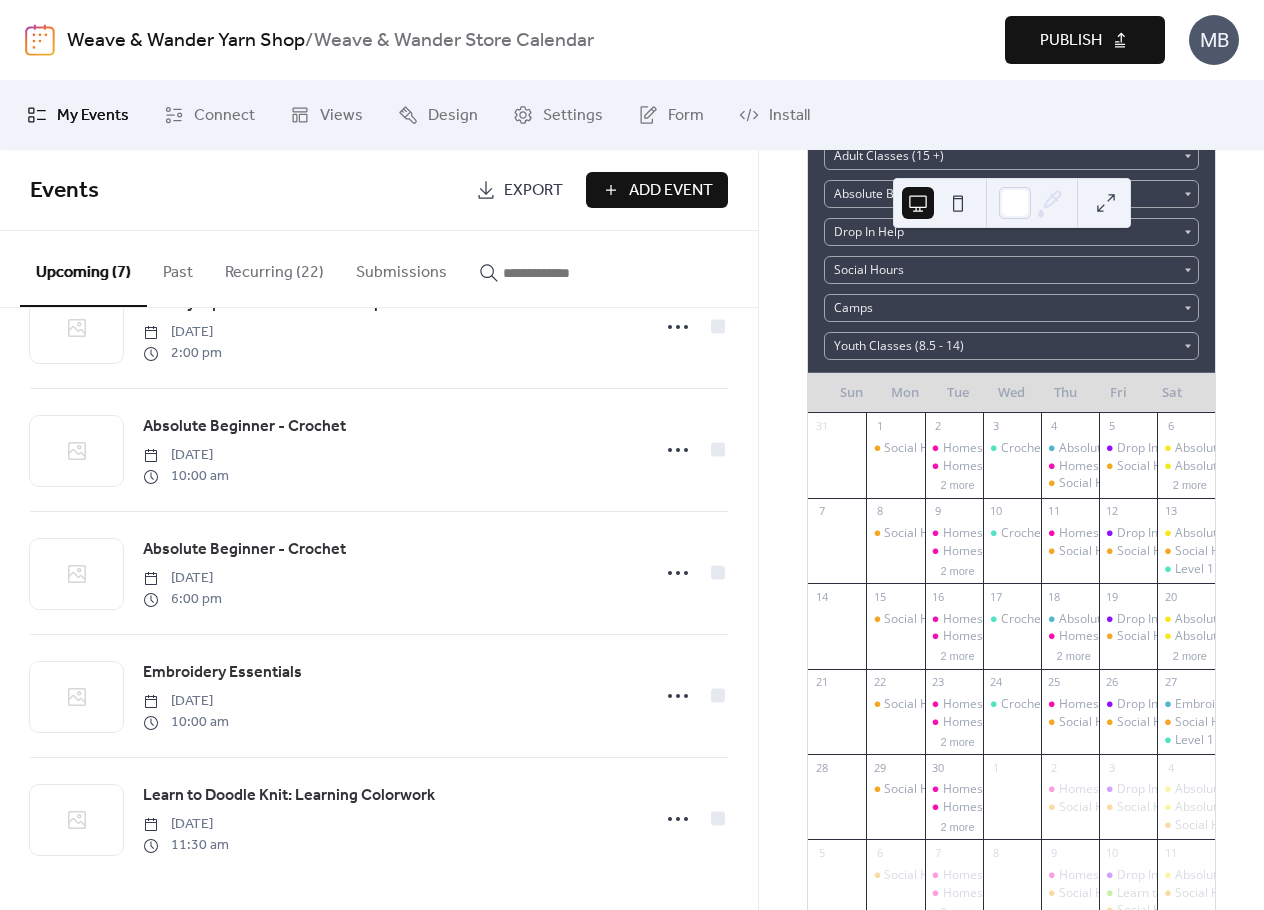 click on "Recurring (22)" at bounding box center [274, 268] 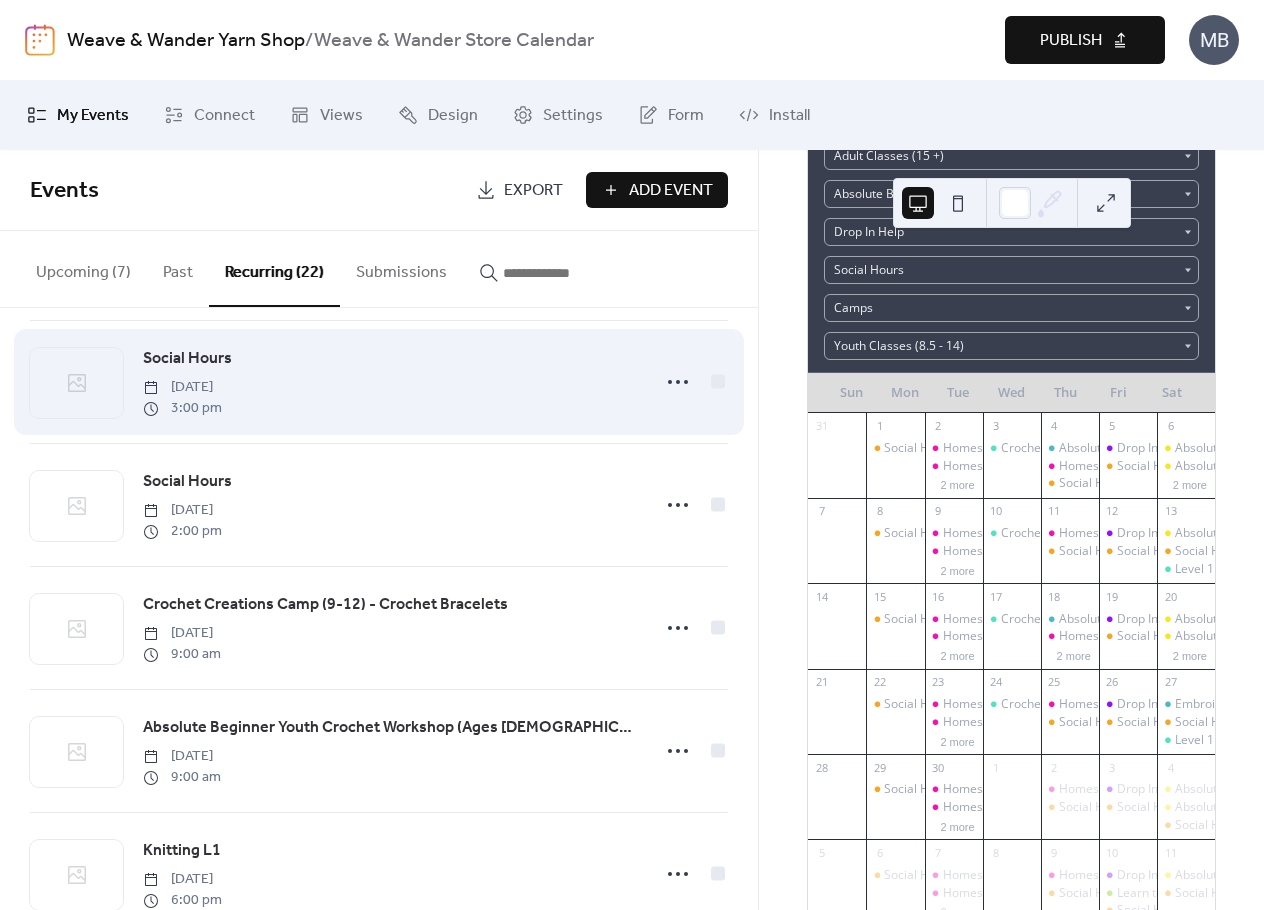 scroll, scrollTop: 500, scrollLeft: 0, axis: vertical 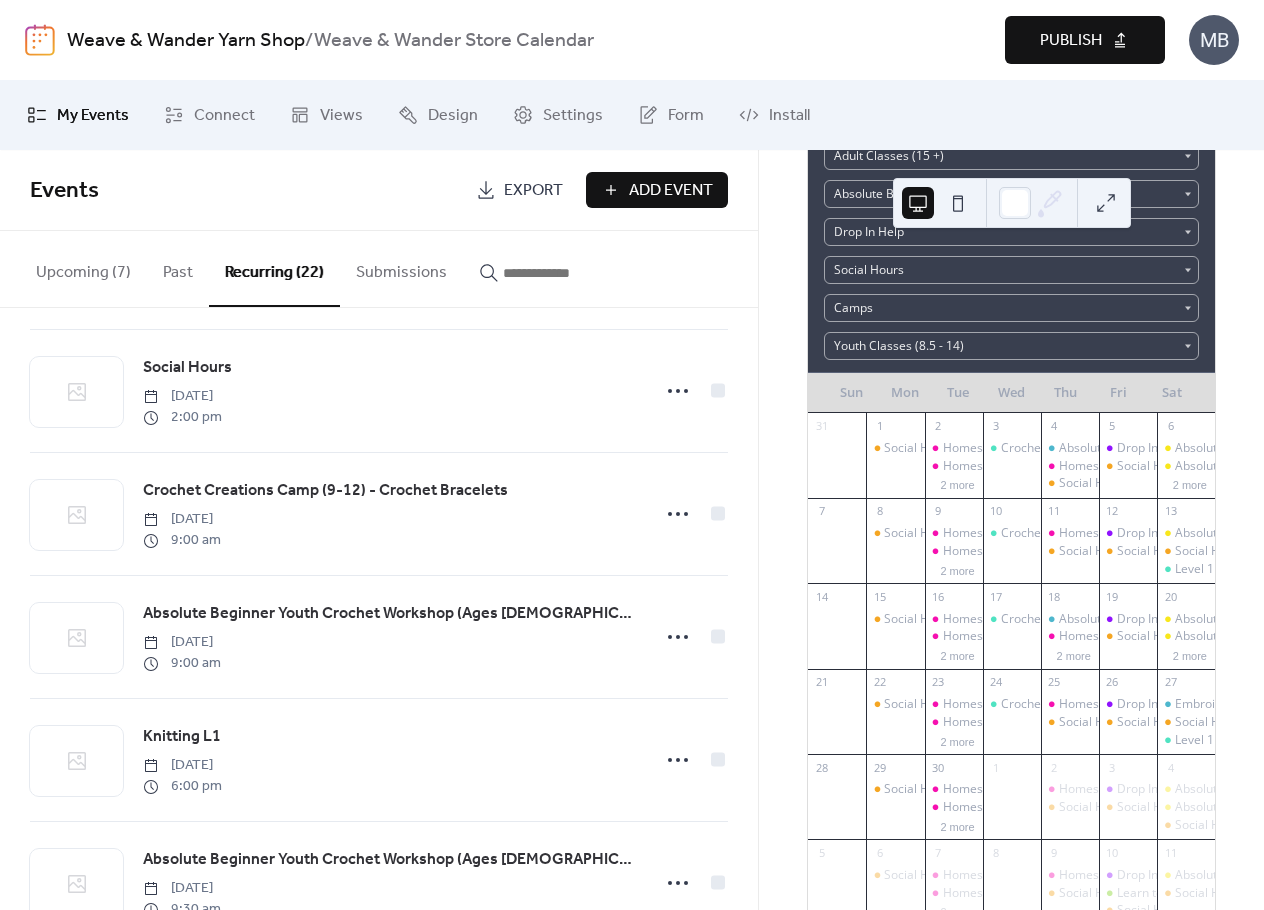 click on "Add Event" at bounding box center (657, 190) 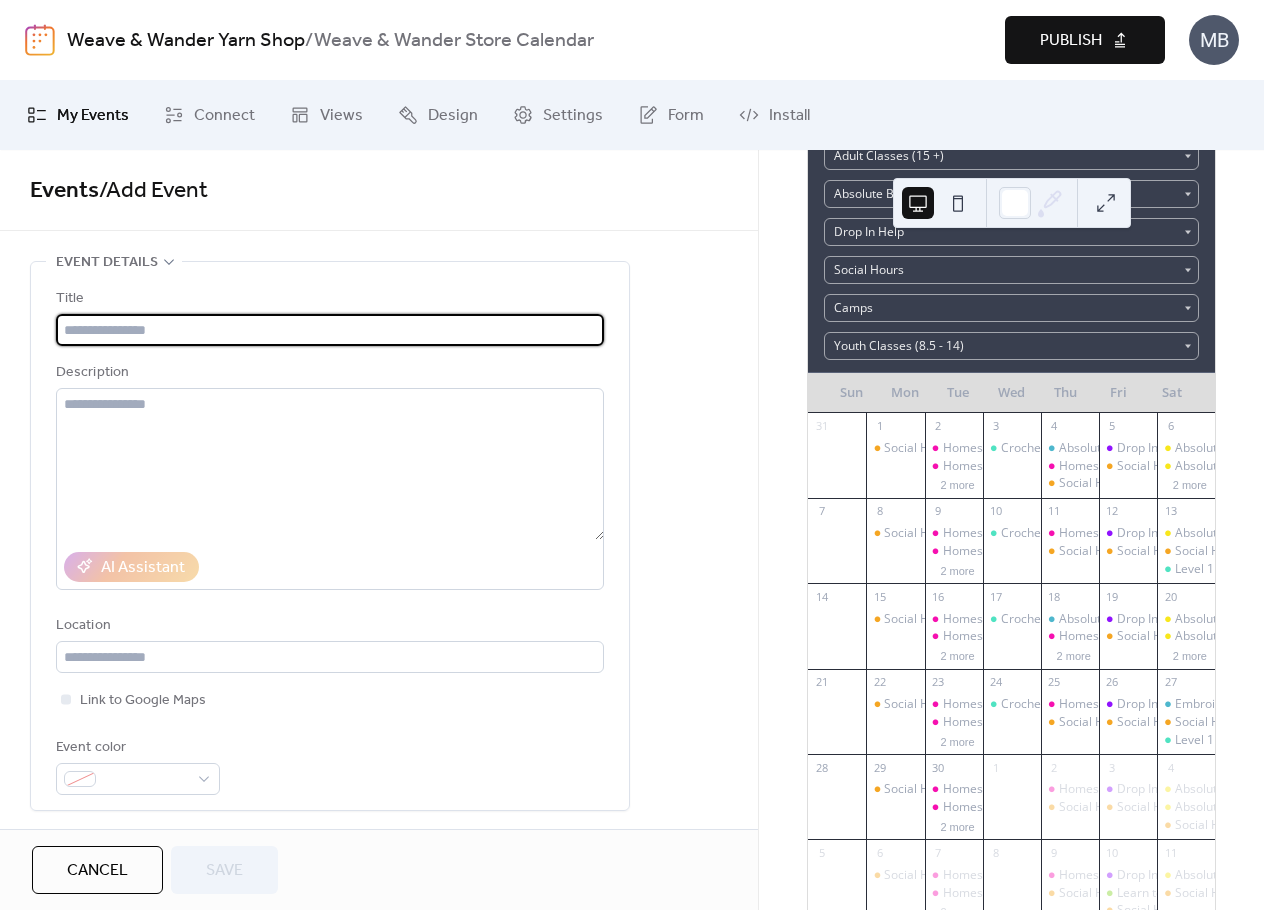 click at bounding box center (330, 330) 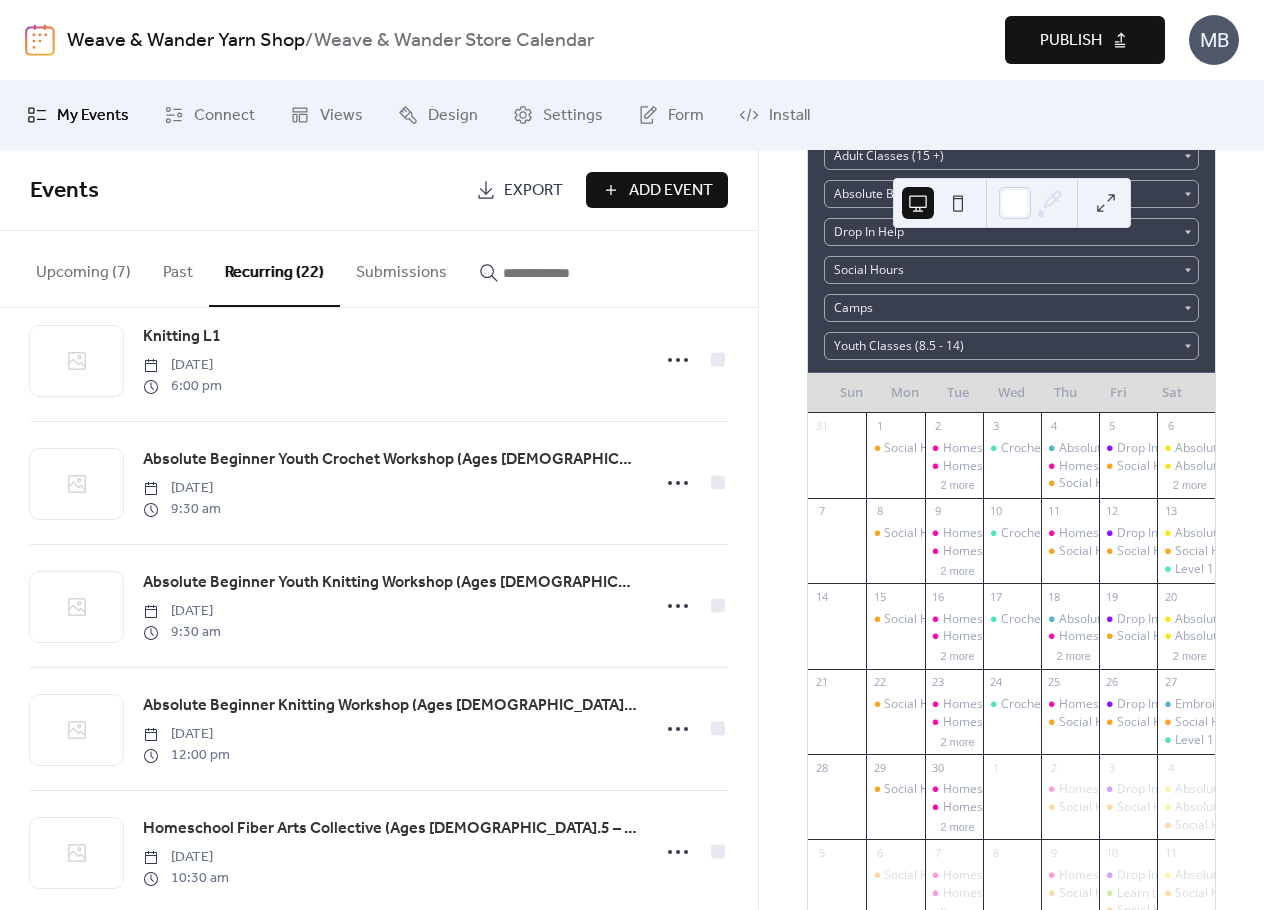 scroll, scrollTop: 1200, scrollLeft: 0, axis: vertical 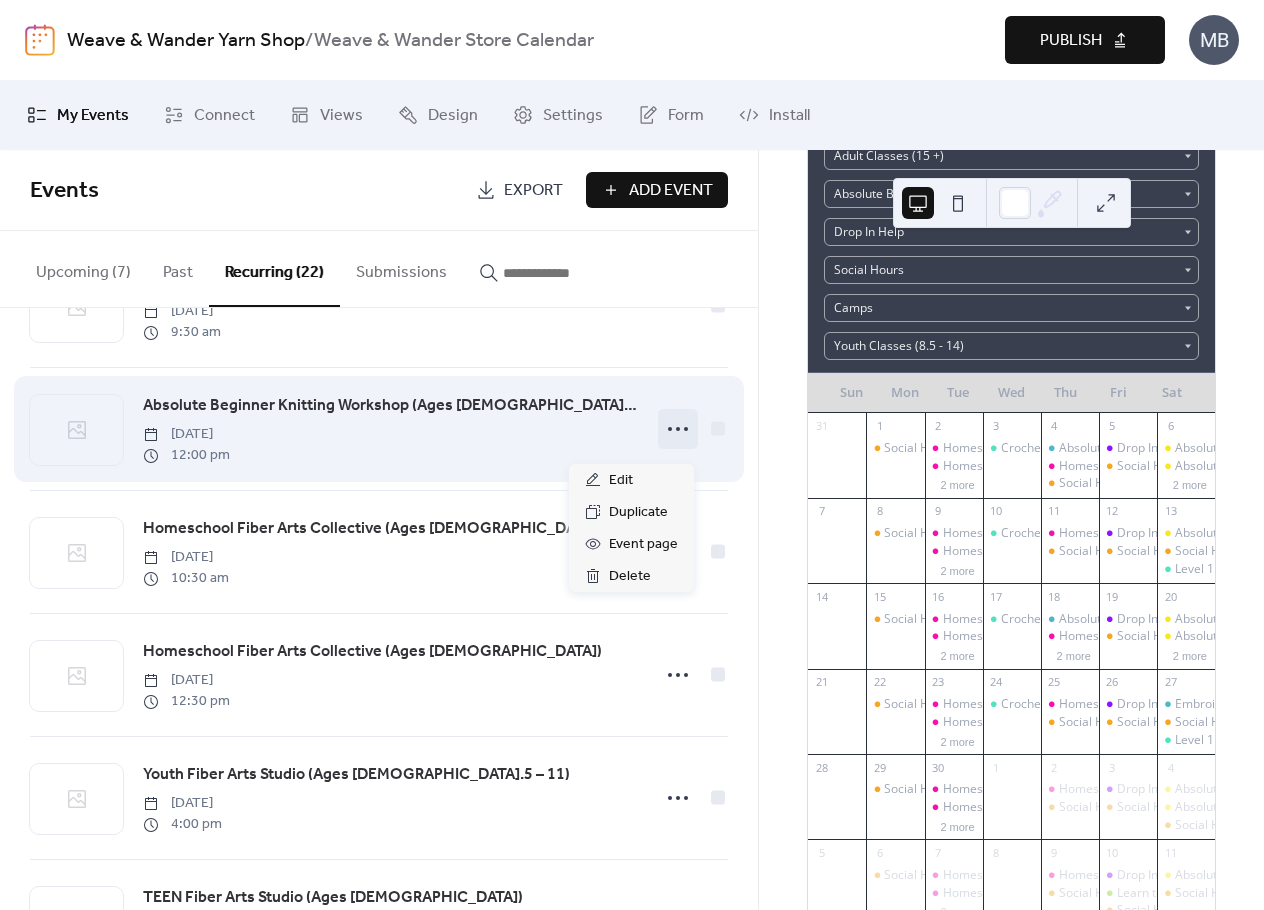 click 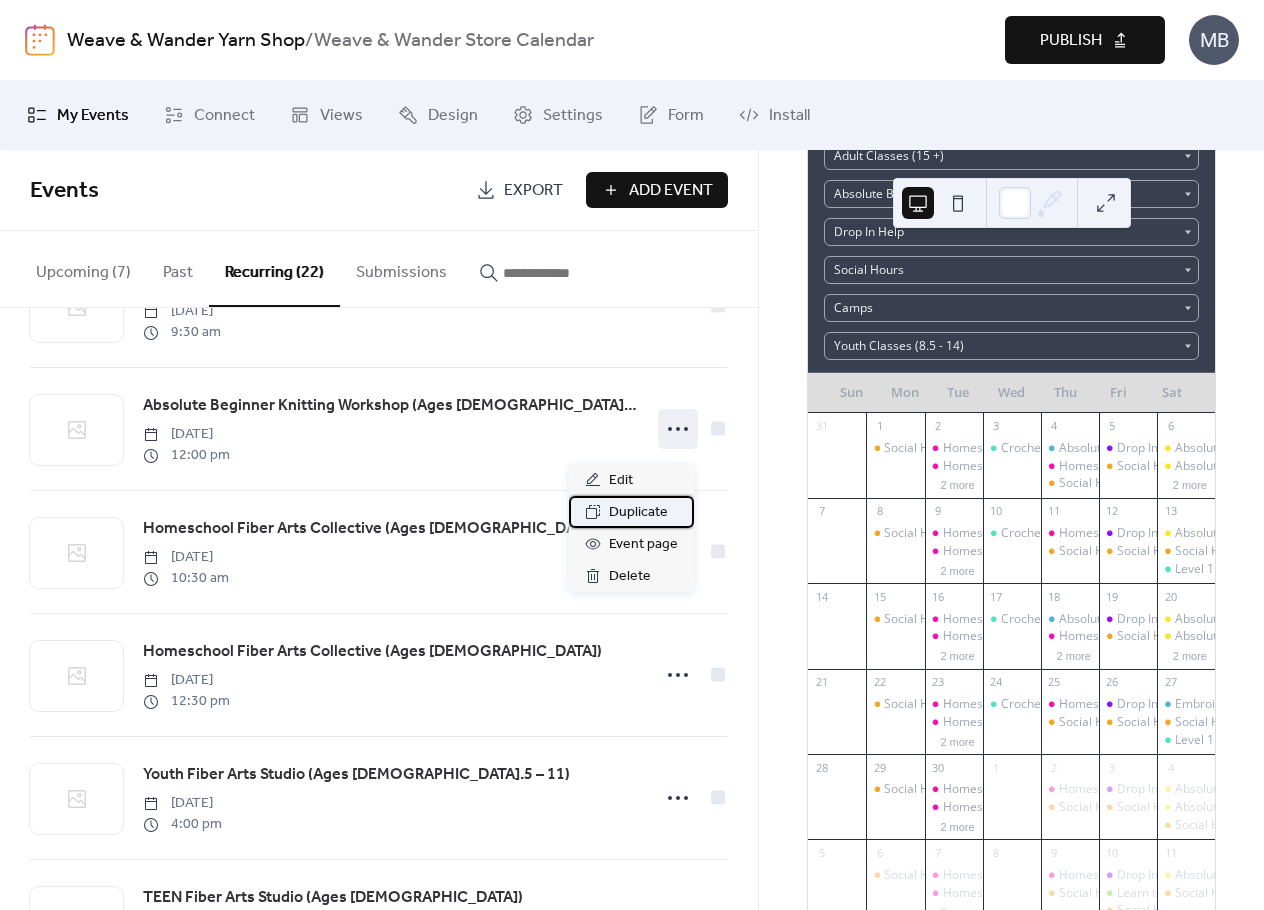 click on "Duplicate" at bounding box center (638, 513) 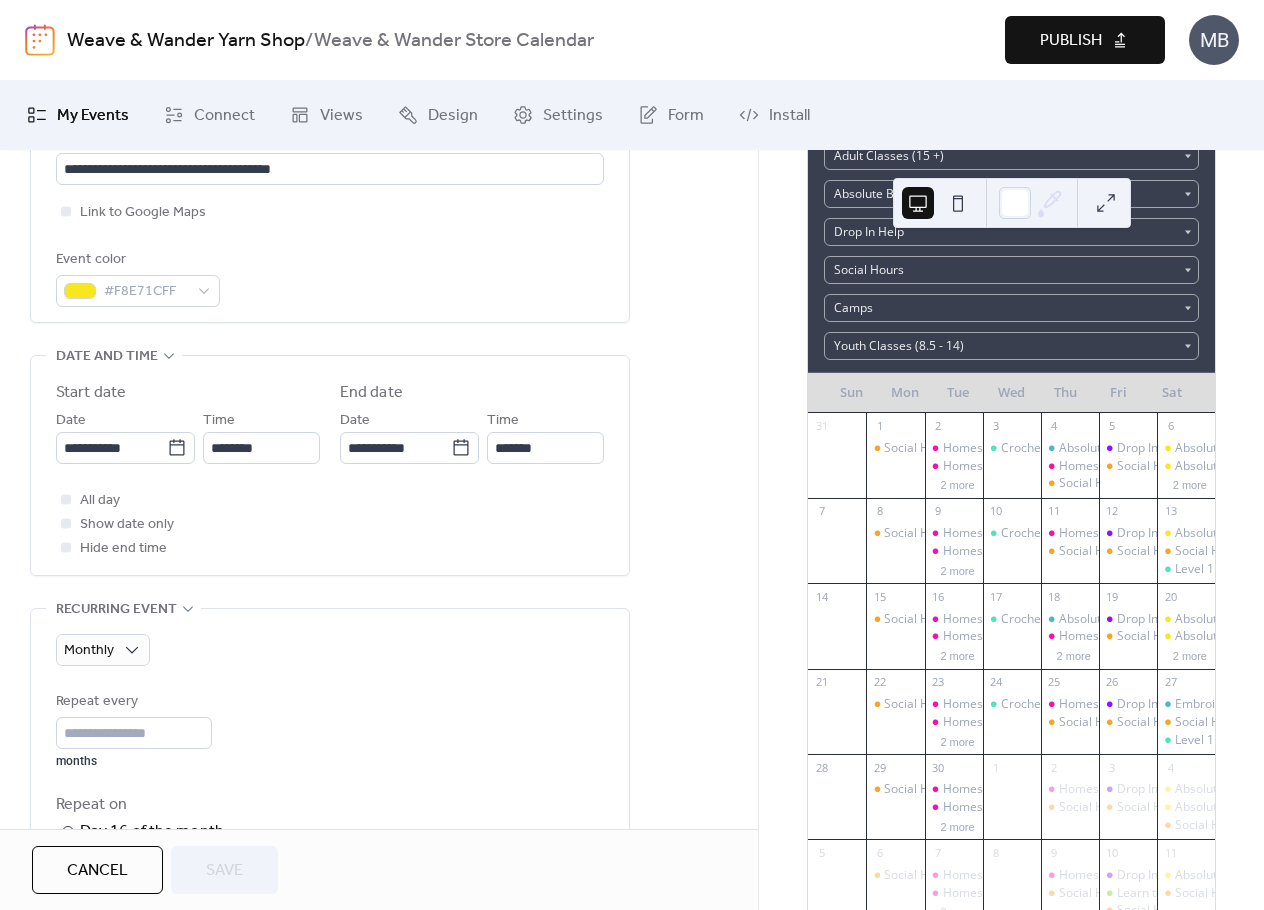 scroll, scrollTop: 500, scrollLeft: 0, axis: vertical 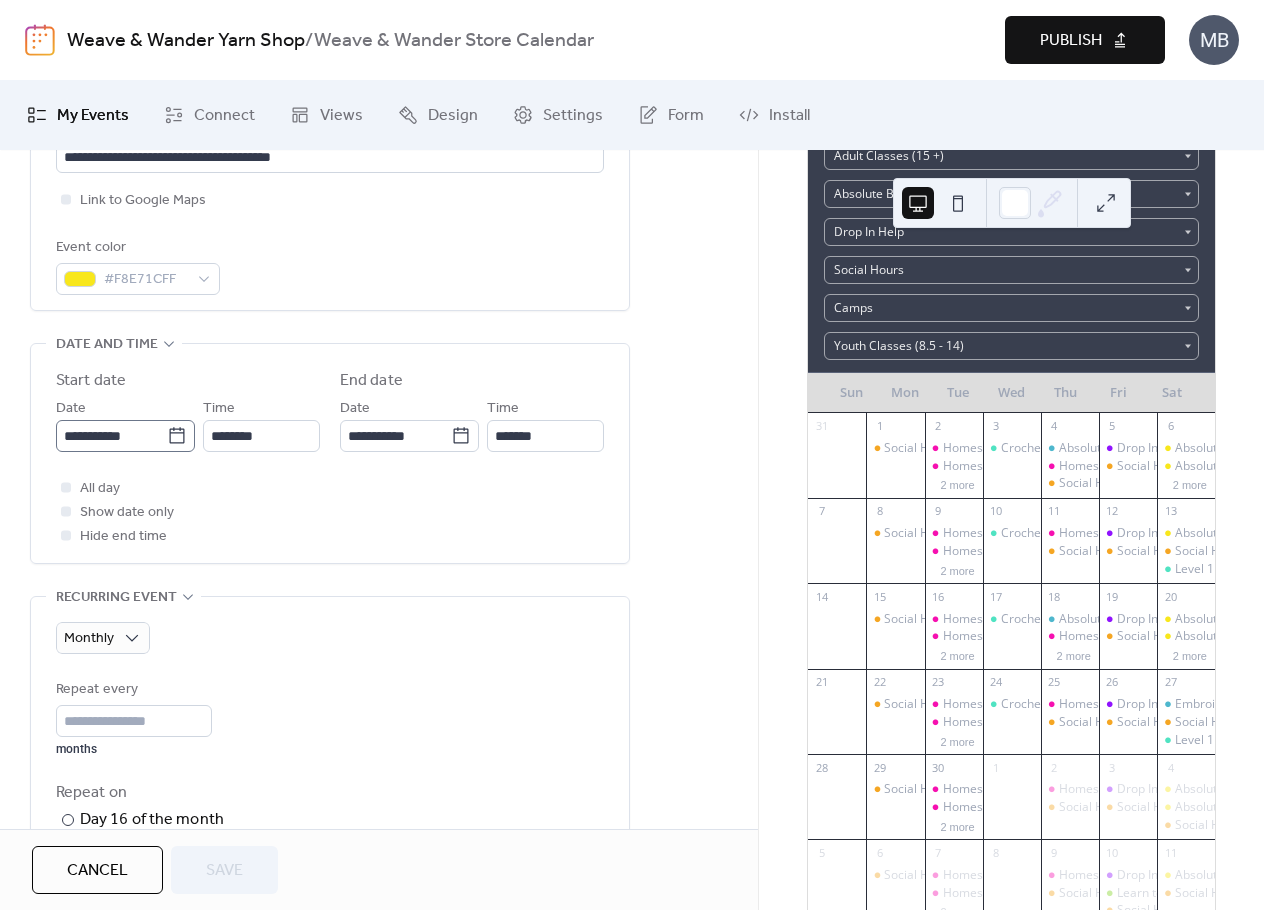 click 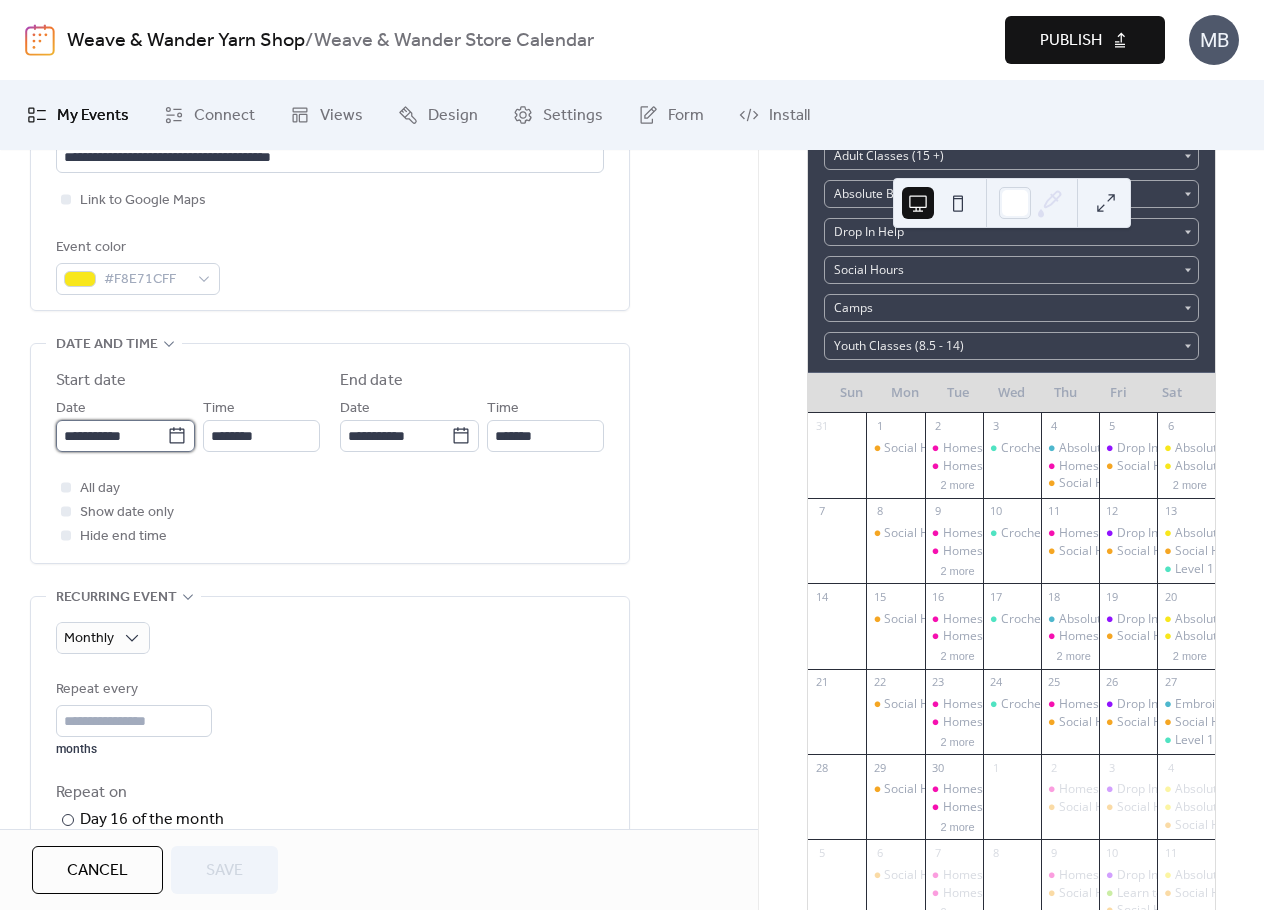 click on "**********" at bounding box center [111, 436] 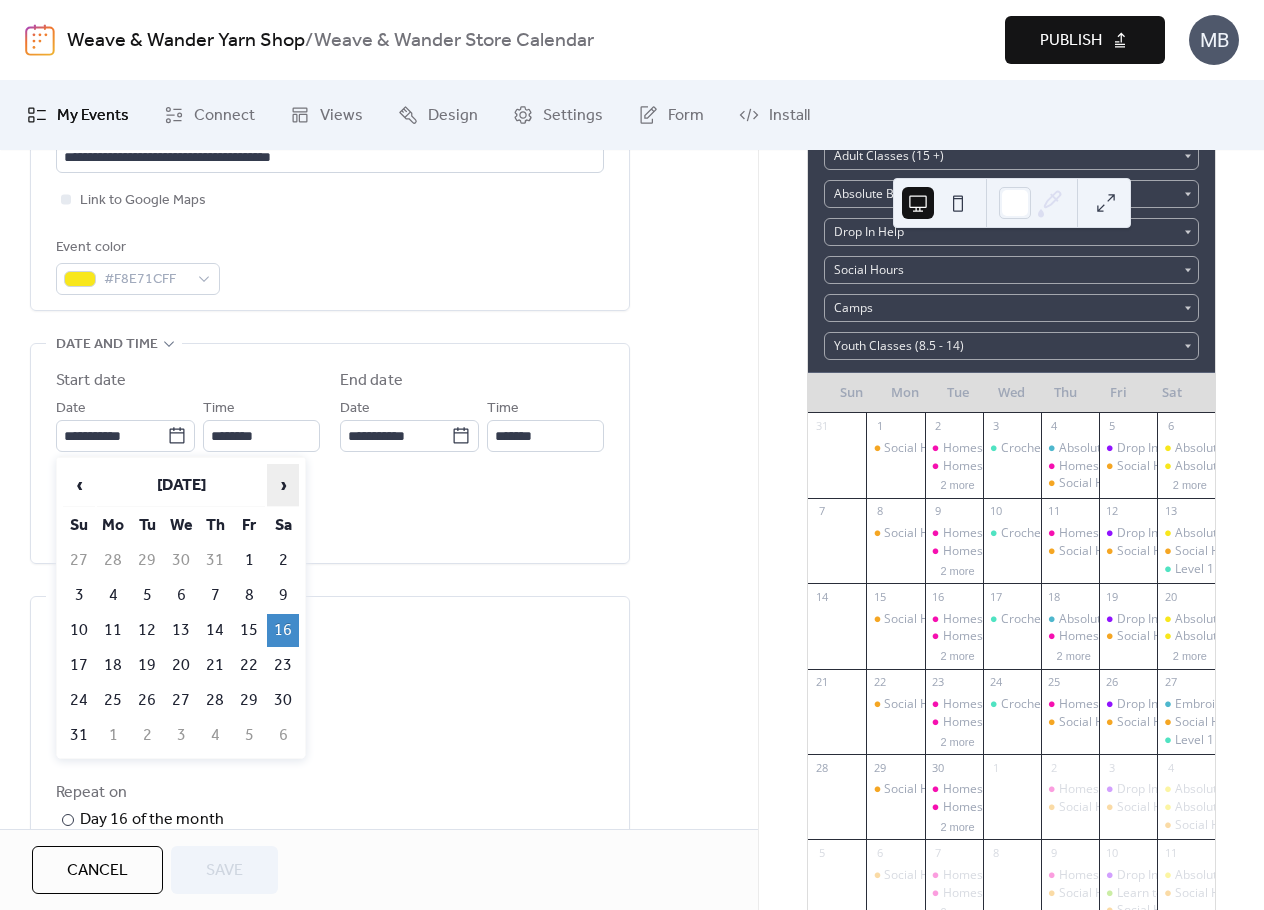 click on "›" at bounding box center (283, 485) 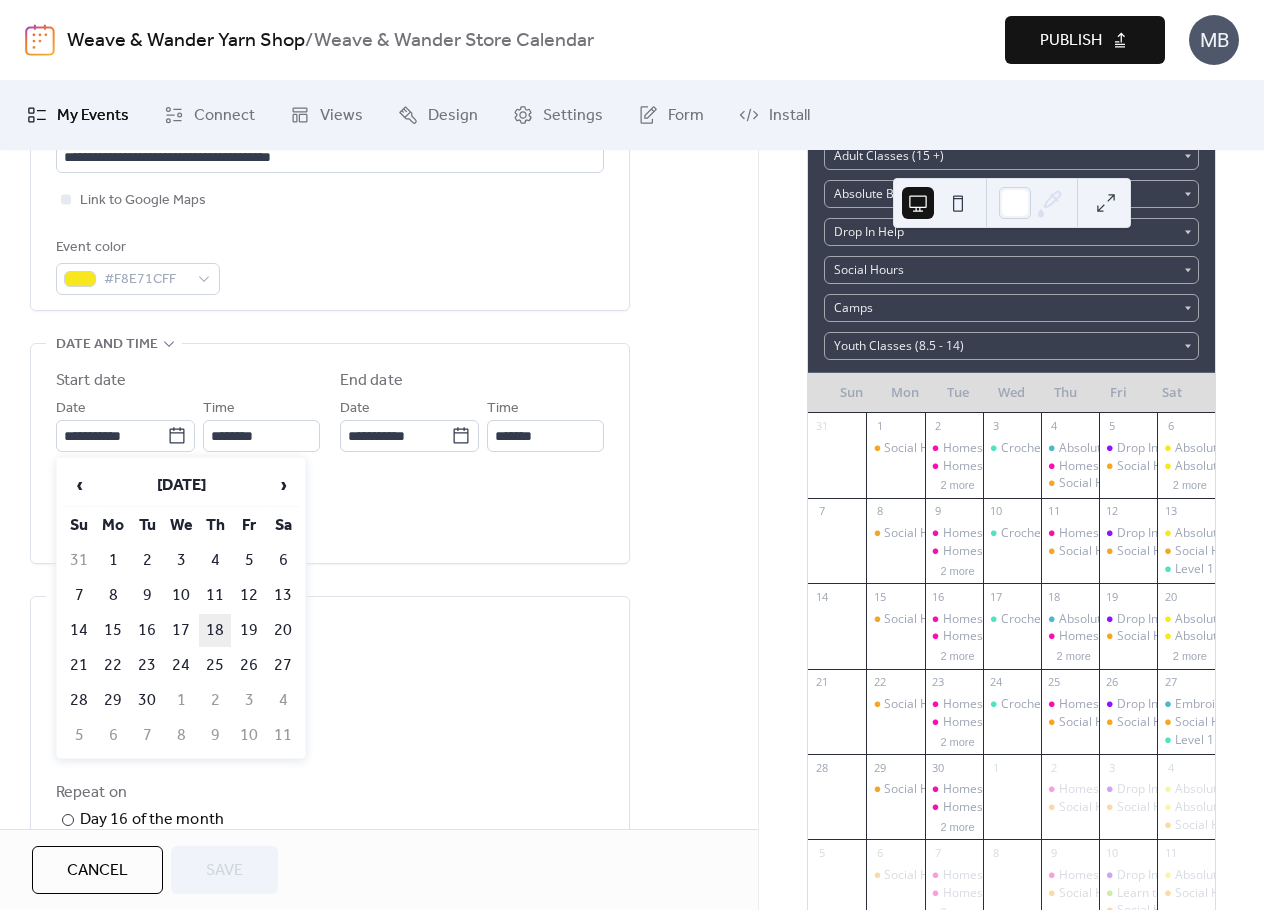 click on "18" at bounding box center [215, 630] 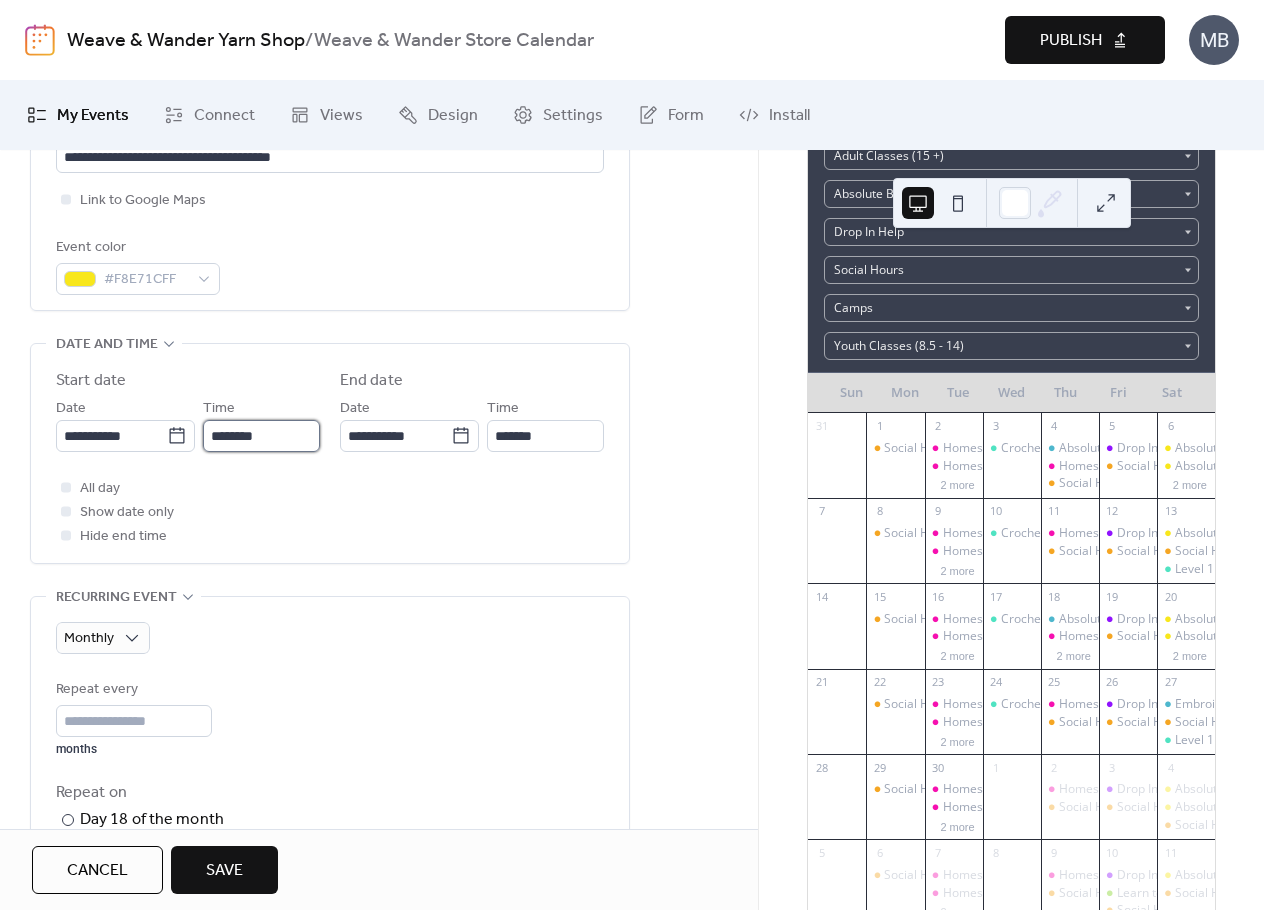 click on "********" at bounding box center [261, 436] 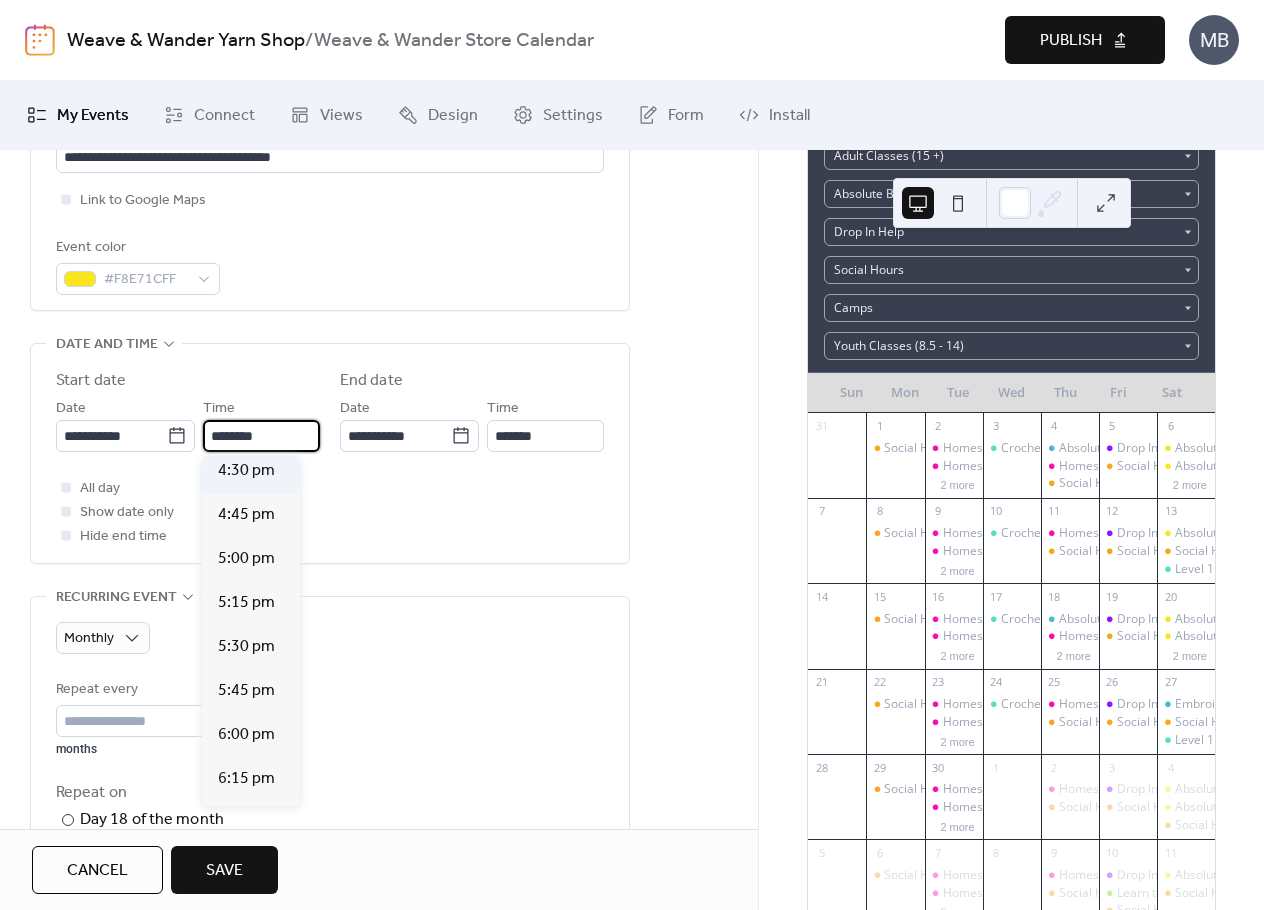 scroll, scrollTop: 2912, scrollLeft: 0, axis: vertical 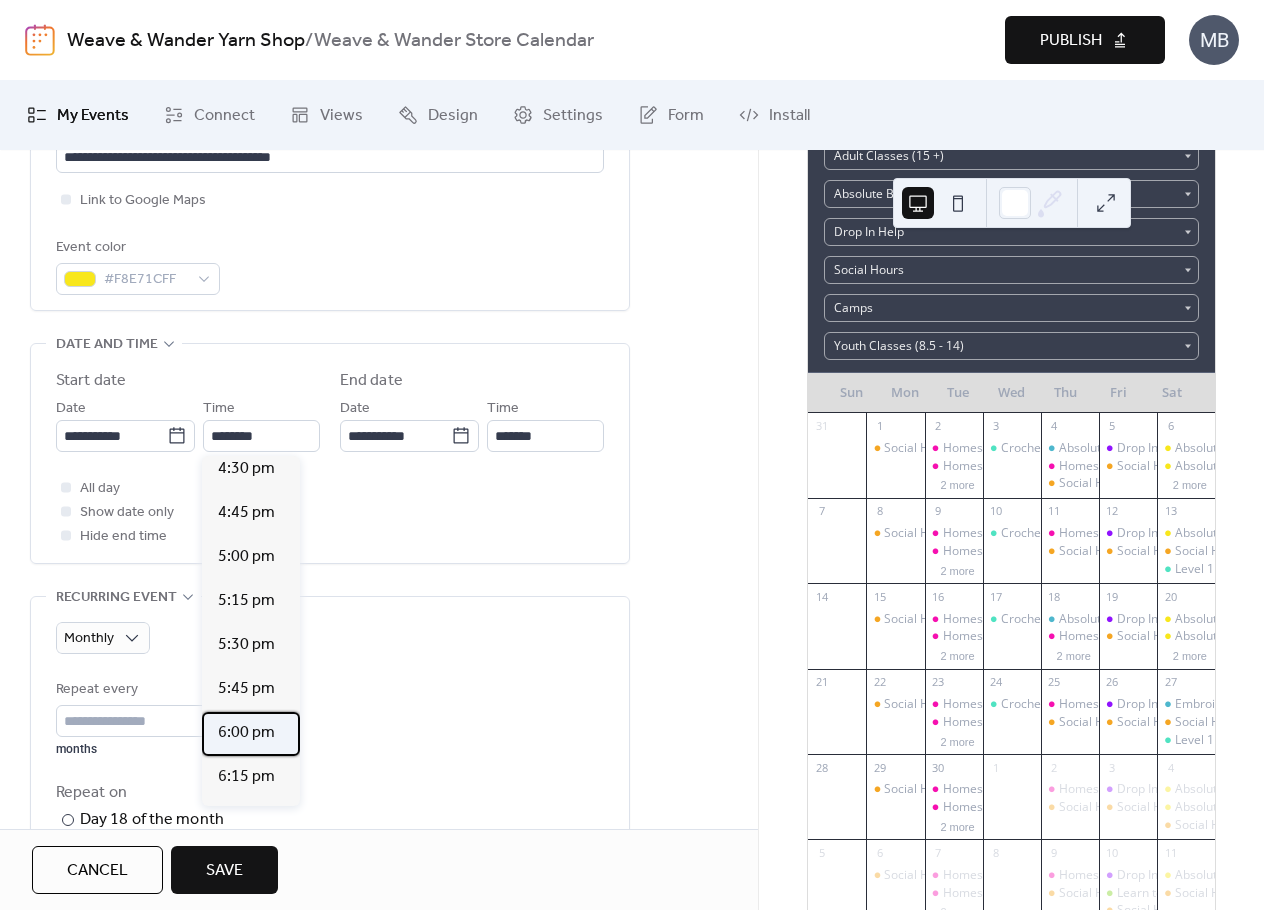 click on "6:00 pm" at bounding box center [246, 733] 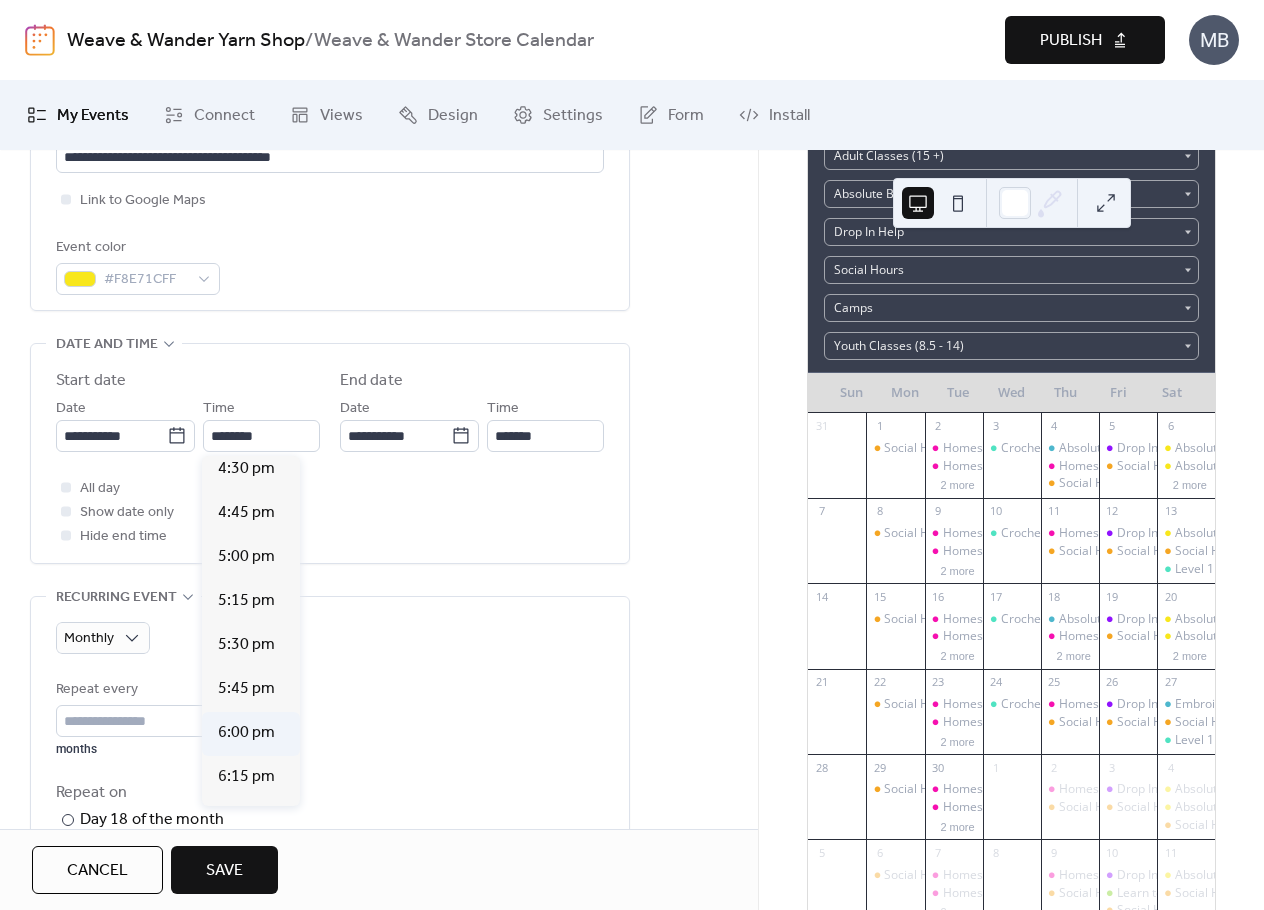 type on "*******" 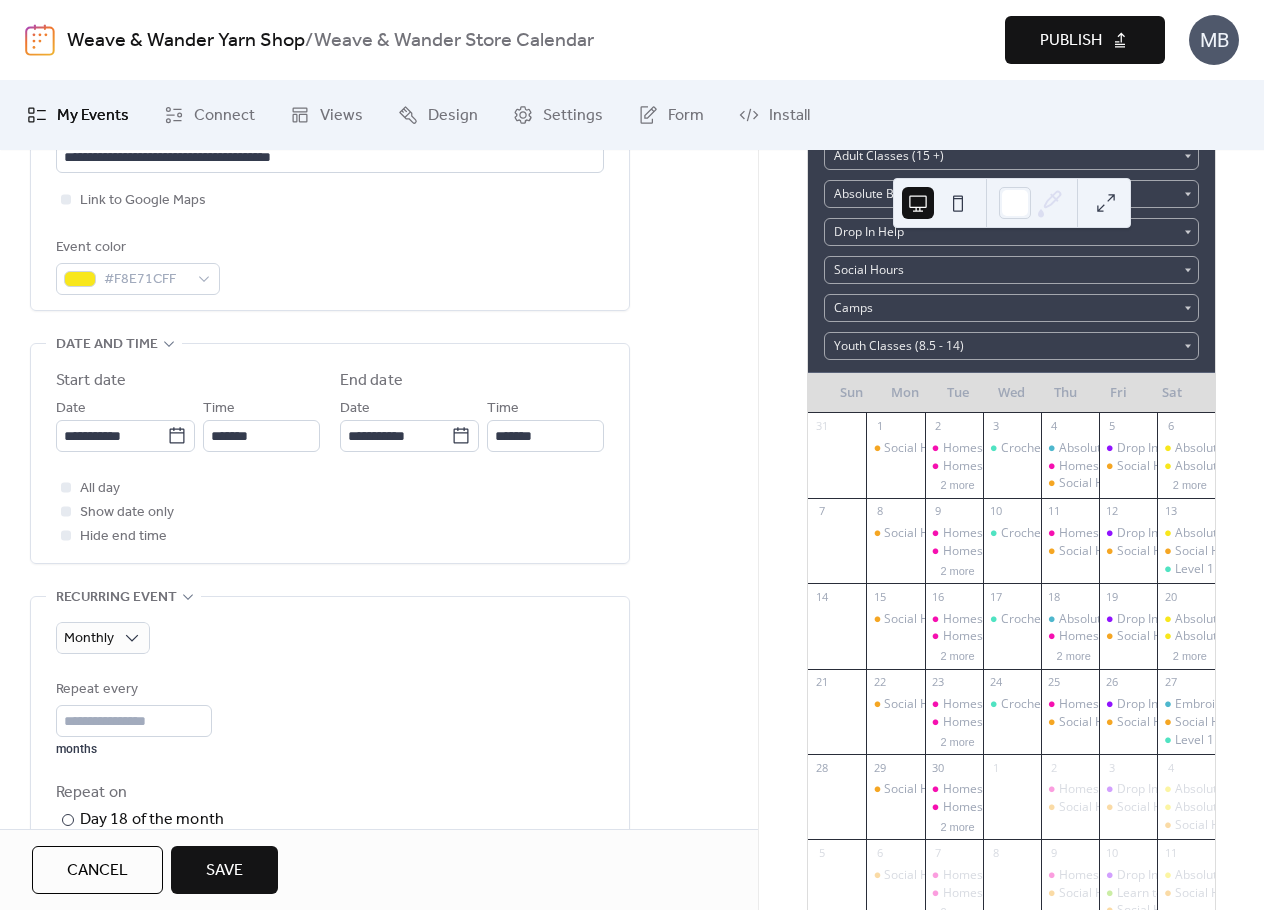 scroll, scrollTop: 600, scrollLeft: 0, axis: vertical 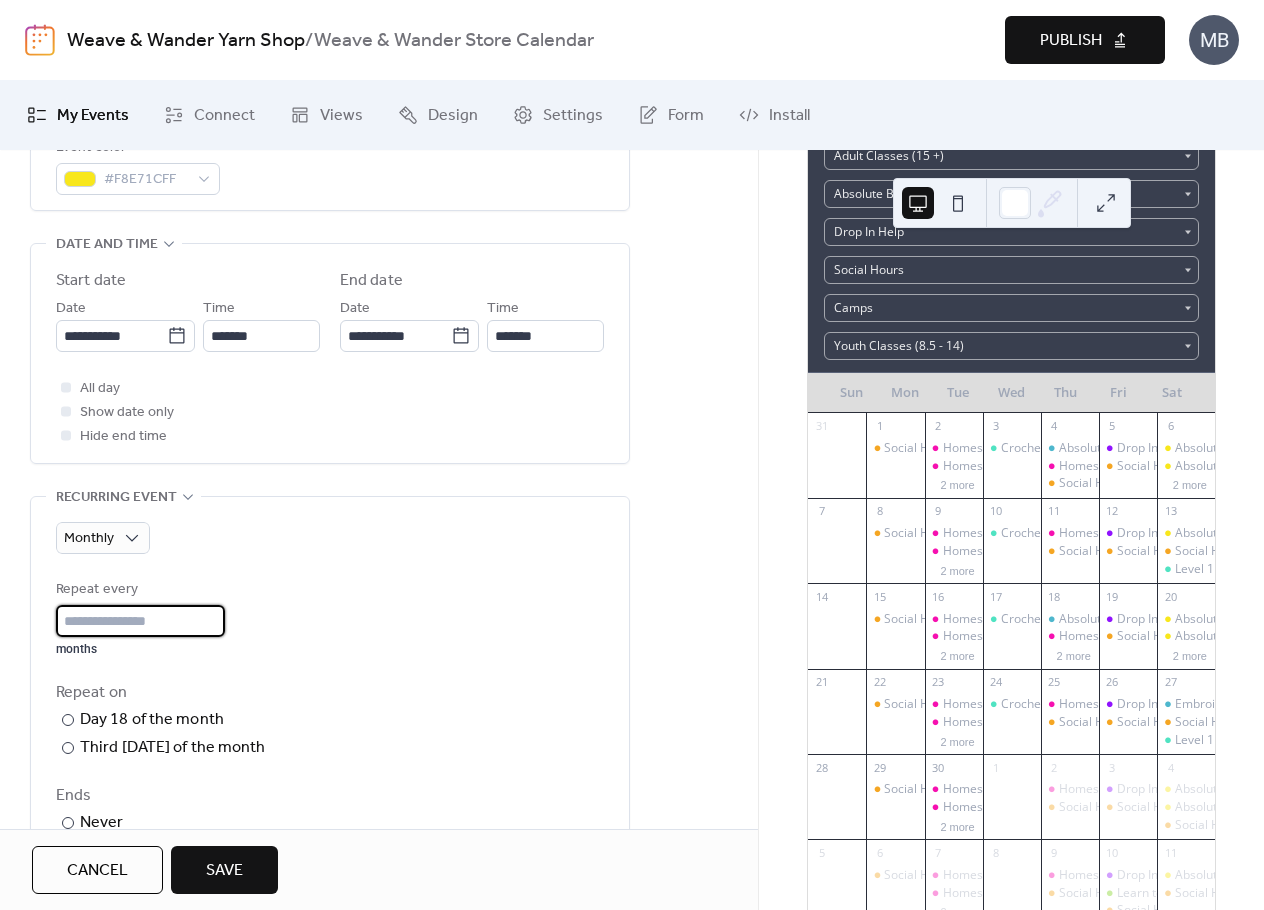 drag, startPoint x: 83, startPoint y: 634, endPoint x: 20, endPoint y: 609, distance: 67.77905 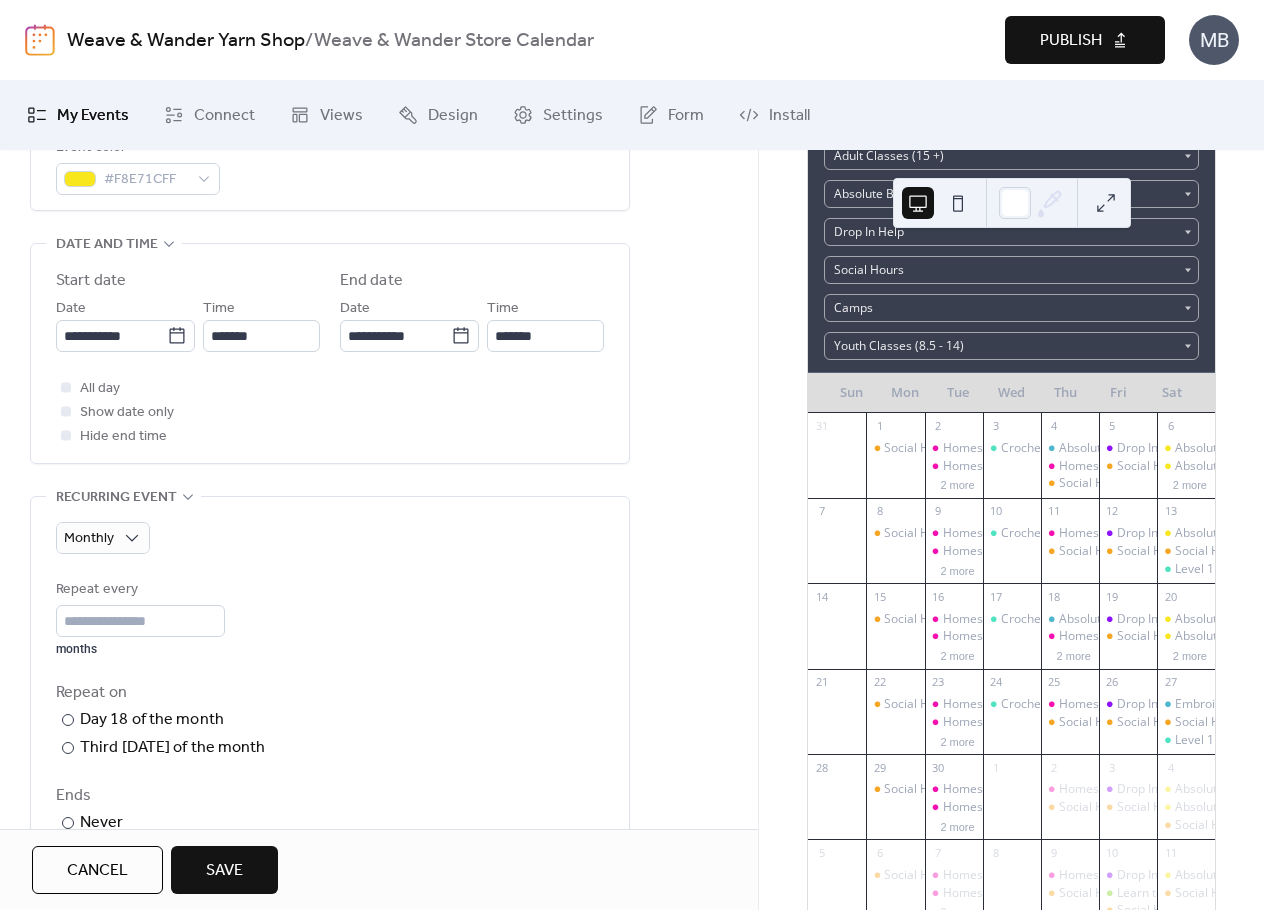 click on "Repeat every * months" at bounding box center (330, 617) 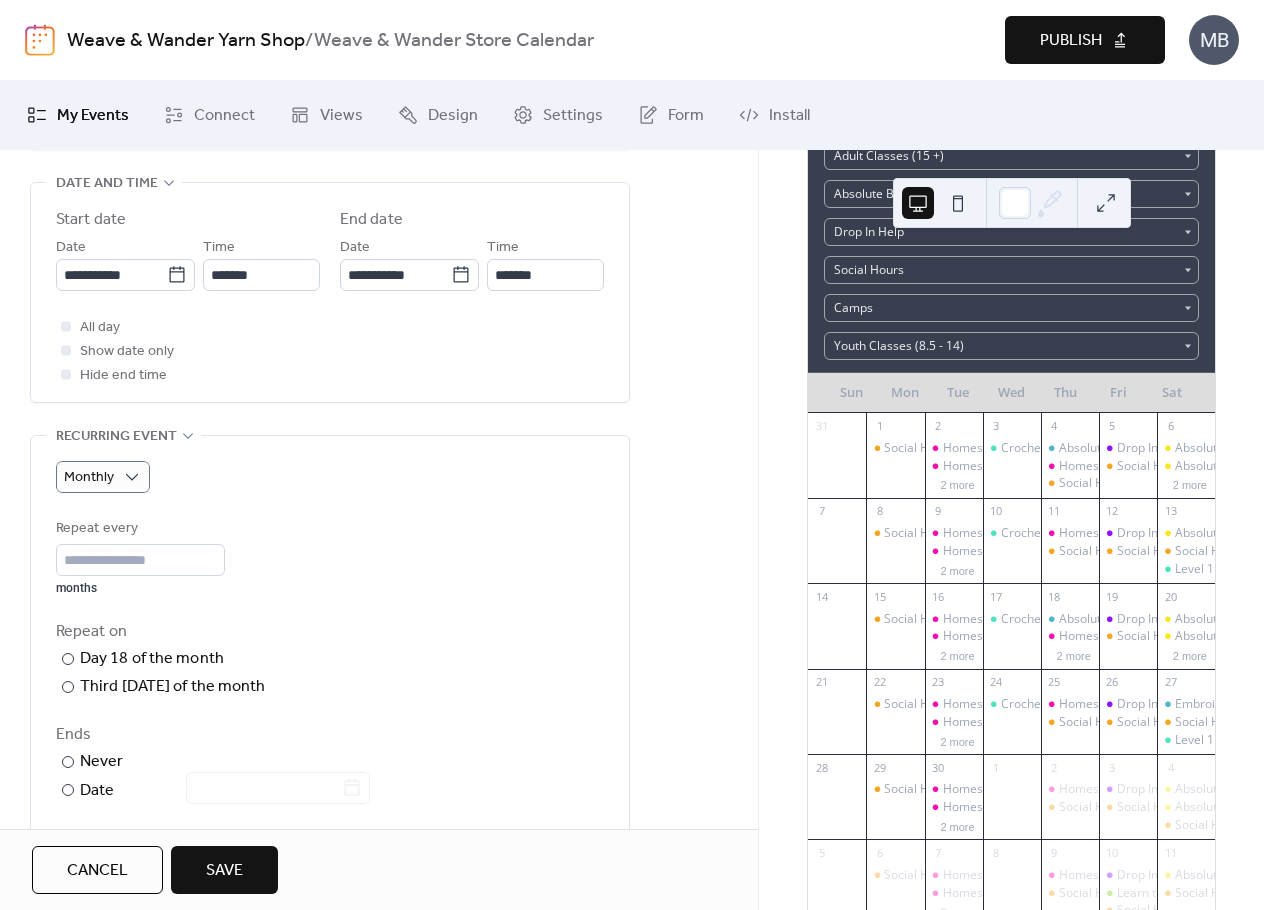 scroll, scrollTop: 600, scrollLeft: 0, axis: vertical 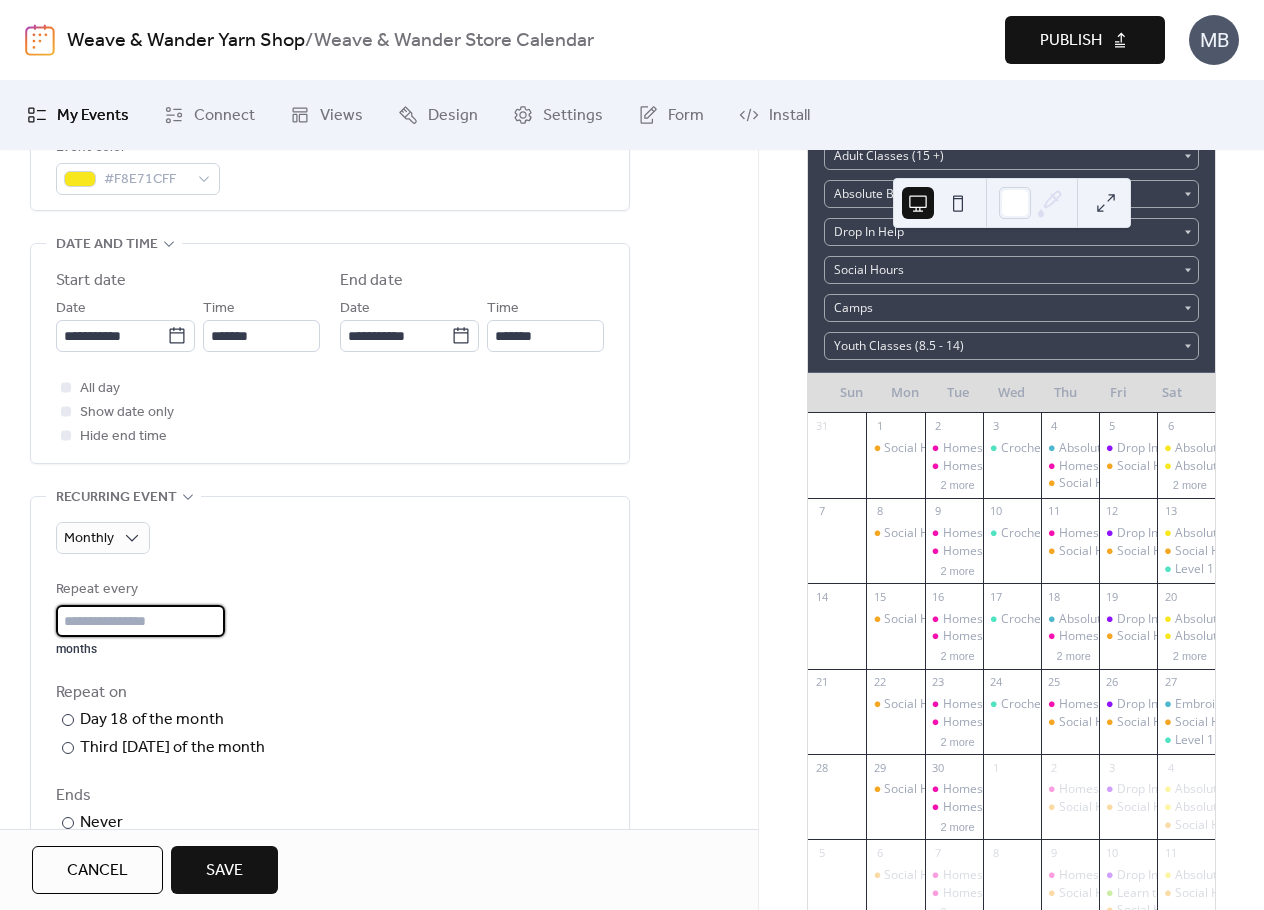 drag, startPoint x: 92, startPoint y: 615, endPoint x: 39, endPoint y: 615, distance: 53 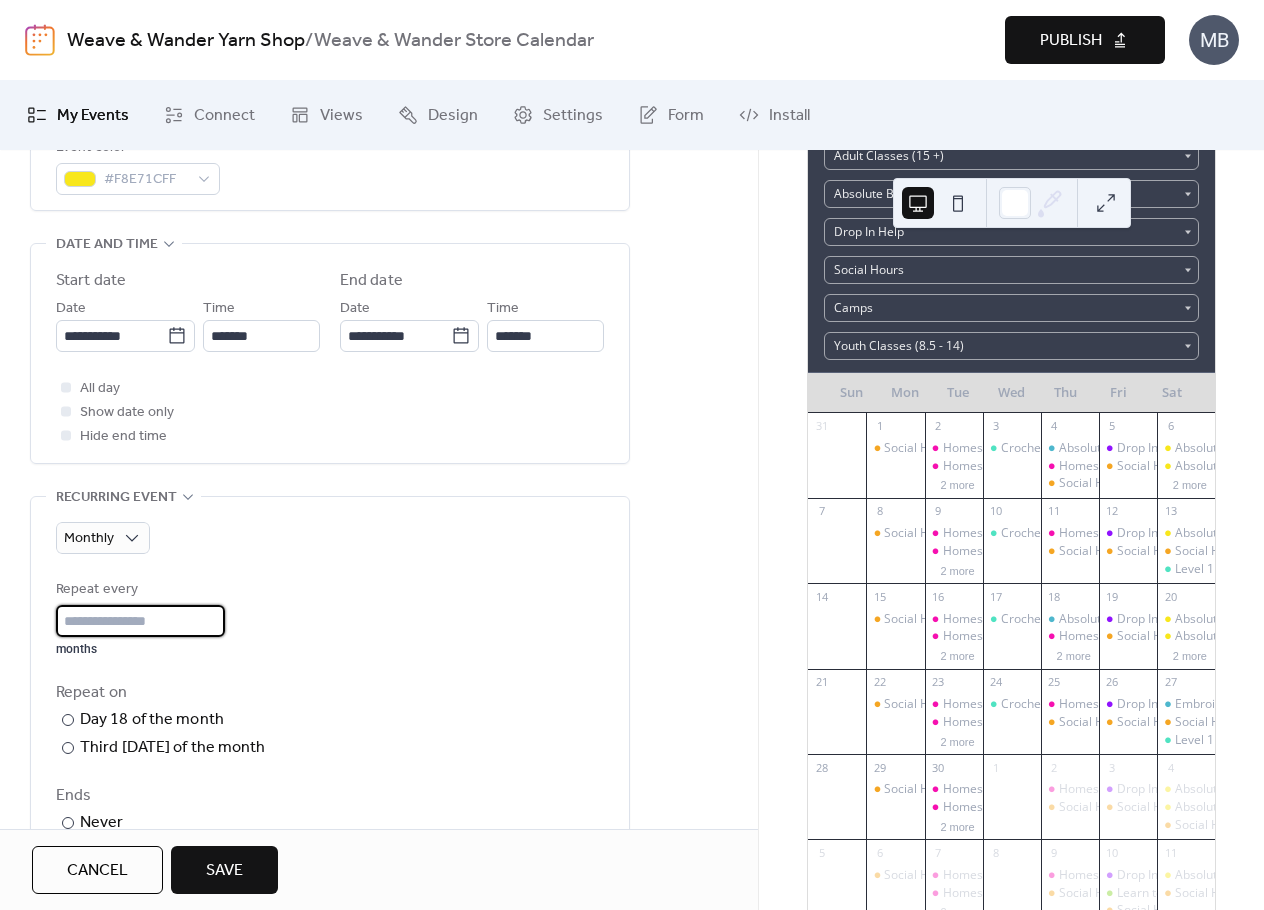 type on "*" 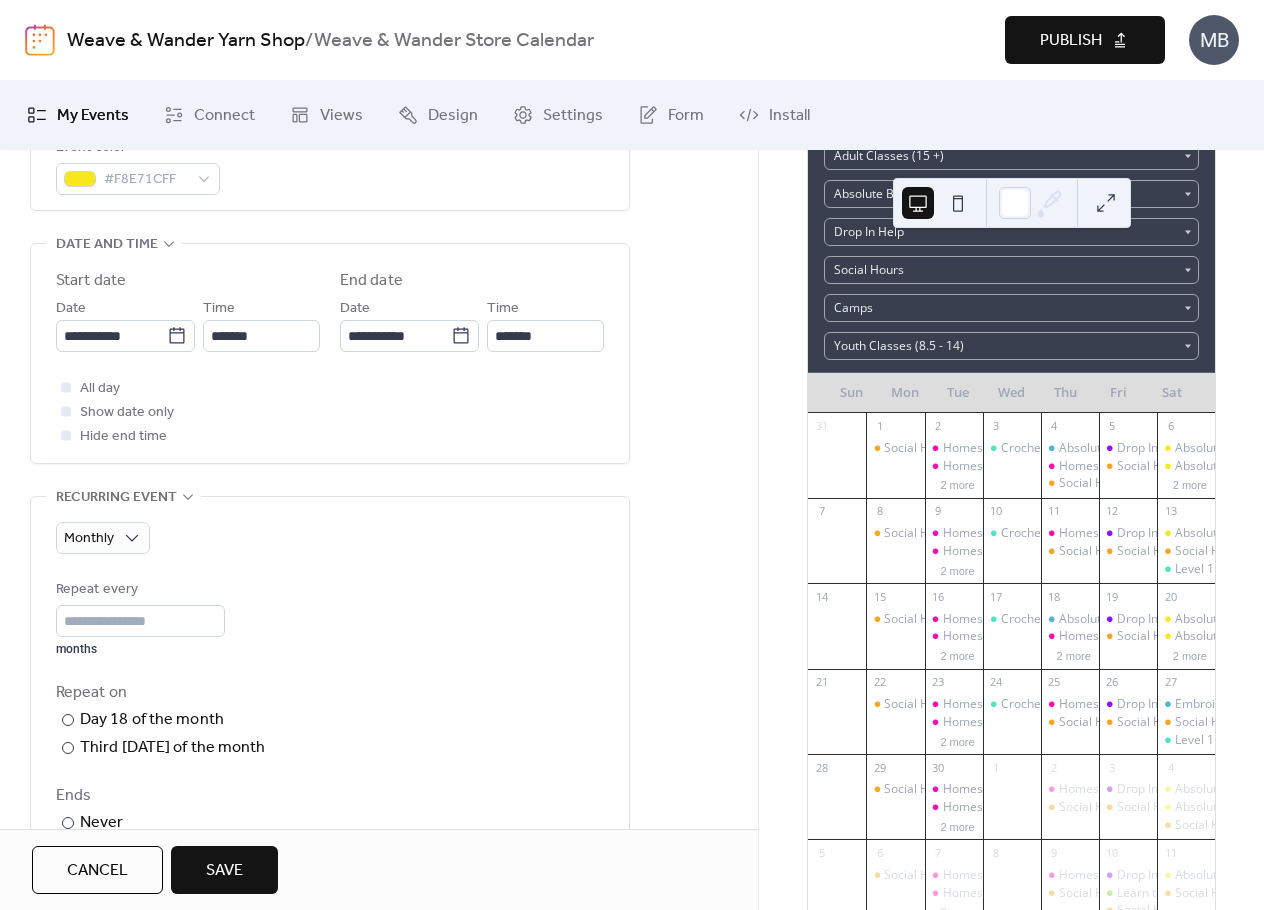 click on "Repeat every * months Repeat on ​ Day 18 of the month ​ Third [DATE] of the month ​ [DATE] of the month Ends ​ Never ​ Date Excluded dates   Pick date to exclude" at bounding box center (330, 768) 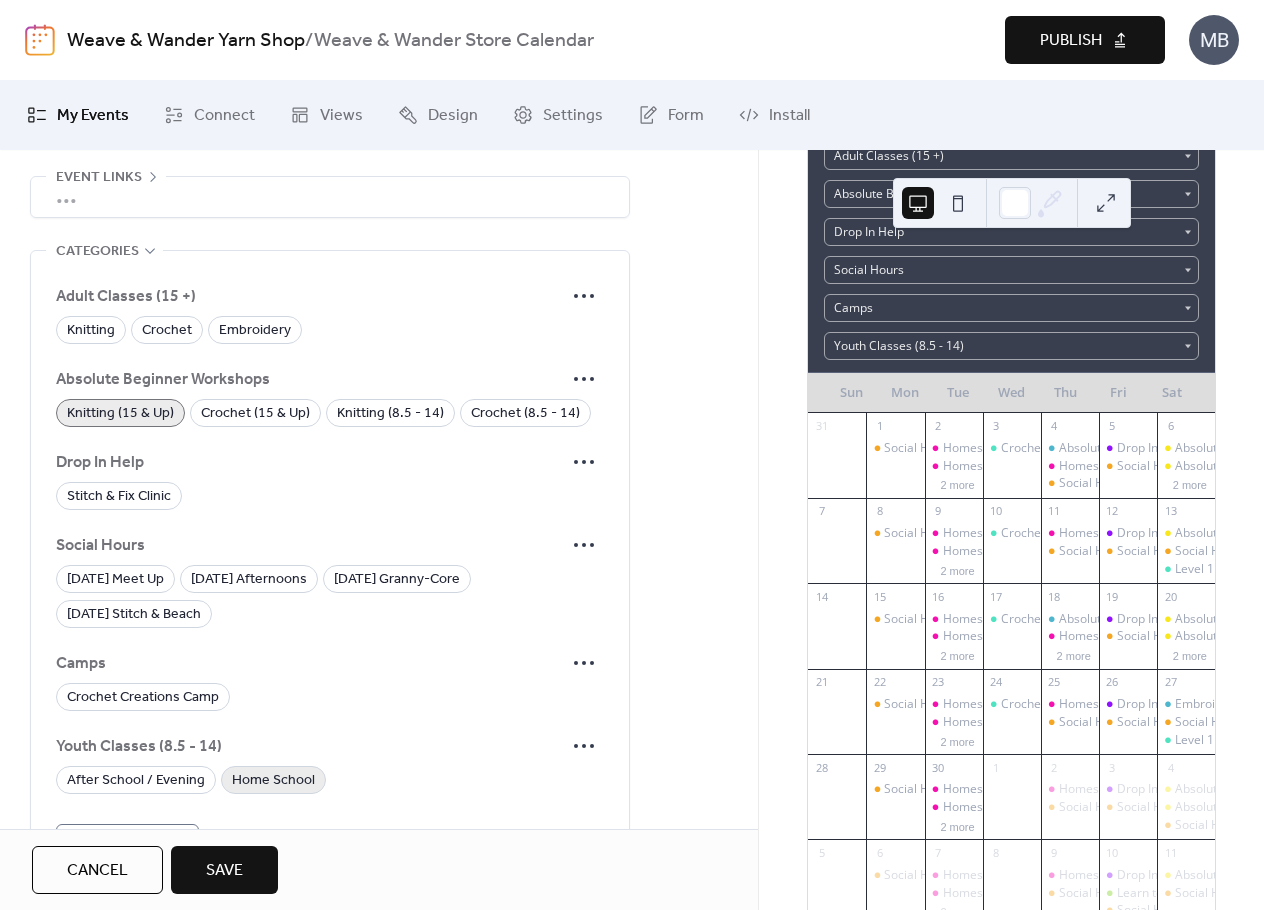 scroll, scrollTop: 1600, scrollLeft: 0, axis: vertical 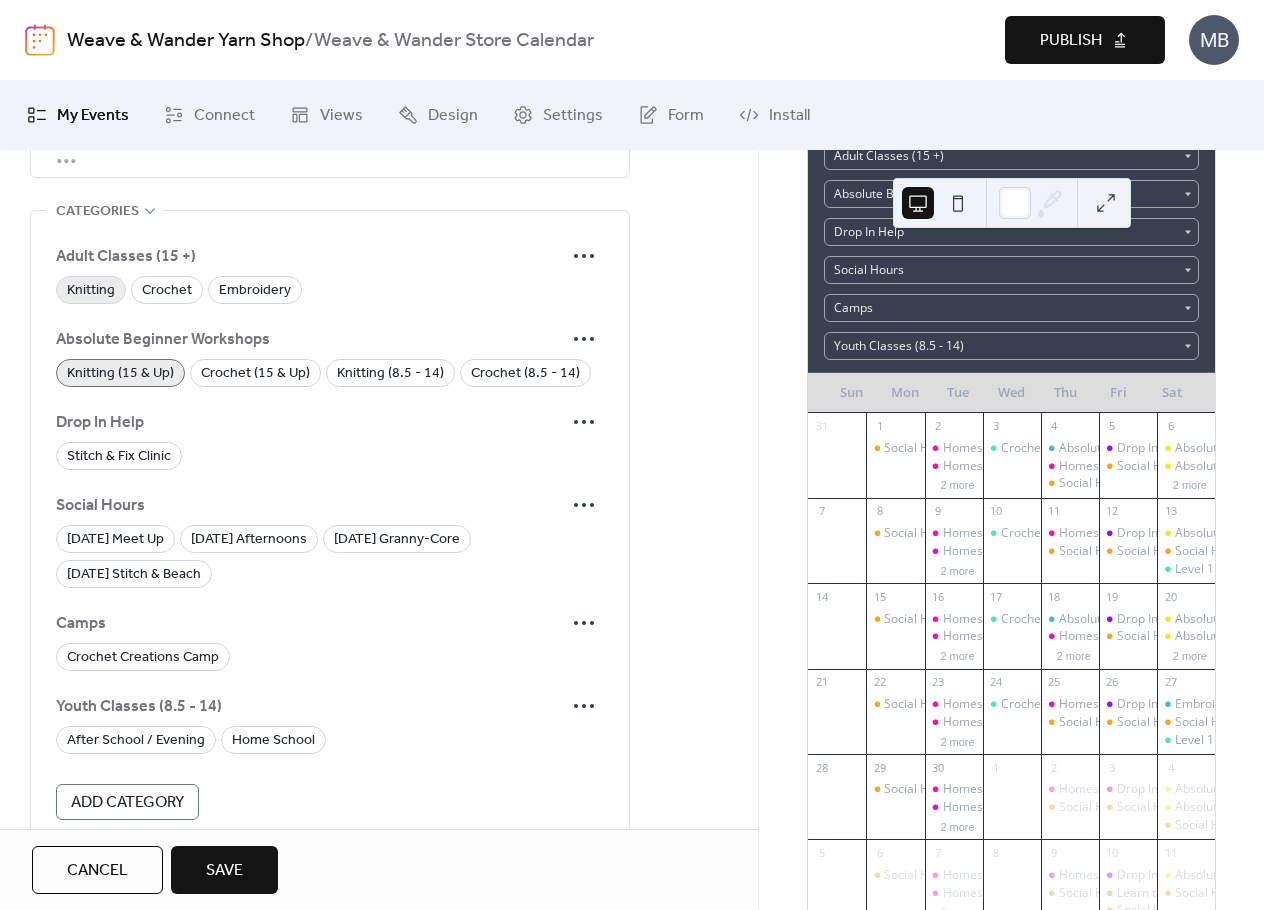 click on "Knitting" at bounding box center [91, 291] 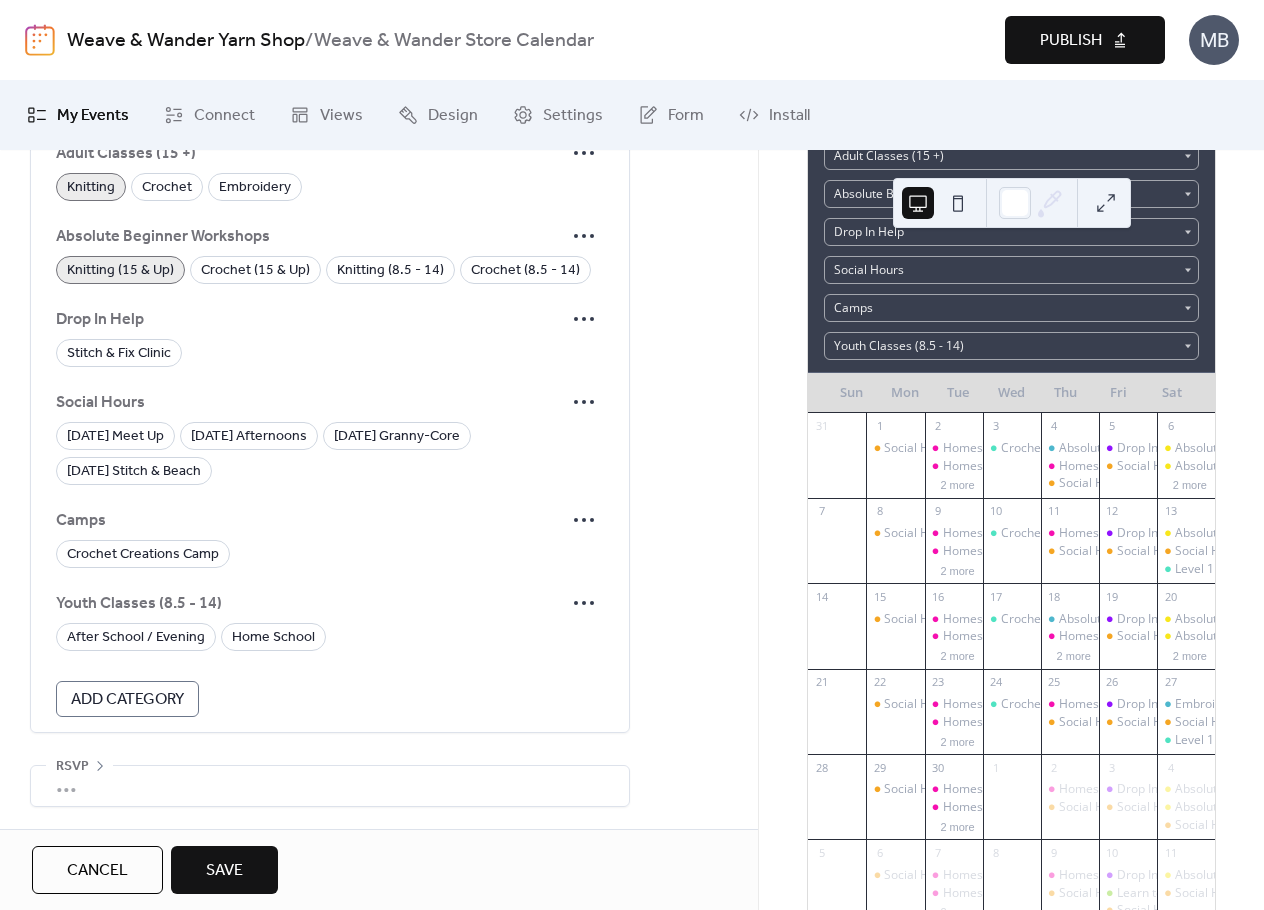 scroll, scrollTop: 1707, scrollLeft: 0, axis: vertical 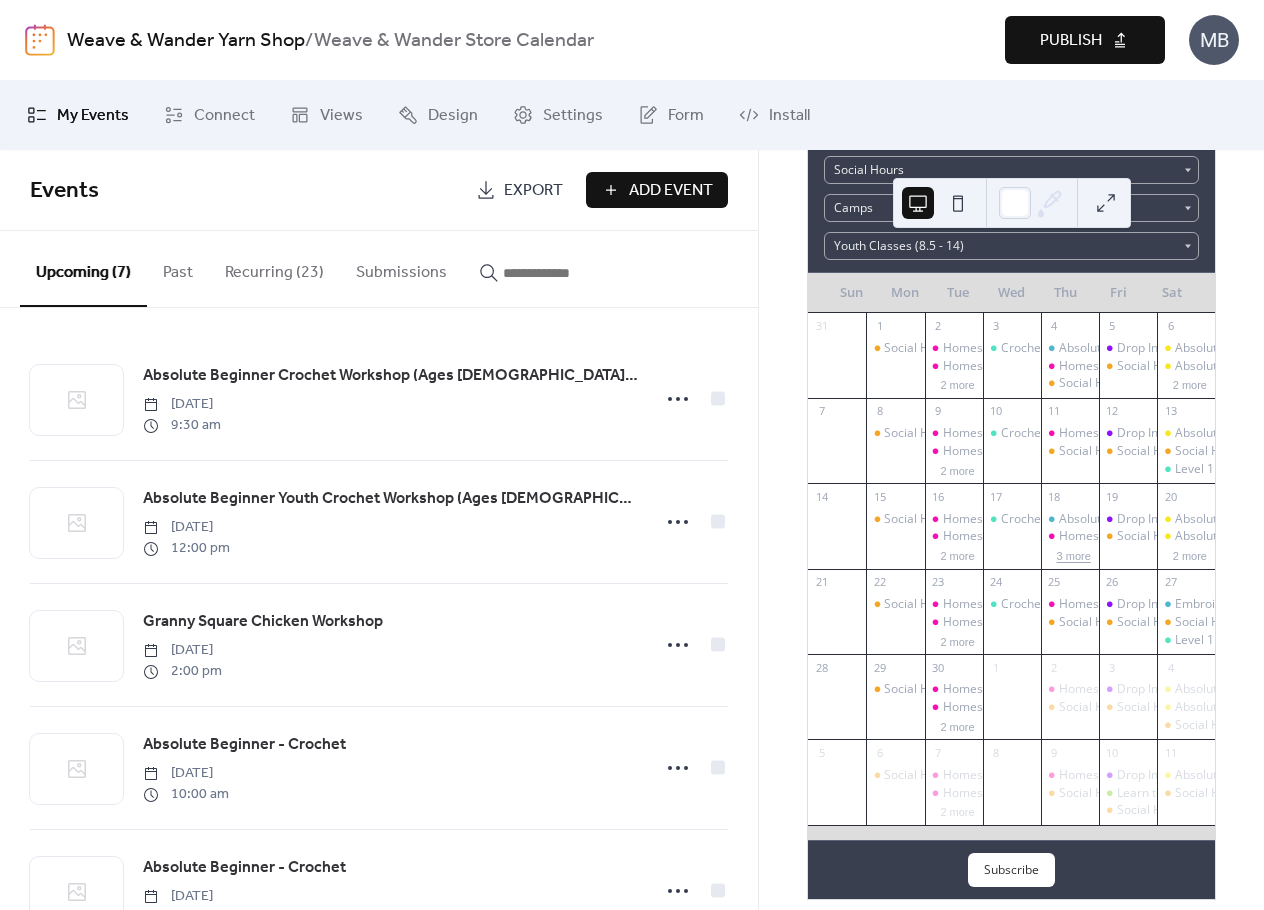 click on "3 more" at bounding box center [1074, 554] 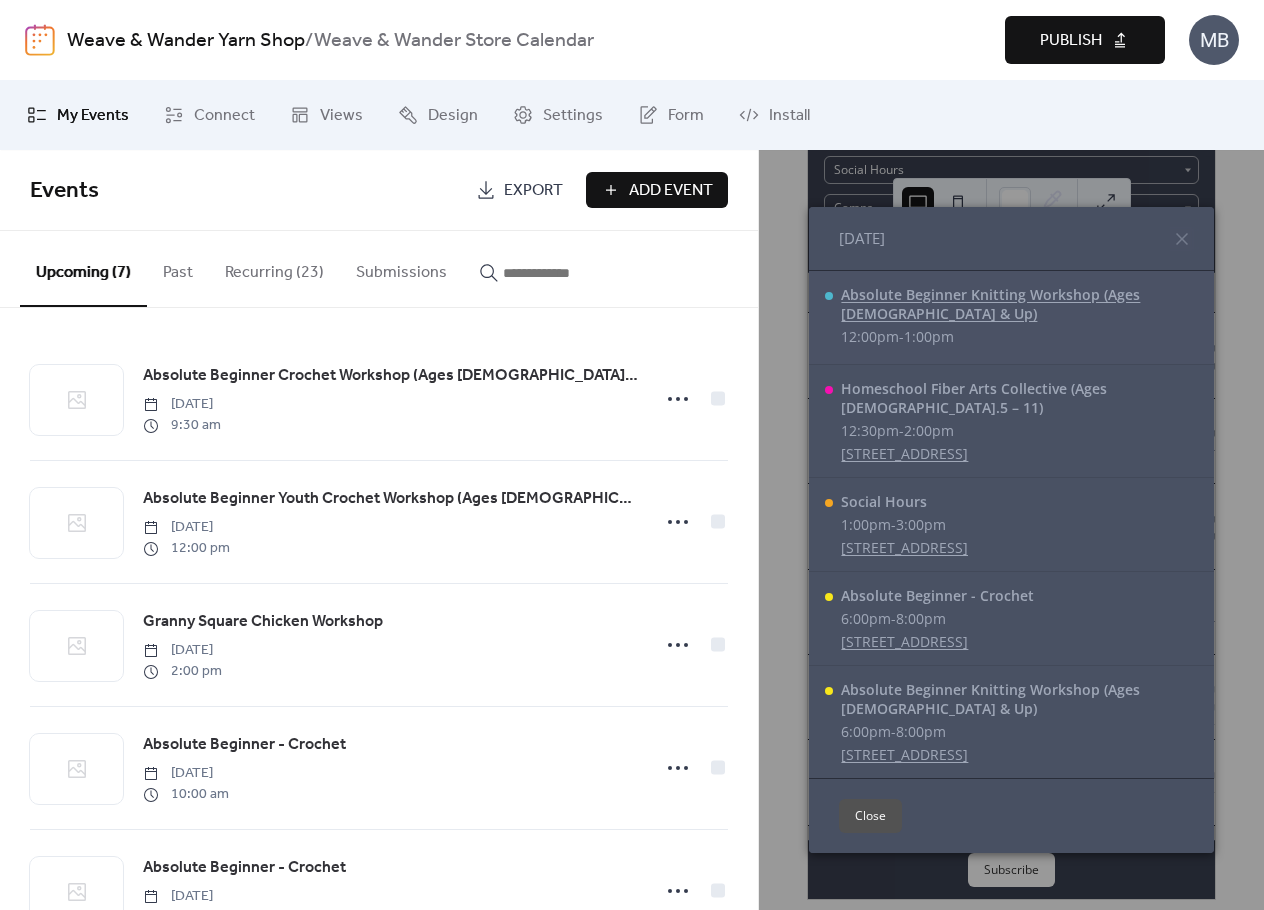click on "Absolute Beginner Knitting Workshop (Ages [DEMOGRAPHIC_DATA] & Up)" at bounding box center (1019, 304) 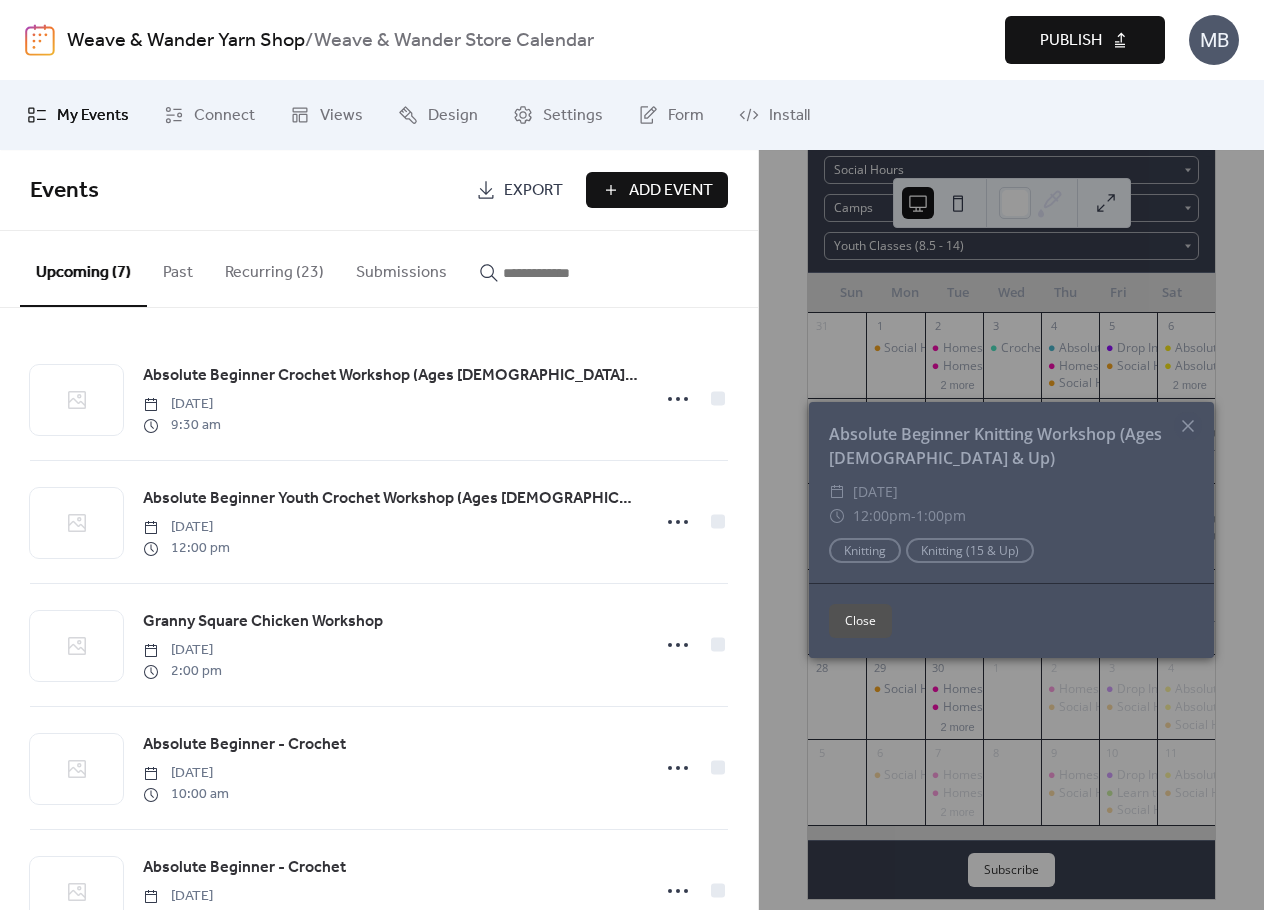 drag, startPoint x: 1196, startPoint y: 421, endPoint x: 1162, endPoint y: 412, distance: 35.17101 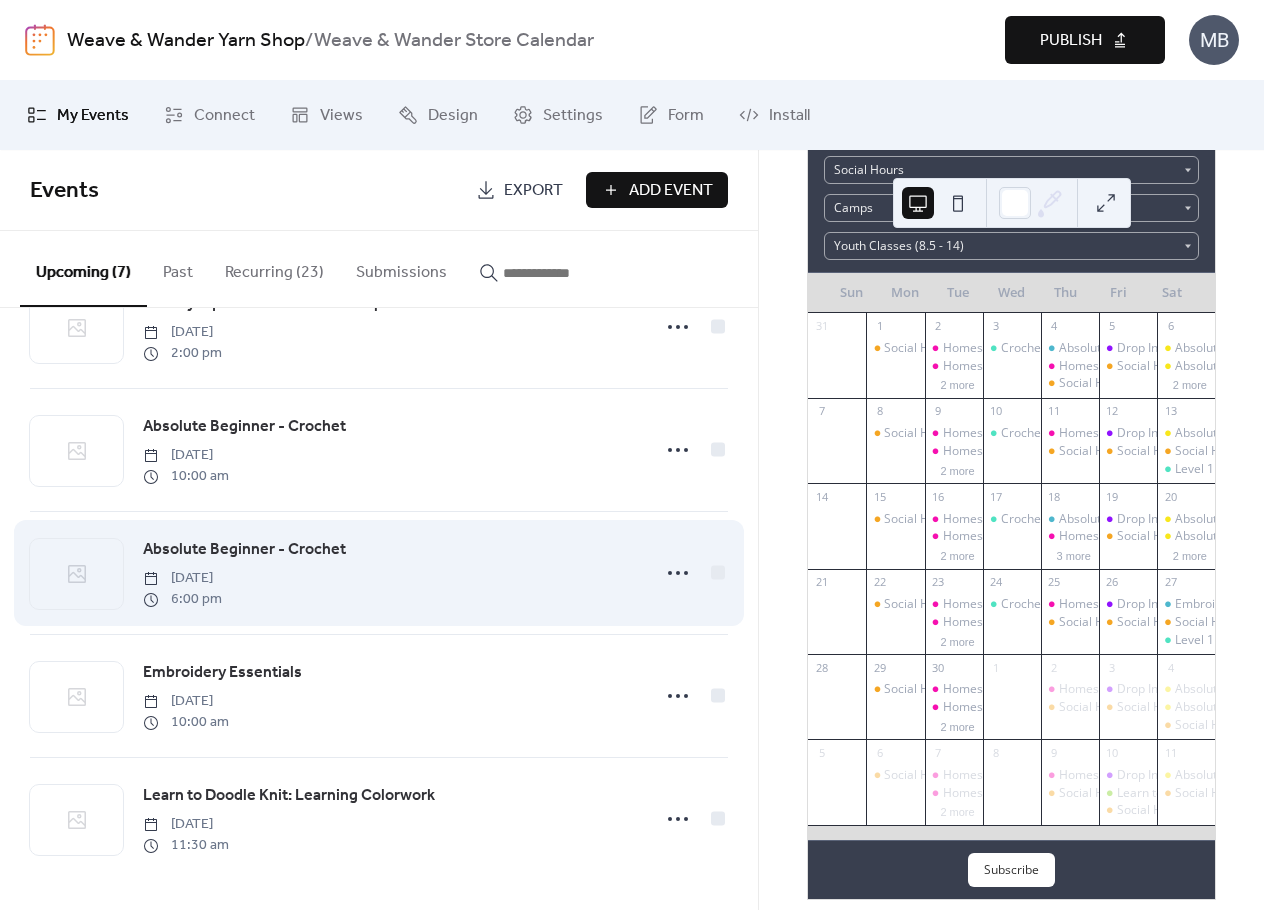 scroll, scrollTop: 325, scrollLeft: 0, axis: vertical 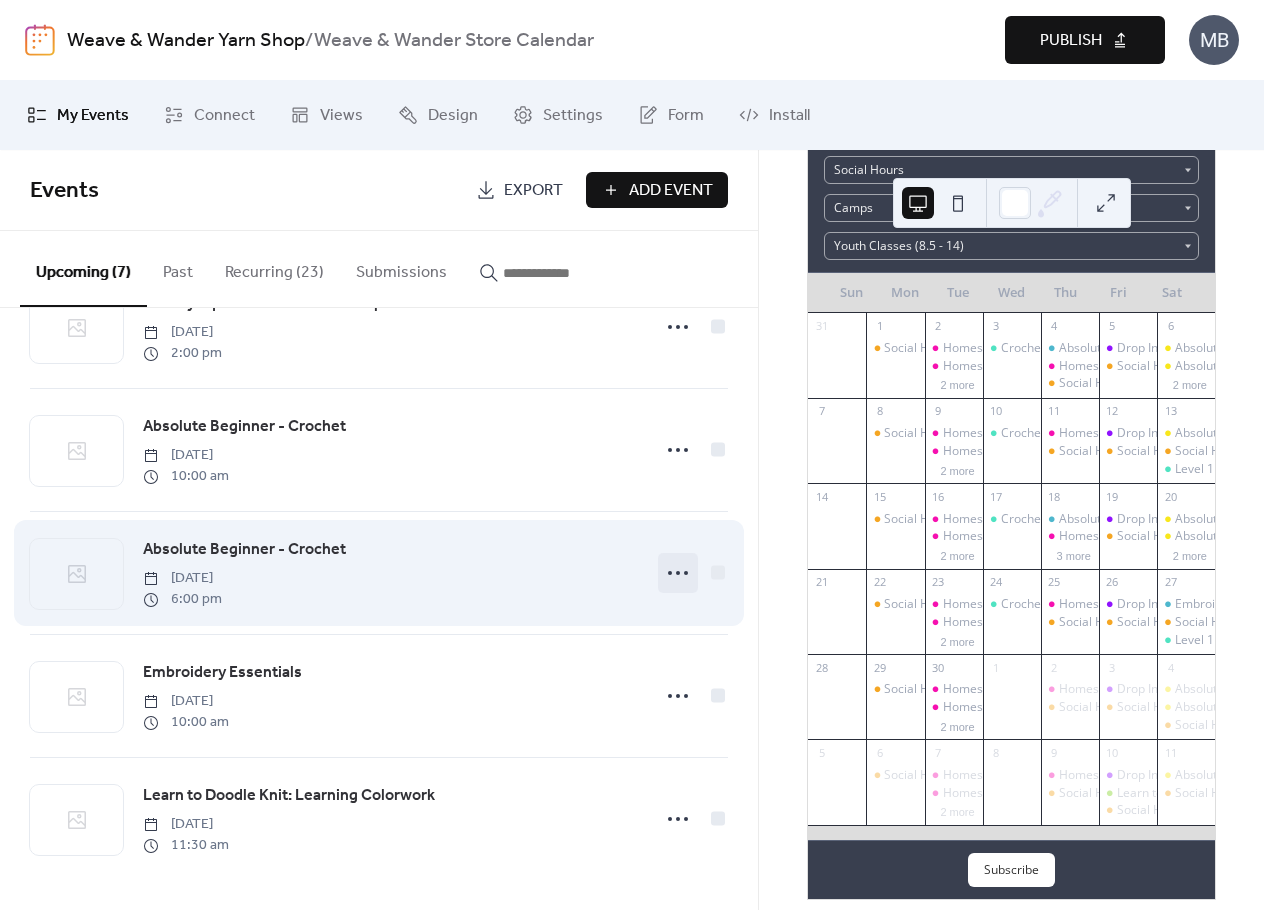 click 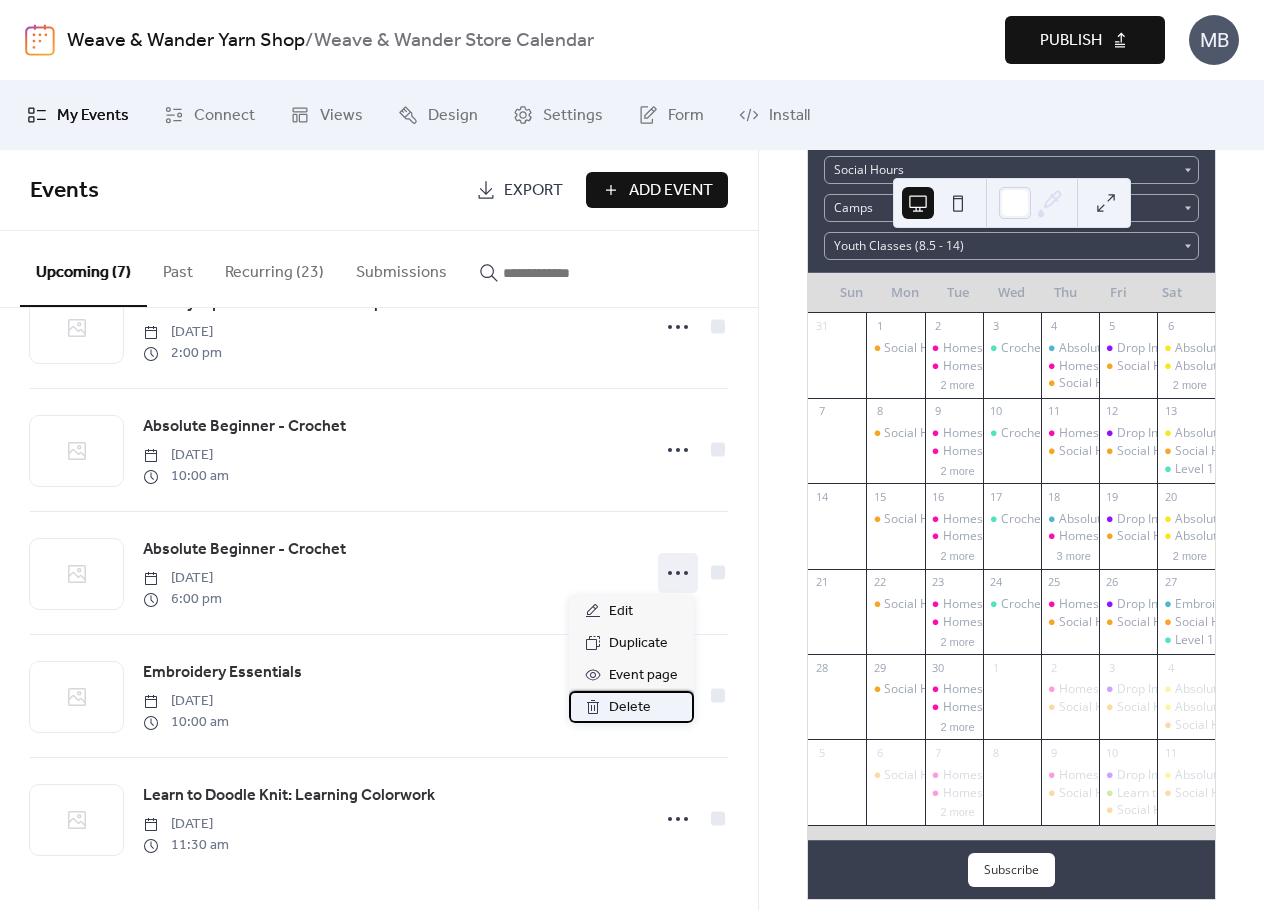 click on "Delete" at bounding box center (630, 708) 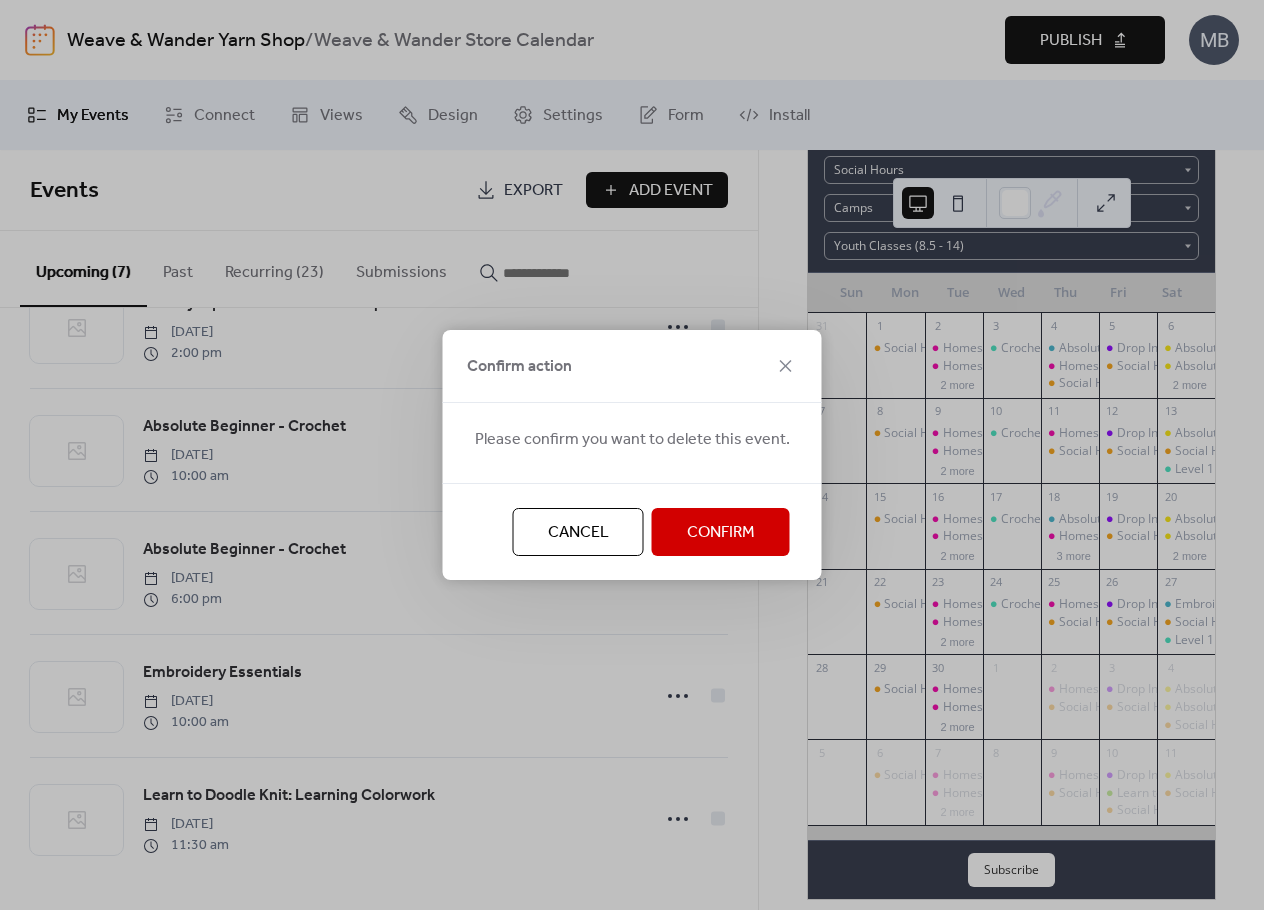 click on "Confirm" at bounding box center (721, 533) 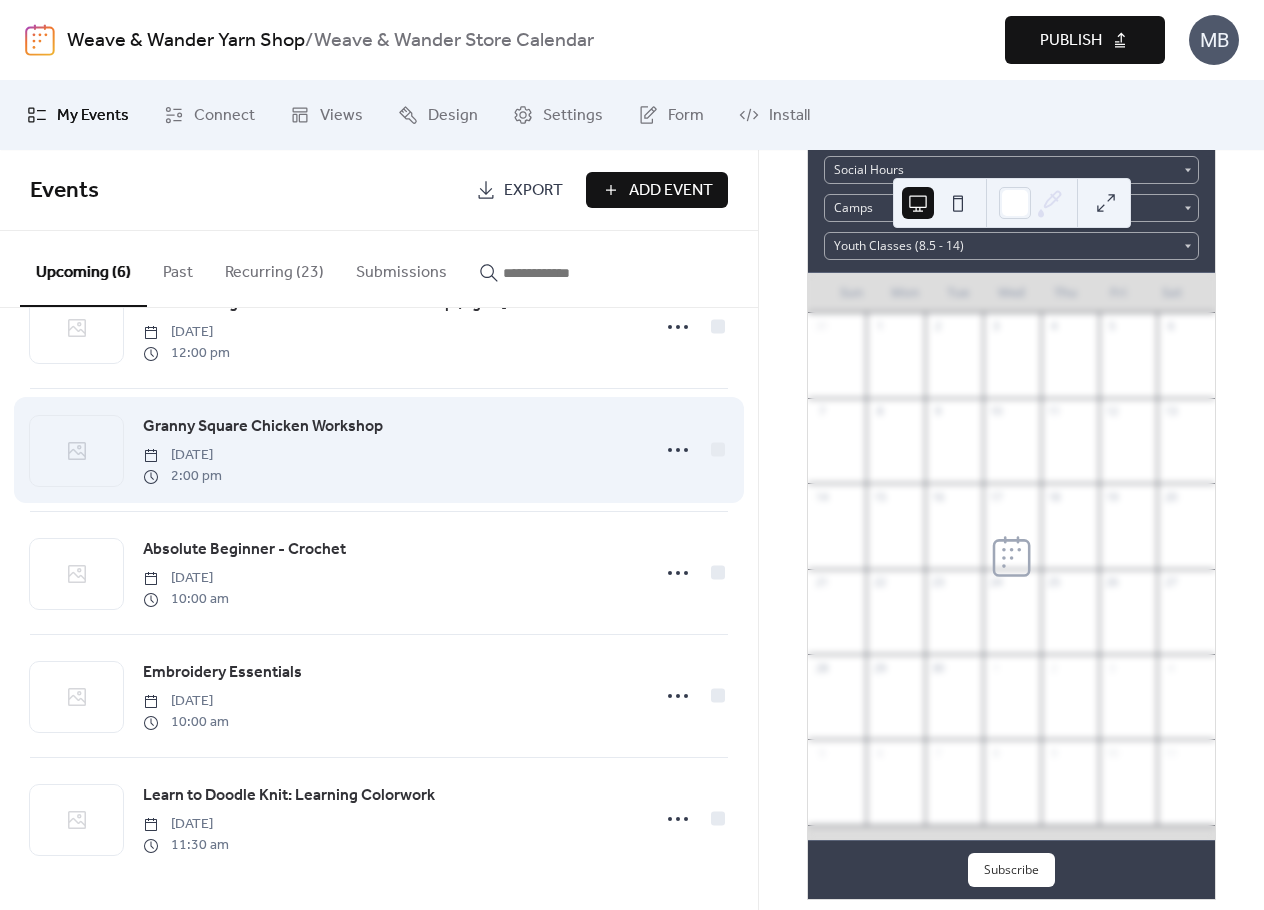 scroll, scrollTop: 201, scrollLeft: 0, axis: vertical 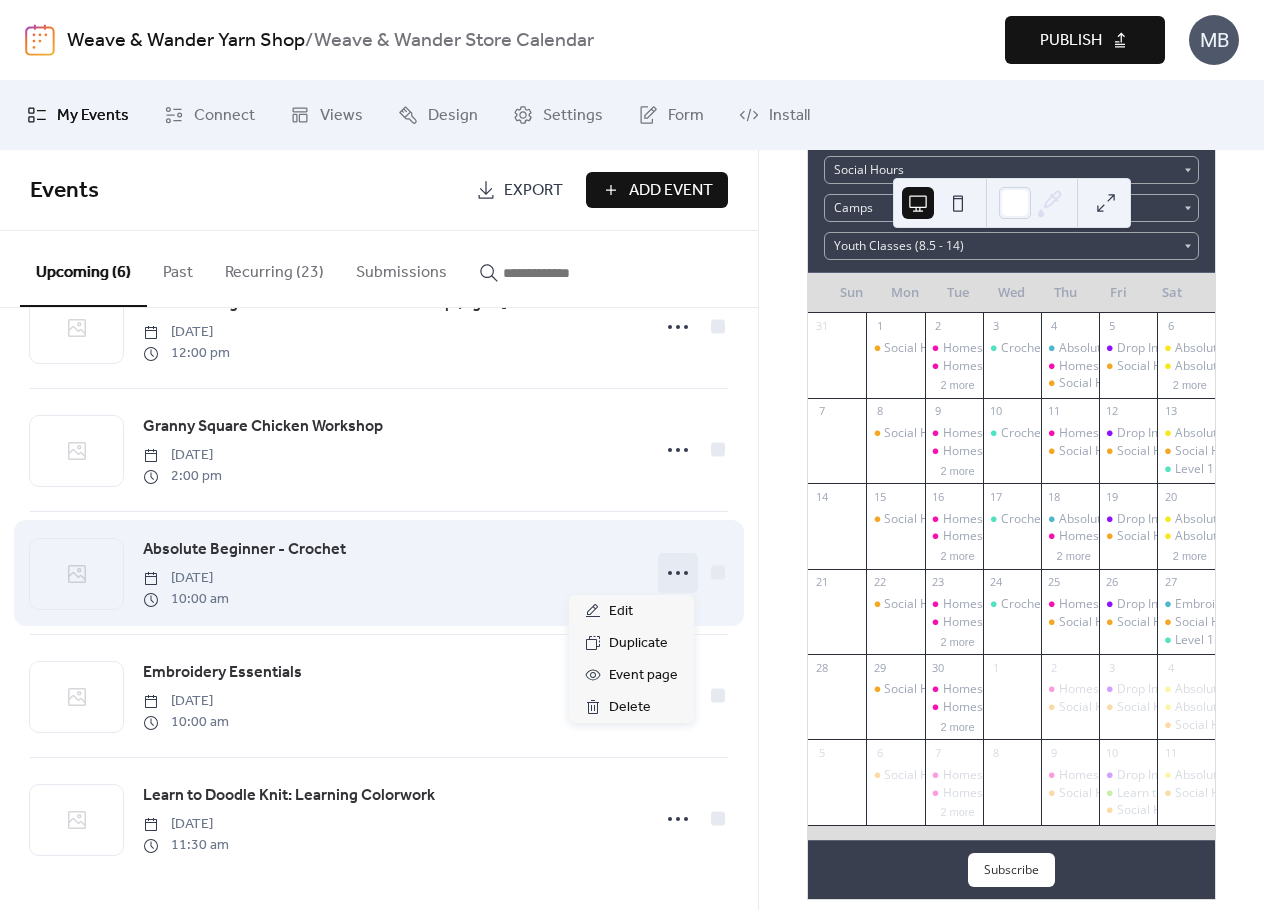 click 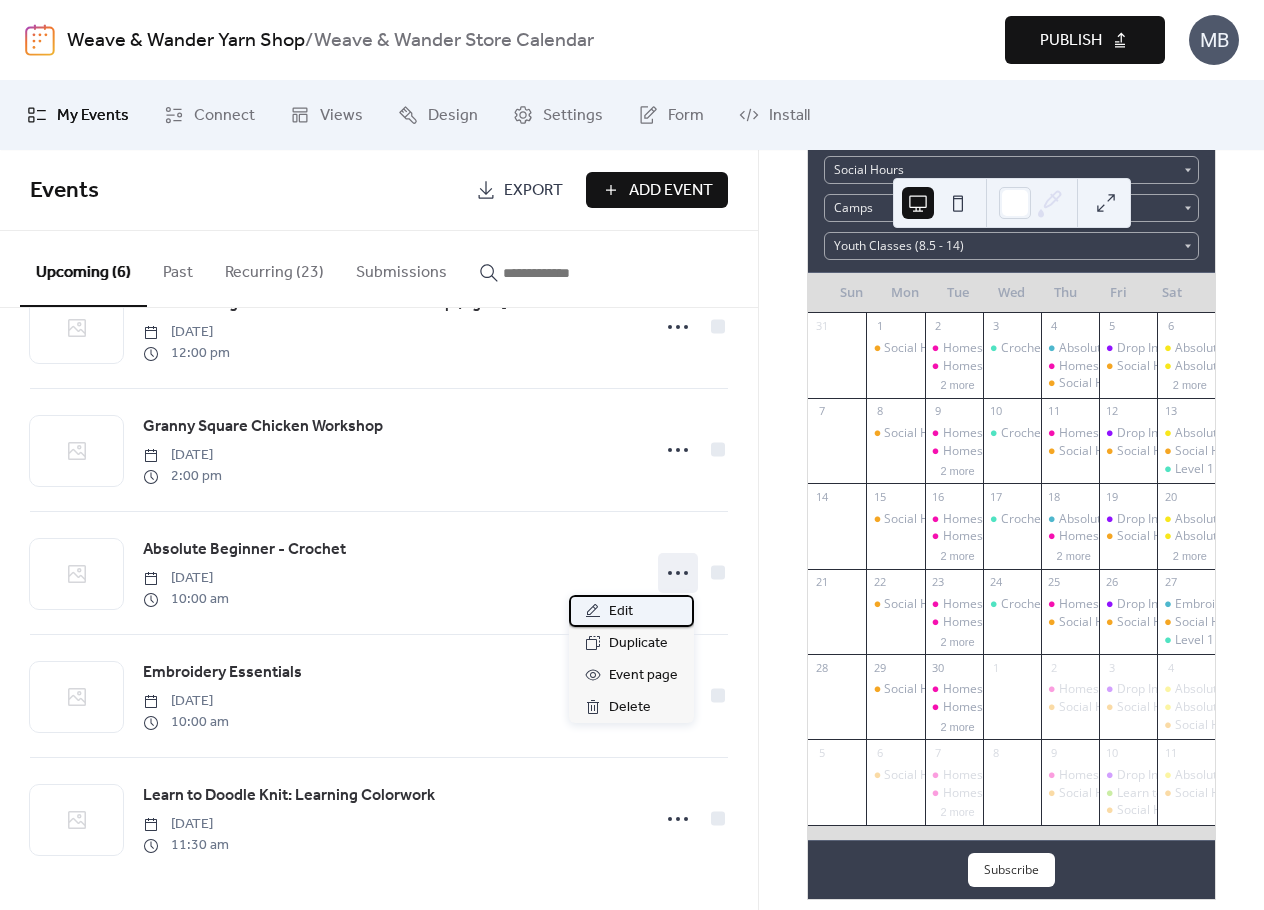 click on "Edit" at bounding box center [621, 612] 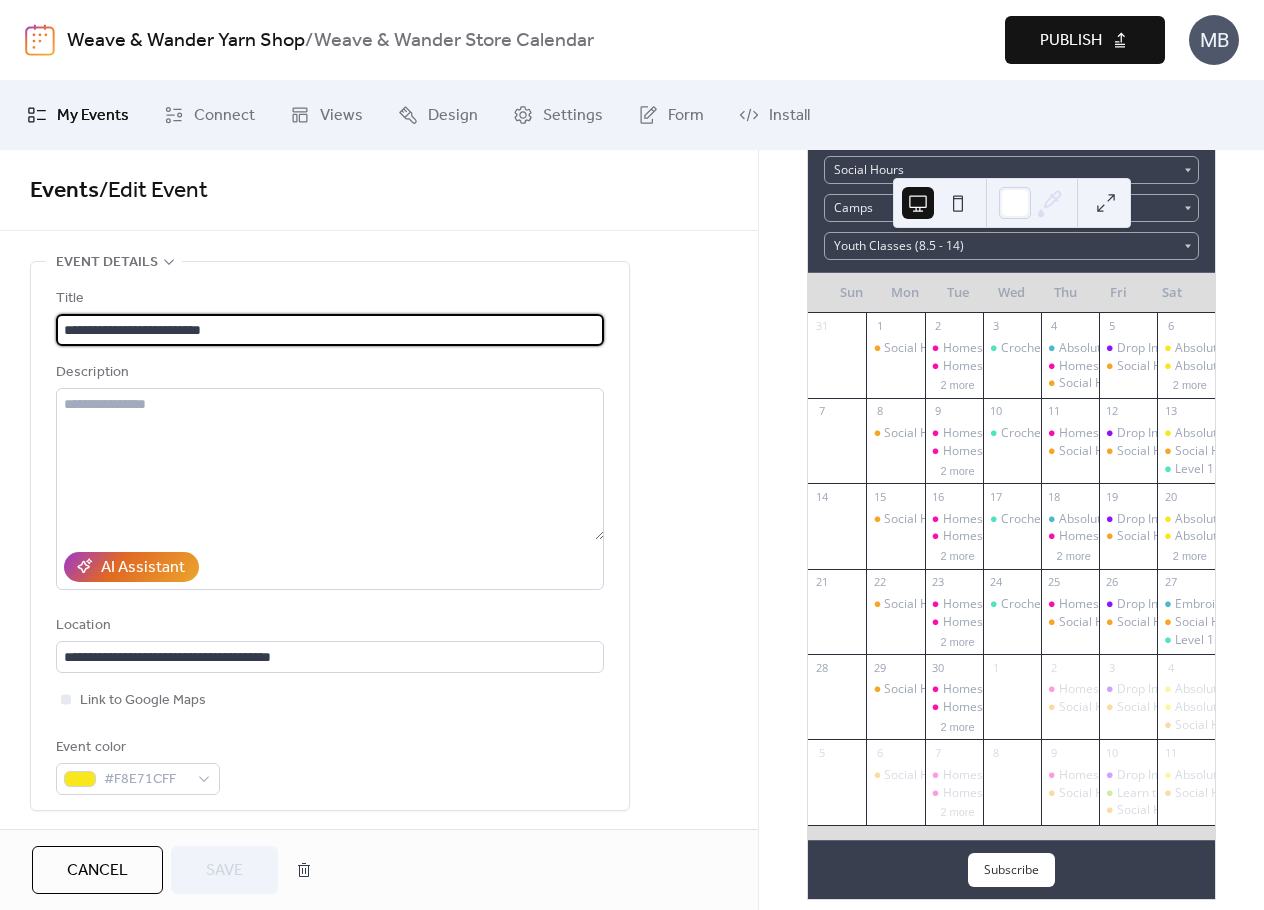 click on "**********" at bounding box center [330, 330] 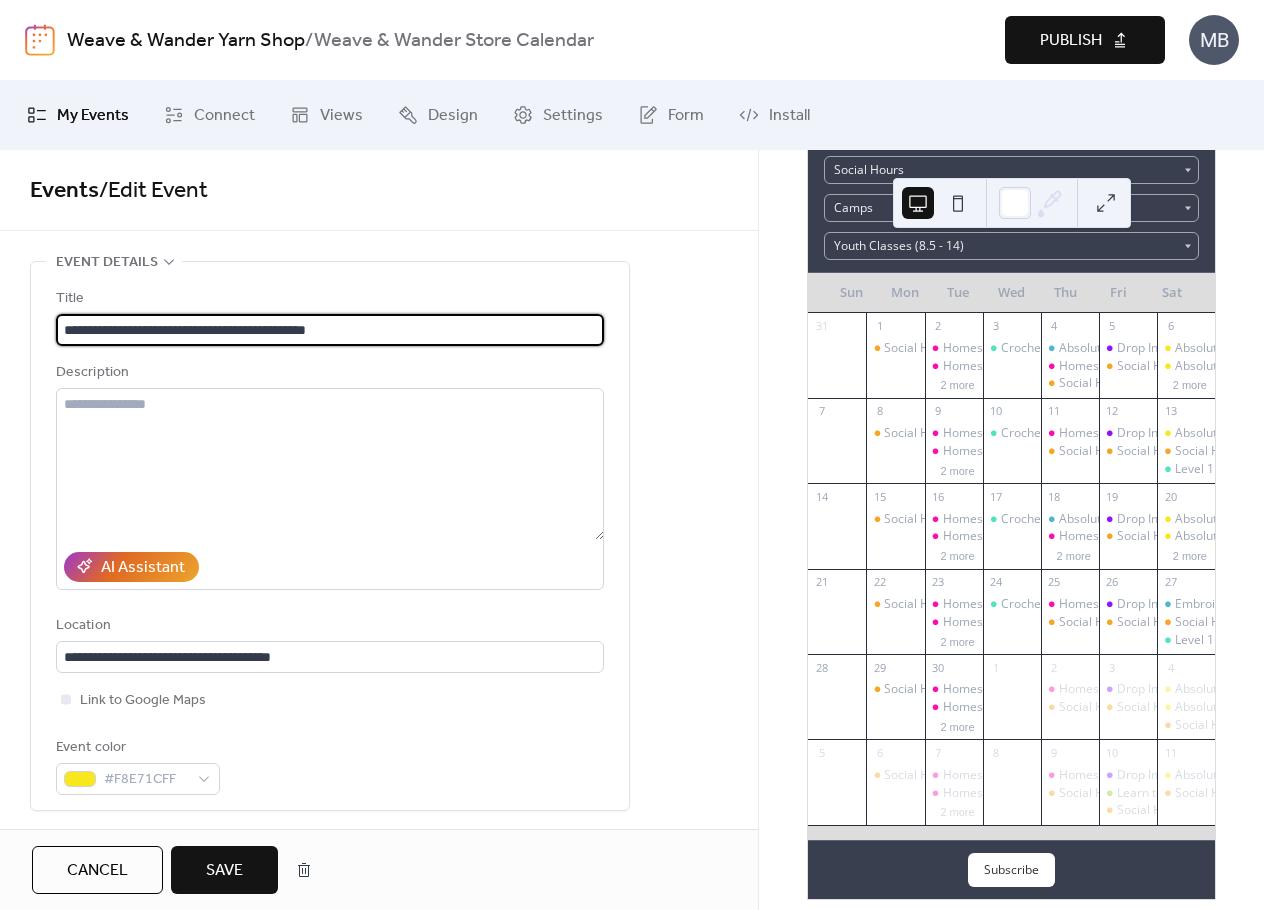 drag, startPoint x: 377, startPoint y: 320, endPoint x: 30, endPoint y: 328, distance: 347.0922 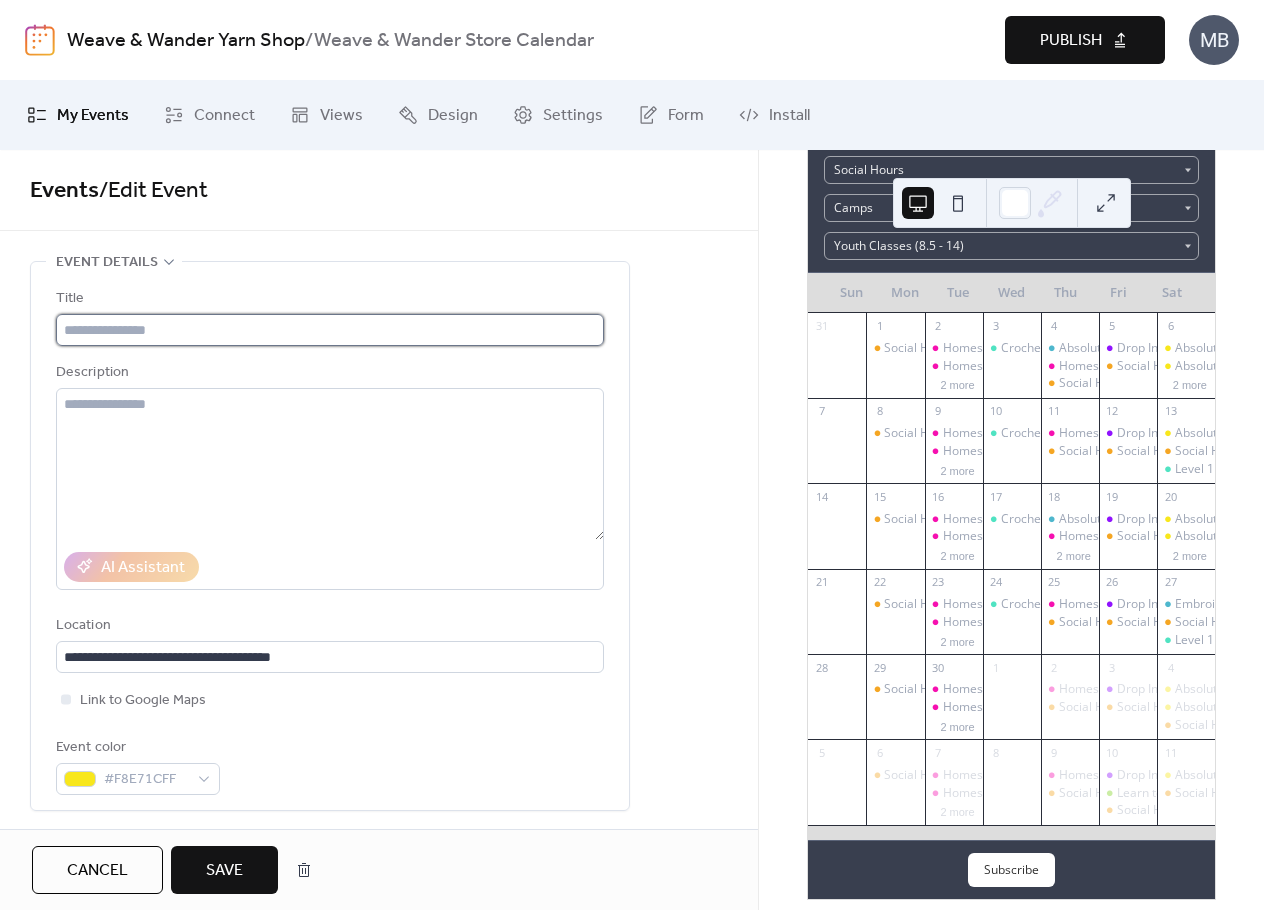 click at bounding box center (330, 330) 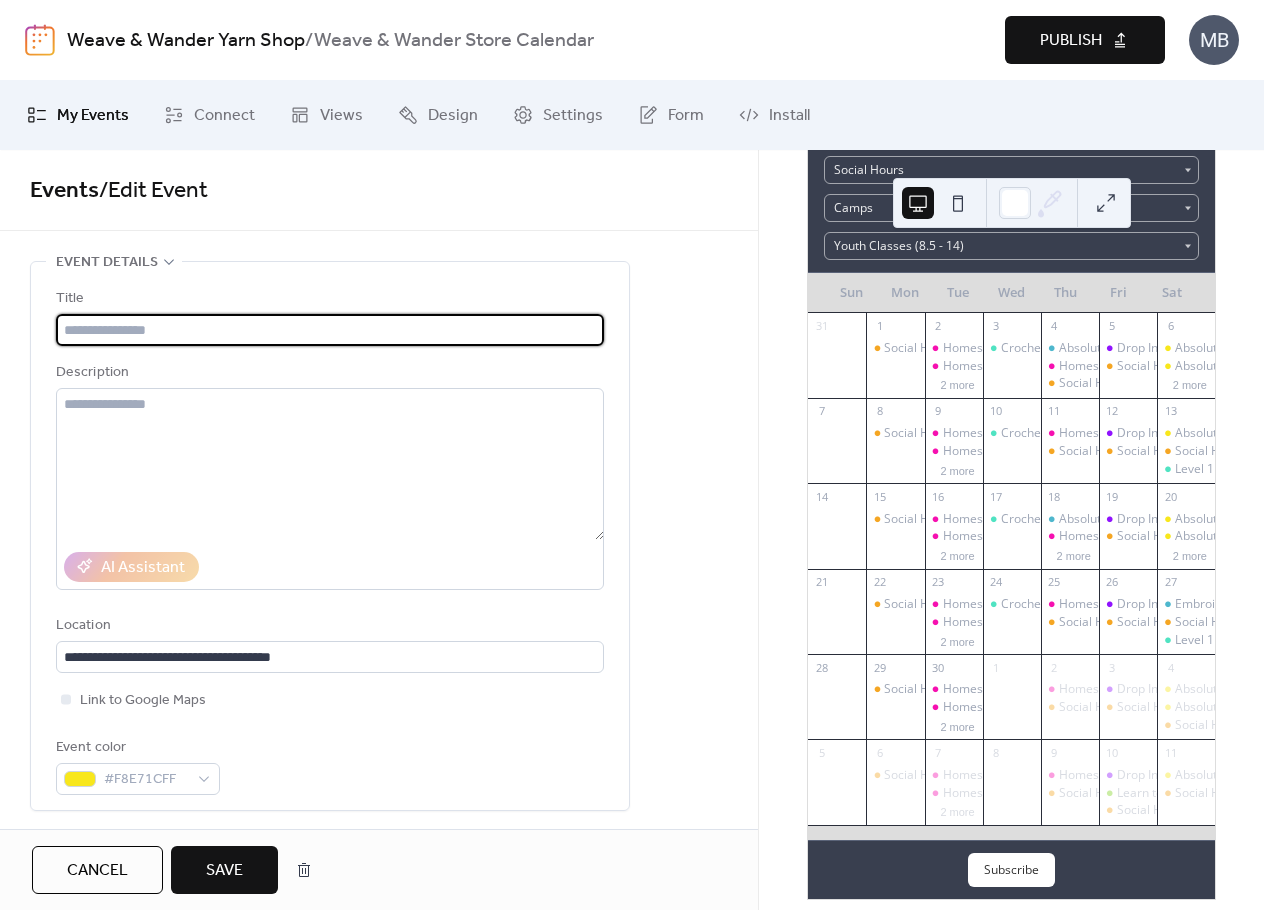 paste on "**********" 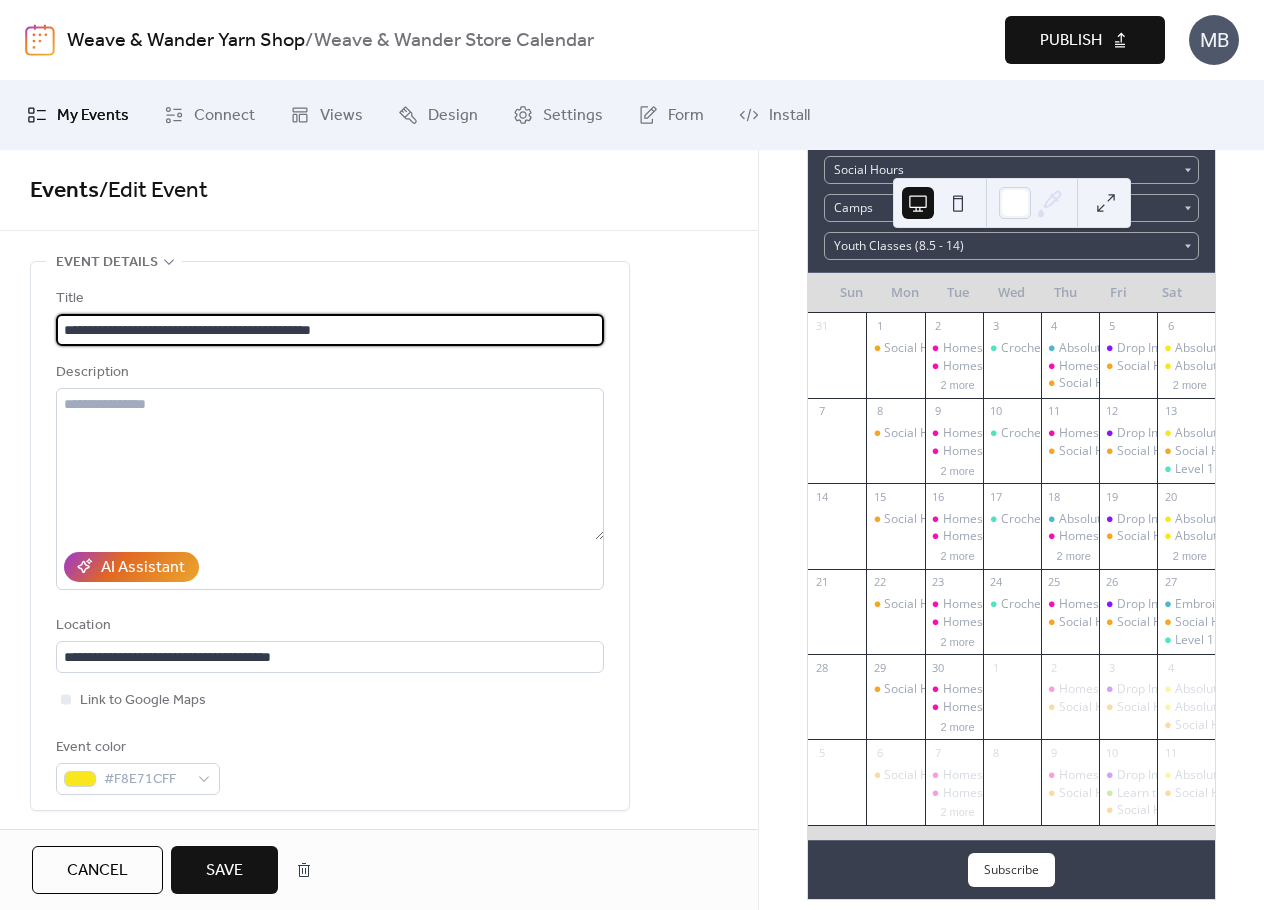 type on "**********" 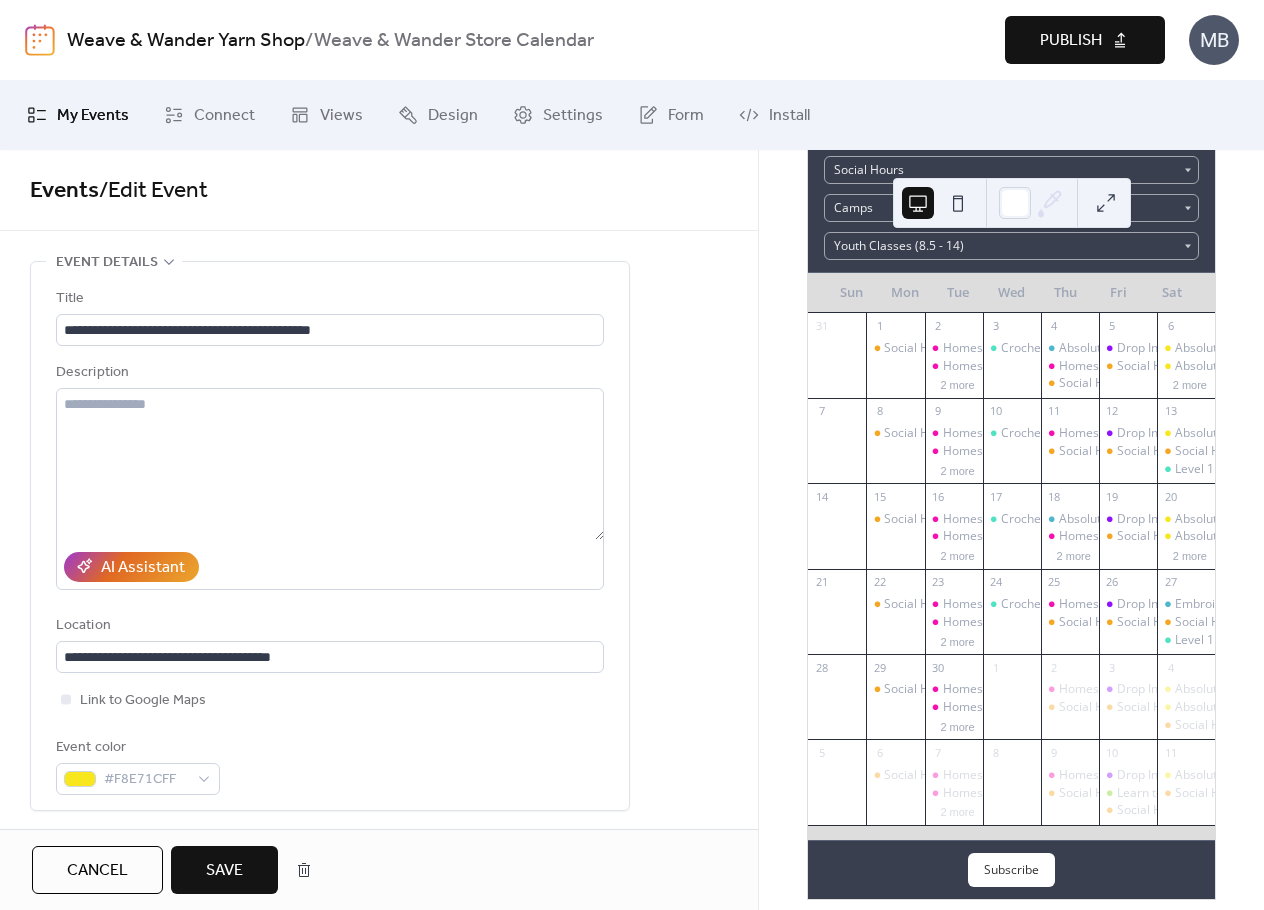 click on "**********" at bounding box center [379, 1194] 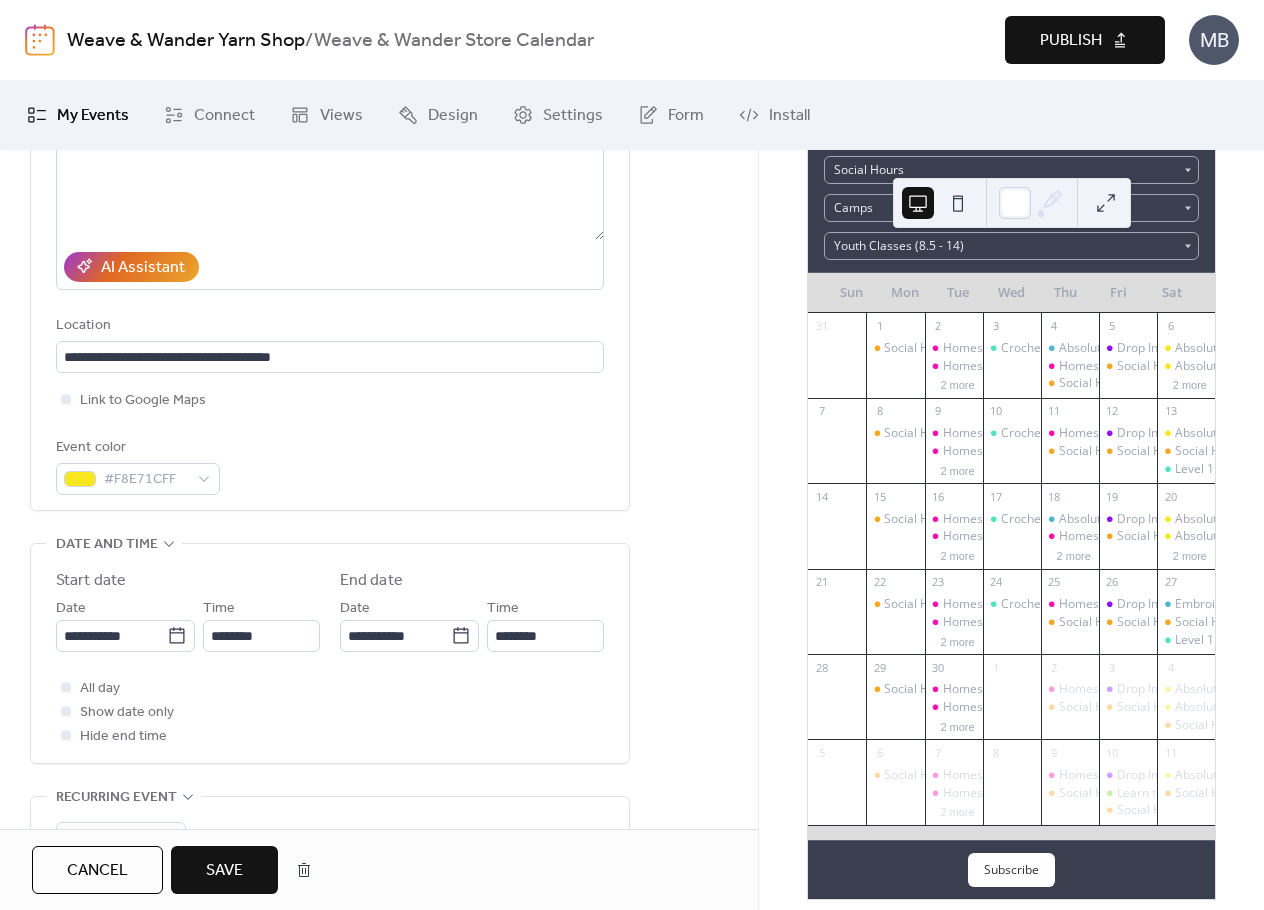 scroll, scrollTop: 400, scrollLeft: 0, axis: vertical 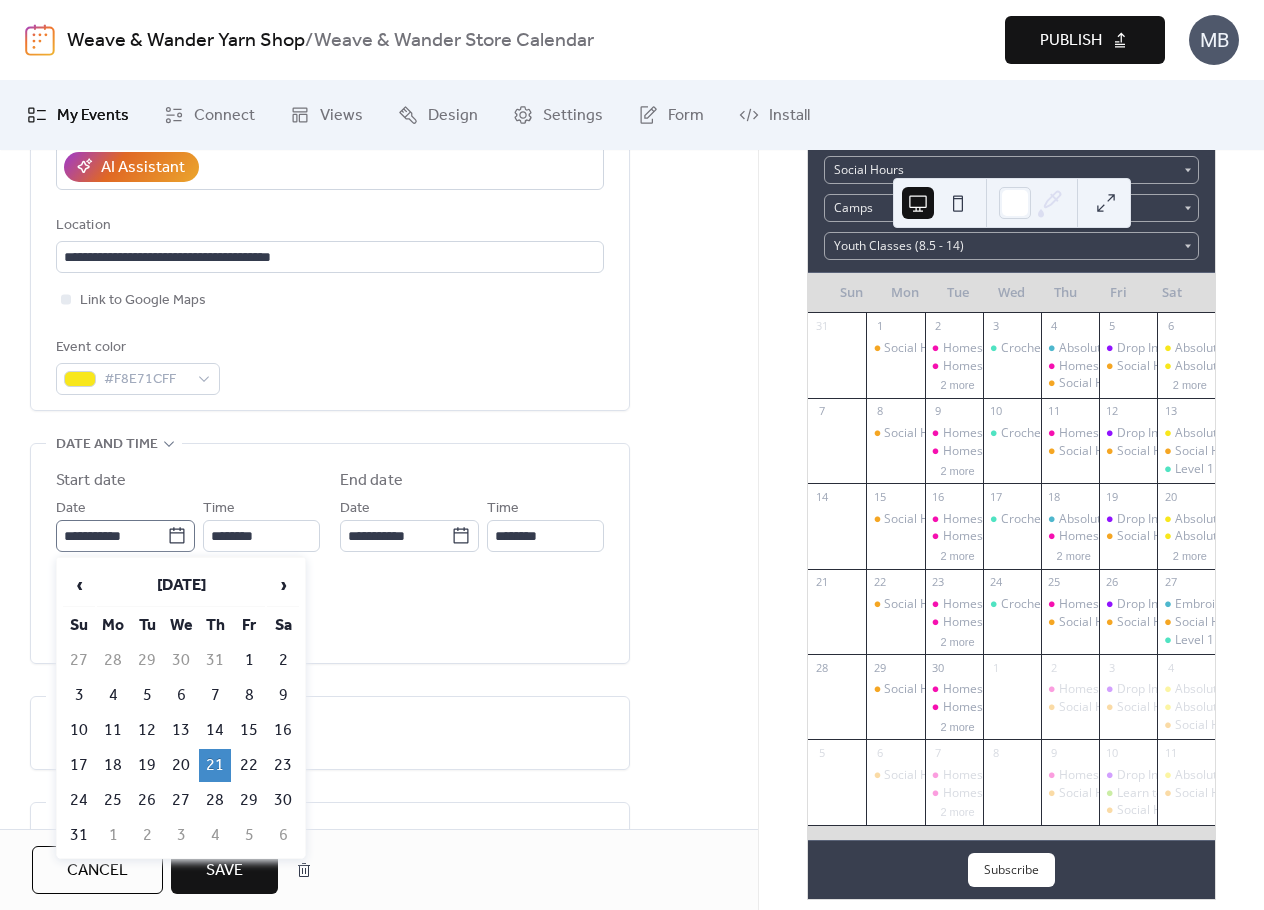click 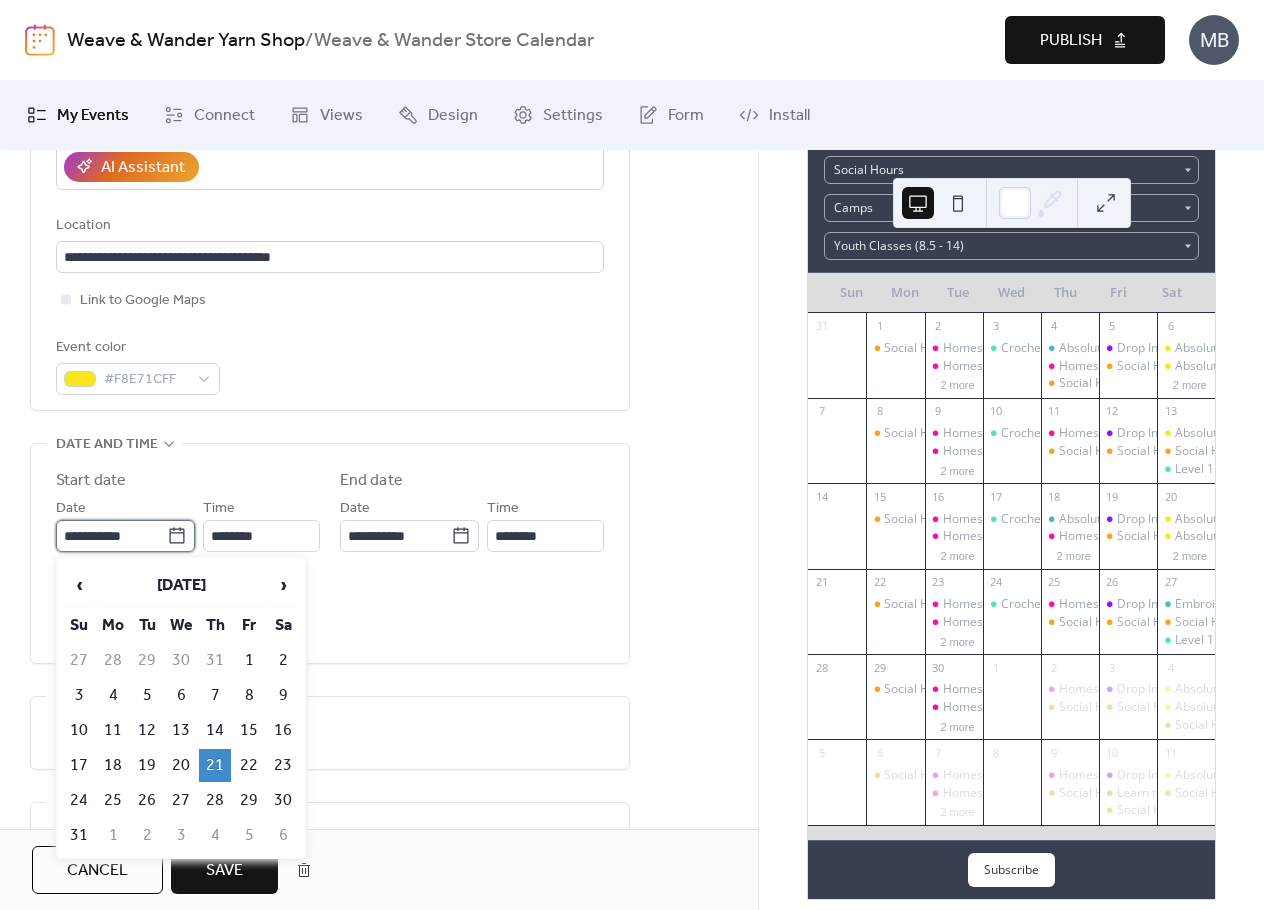 click on "**********" at bounding box center [111, 536] 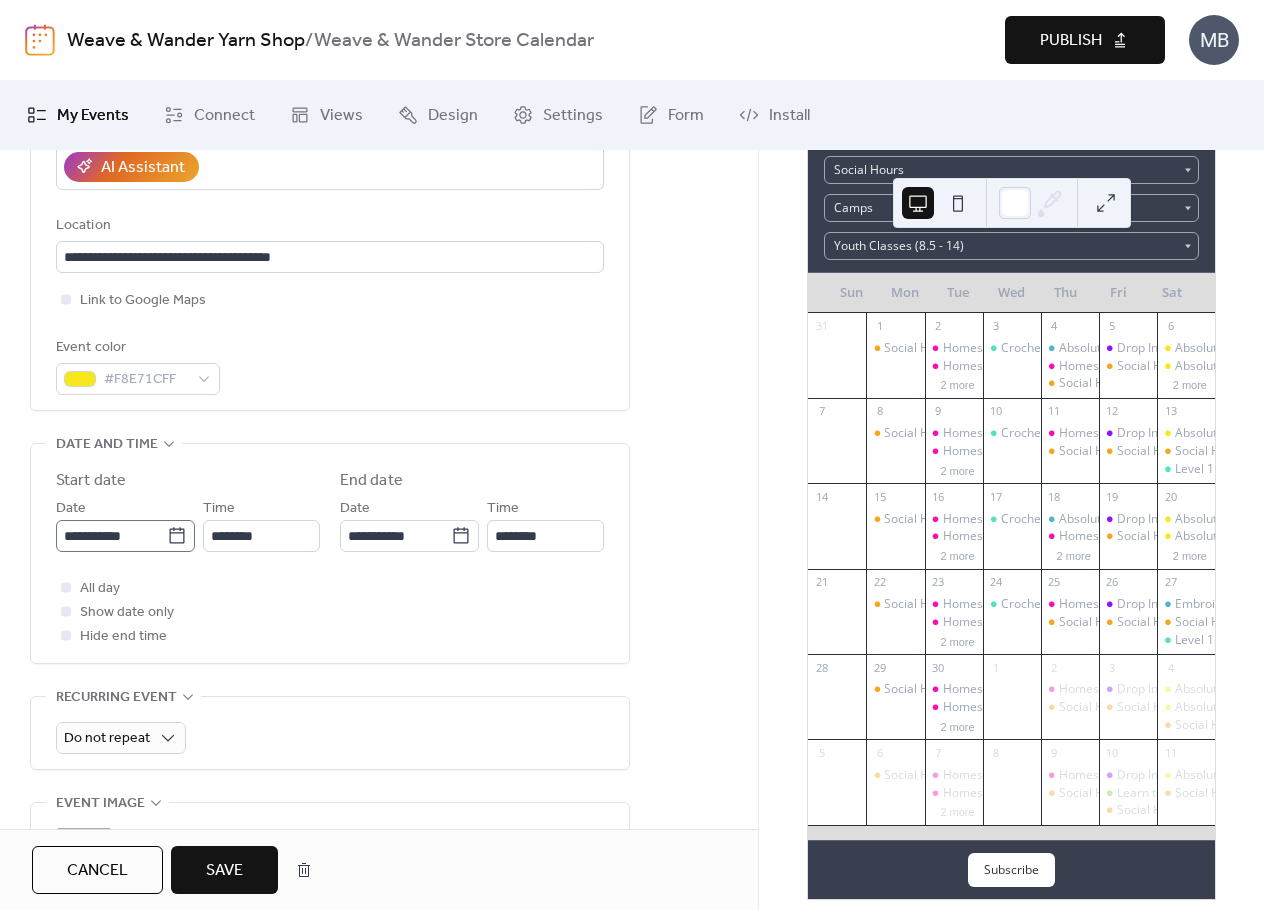 click 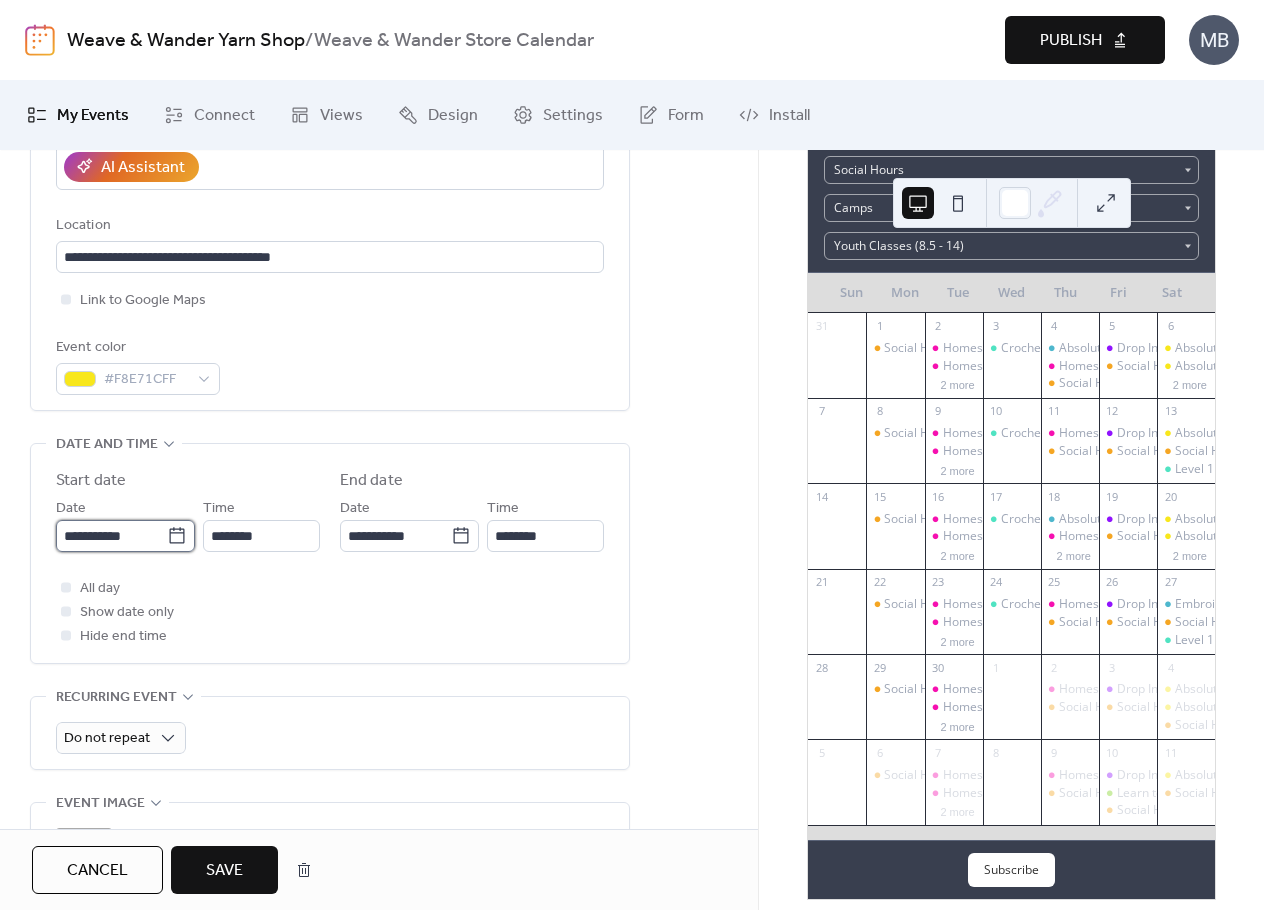 click on "**********" at bounding box center (111, 536) 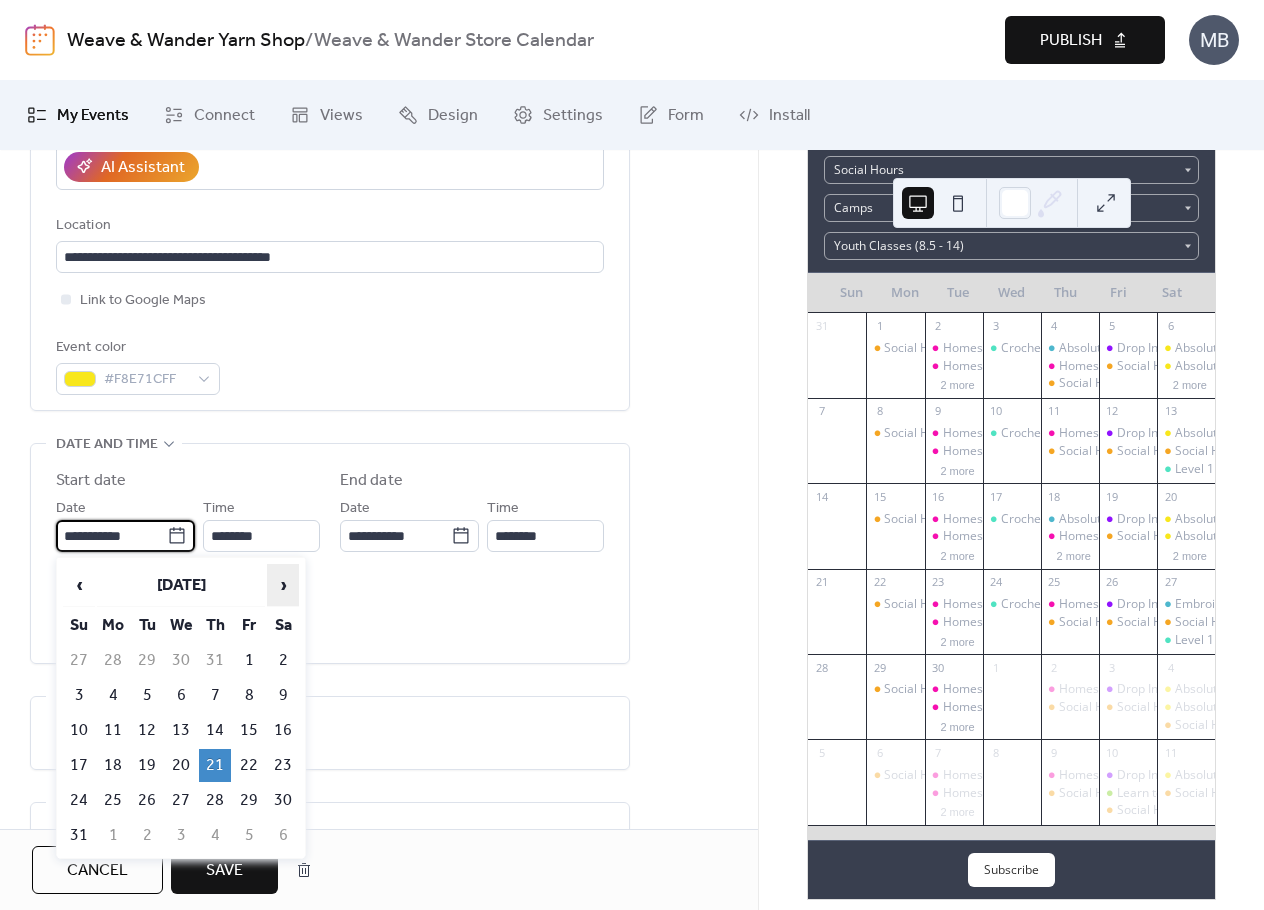 click on "›" at bounding box center [283, 585] 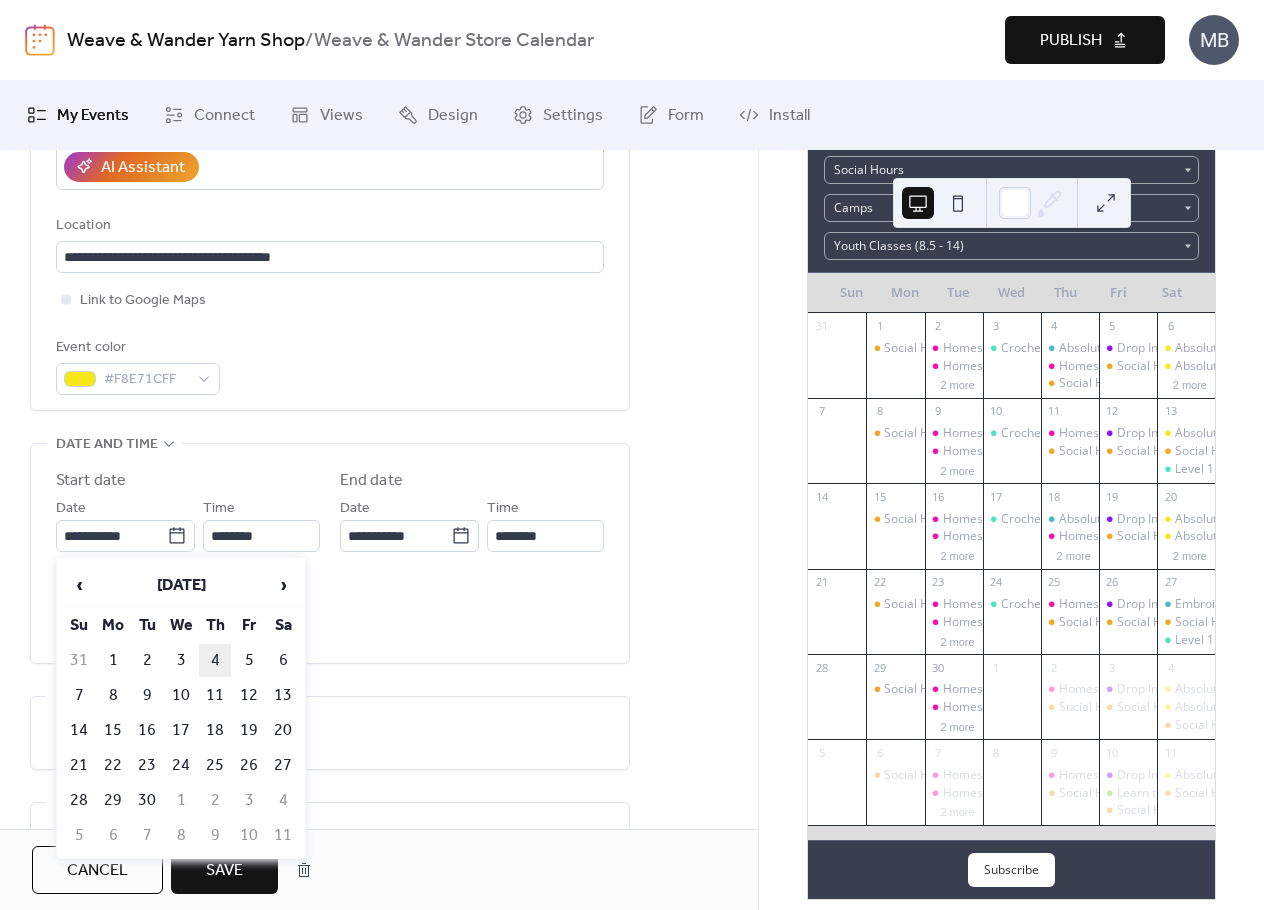 click on "4" at bounding box center (215, 660) 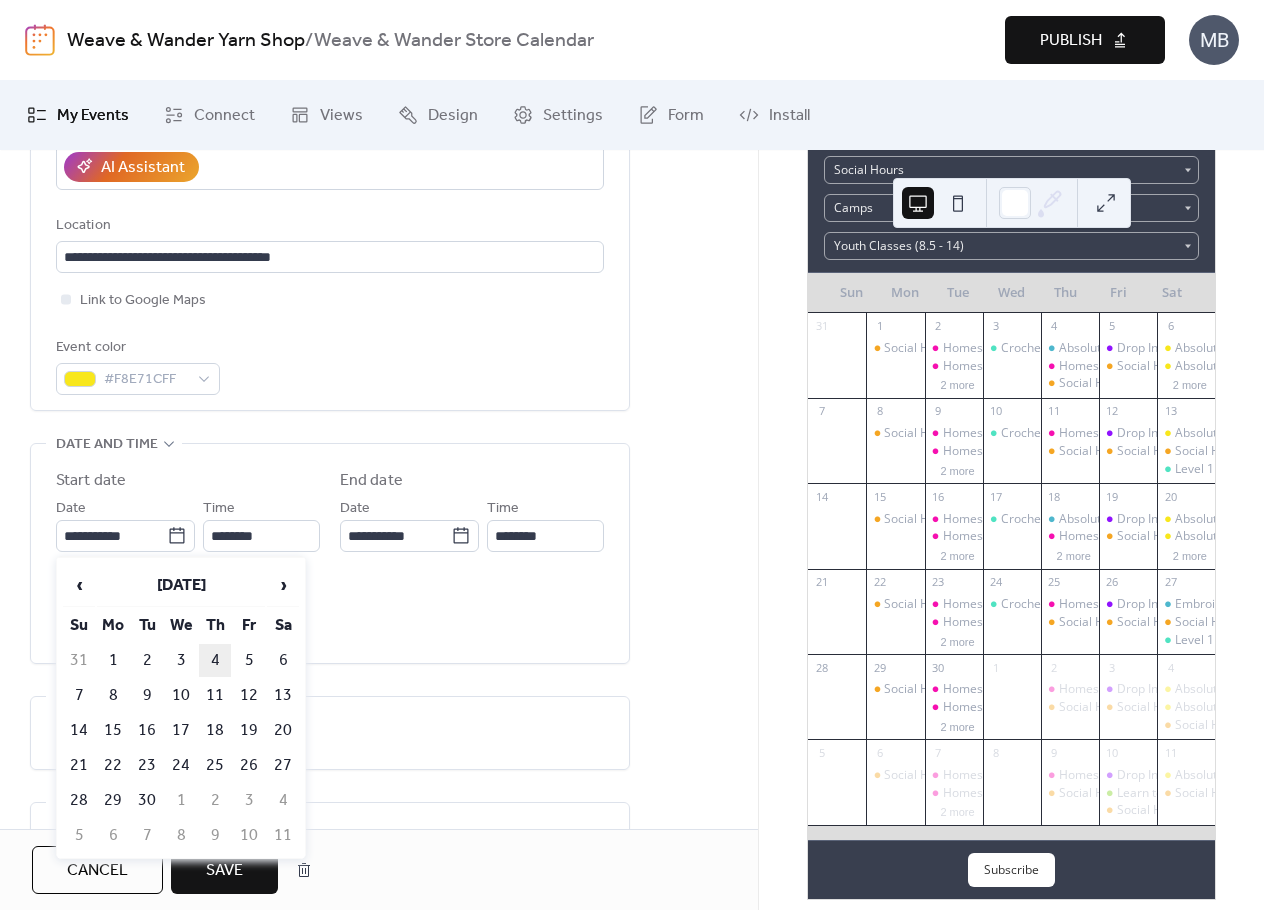 type on "**********" 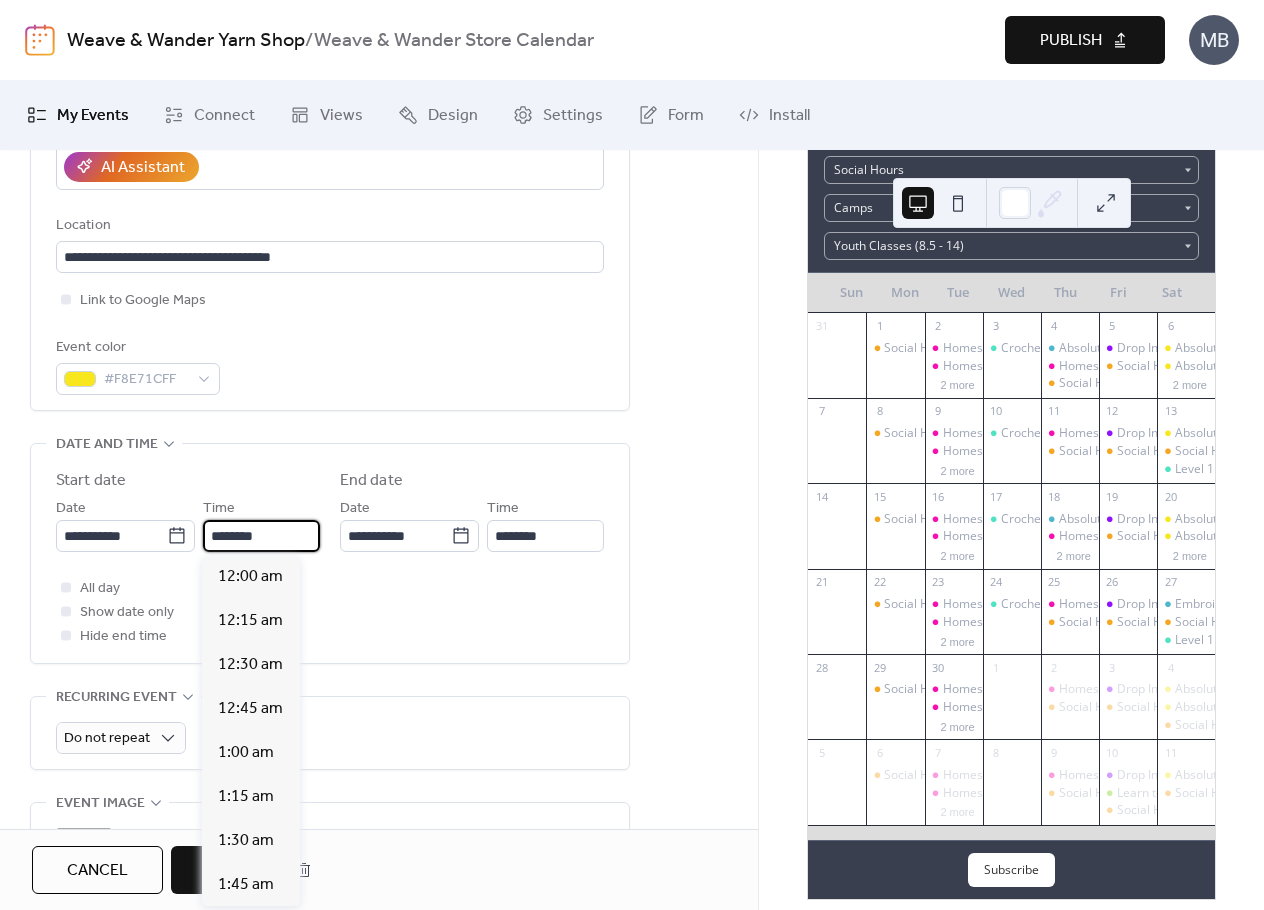 click on "********" at bounding box center (261, 536) 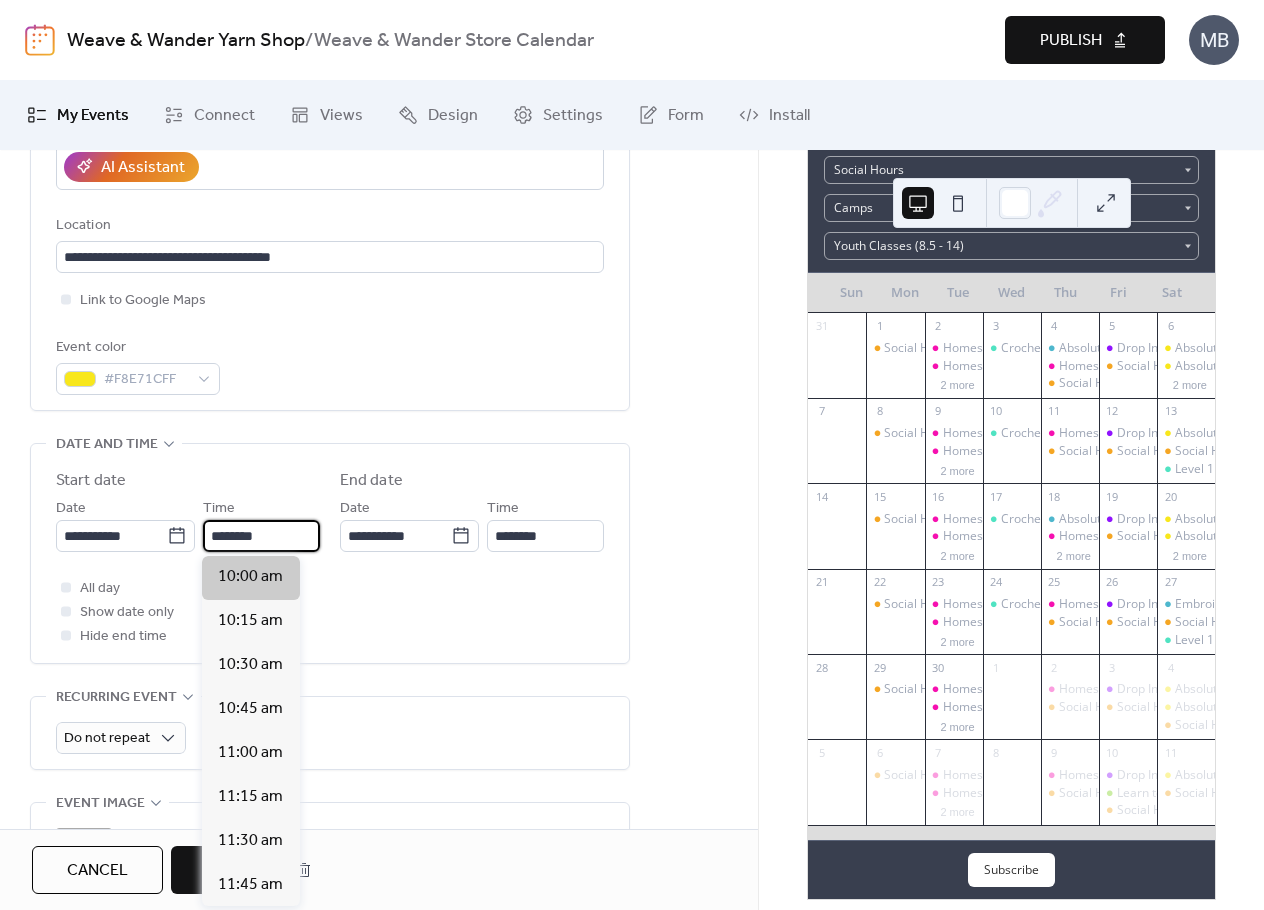 scroll, scrollTop: 1660, scrollLeft: 0, axis: vertical 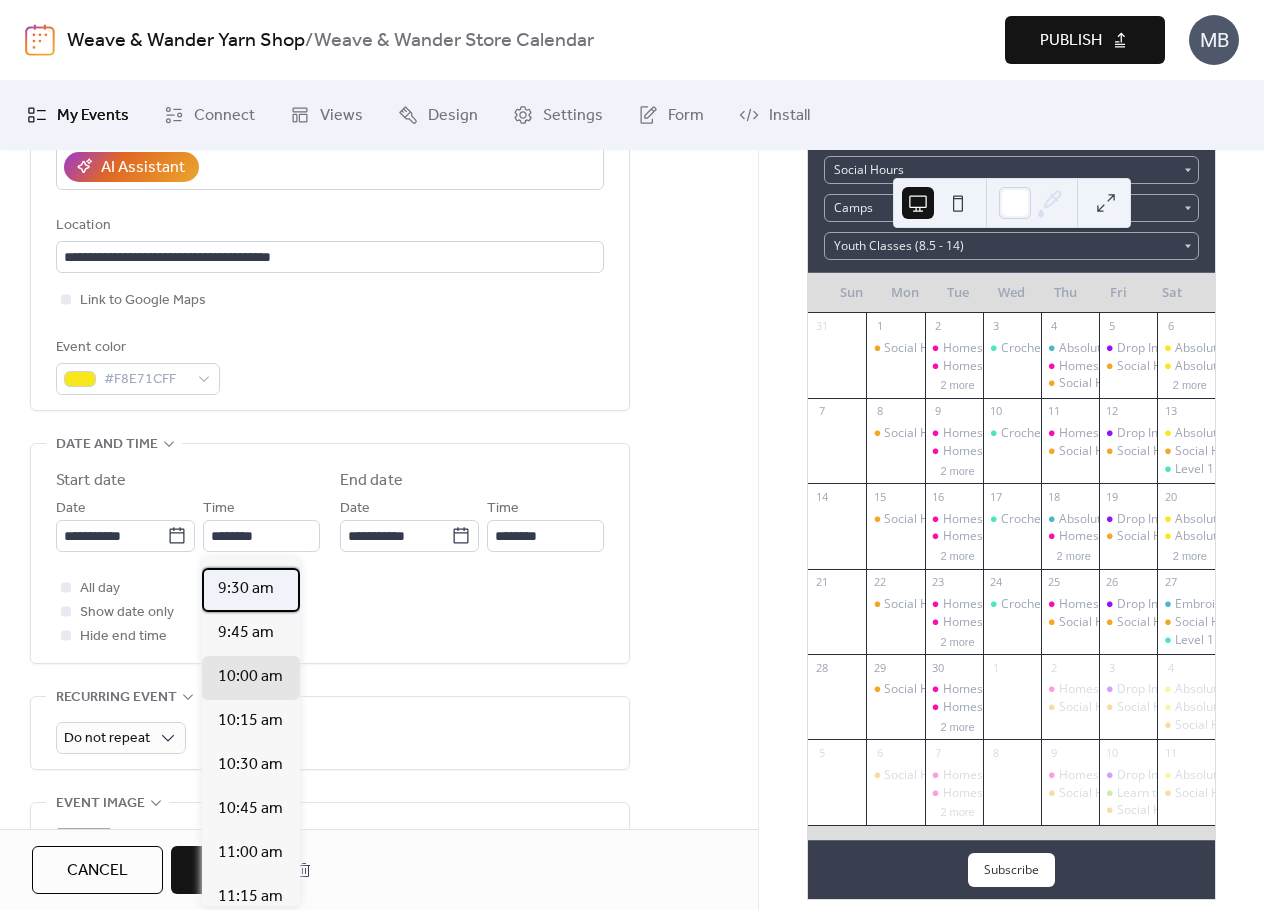 click on "9:30 am" at bounding box center [246, 589] 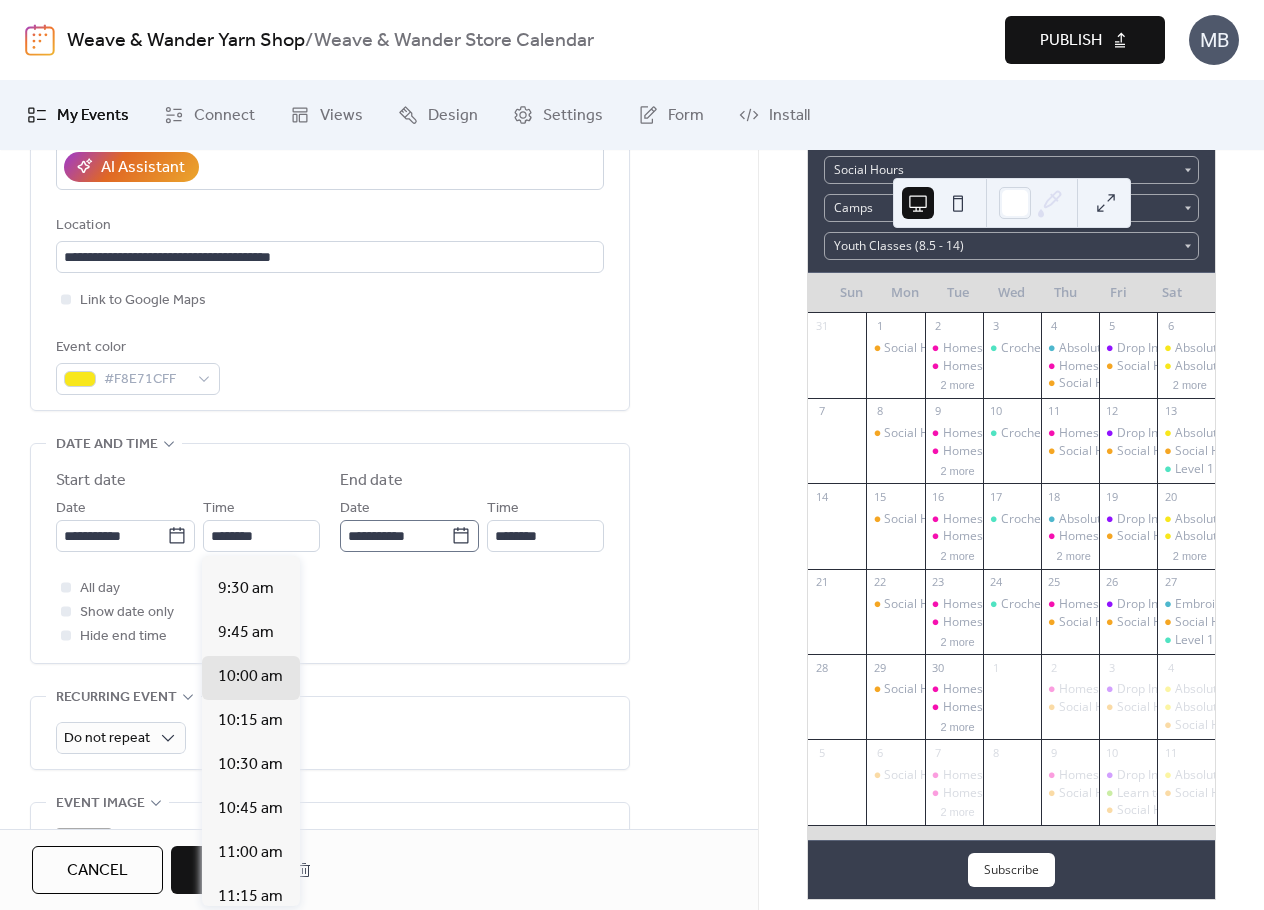 type on "*******" 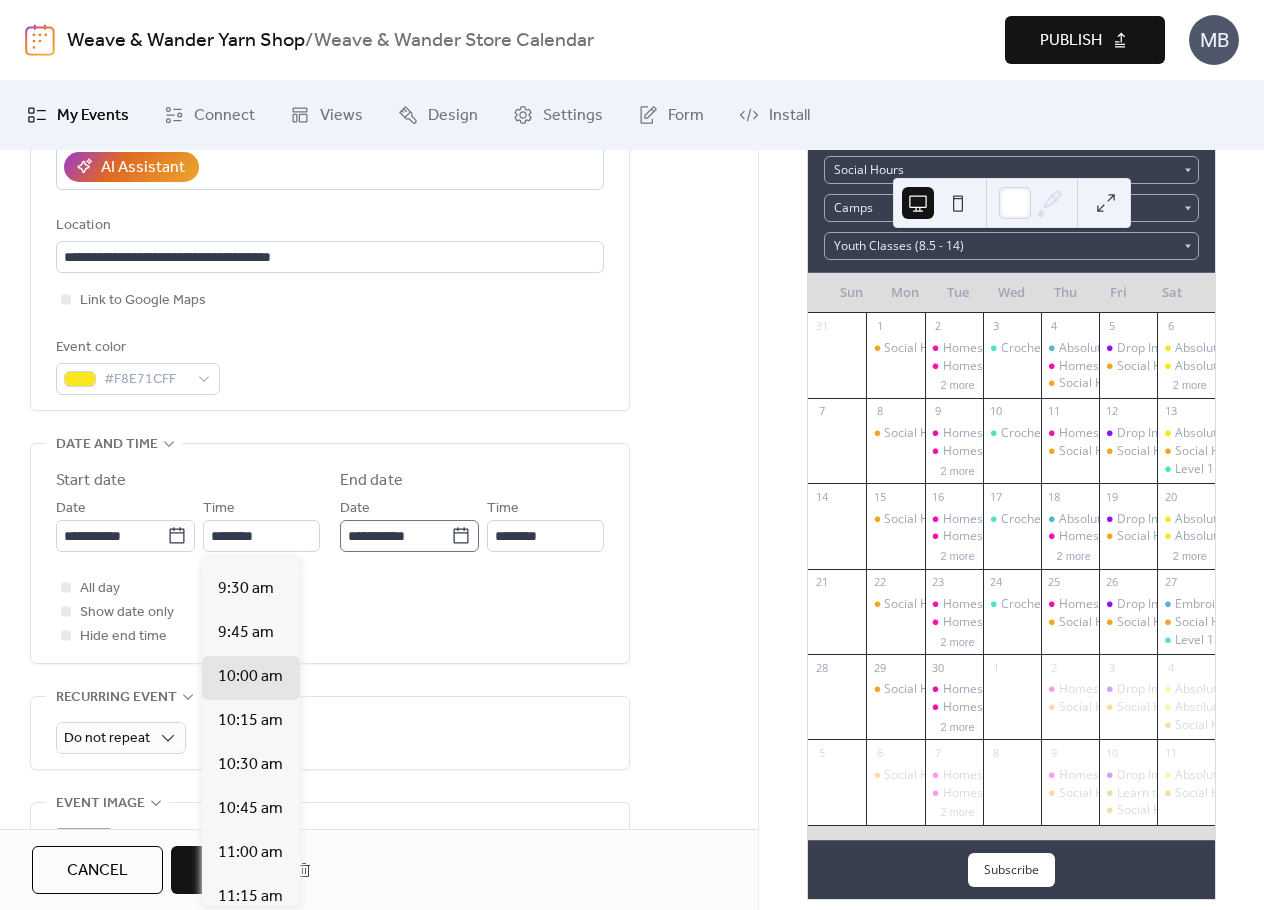 type on "********" 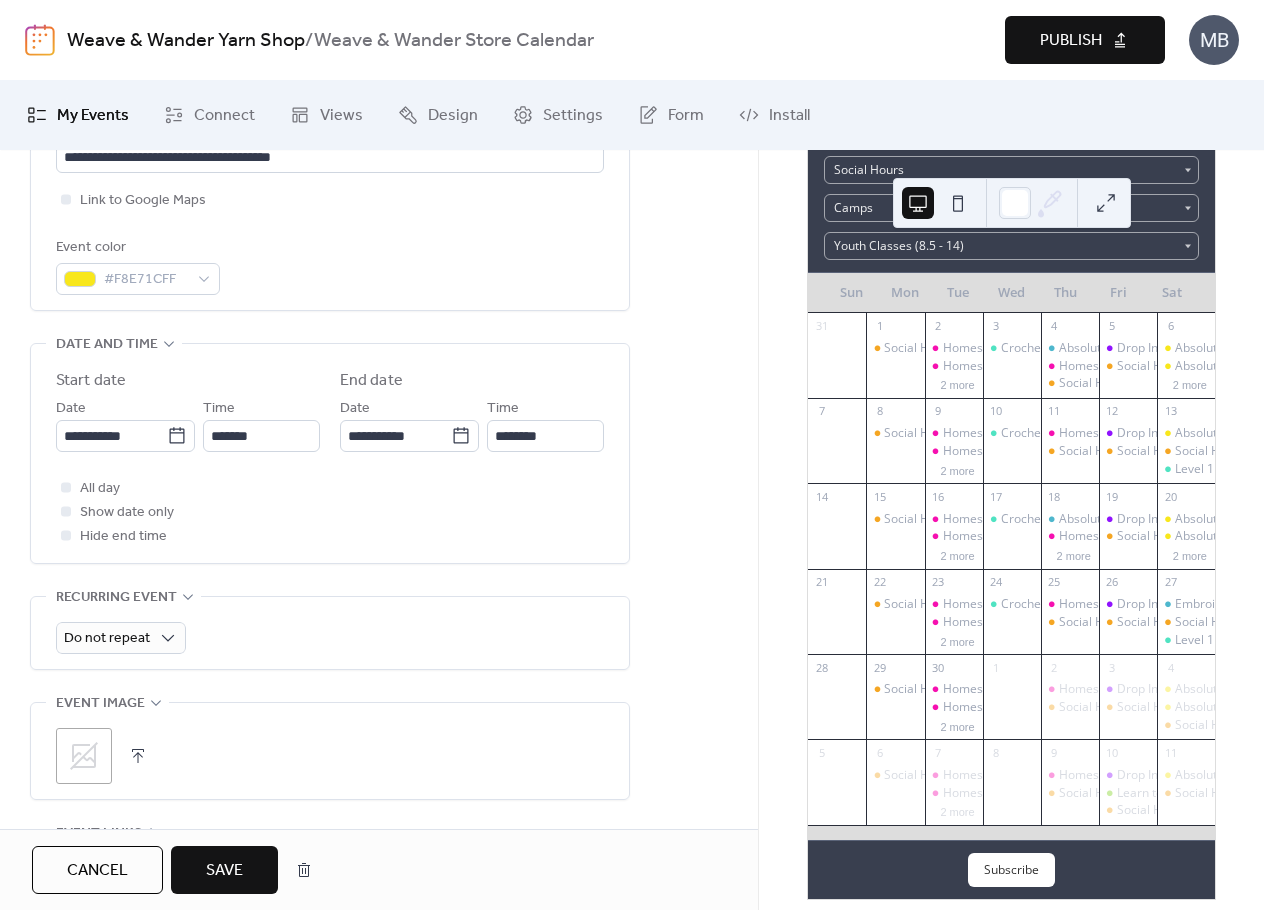 scroll, scrollTop: 600, scrollLeft: 0, axis: vertical 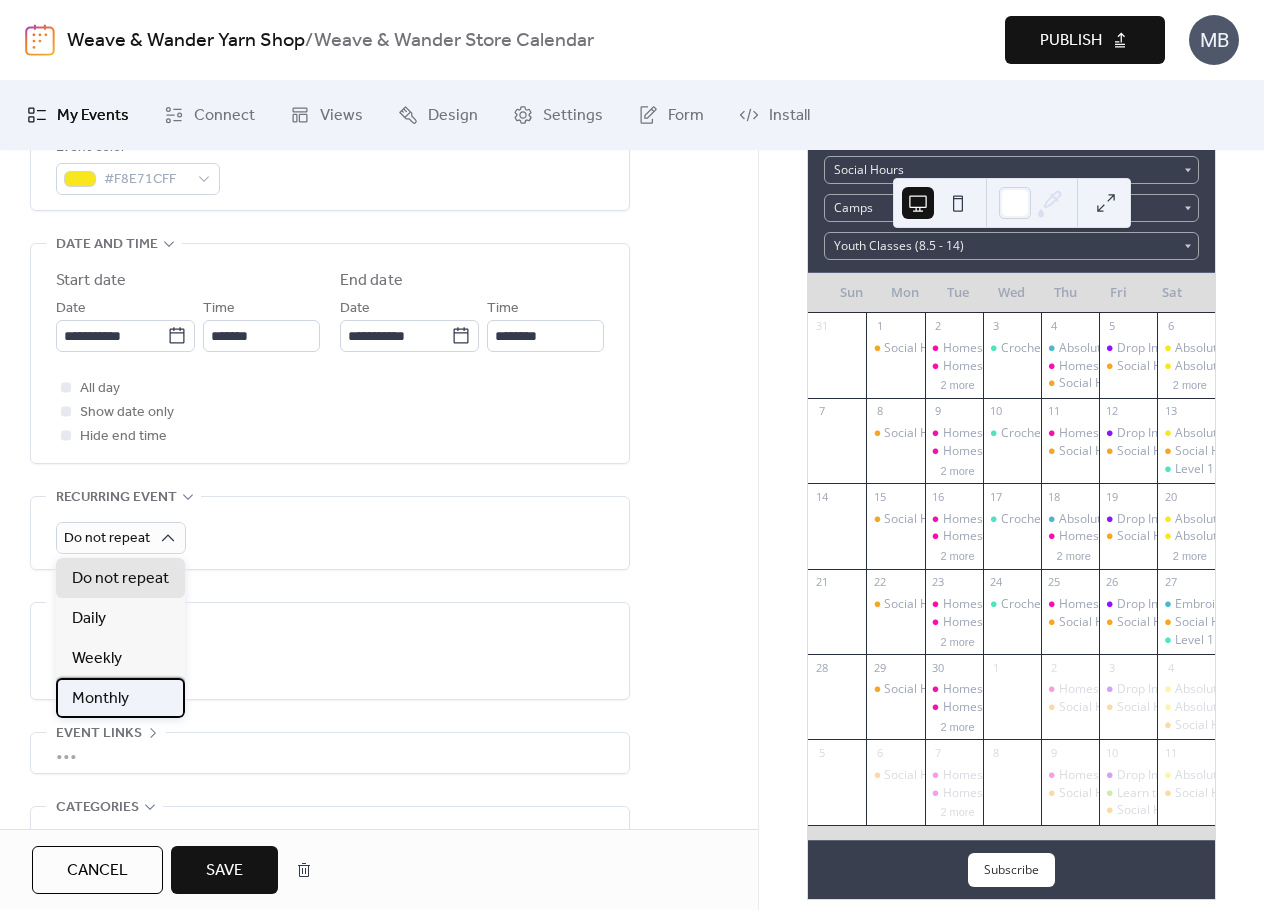 click on "Monthly" at bounding box center [100, 699] 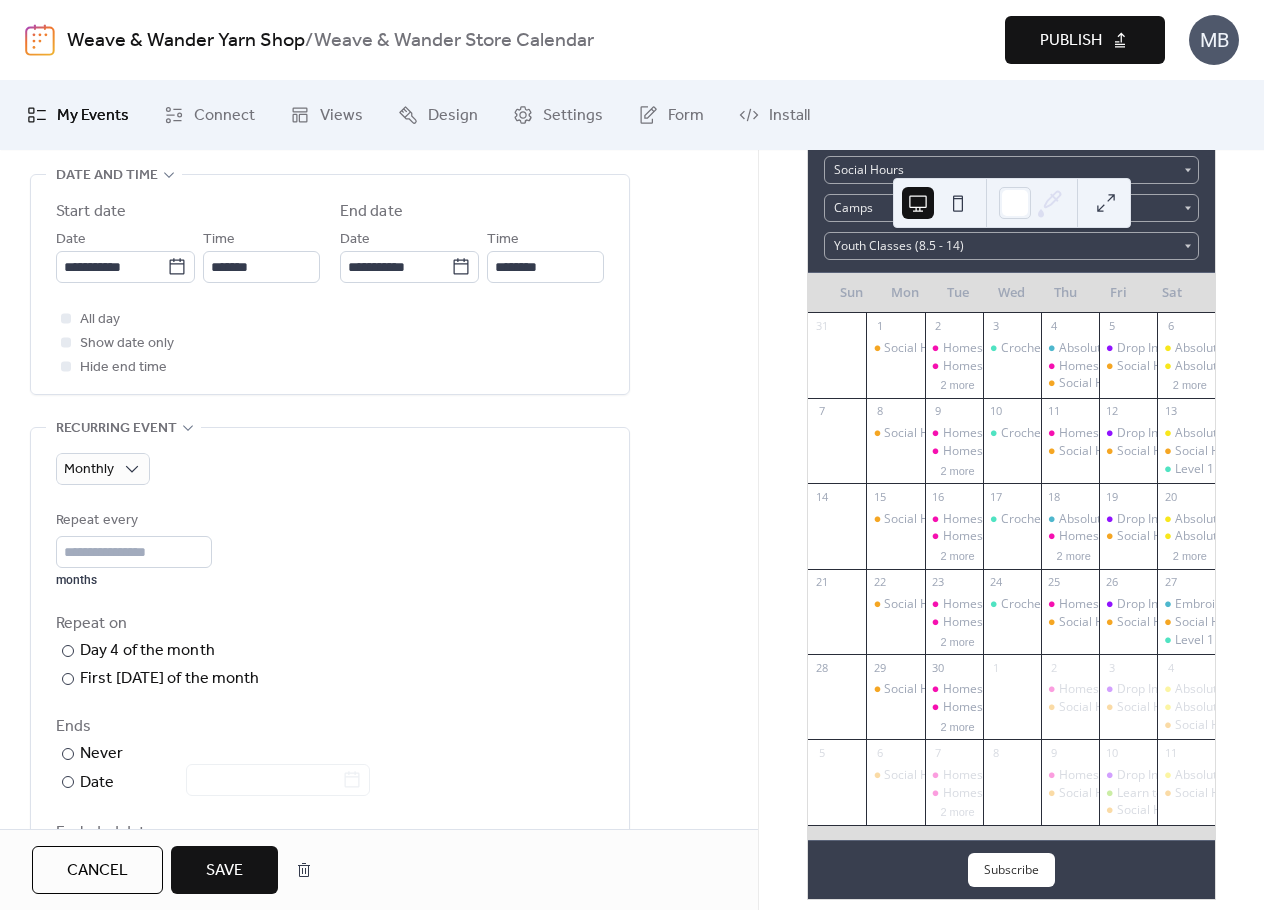 scroll, scrollTop: 700, scrollLeft: 0, axis: vertical 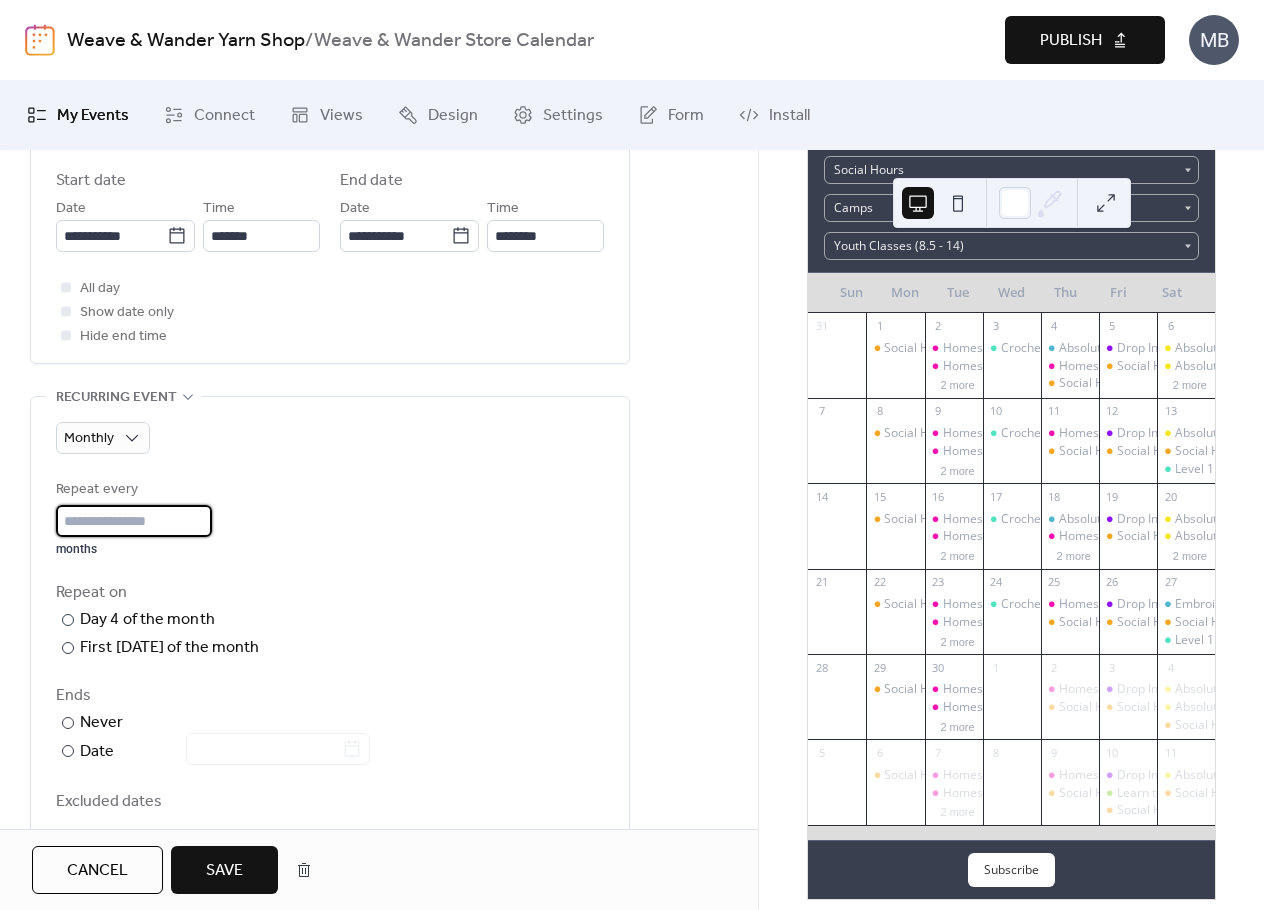drag, startPoint x: 115, startPoint y: 524, endPoint x: 44, endPoint y: 520, distance: 71.11259 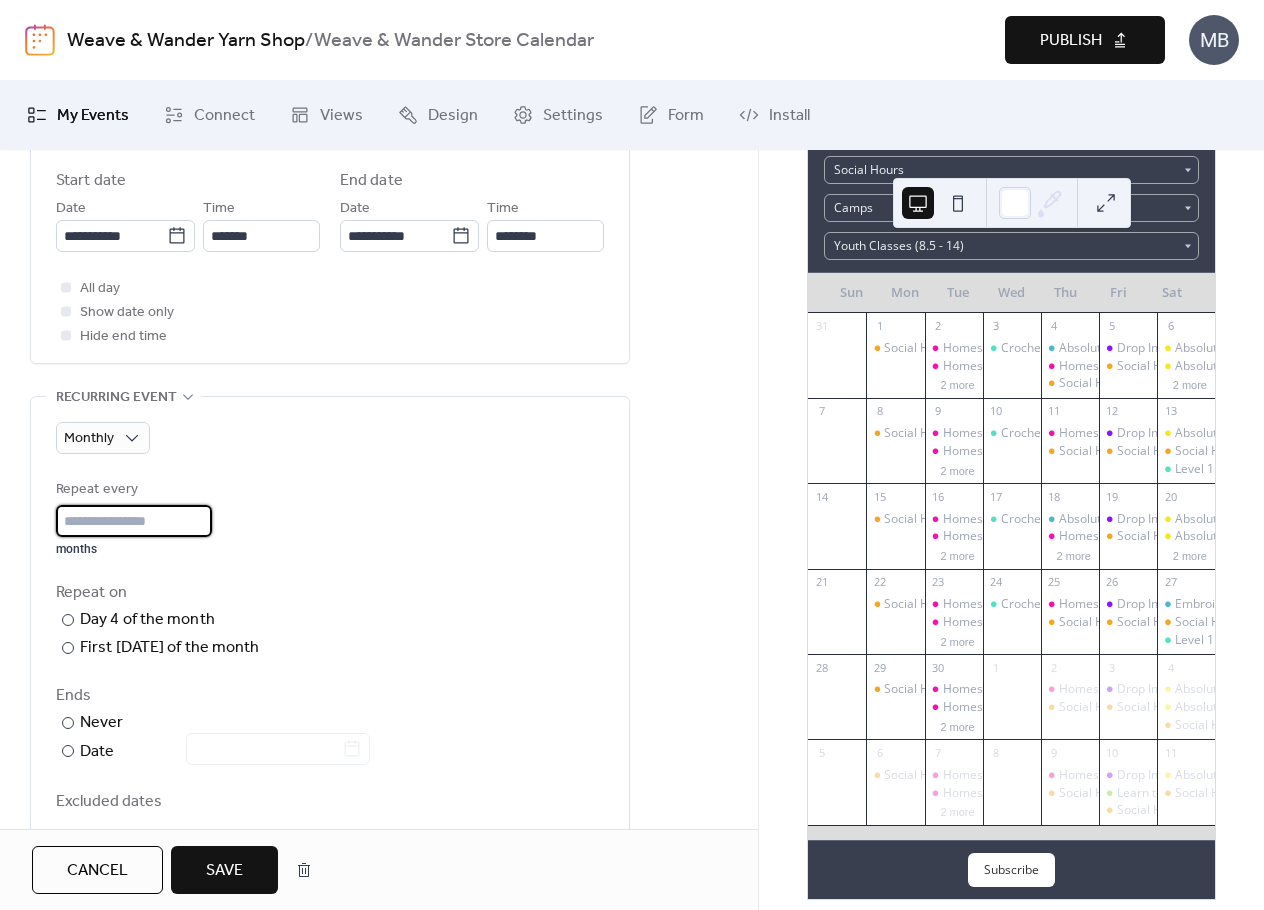 type on "*" 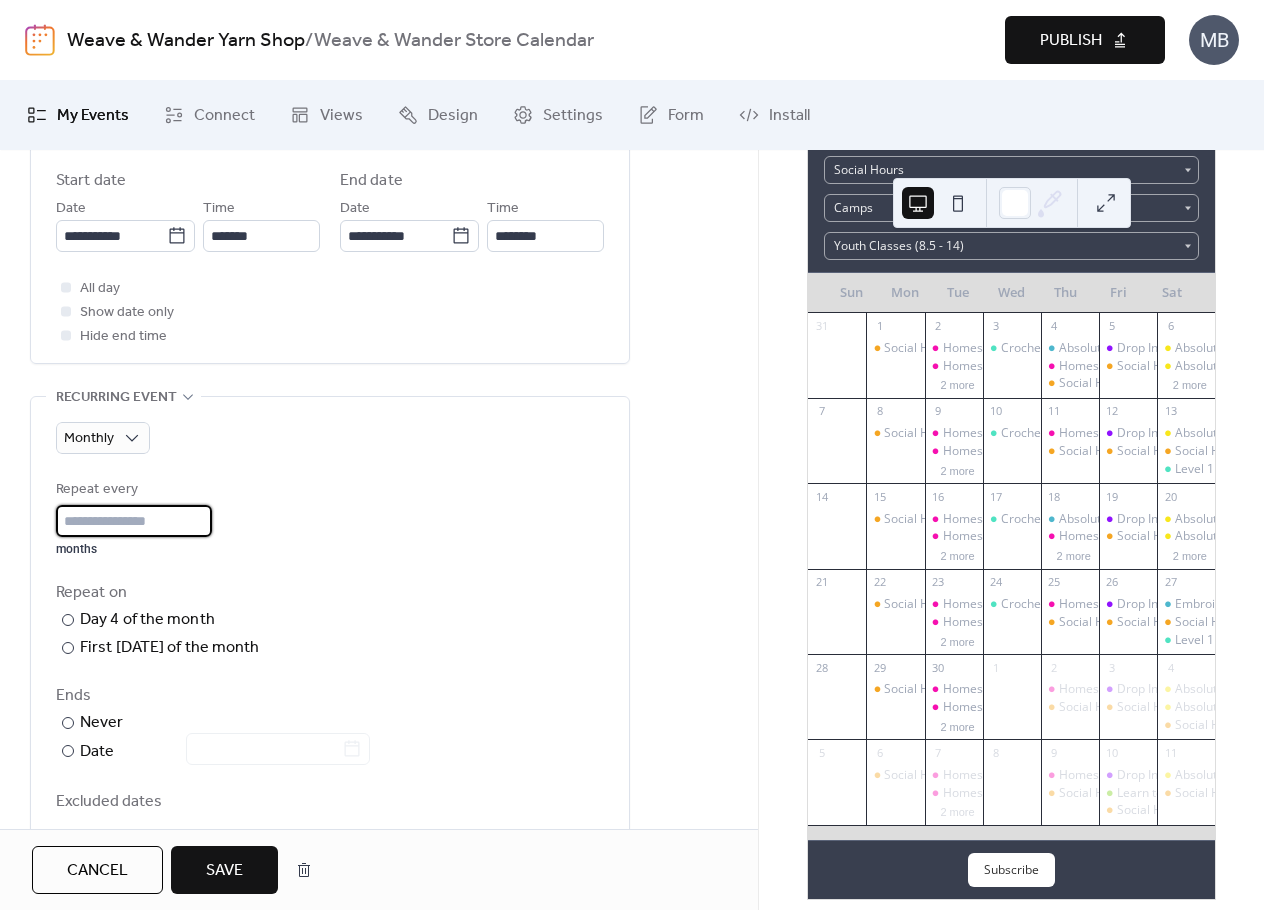 click on "Repeat every * months" at bounding box center (330, 517) 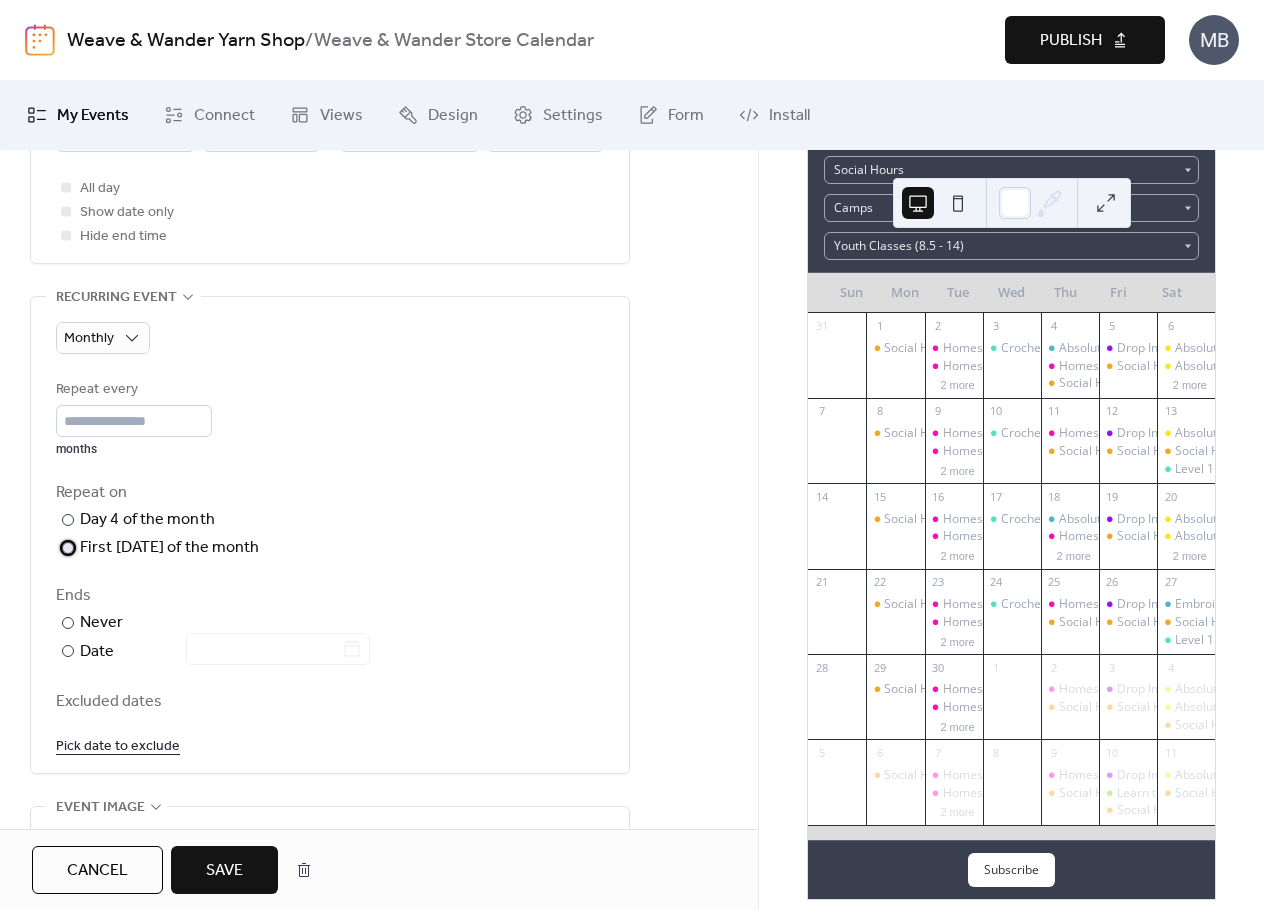 click on "First [DATE] of the month" at bounding box center [170, 548] 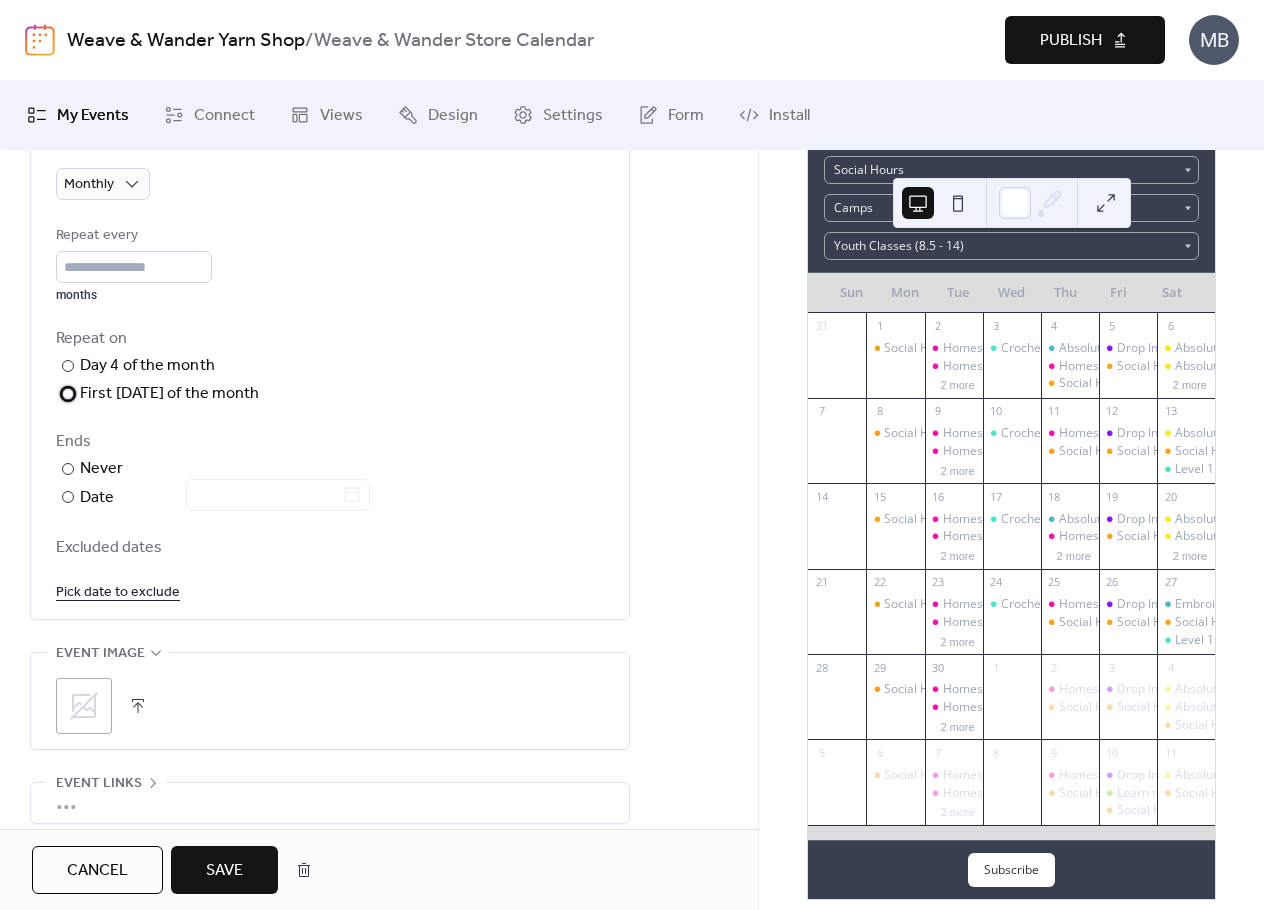 scroll, scrollTop: 1000, scrollLeft: 0, axis: vertical 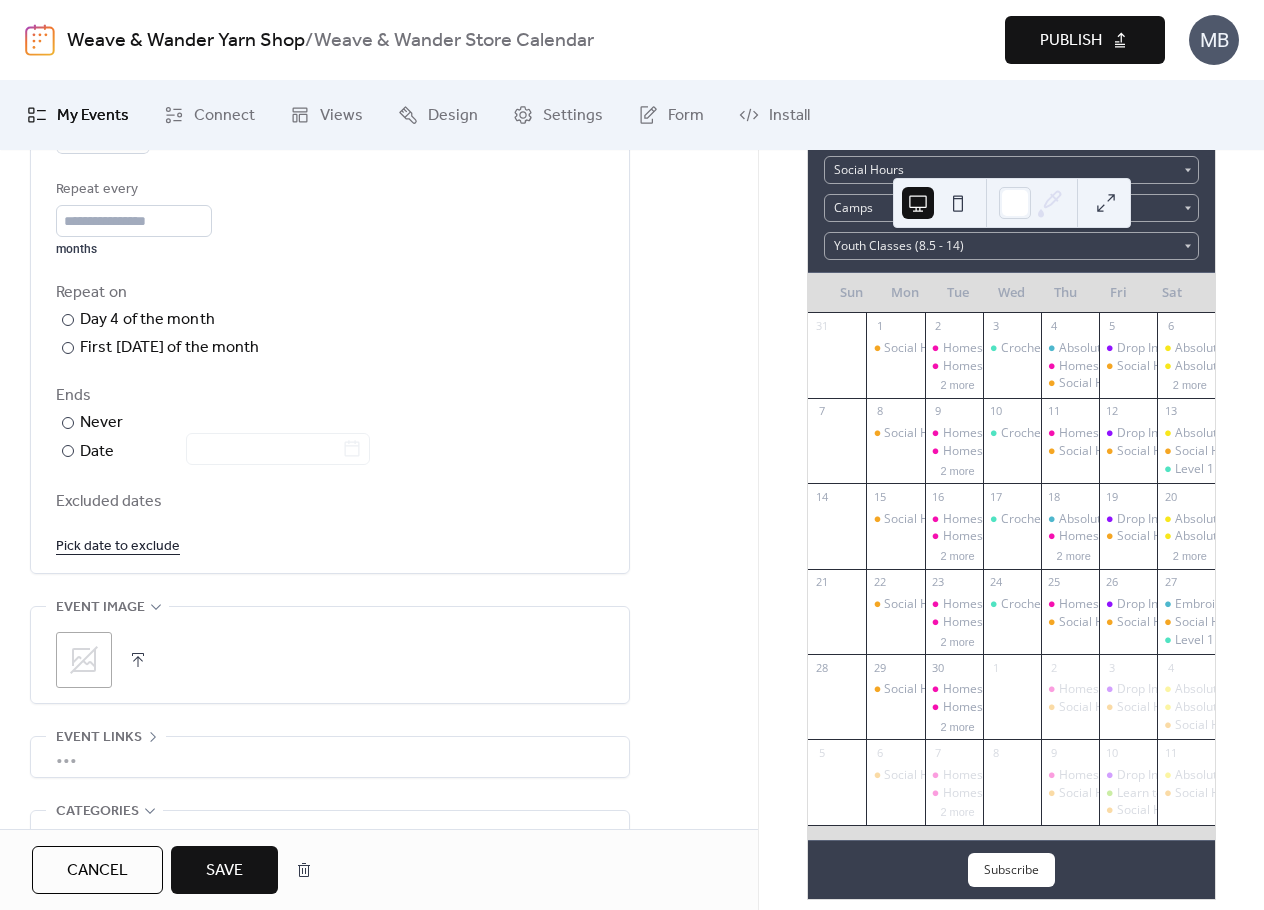 click on "Save" at bounding box center (224, 871) 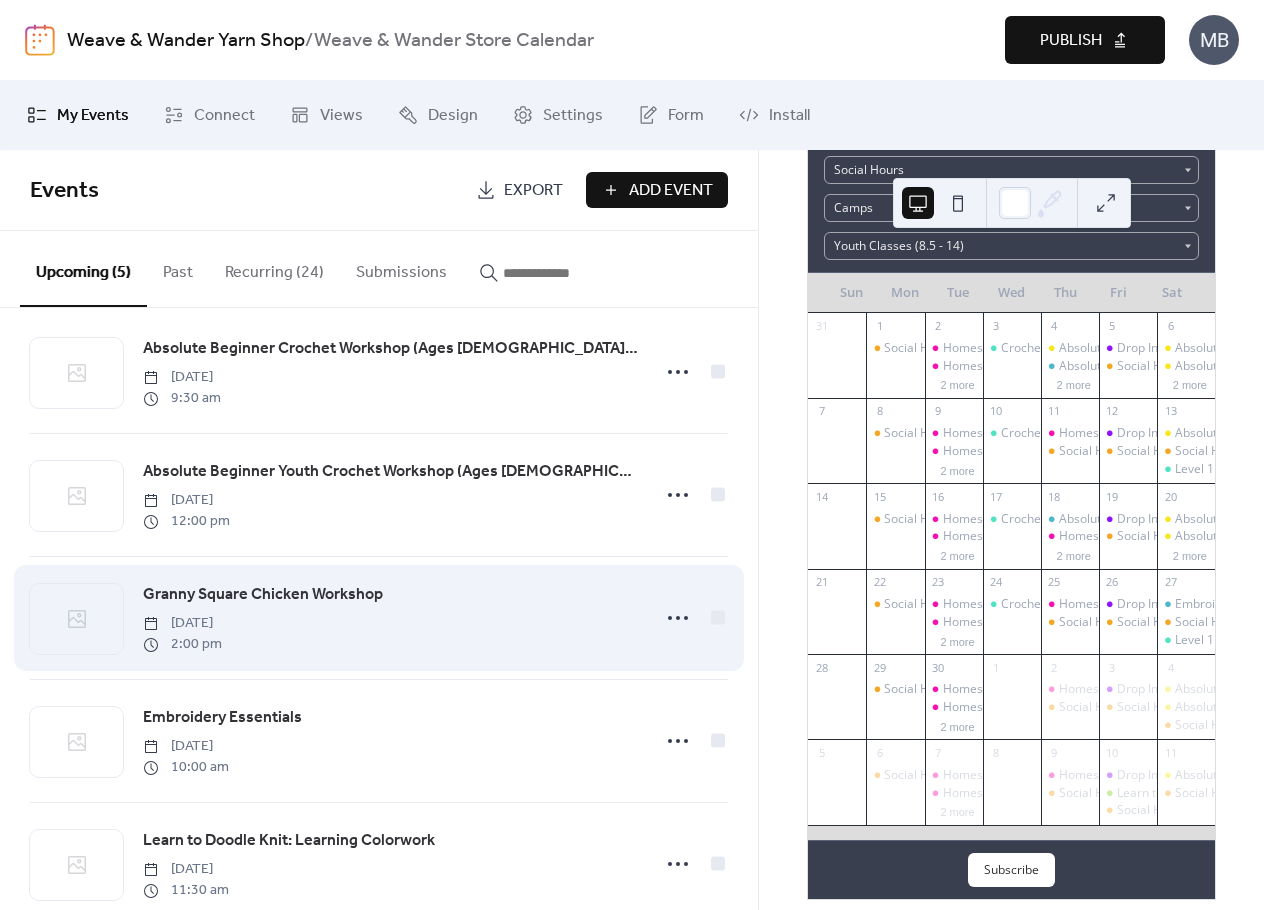 scroll, scrollTop: 0, scrollLeft: 0, axis: both 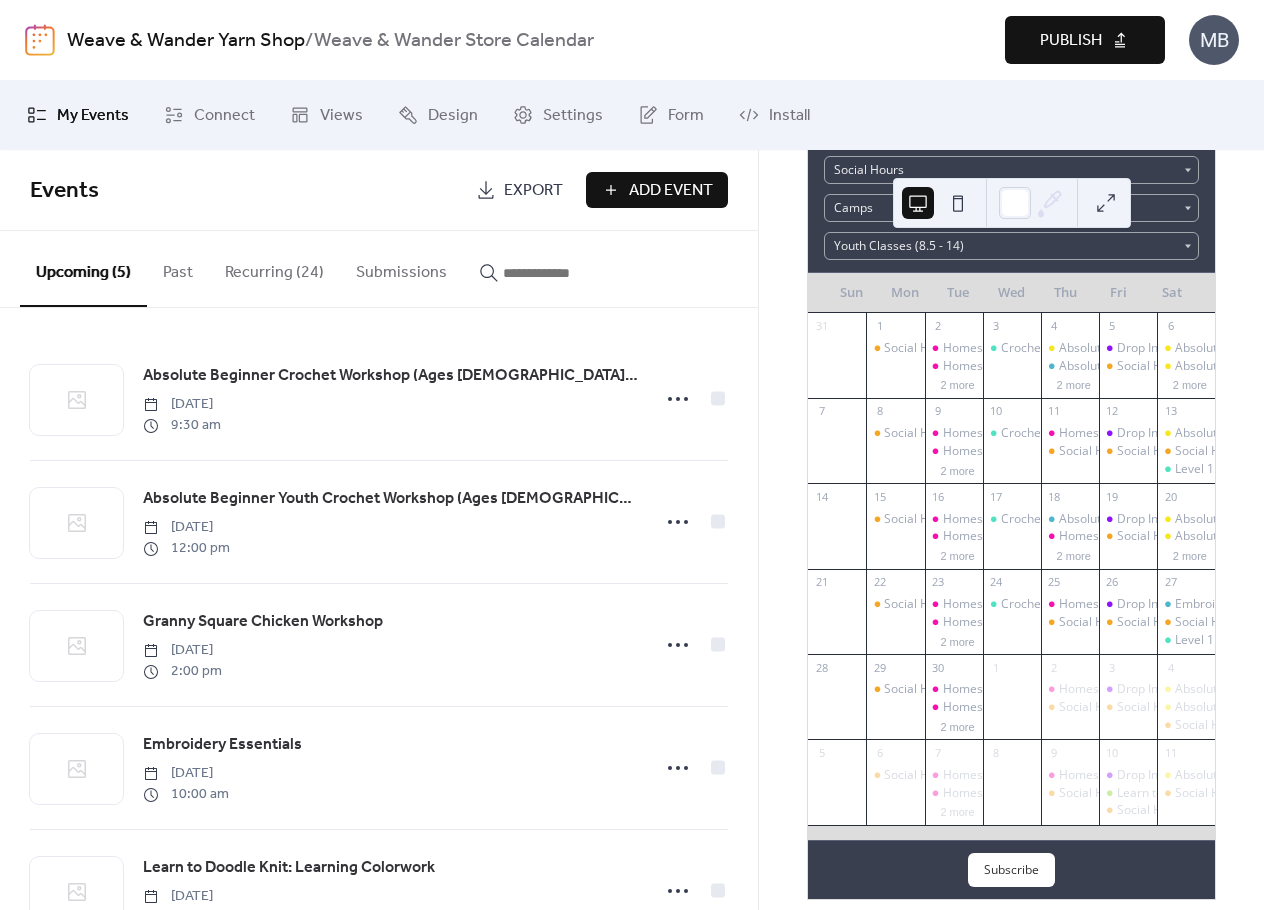 click on "Recurring (24)" at bounding box center (274, 268) 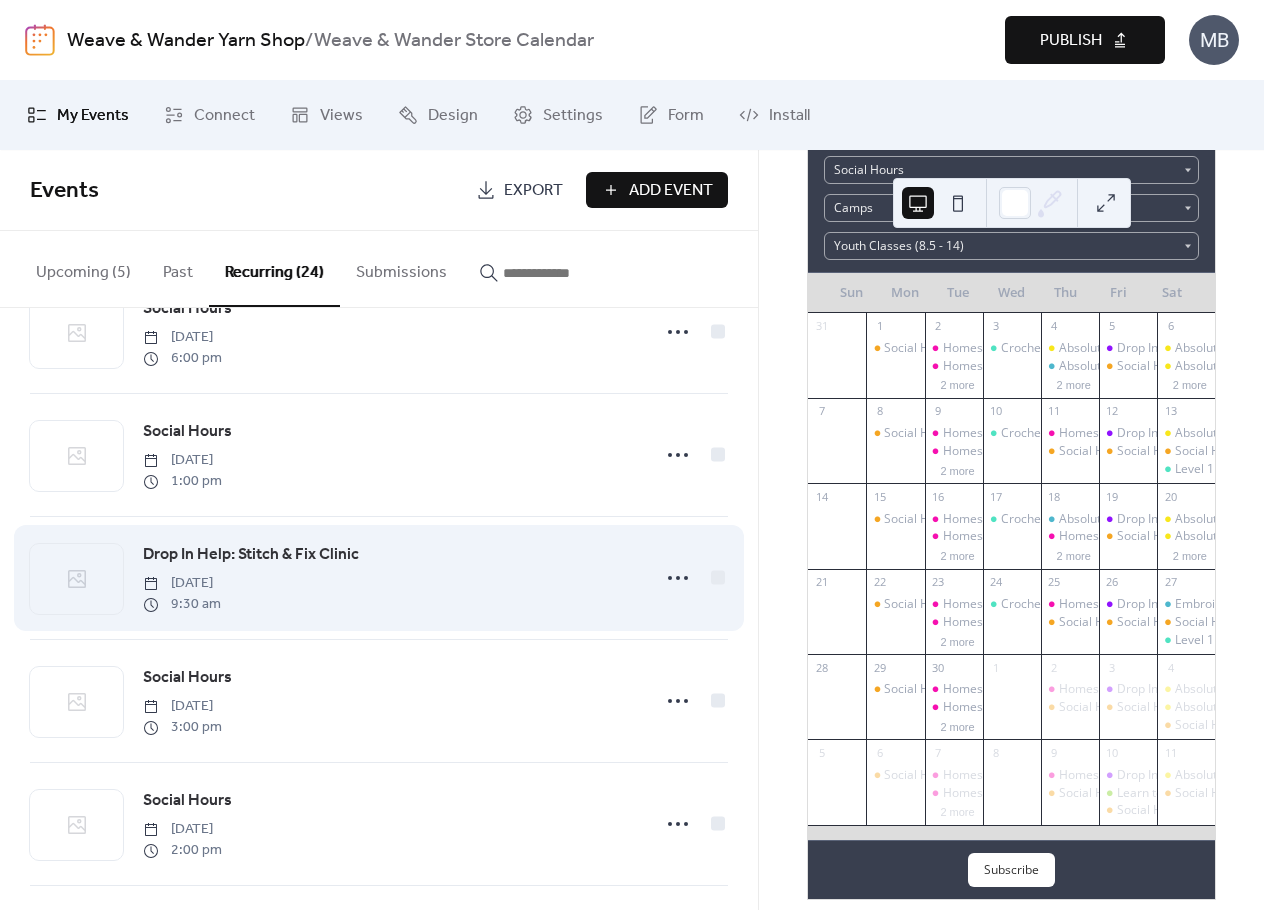 scroll, scrollTop: 100, scrollLeft: 0, axis: vertical 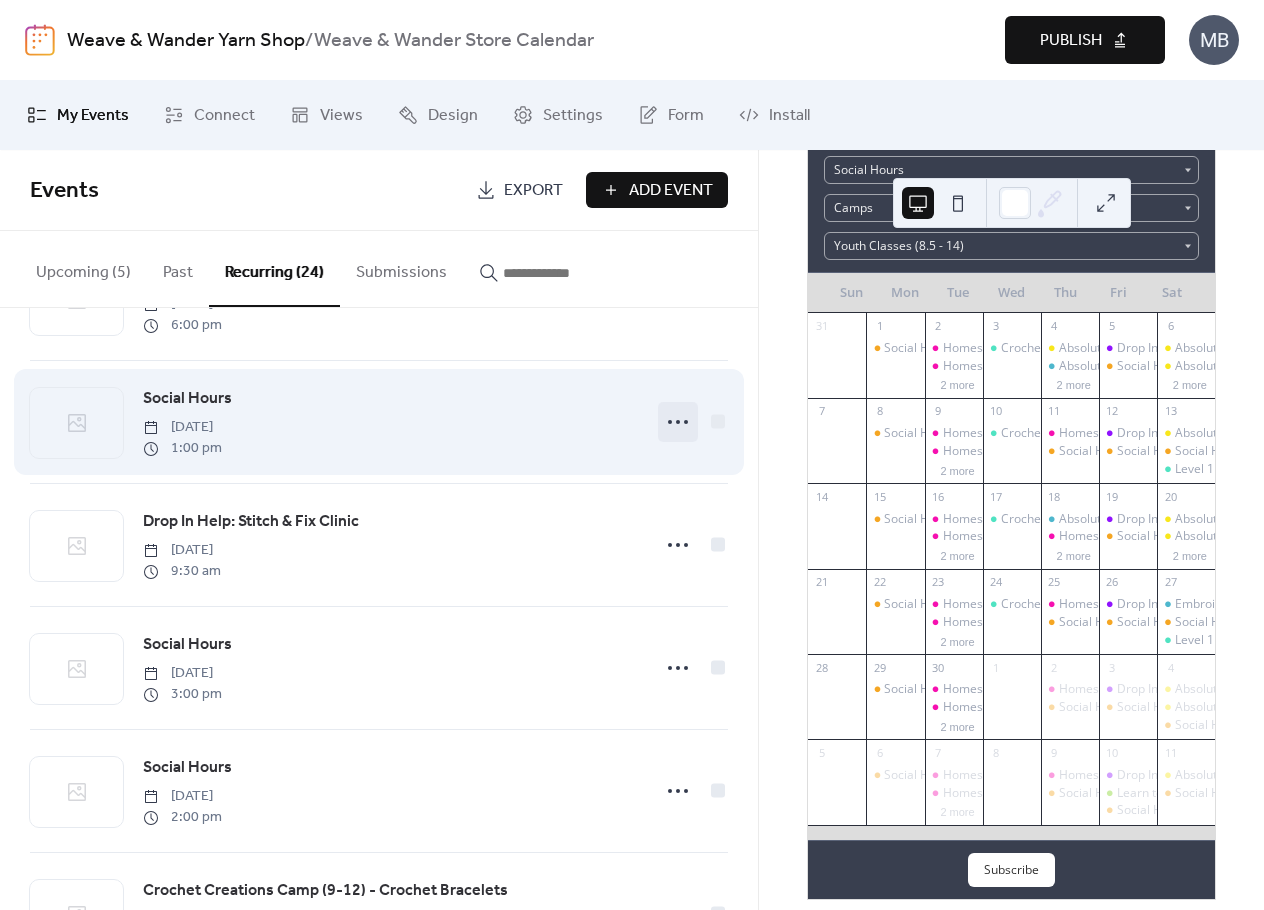 click 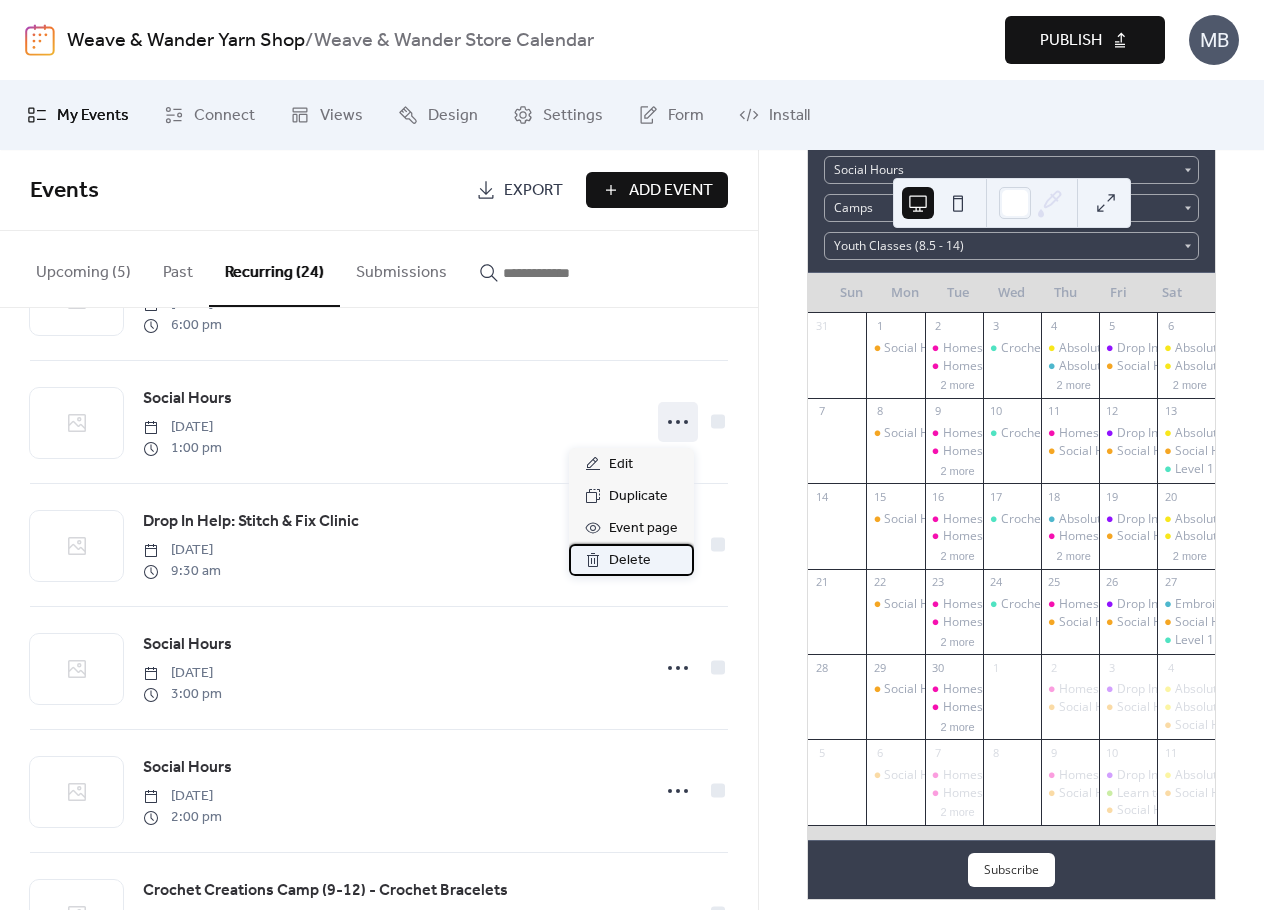 click on "Delete" at bounding box center (630, 561) 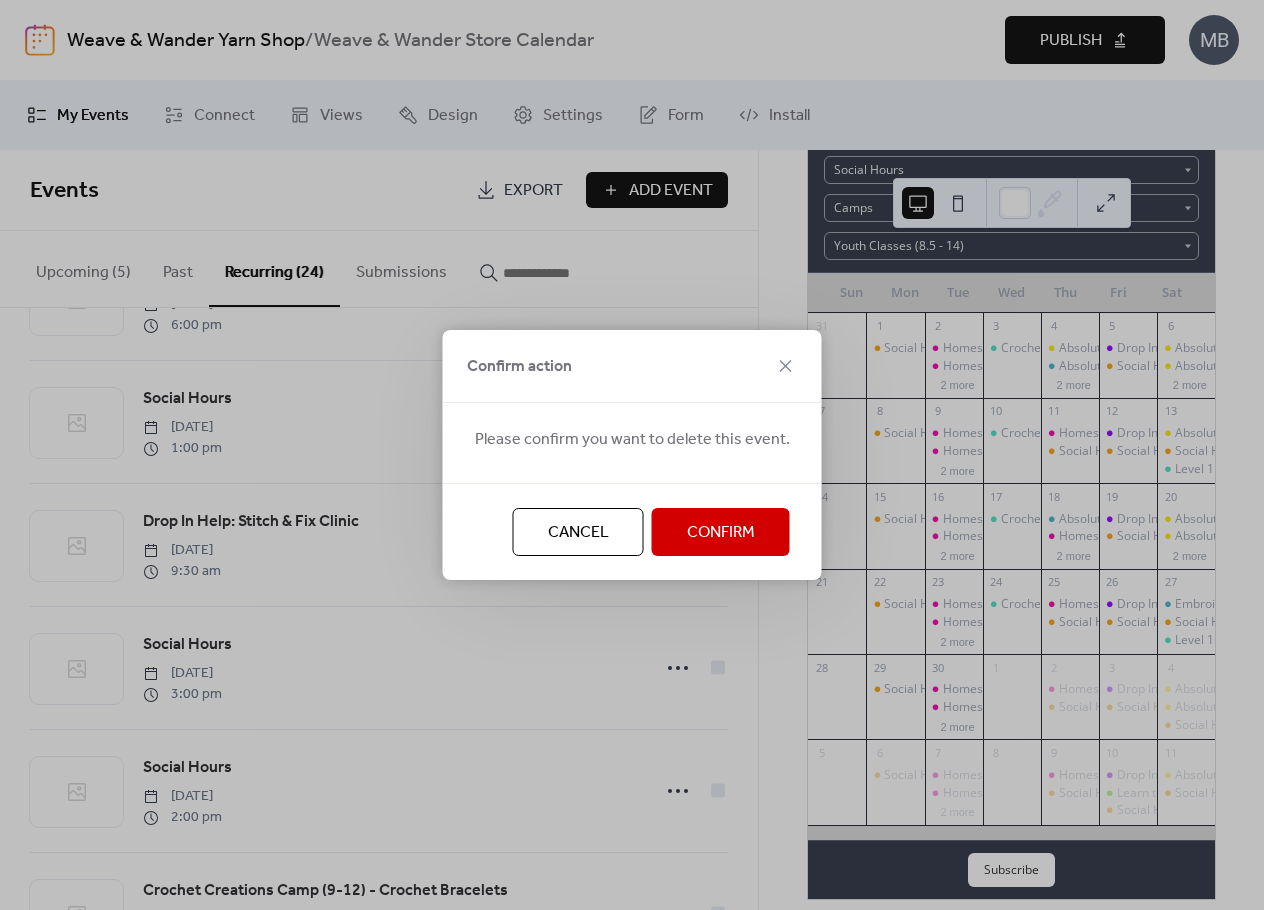 click on "Confirm" at bounding box center [721, 533] 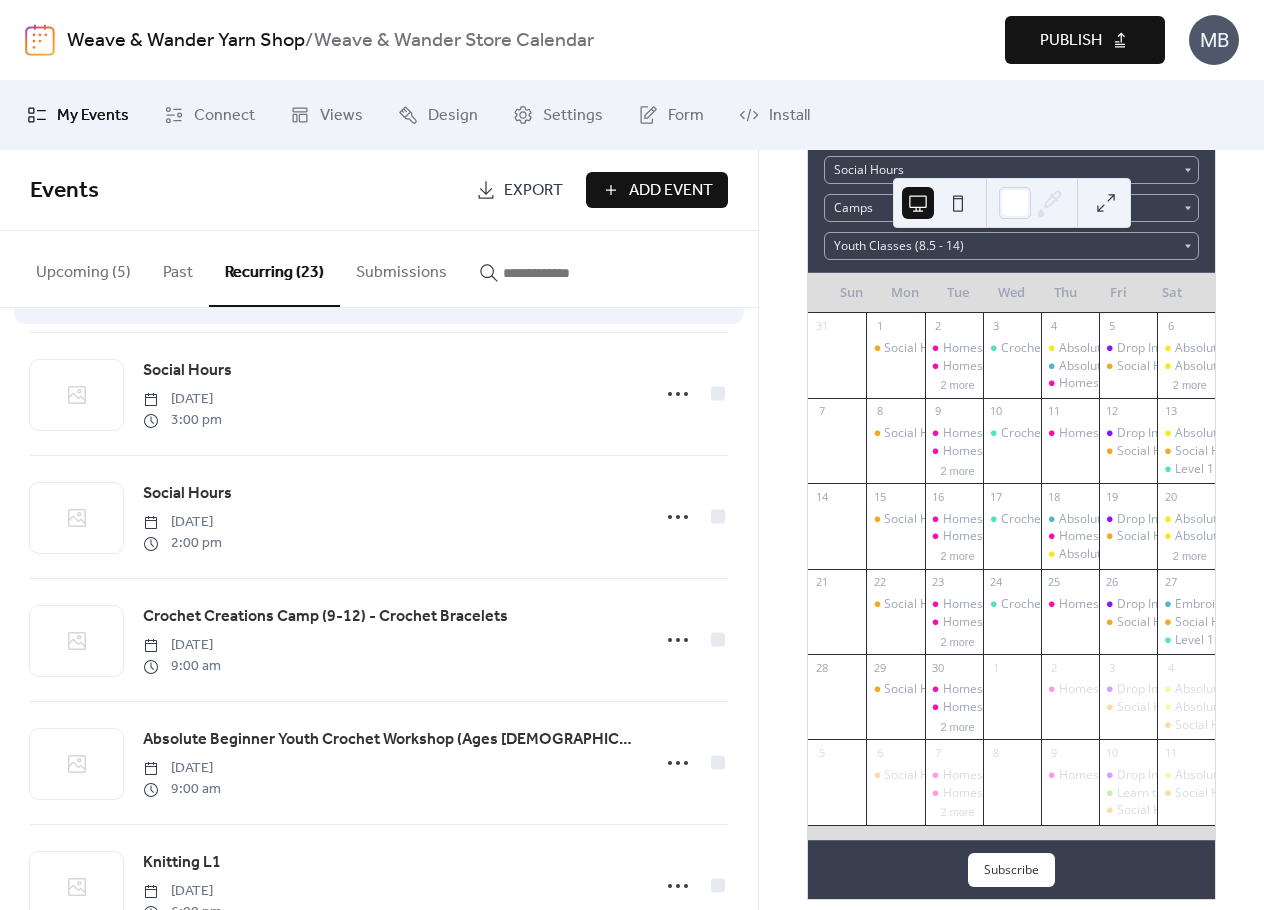 scroll, scrollTop: 0, scrollLeft: 0, axis: both 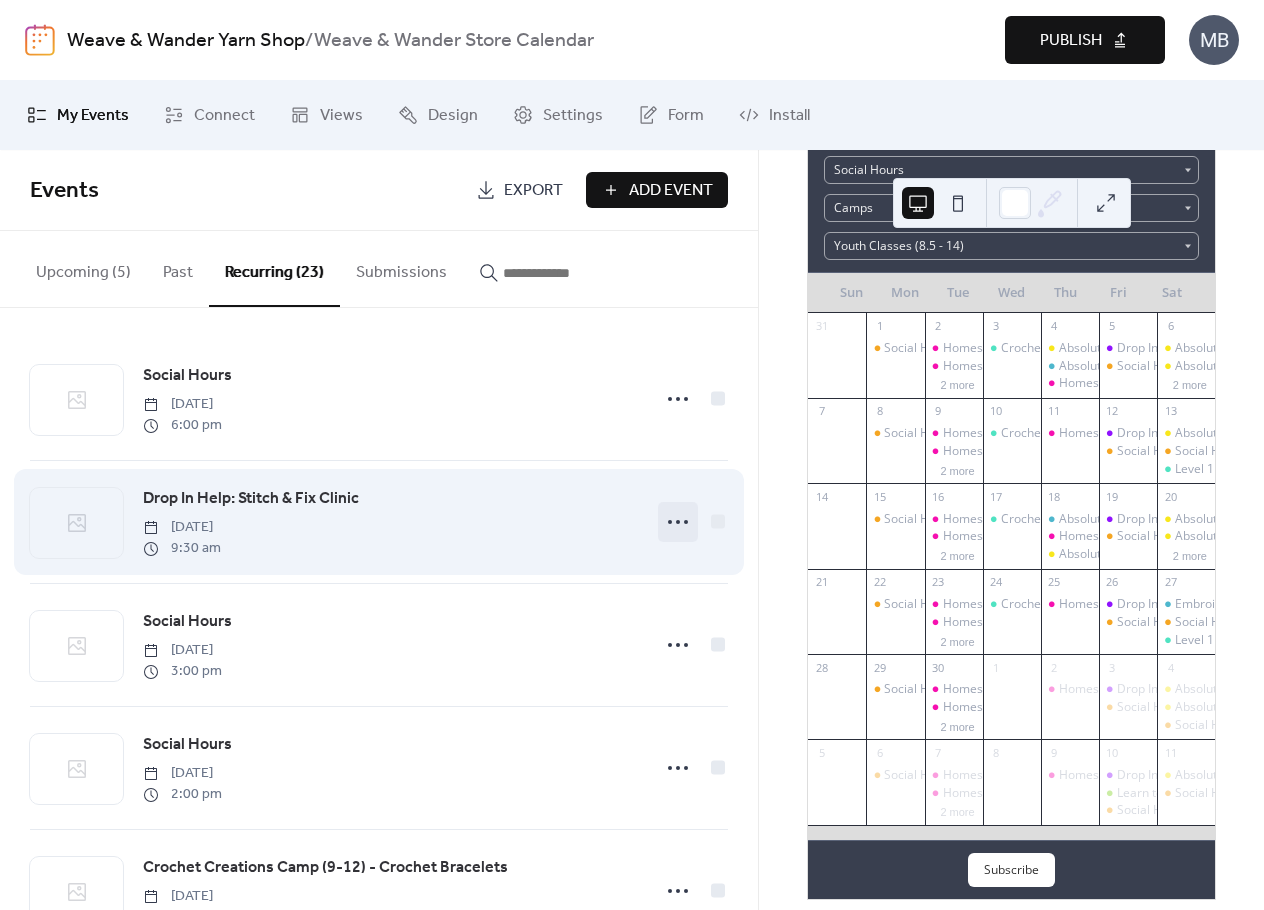 click 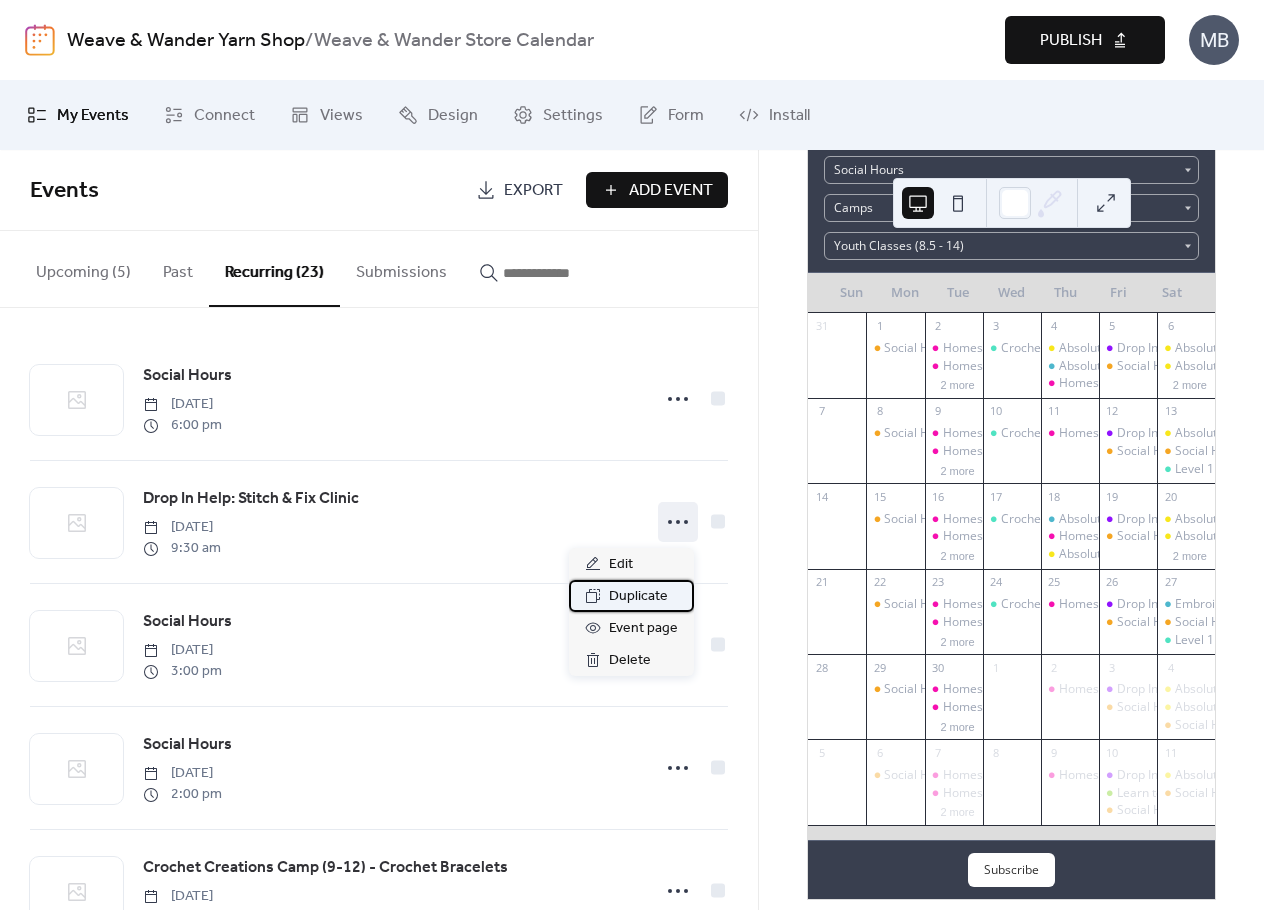 click on "Duplicate" at bounding box center [638, 597] 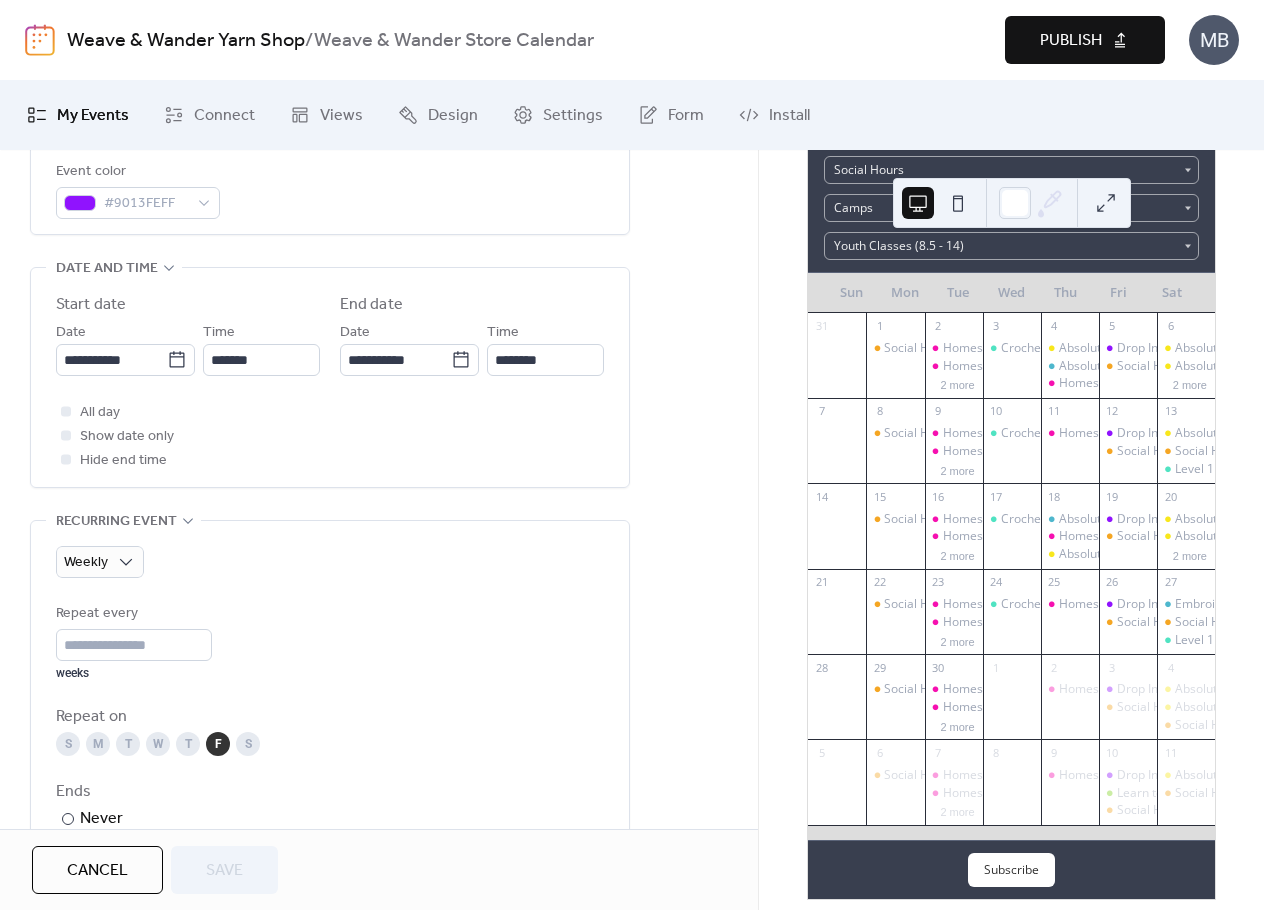 scroll, scrollTop: 600, scrollLeft: 0, axis: vertical 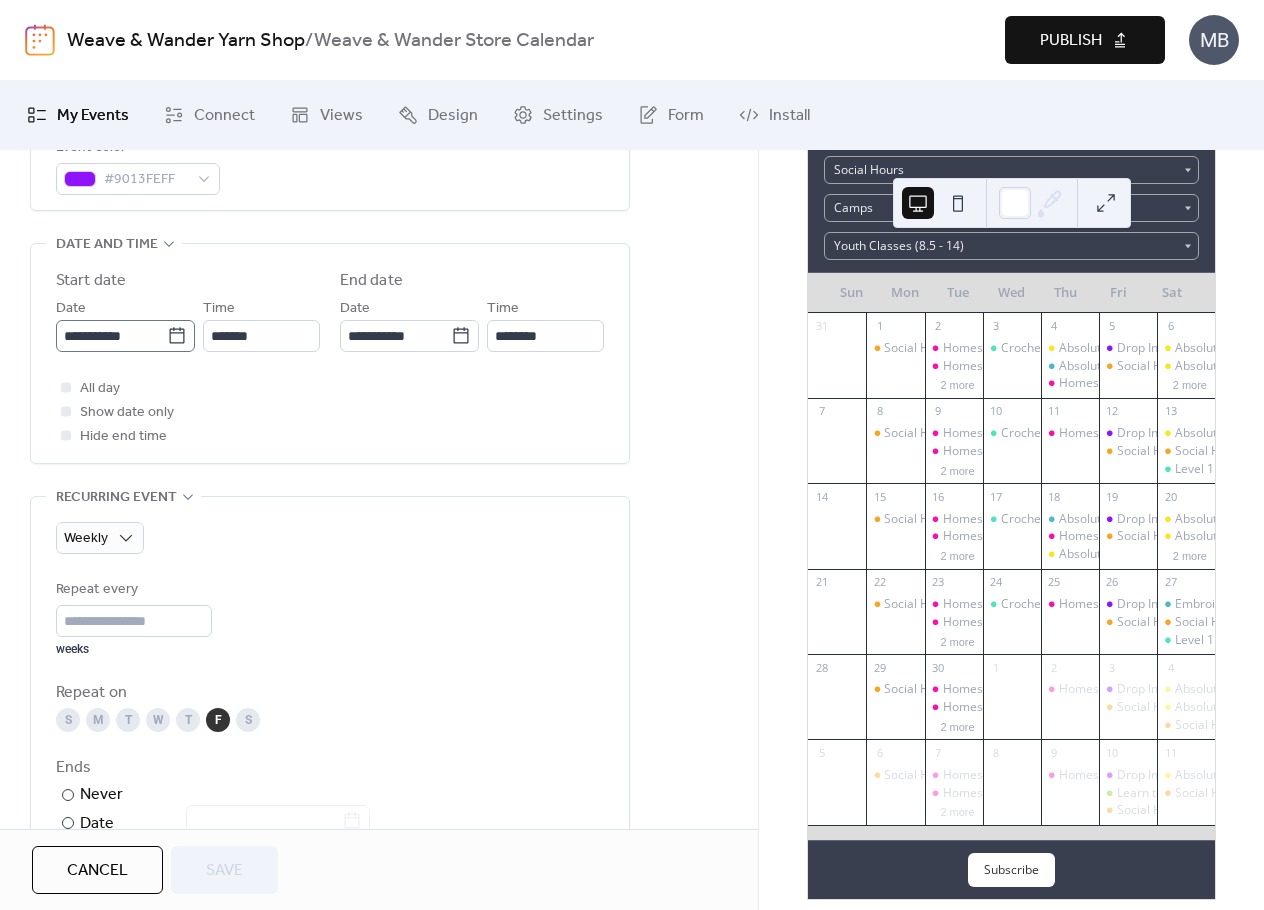 click 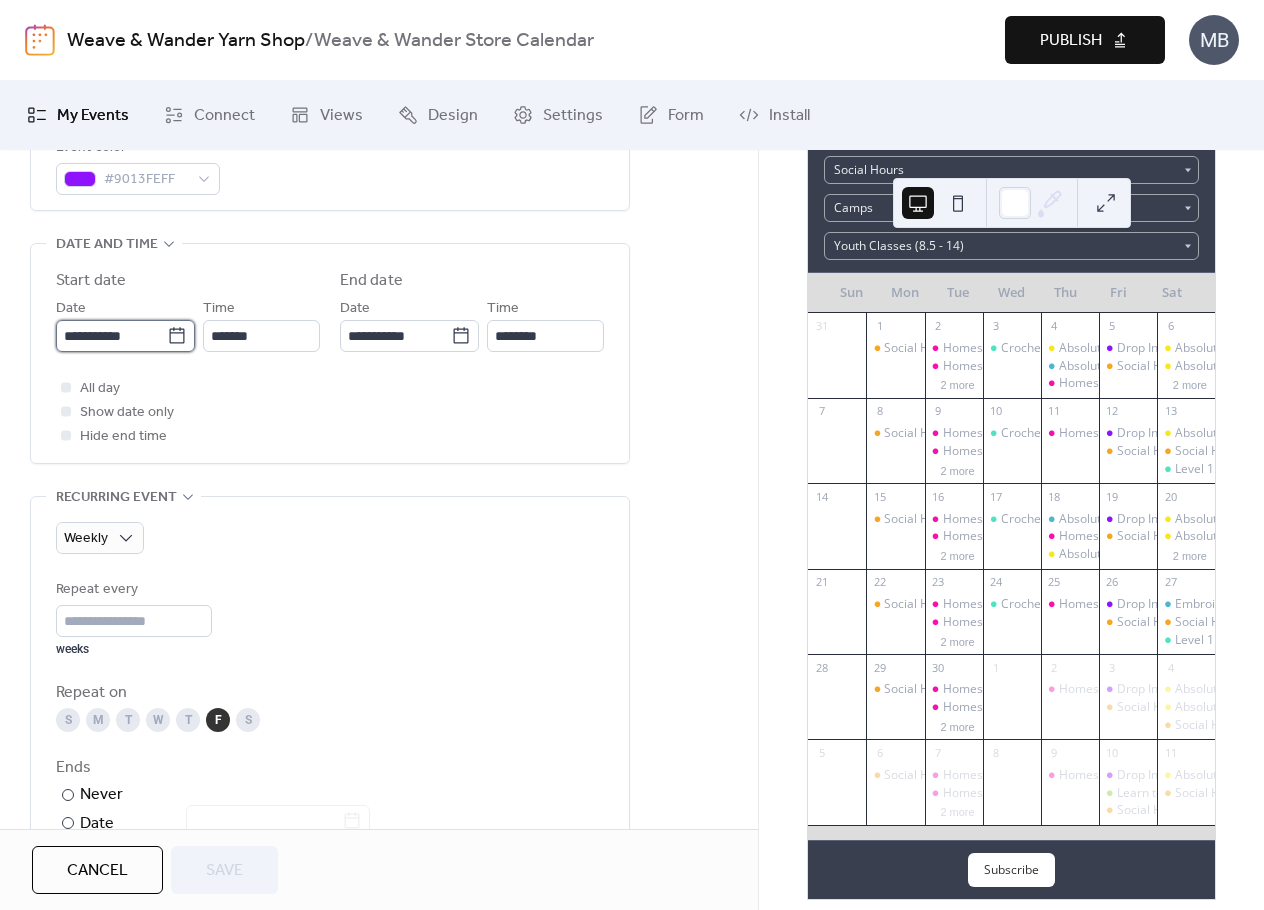 click on "**********" at bounding box center (111, 336) 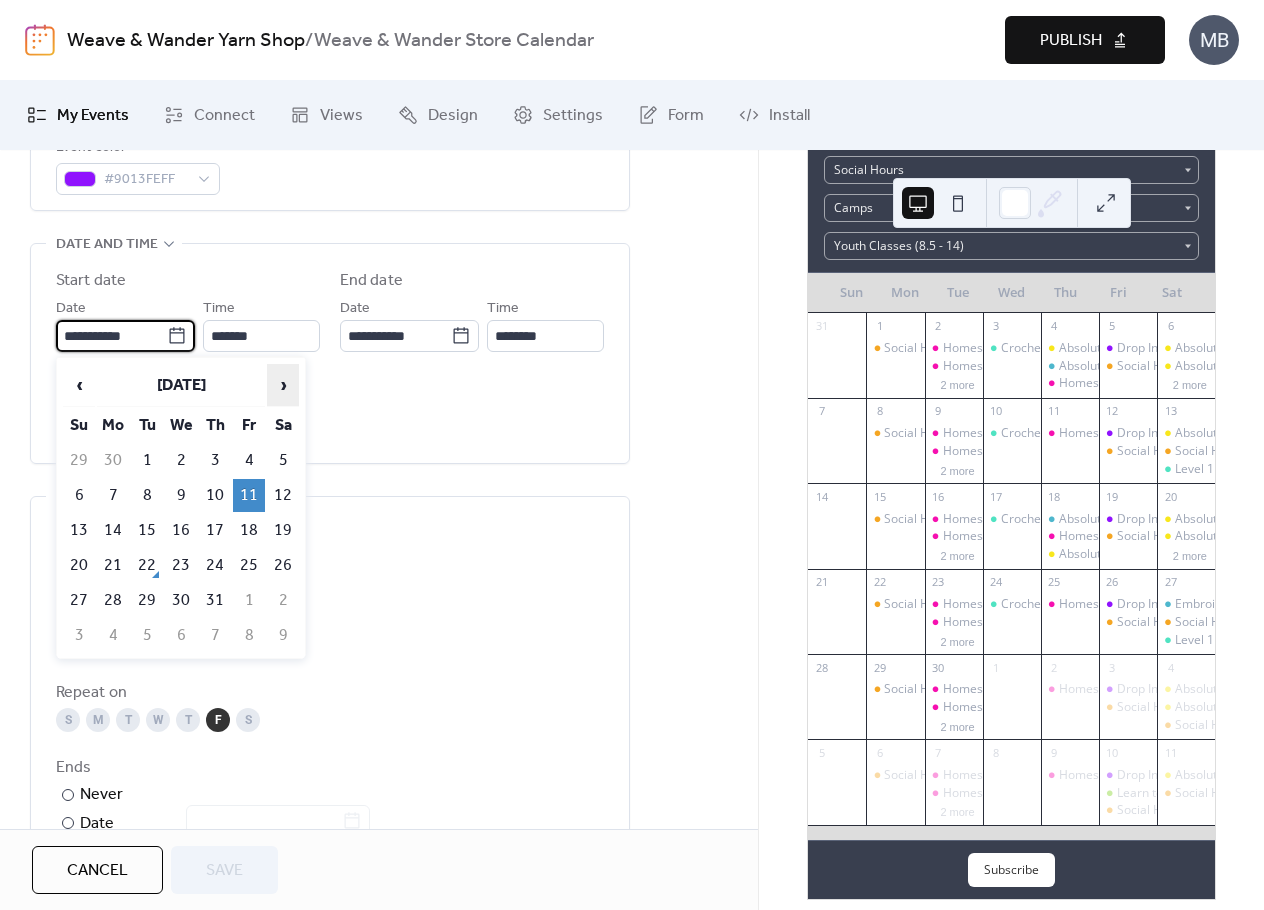 click on "›" at bounding box center [283, 385] 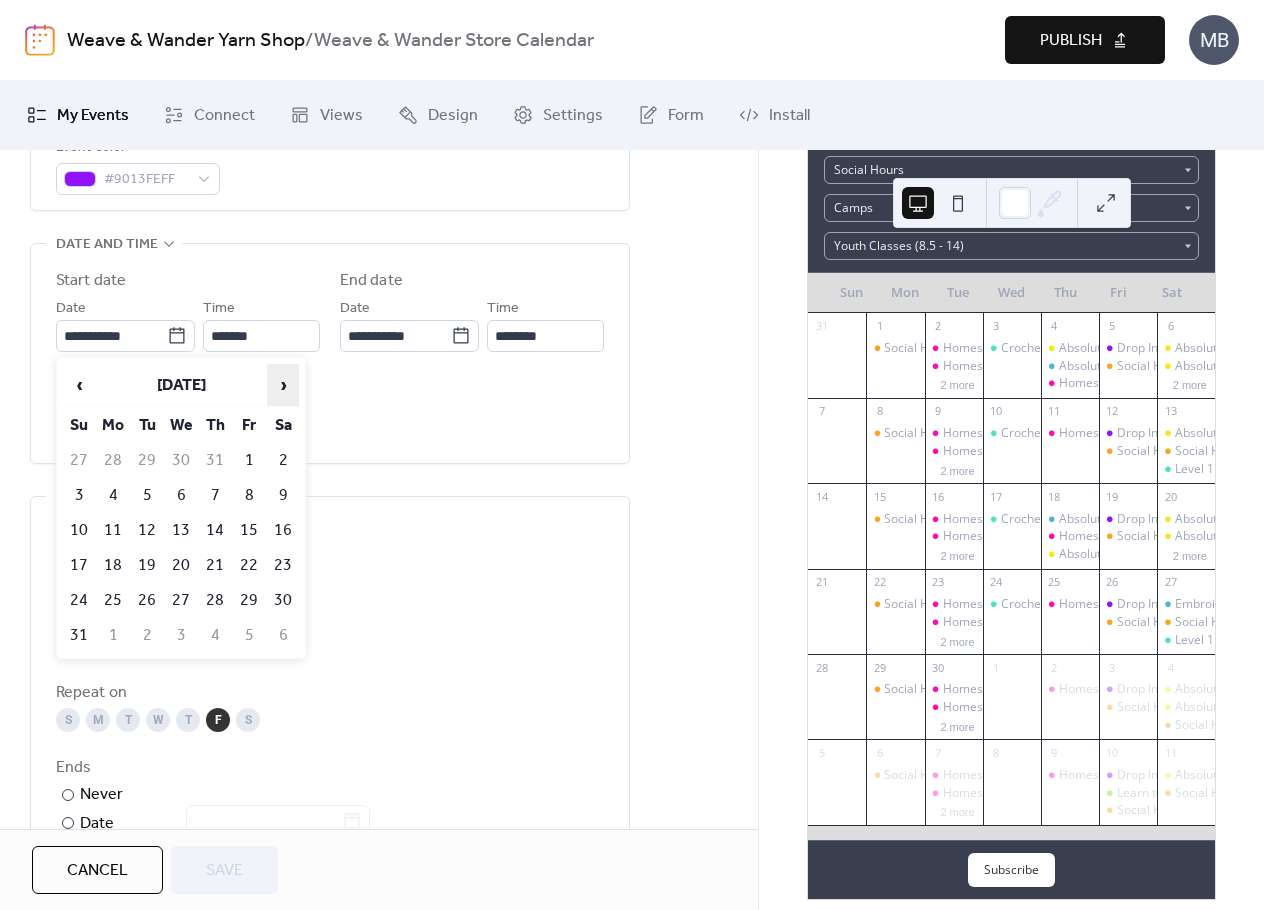 click on "›" at bounding box center [283, 385] 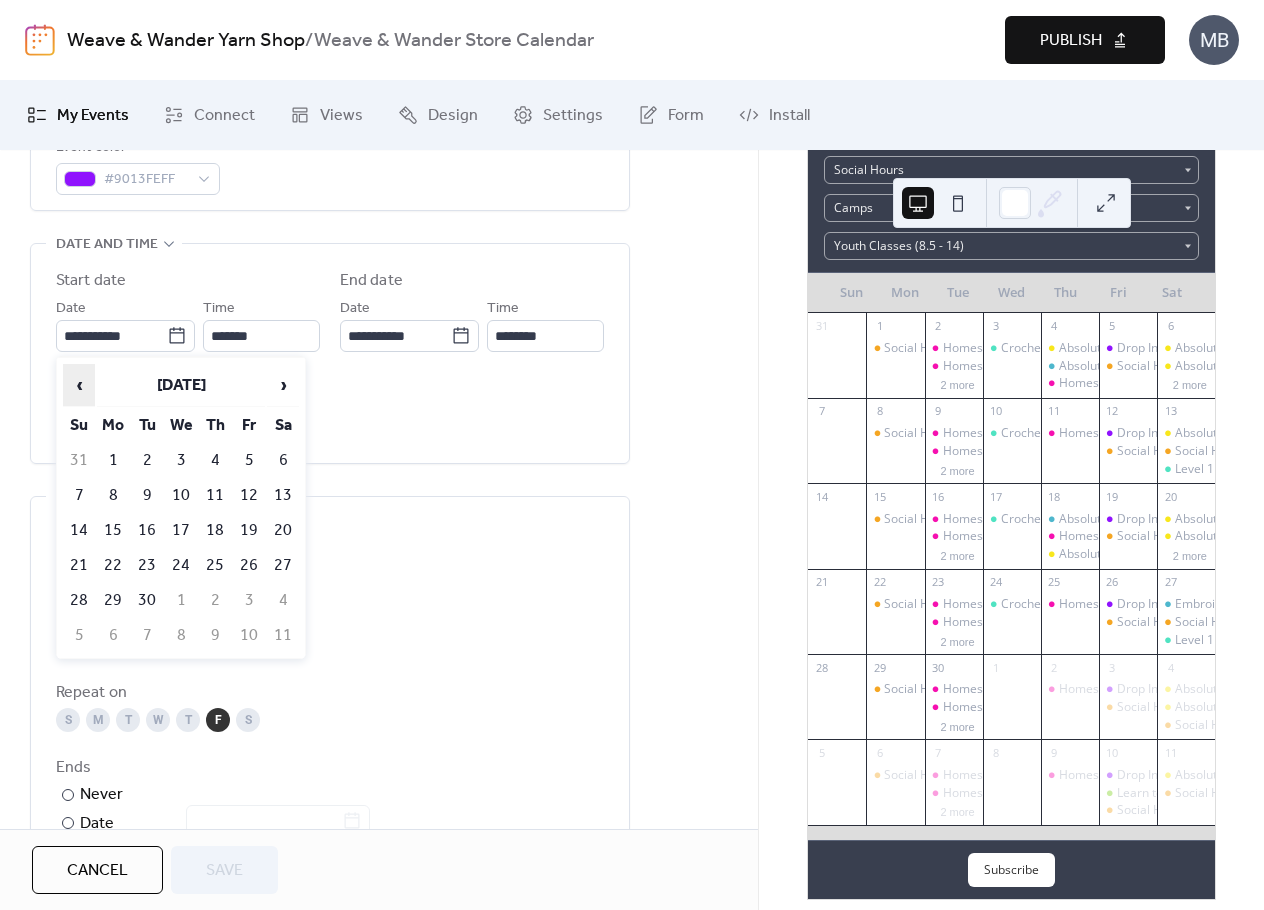 click on "‹" at bounding box center [79, 385] 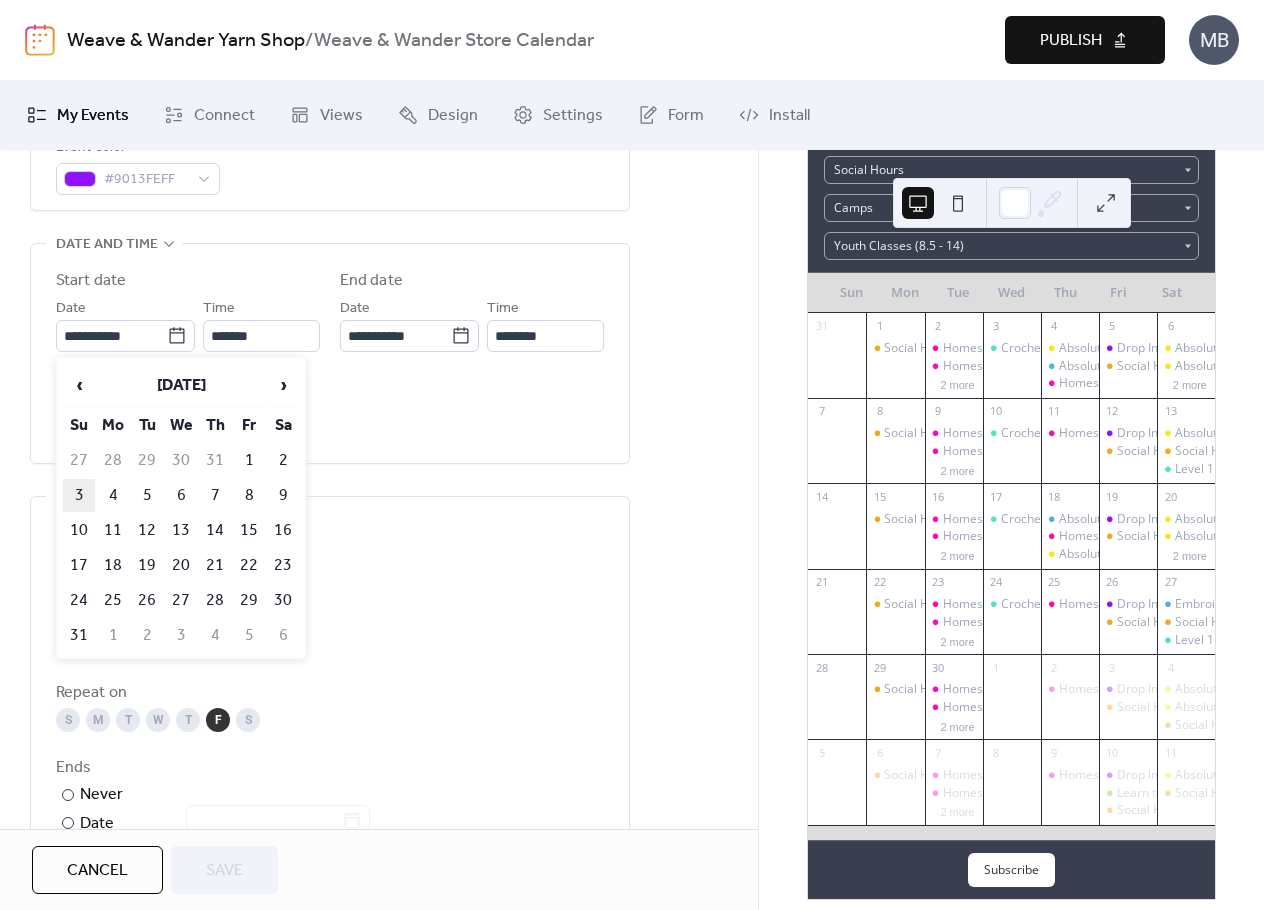 click on "3" at bounding box center [79, 495] 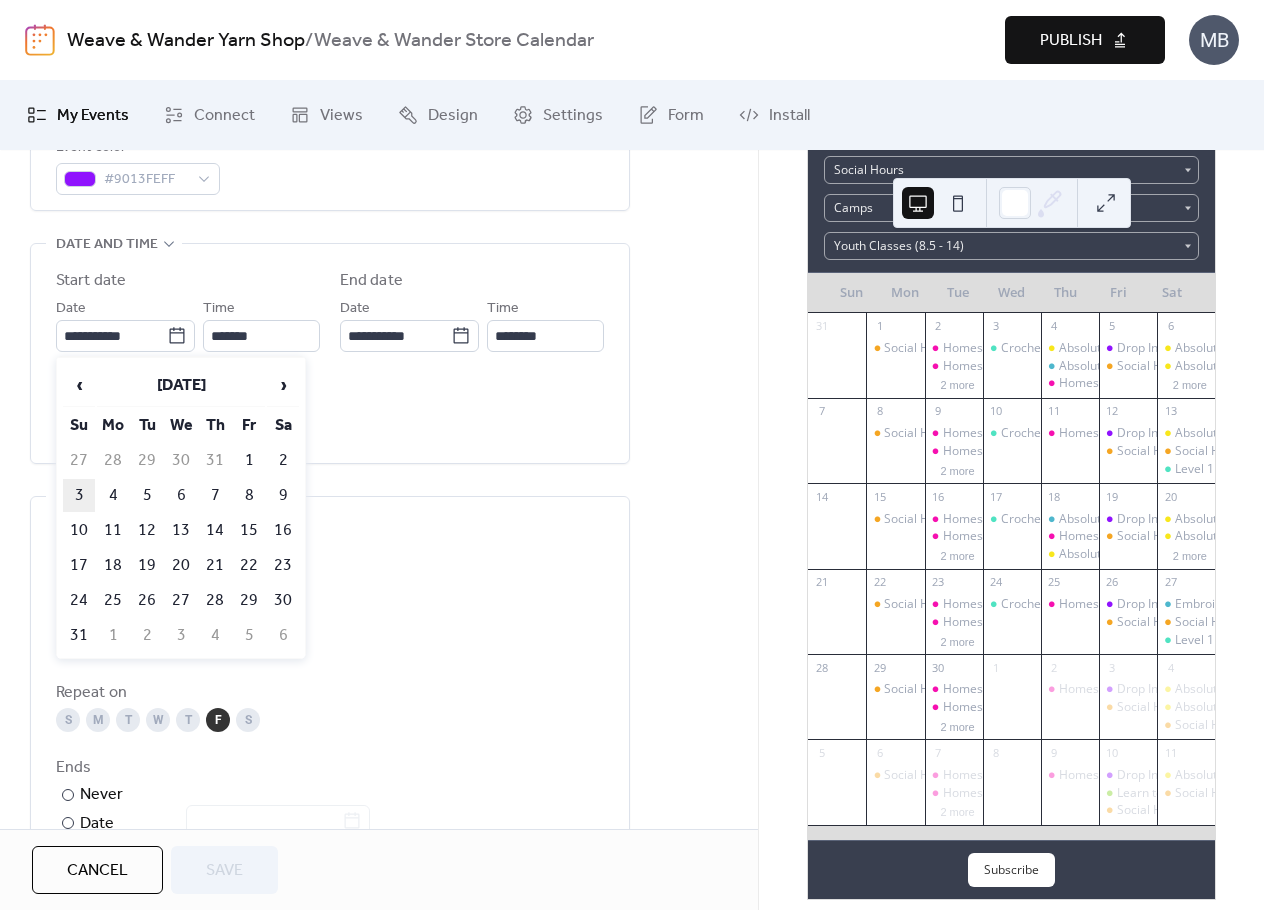 type on "**********" 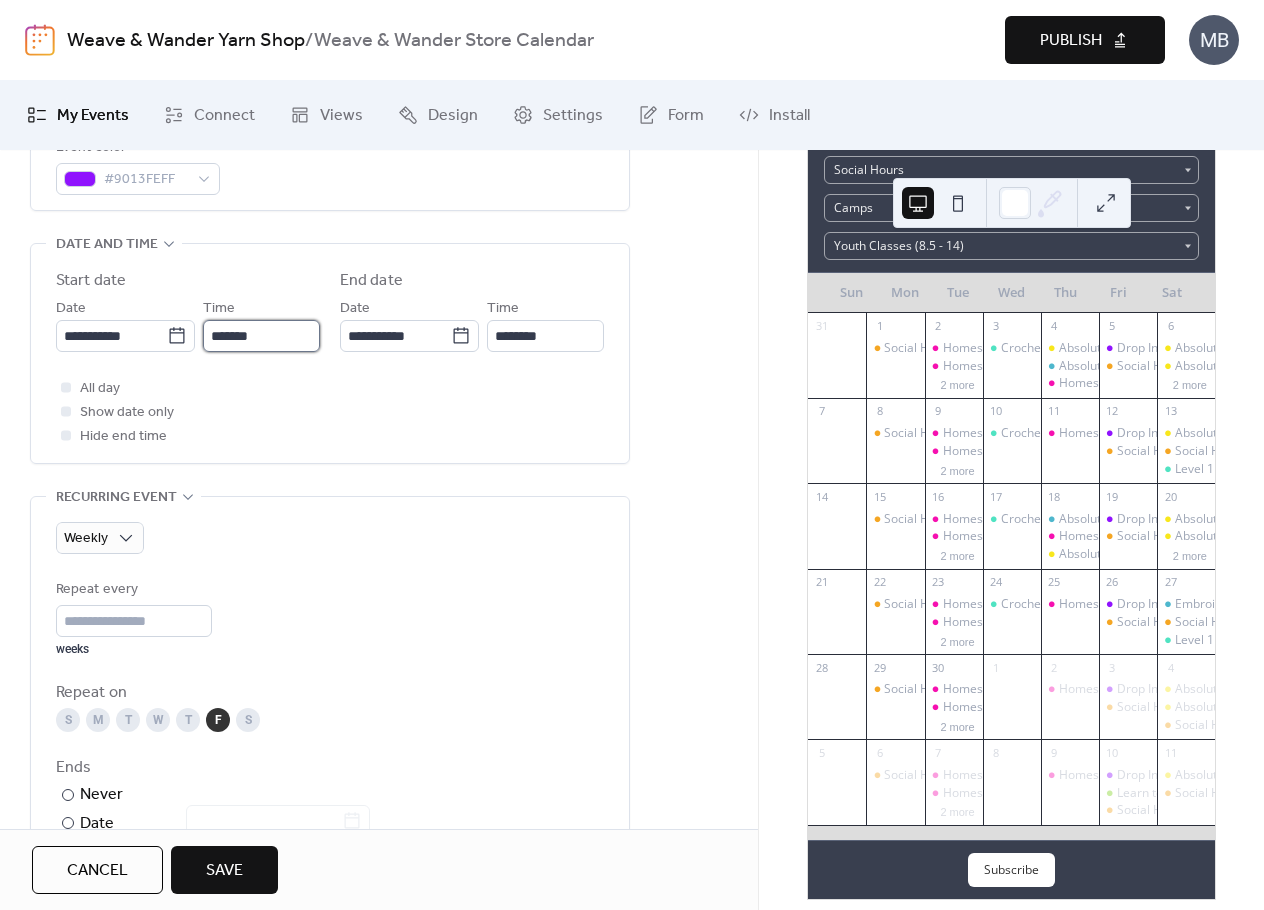 click on "*******" at bounding box center [261, 336] 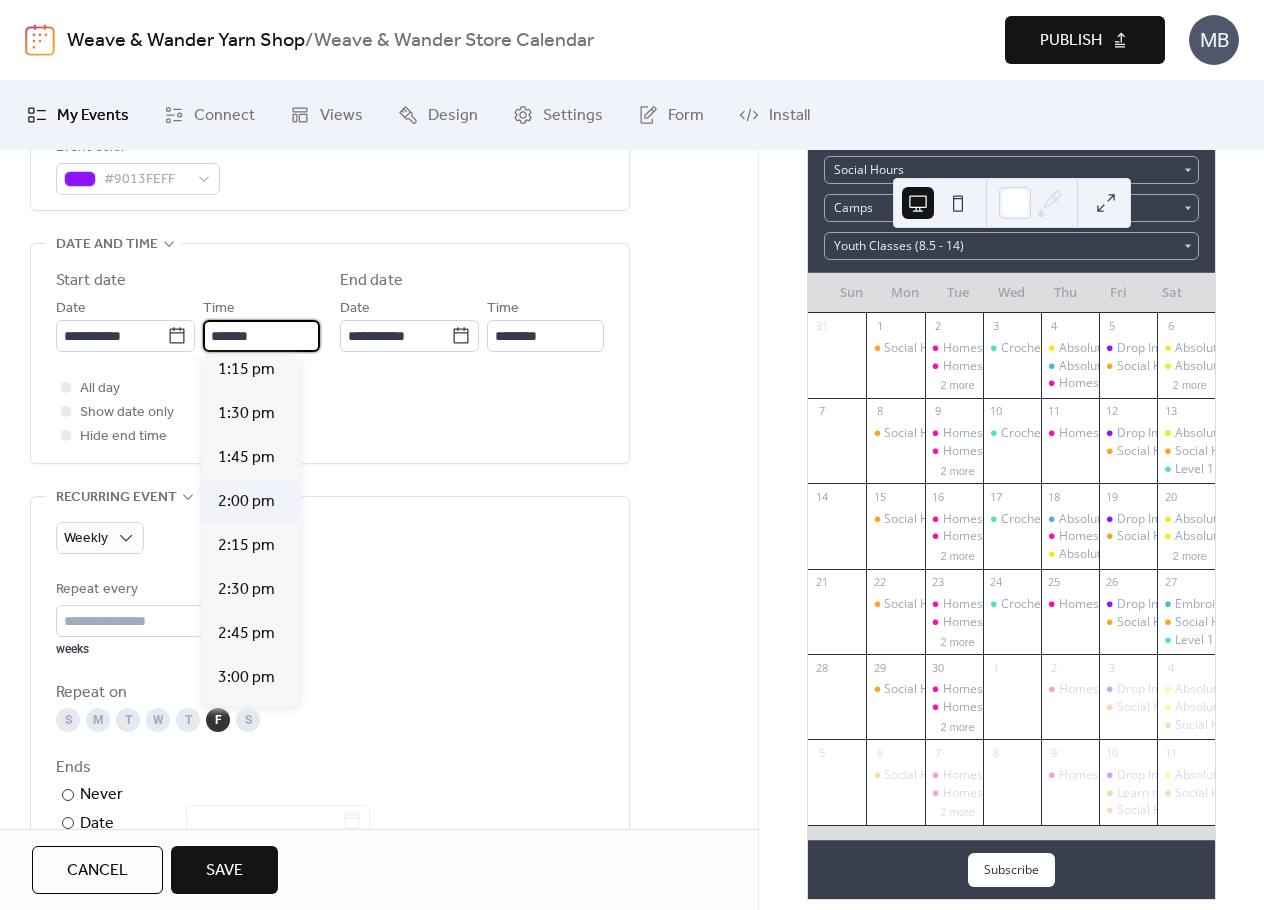 scroll, scrollTop: 2372, scrollLeft: 0, axis: vertical 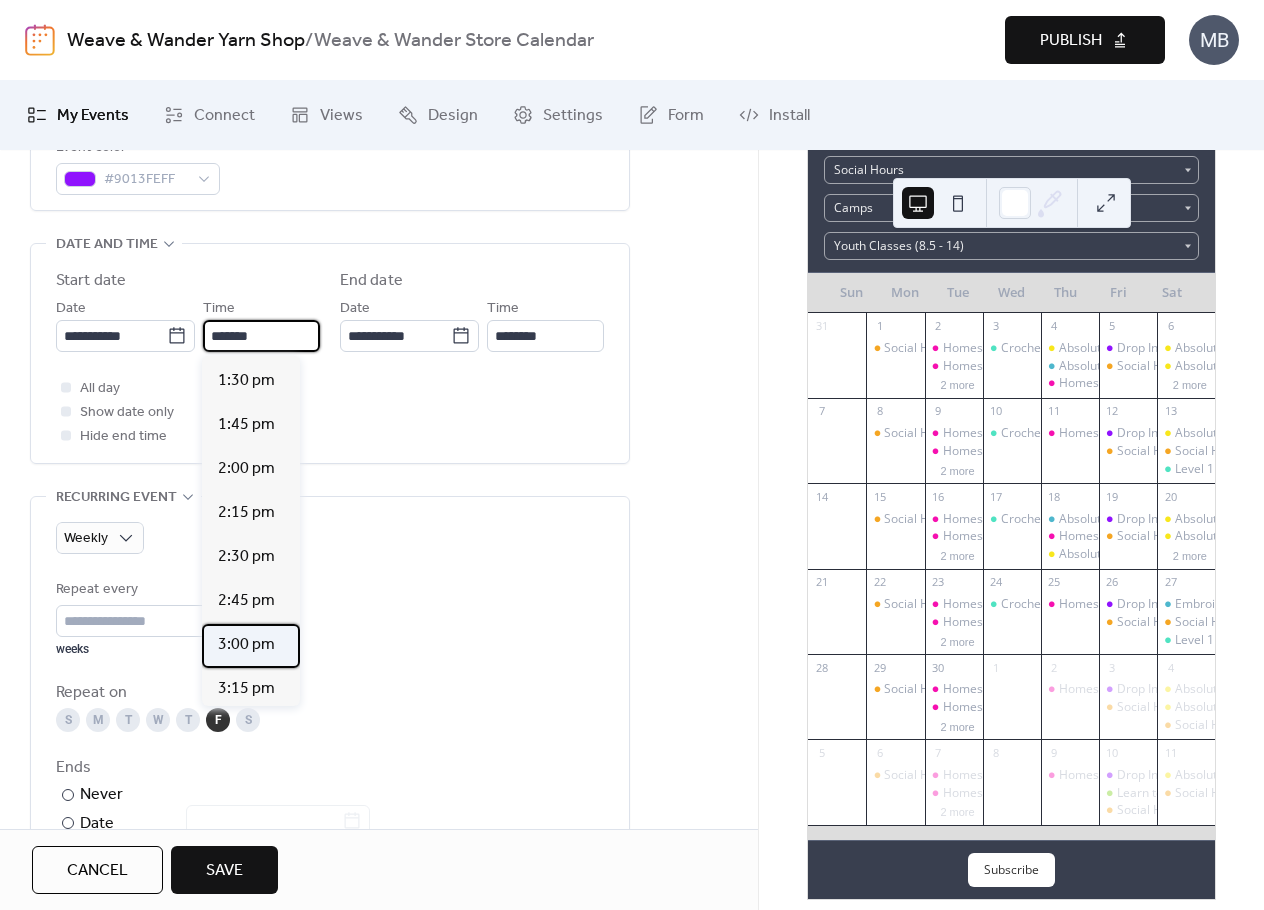 click on "3:00 pm" at bounding box center (246, 645) 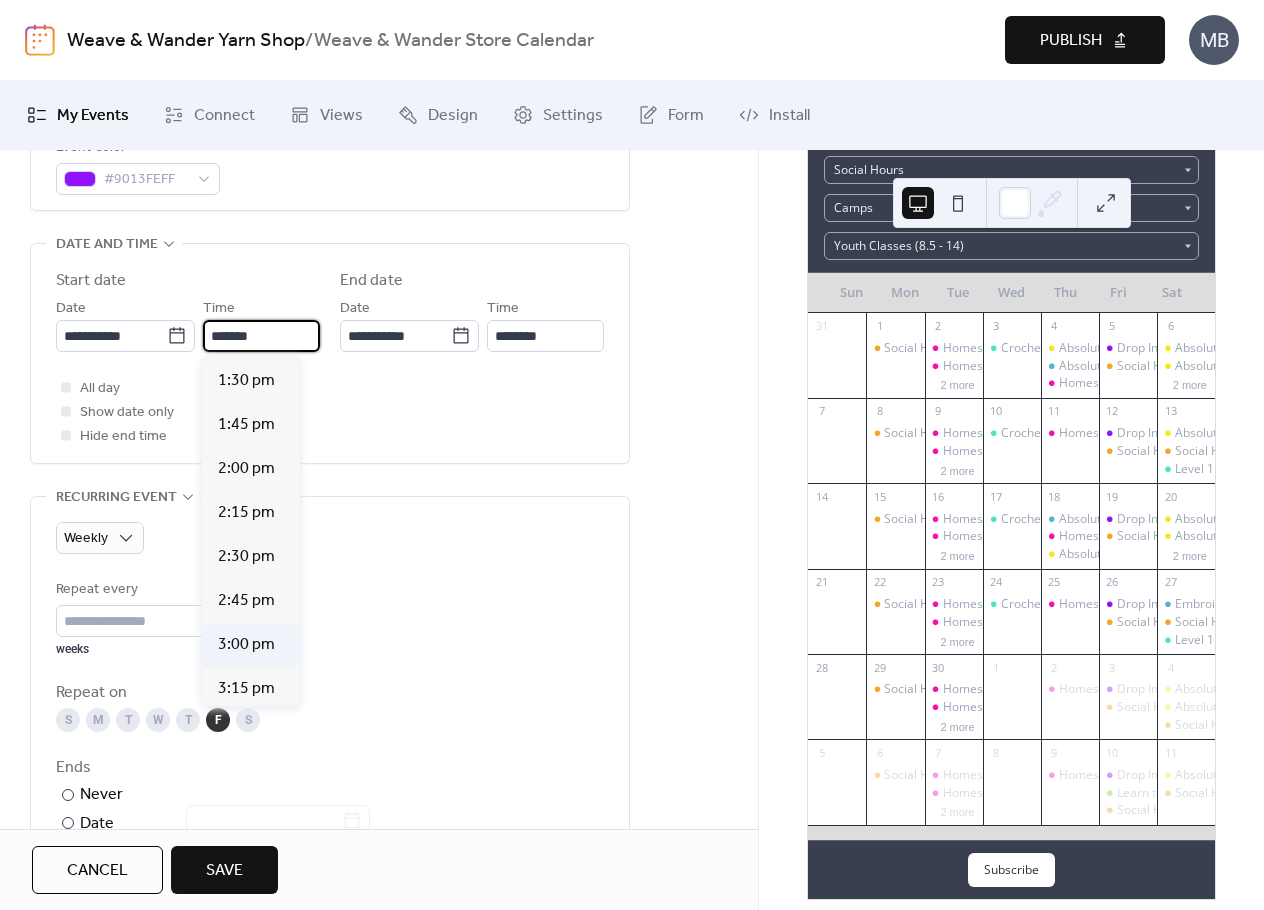 type on "*******" 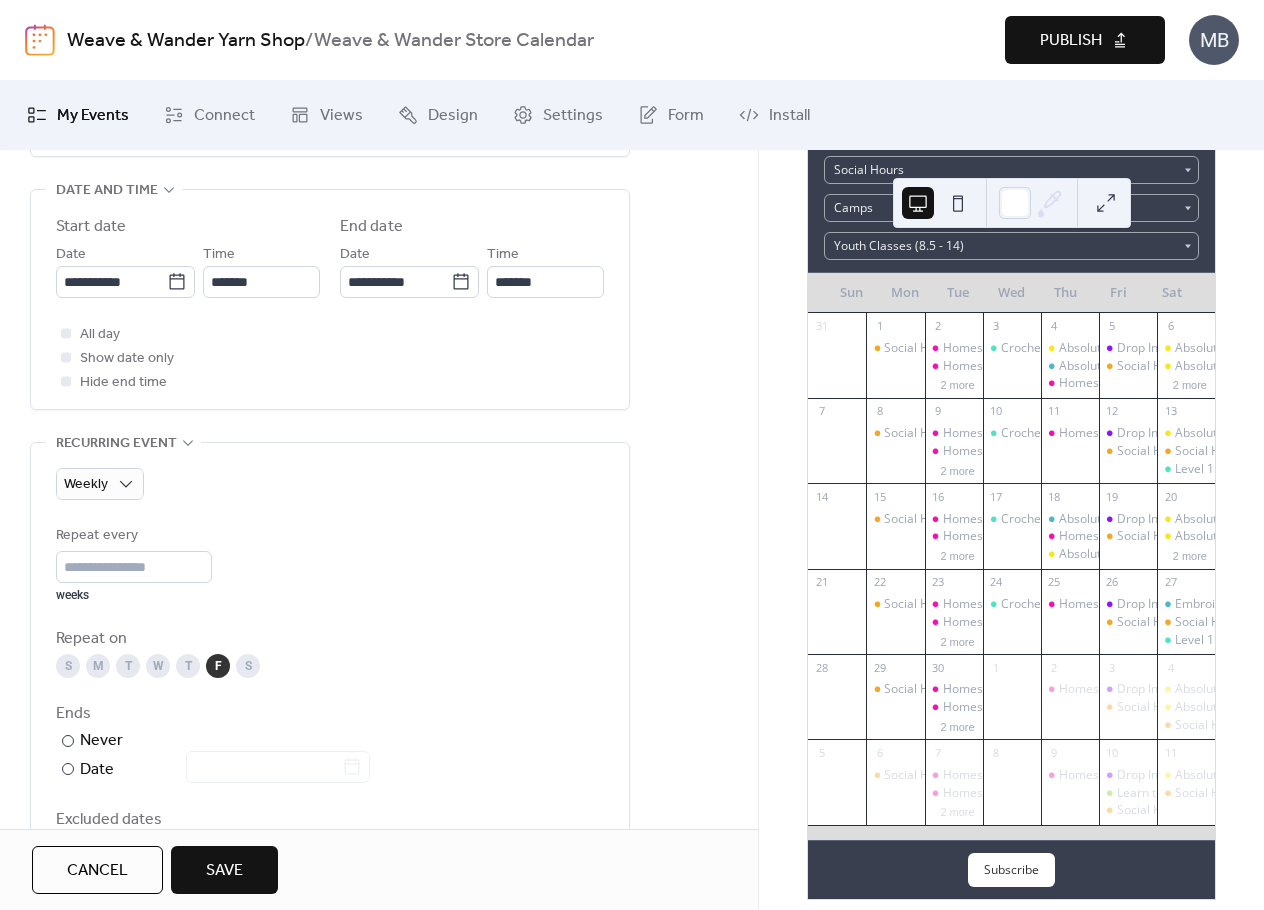 scroll, scrollTop: 700, scrollLeft: 0, axis: vertical 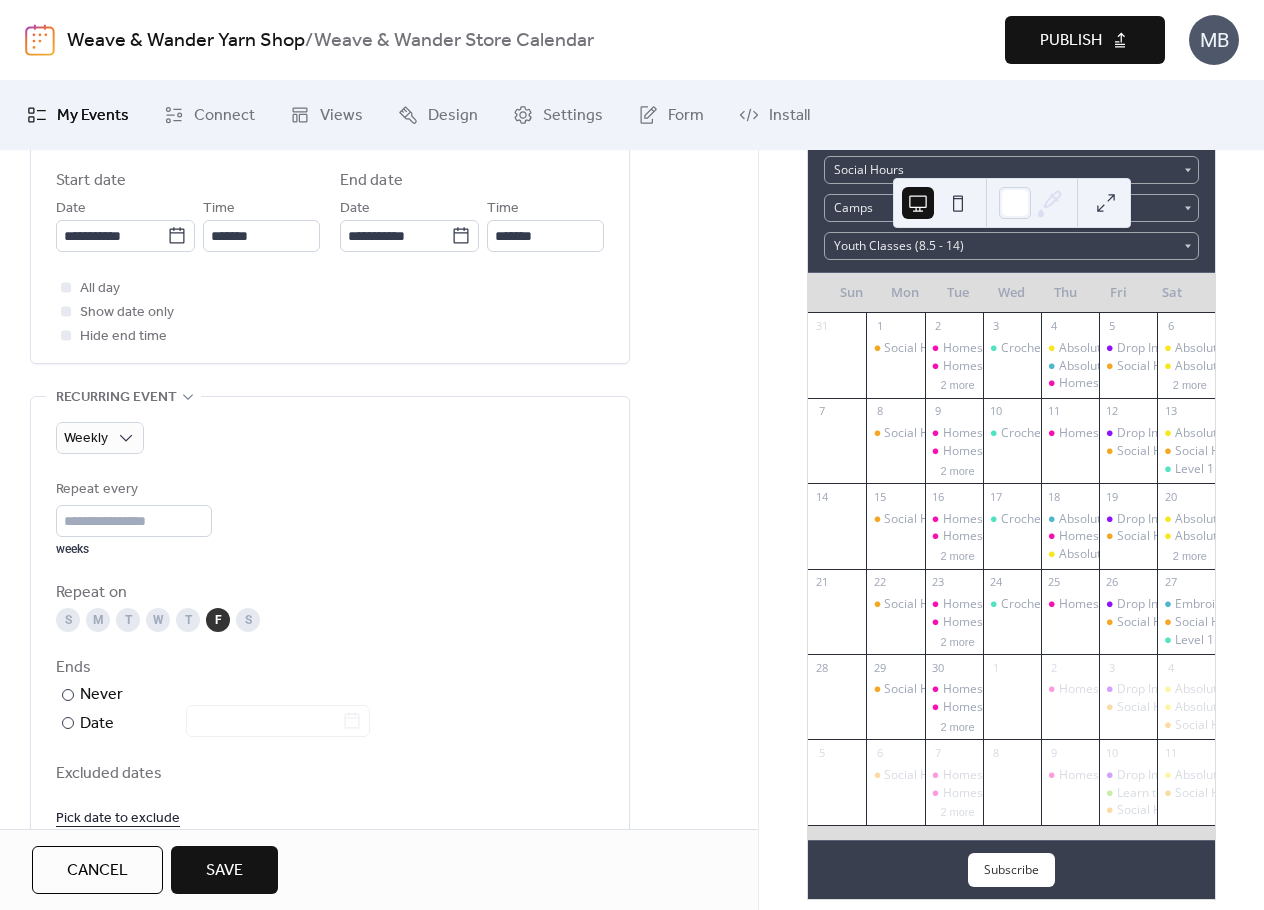 click on "S" at bounding box center [68, 620] 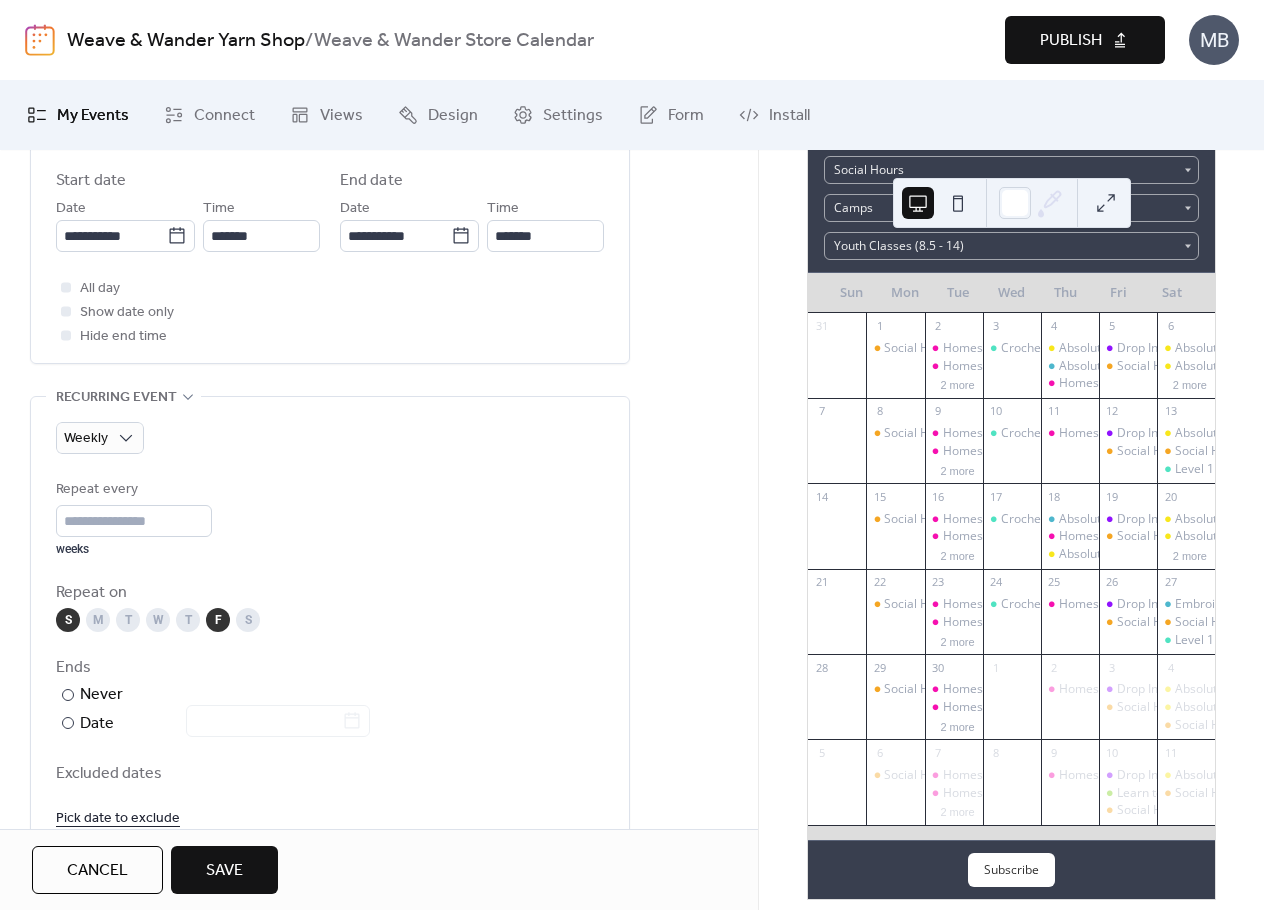 click on "F" at bounding box center (218, 620) 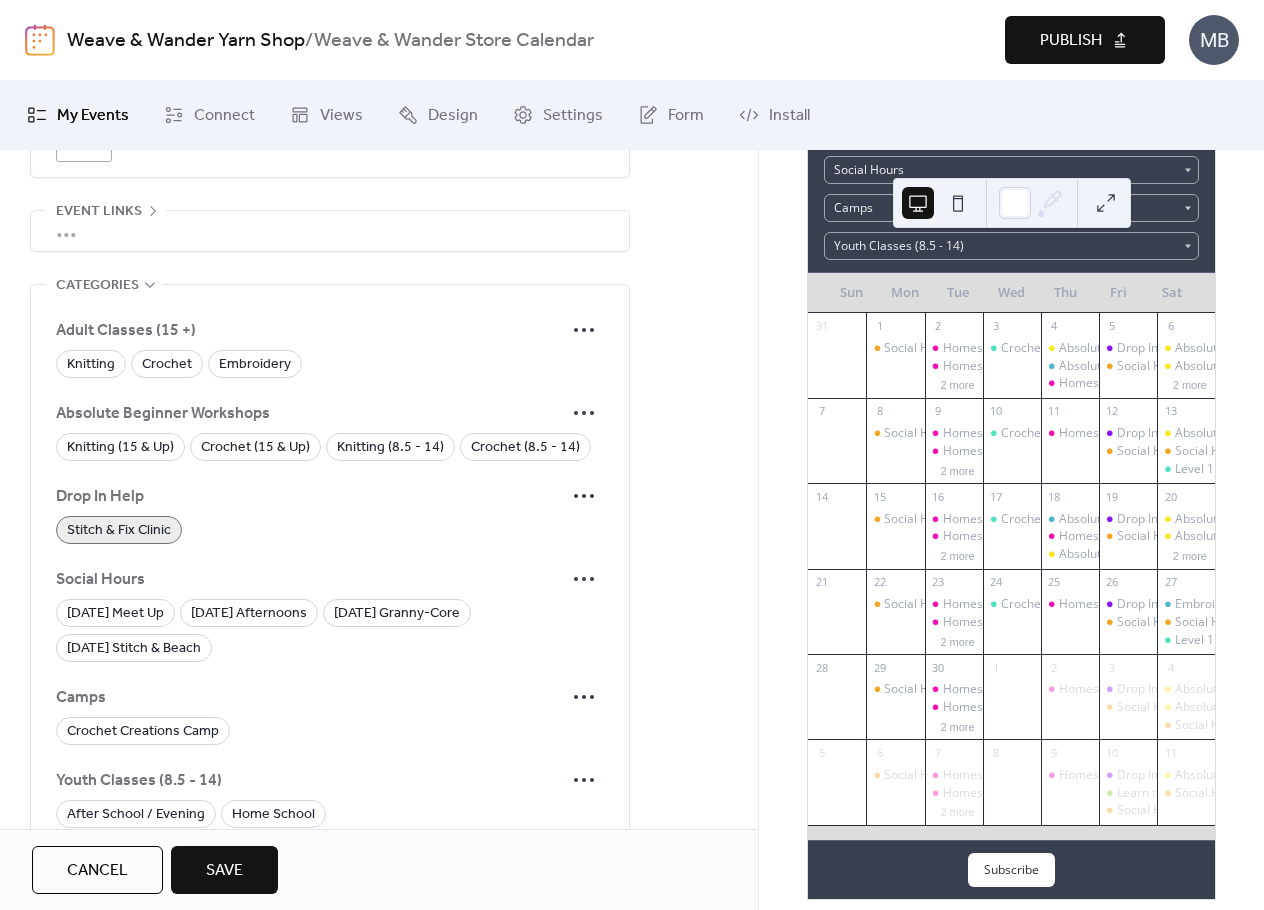 scroll, scrollTop: 1500, scrollLeft: 0, axis: vertical 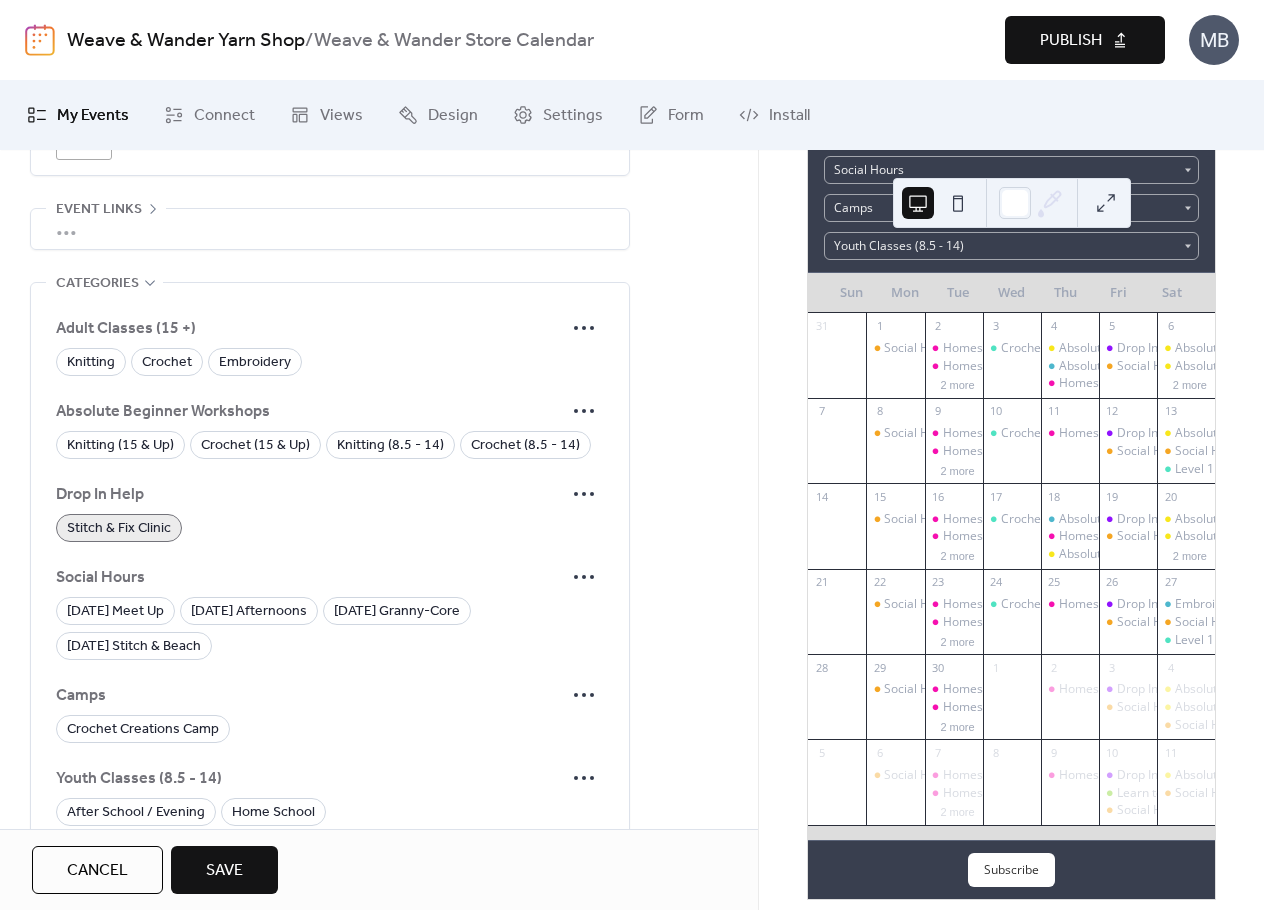 click on "Save" at bounding box center [224, 870] 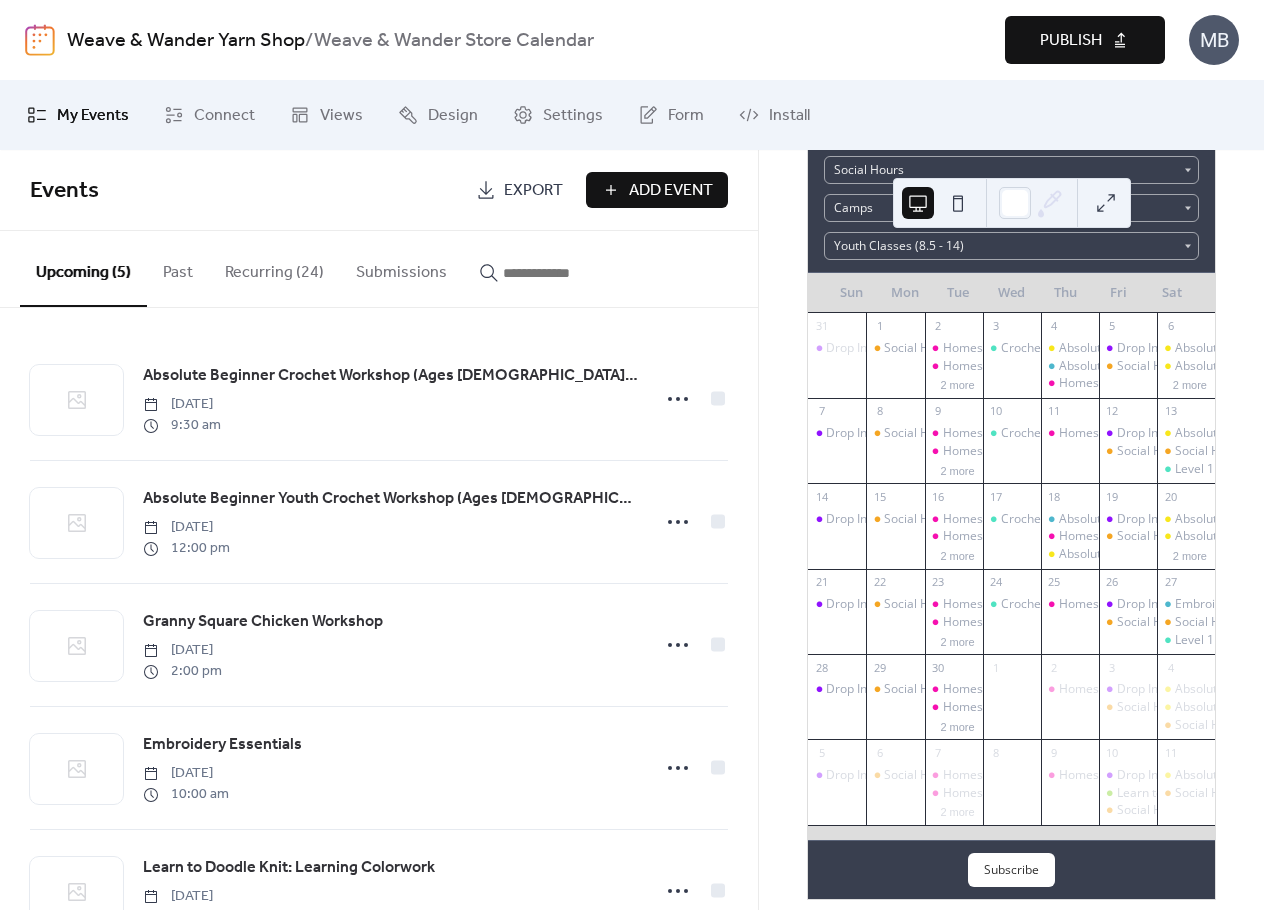 click on "Recurring (24)" at bounding box center (274, 268) 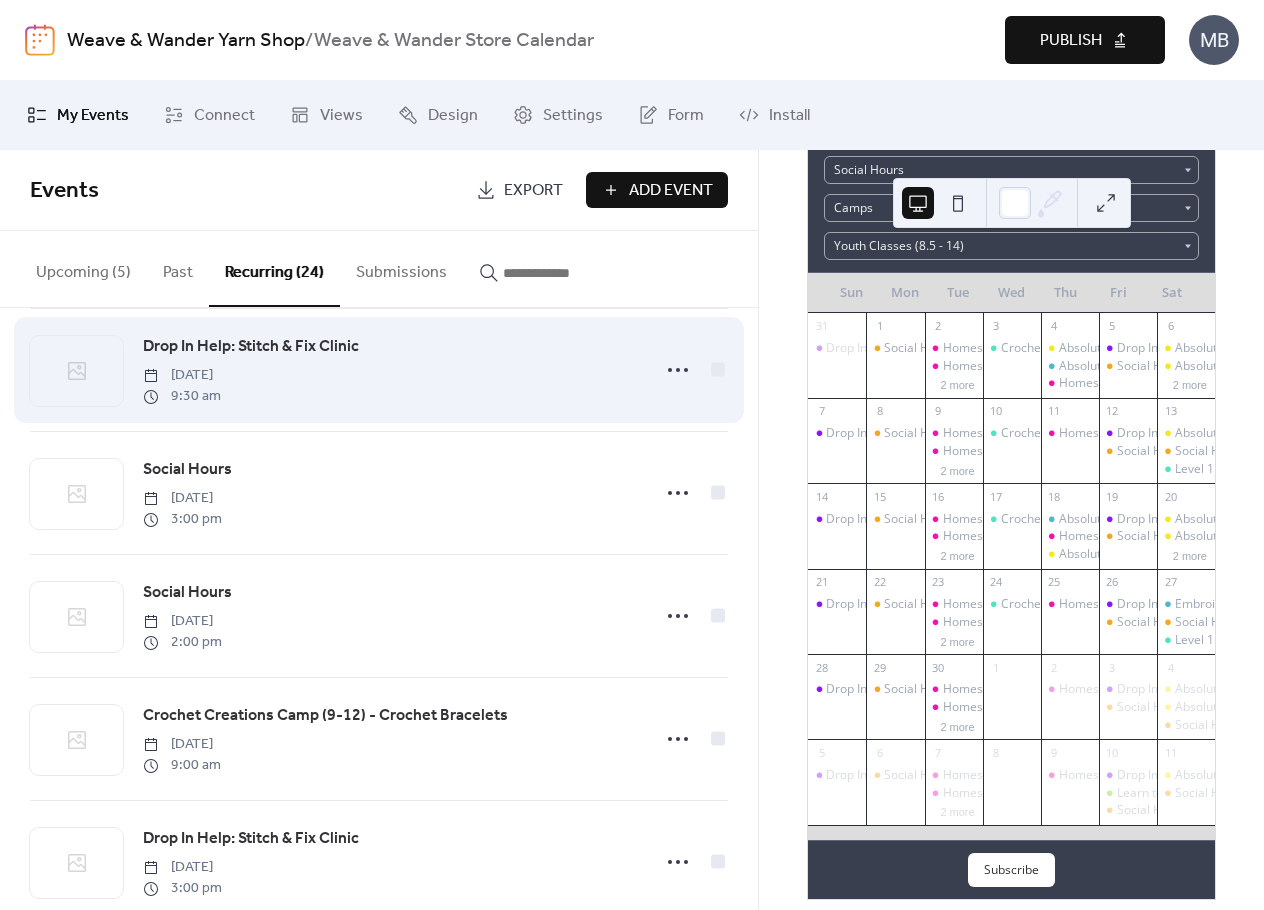 scroll, scrollTop: 200, scrollLeft: 0, axis: vertical 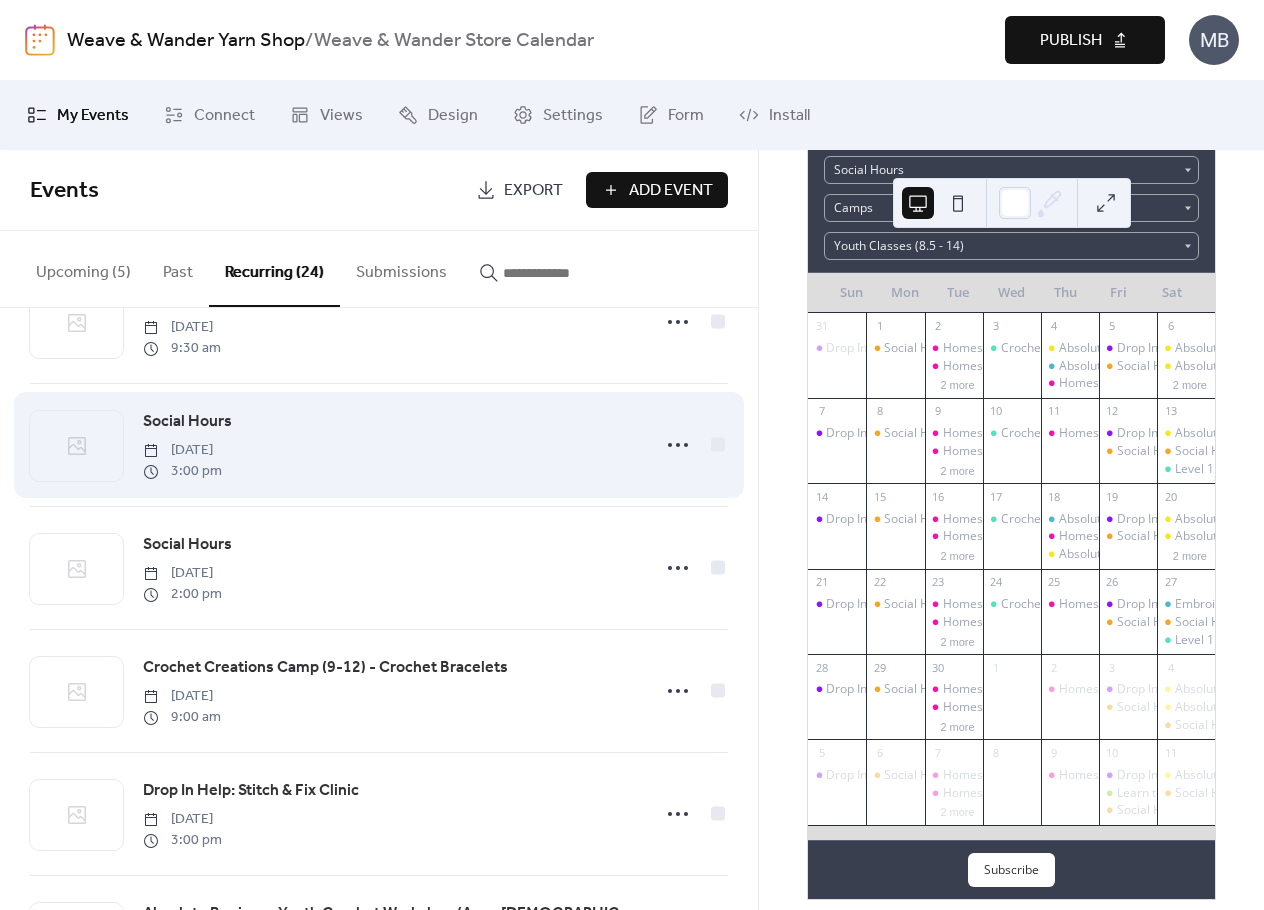 click on "Social Hours" at bounding box center (187, 422) 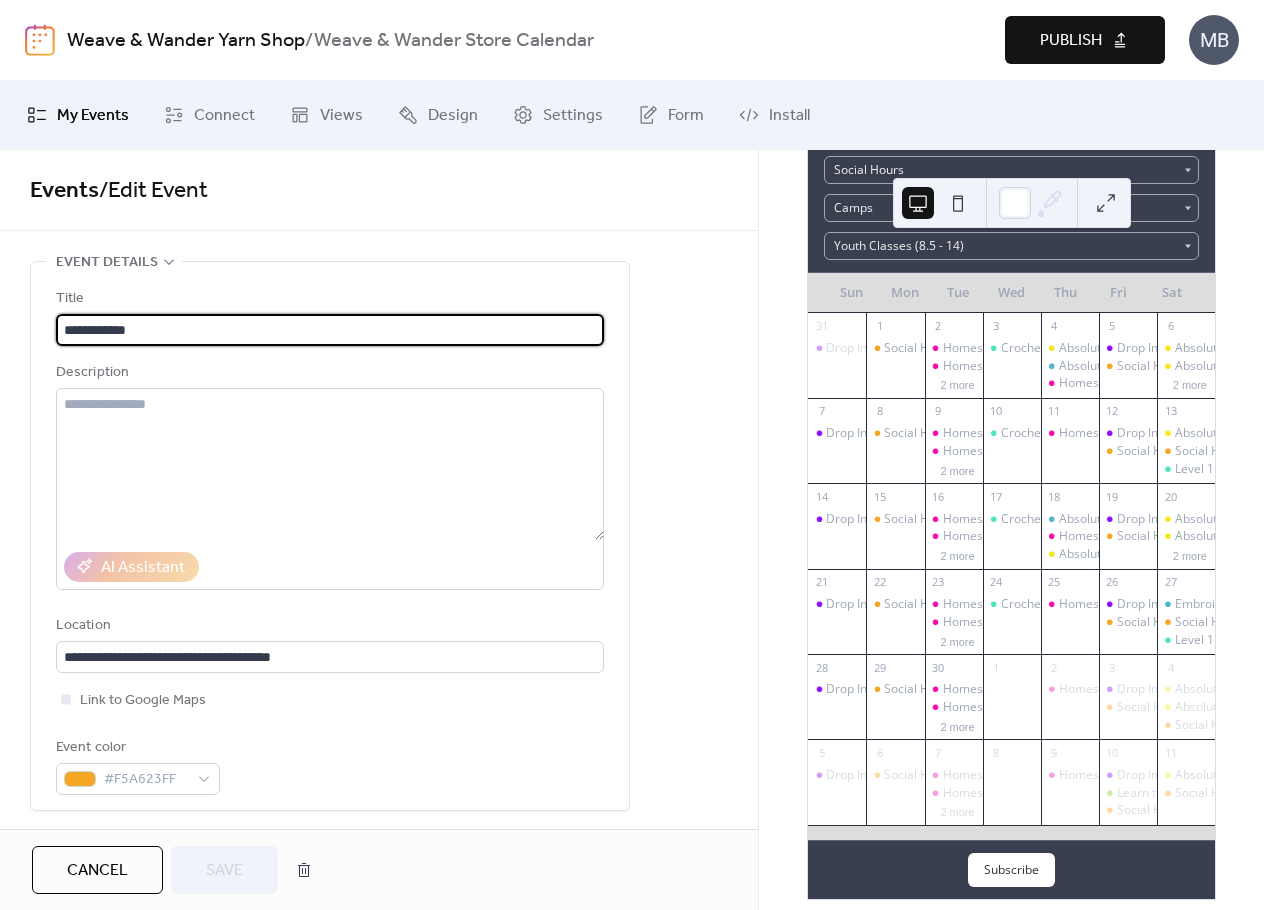 click on "**********" at bounding box center (330, 330) 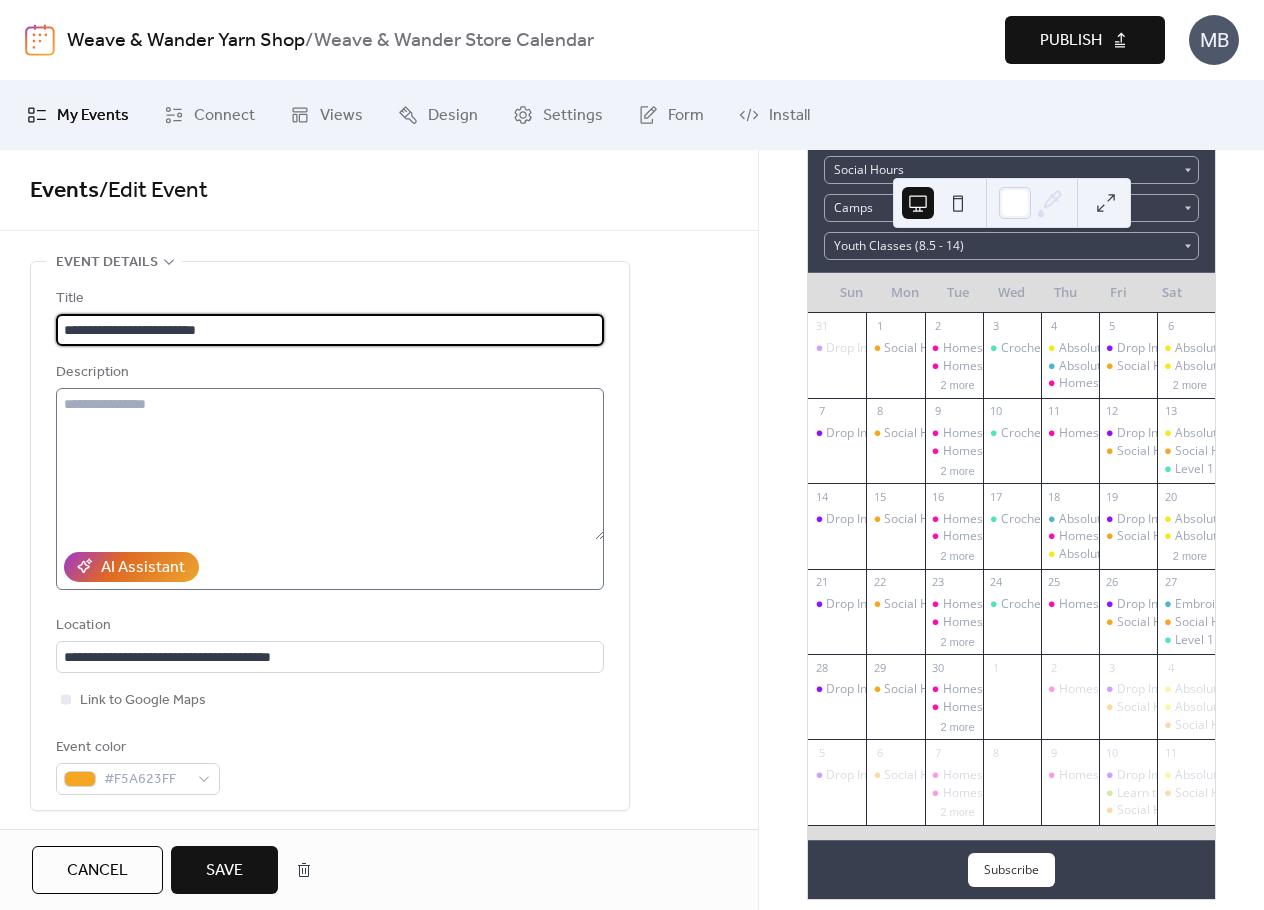 type on "**********" 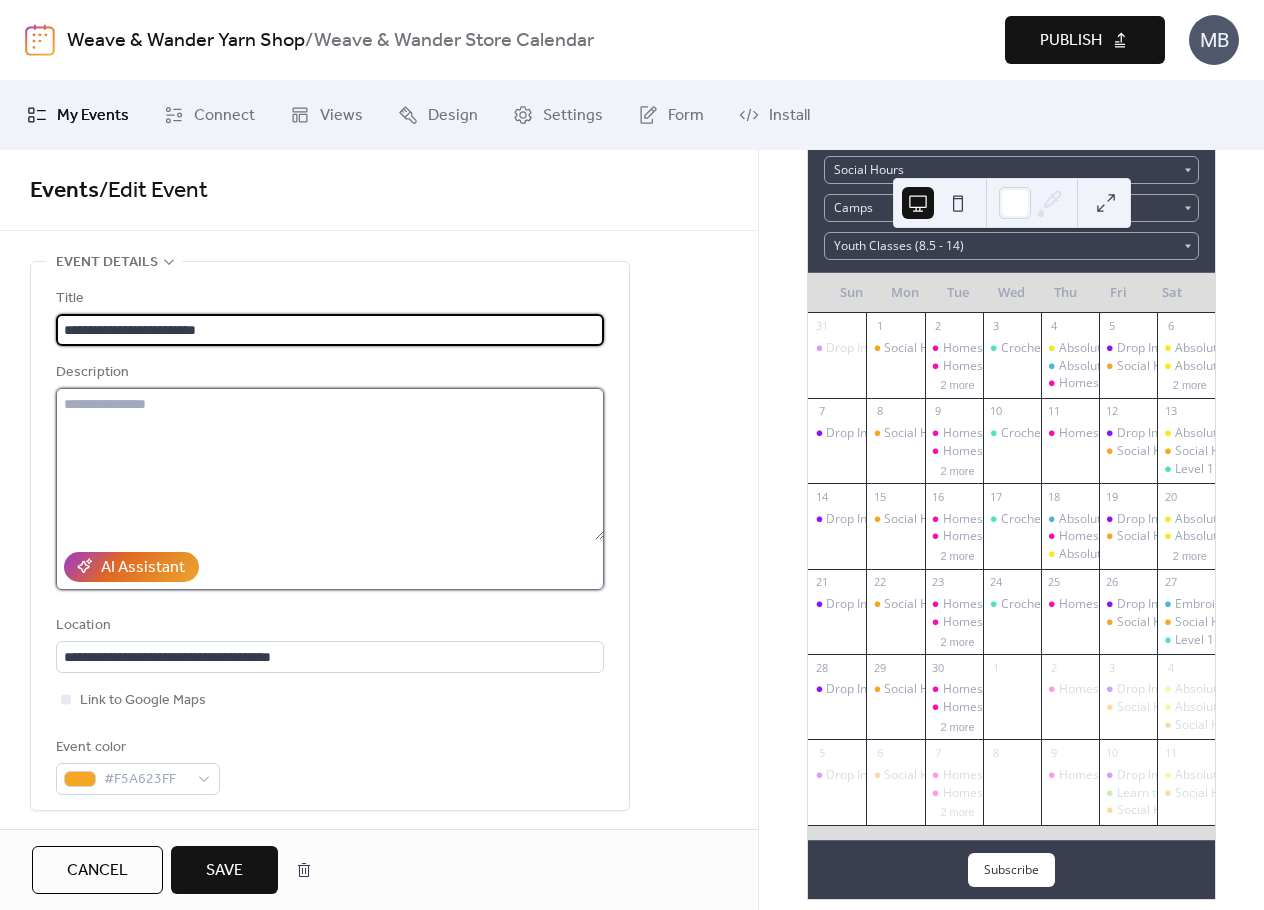 drag, startPoint x: 192, startPoint y: 402, endPoint x: 200, endPoint y: 393, distance: 12.0415945 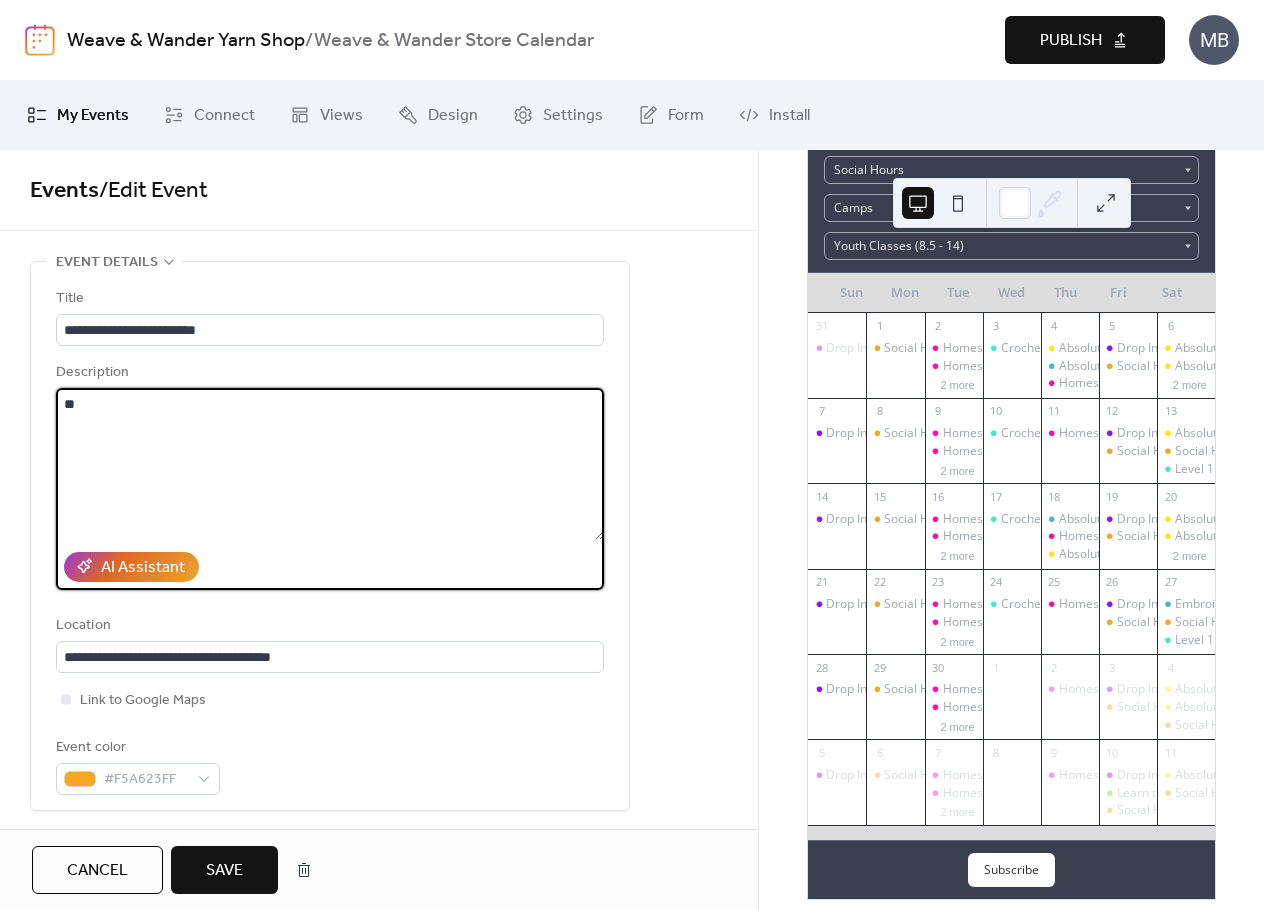 type on "*" 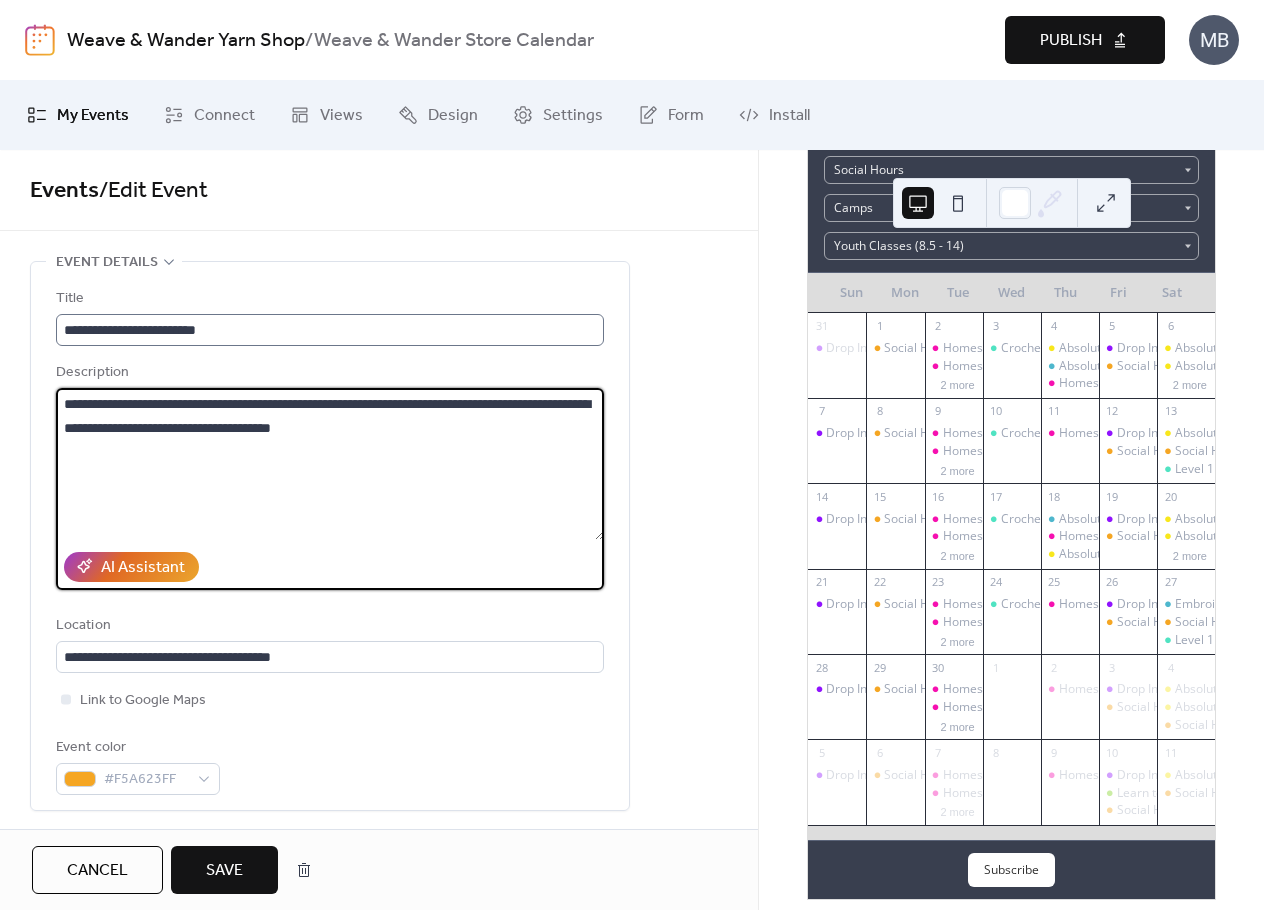 type on "**********" 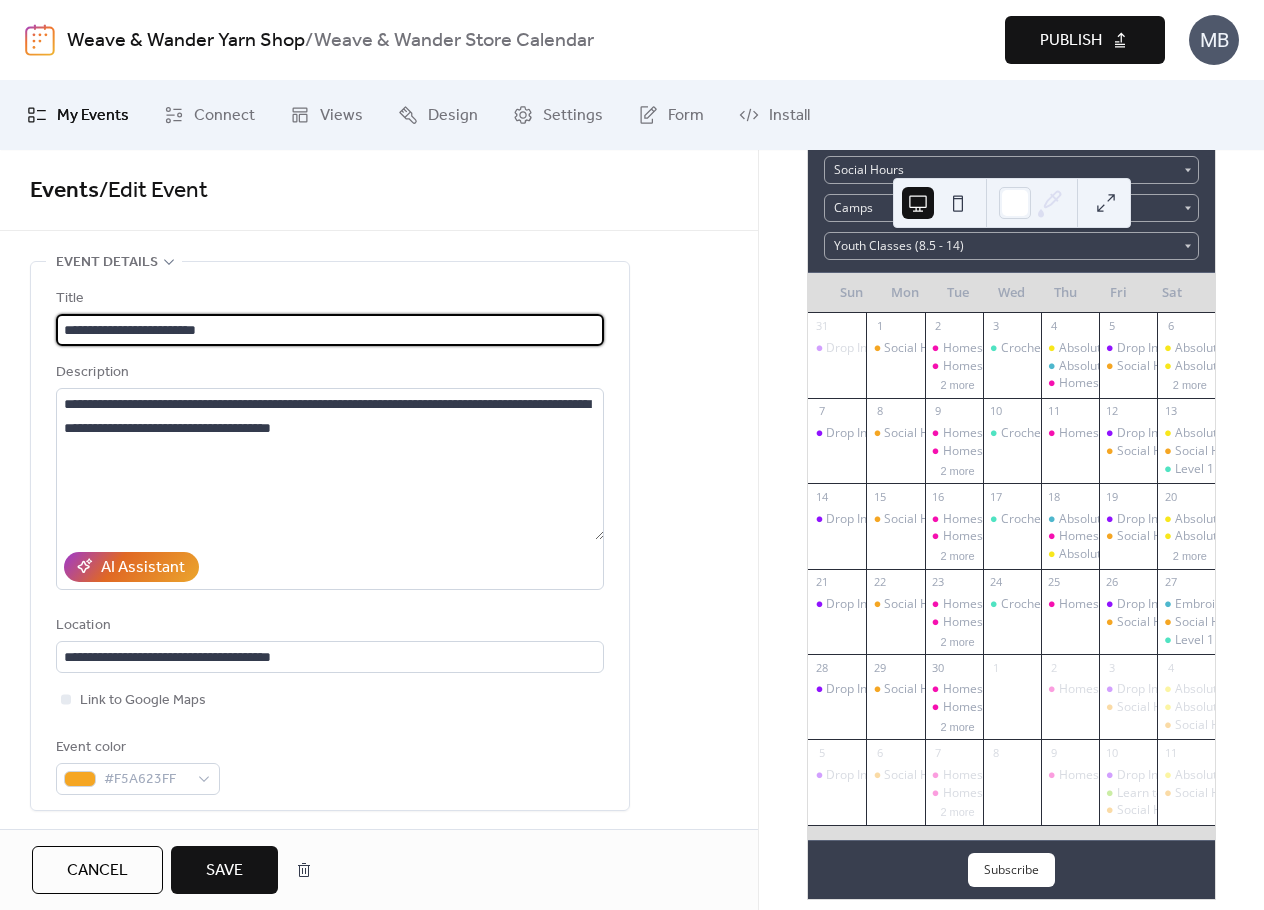 drag, startPoint x: 148, startPoint y: 326, endPoint x: -8, endPoint y: 327, distance: 156.0032 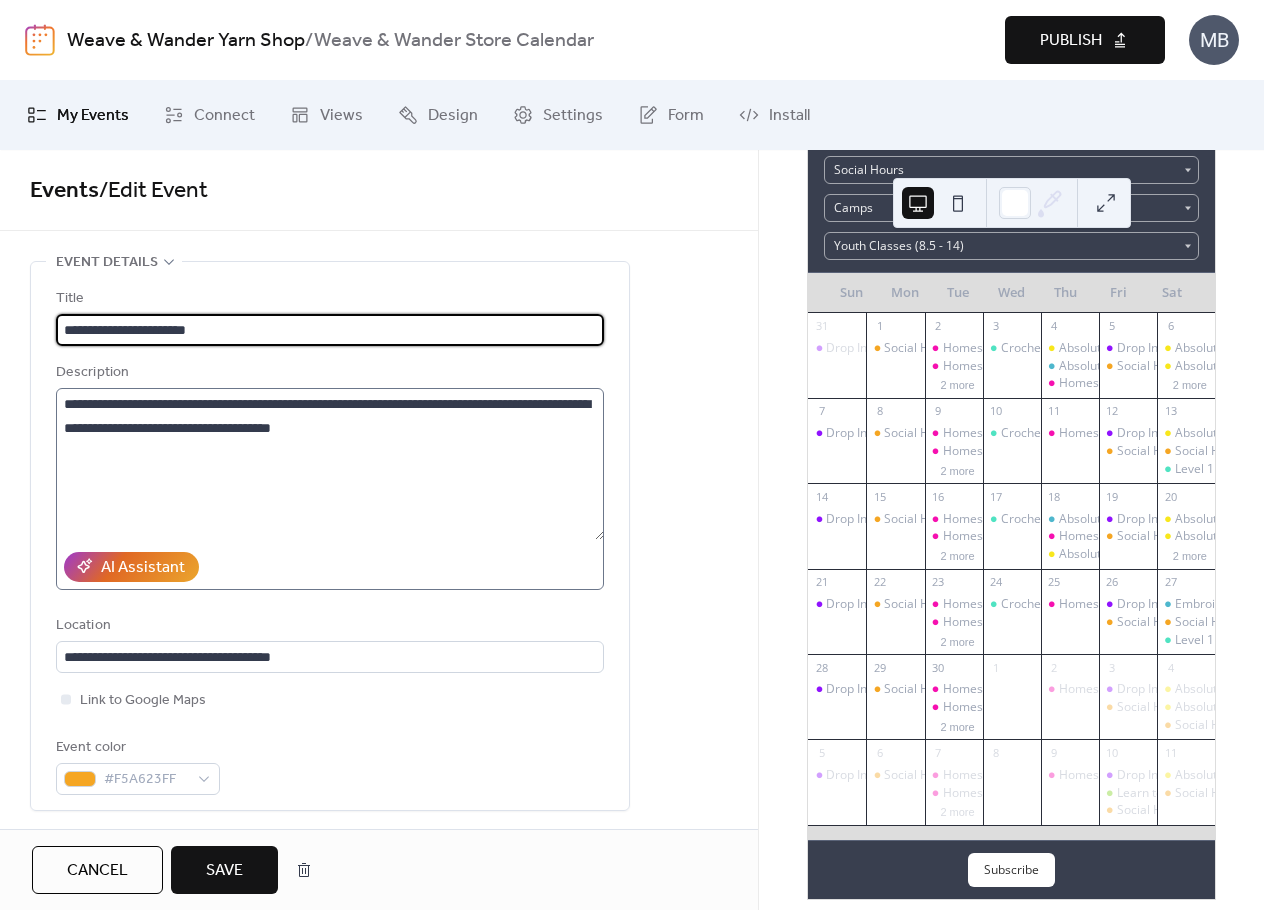 type on "**********" 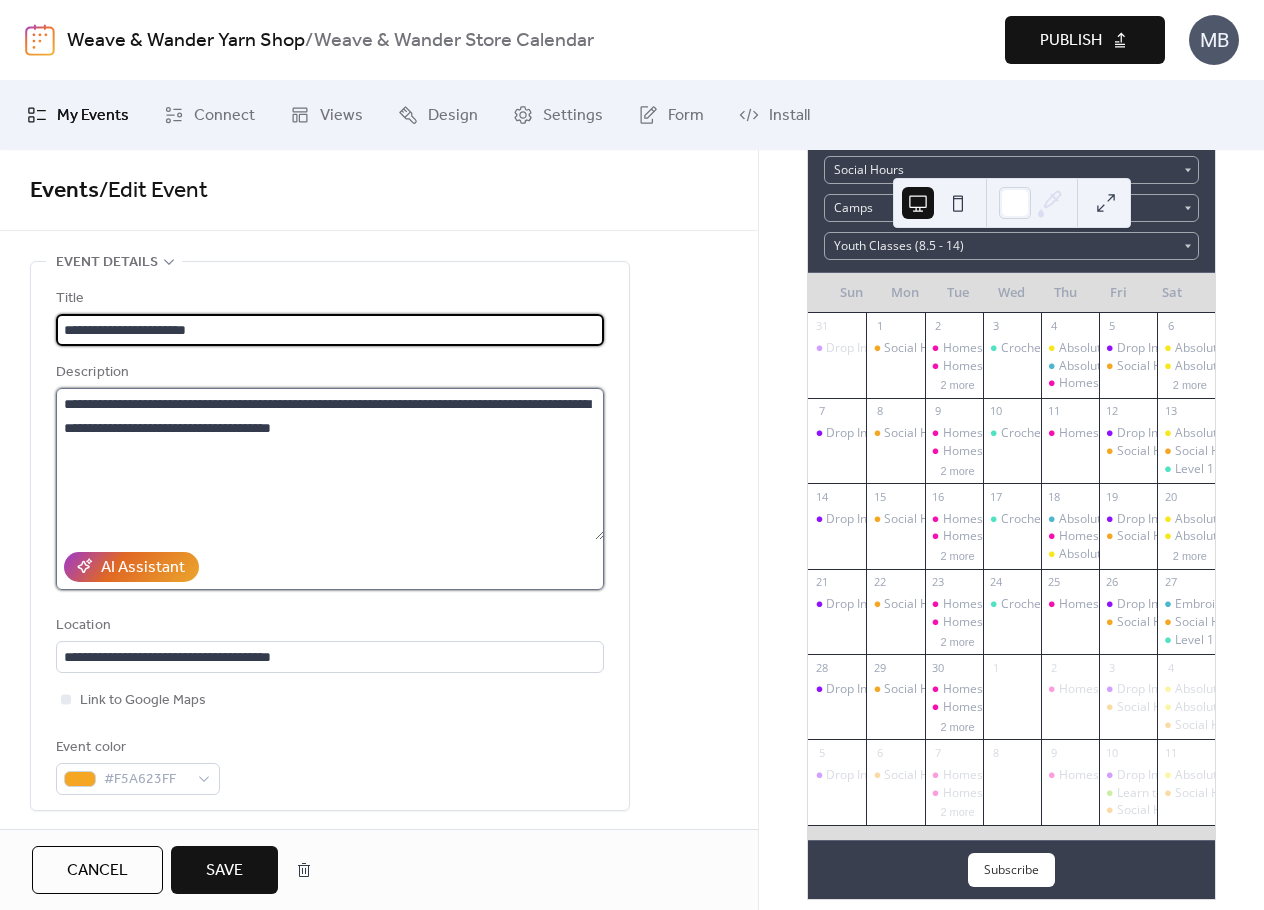 drag, startPoint x: 273, startPoint y: 486, endPoint x: 249, endPoint y: 461, distance: 34.655445 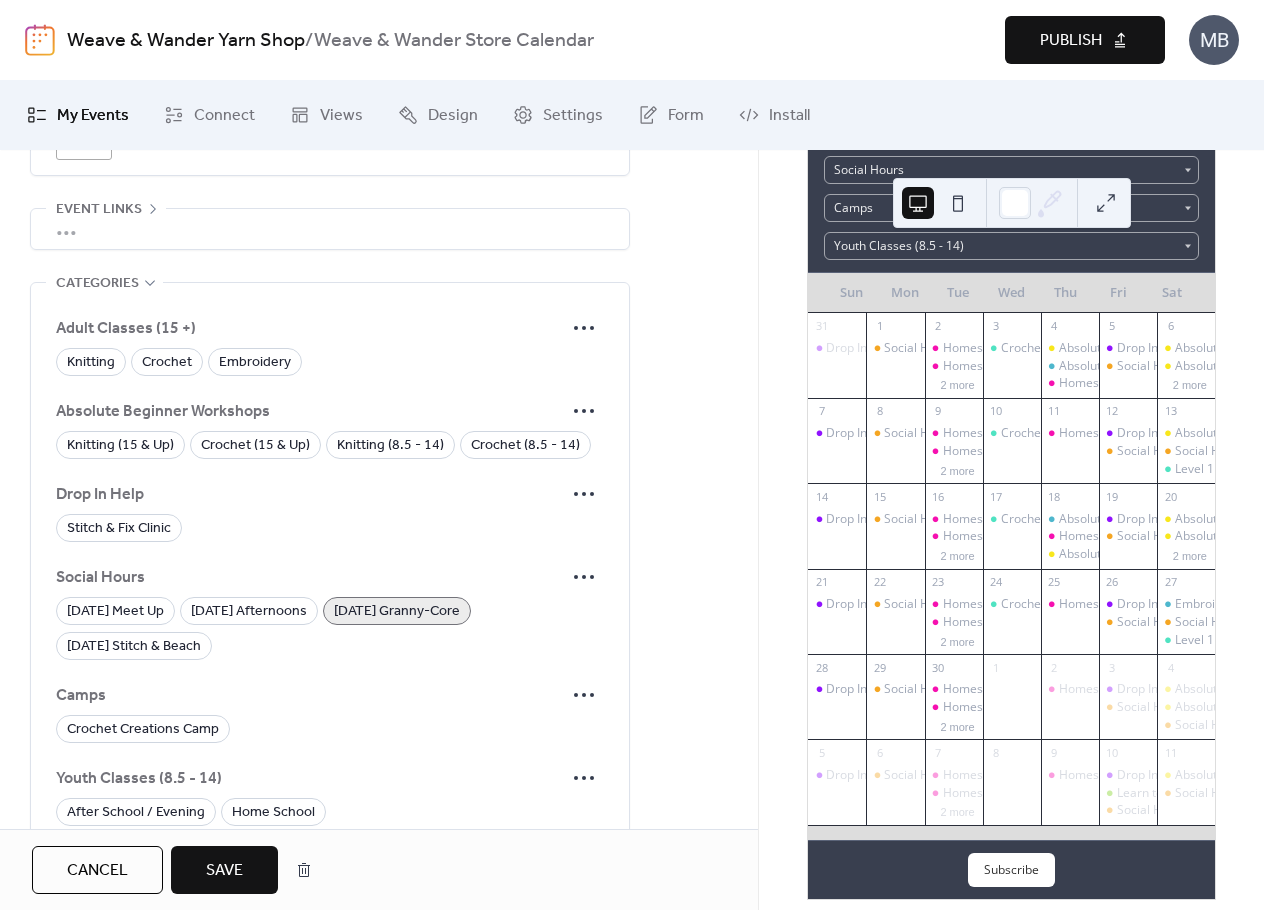 scroll, scrollTop: 1600, scrollLeft: 0, axis: vertical 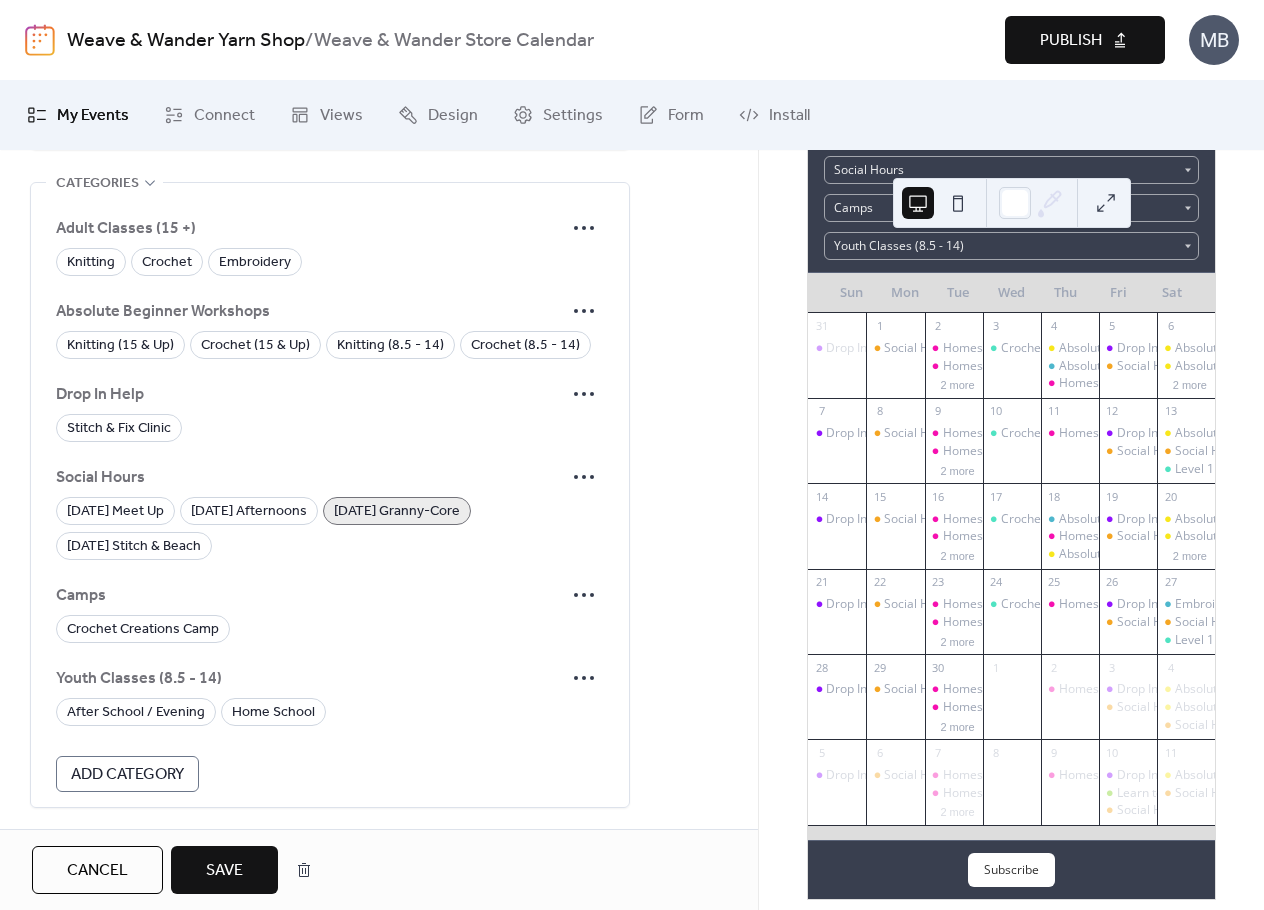 click on "Save" at bounding box center [224, 871] 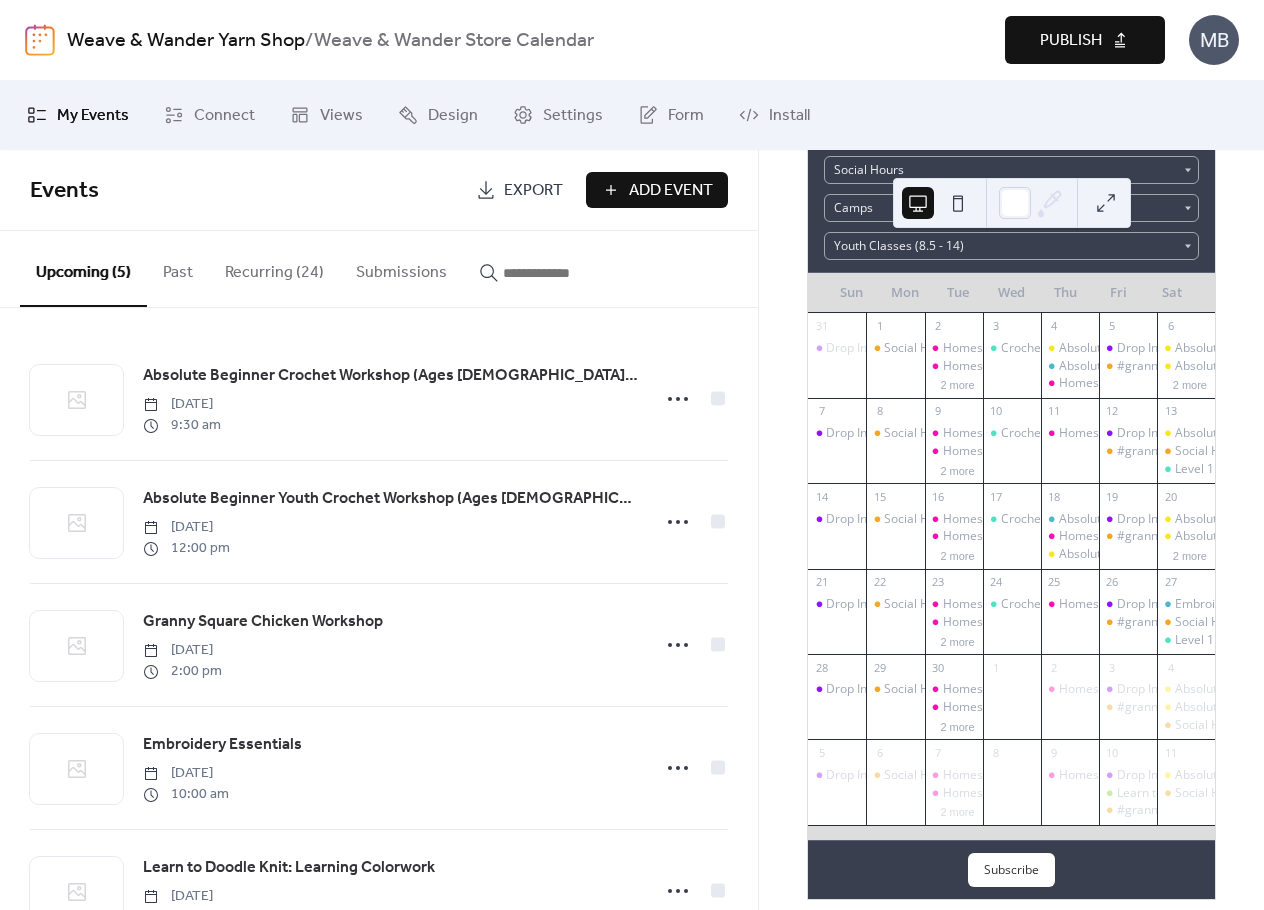 click on "Recurring (24)" at bounding box center (274, 268) 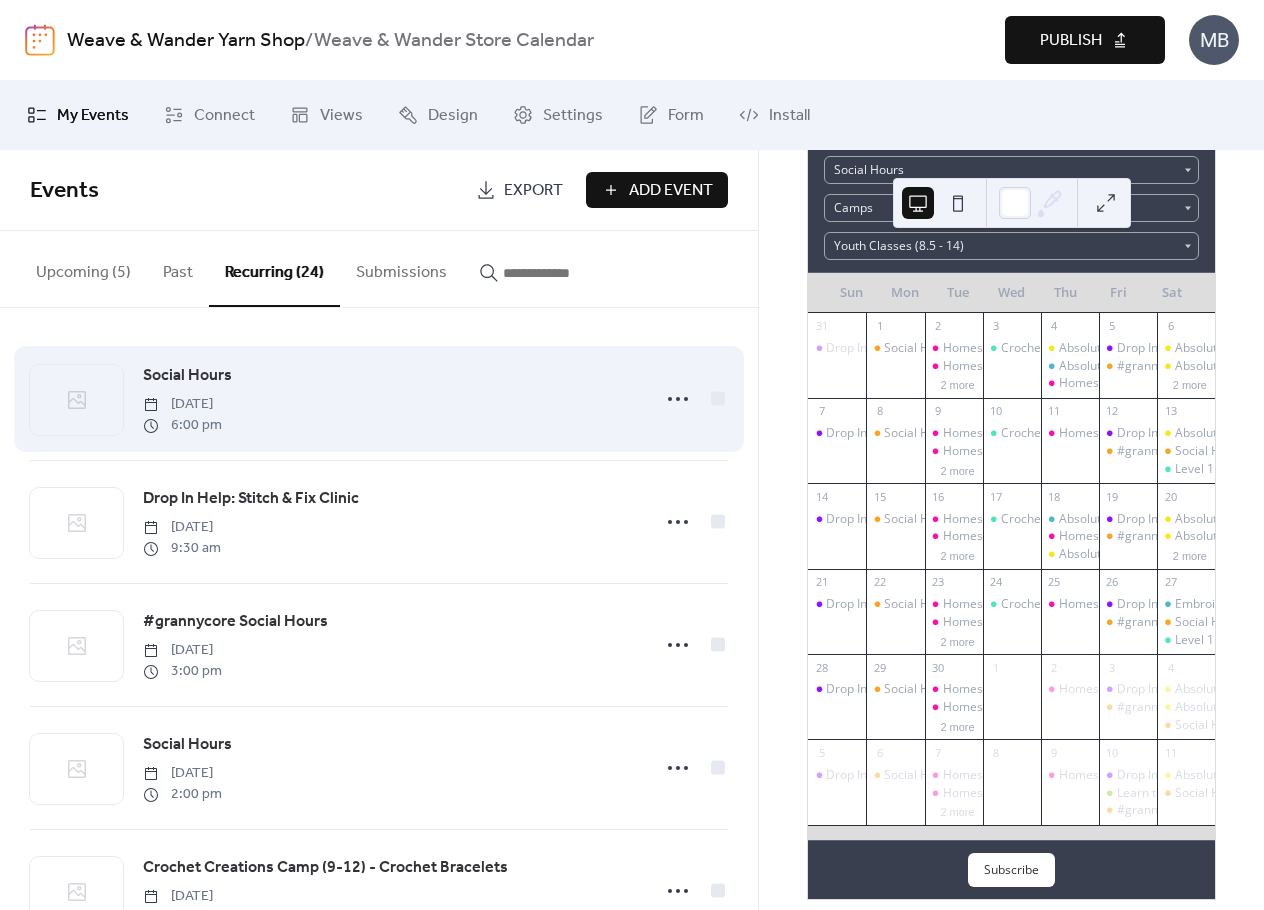 click on "Social Hours" at bounding box center [187, 376] 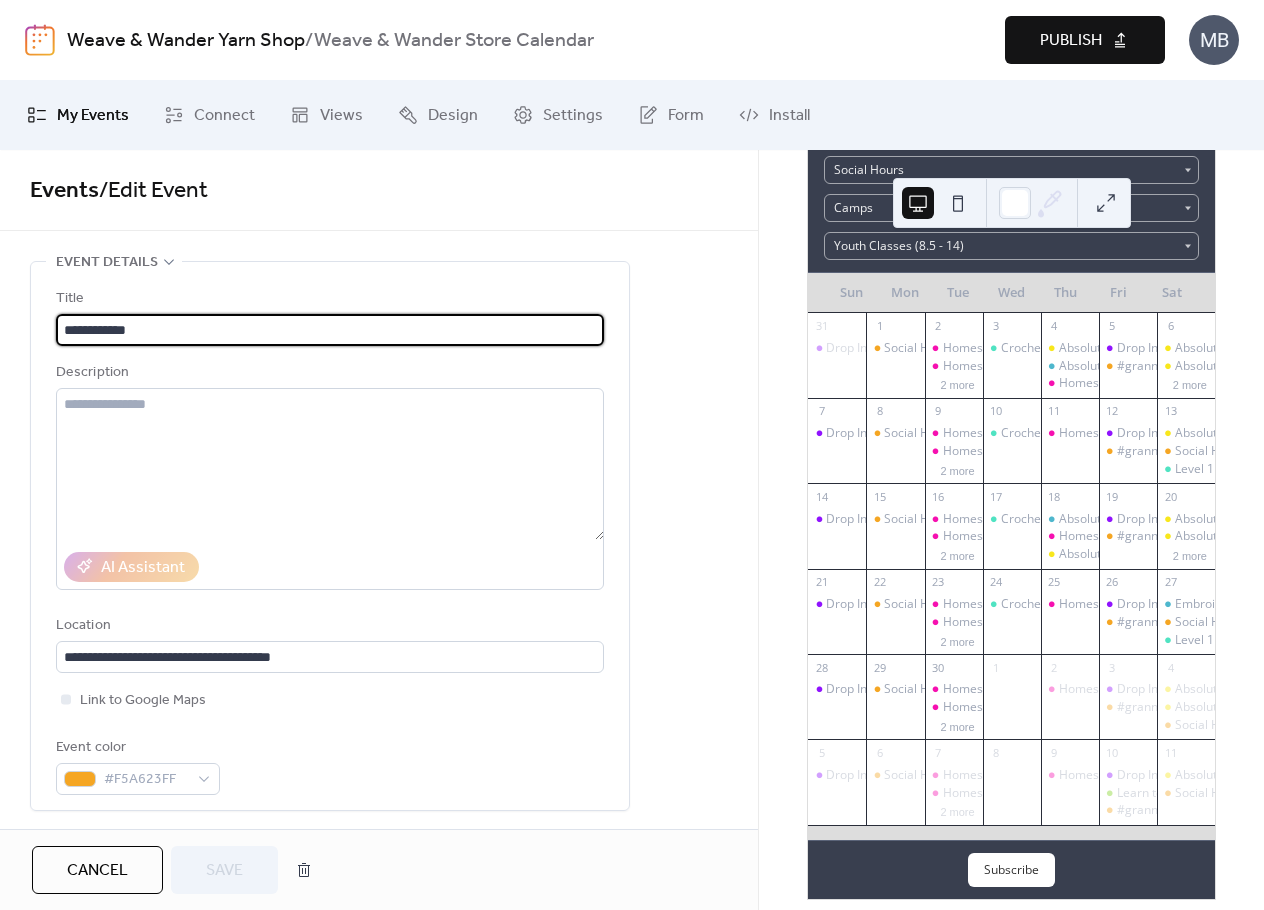 click on "**********" at bounding box center [330, 330] 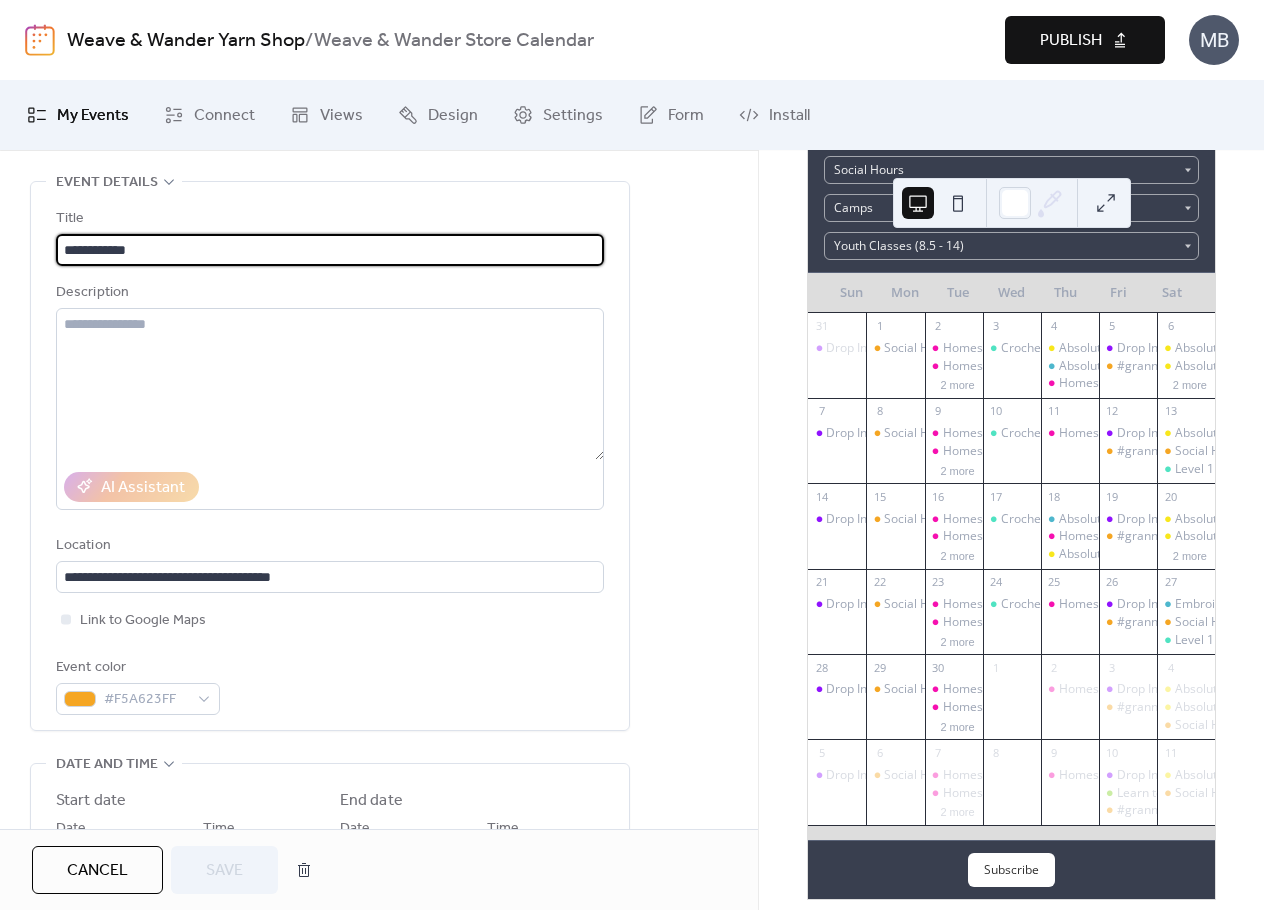 scroll, scrollTop: 0, scrollLeft: 0, axis: both 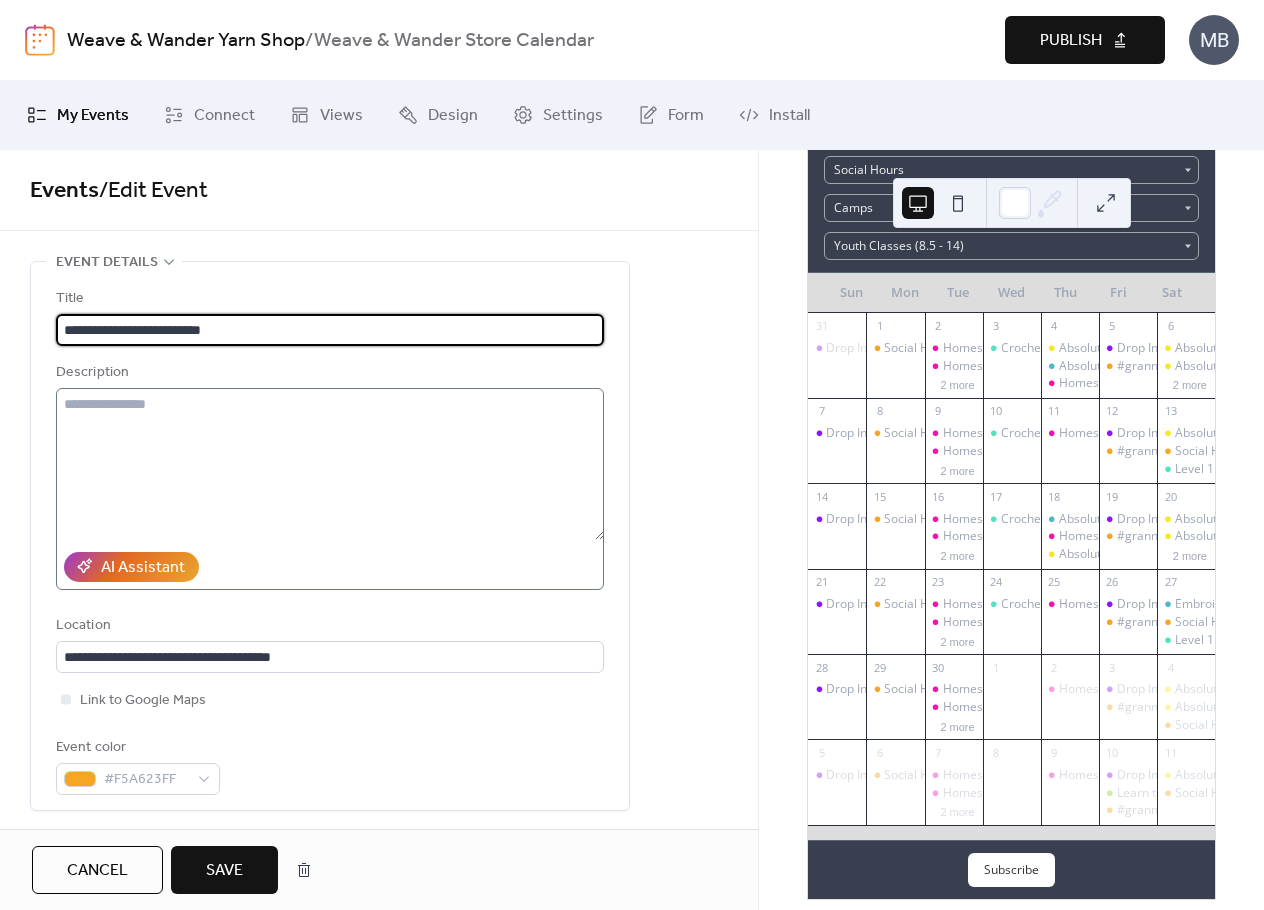 type on "**********" 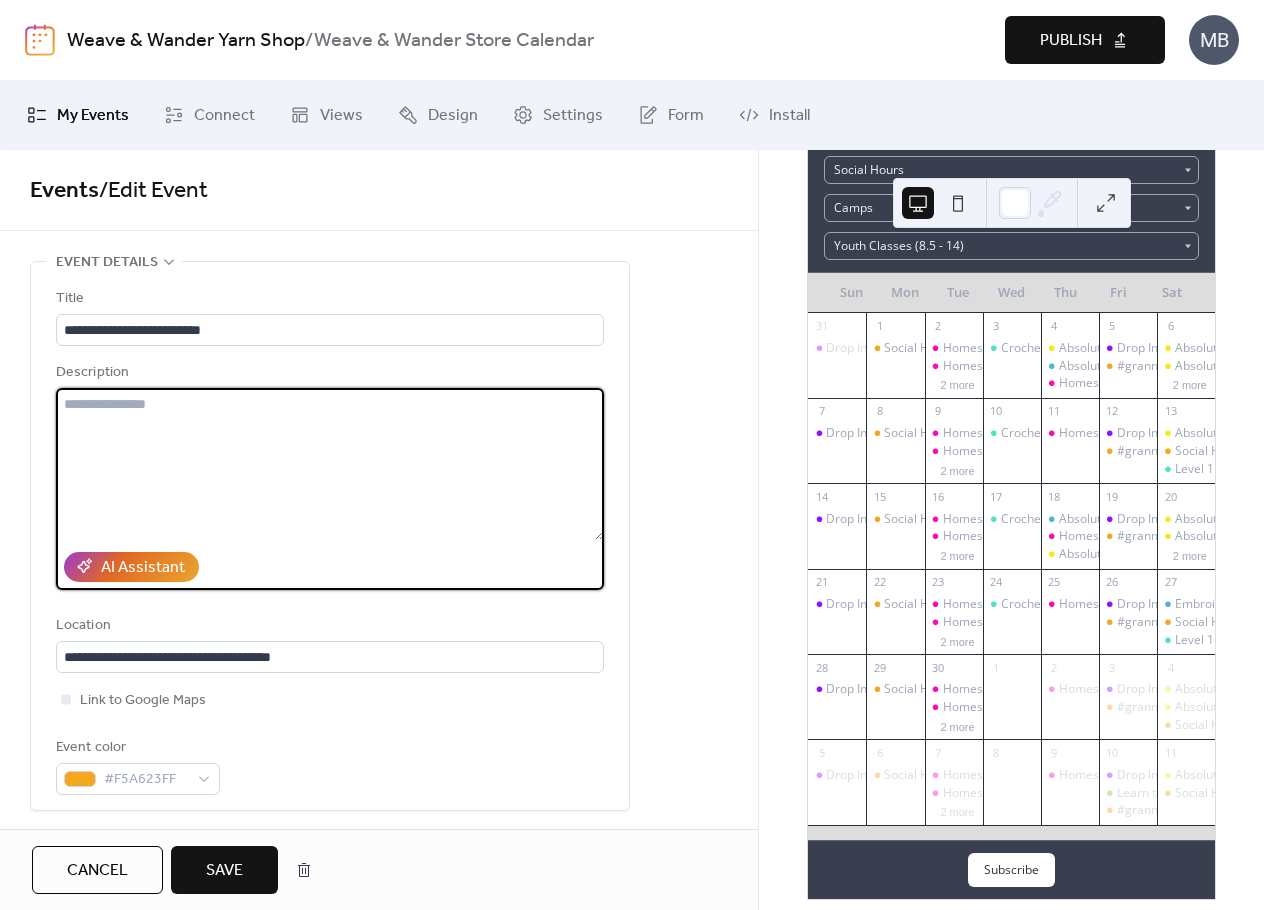click at bounding box center [330, 464] 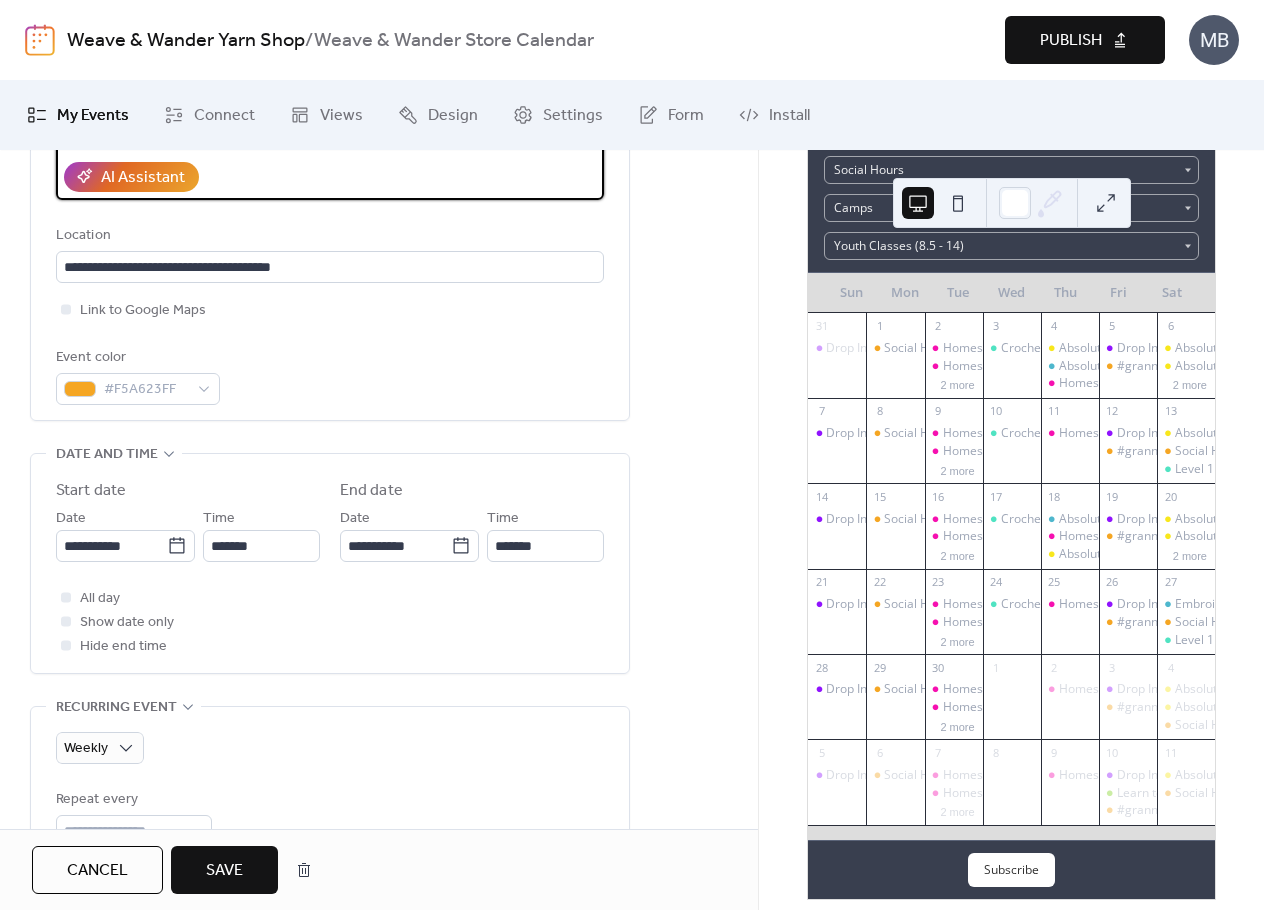 scroll, scrollTop: 400, scrollLeft: 0, axis: vertical 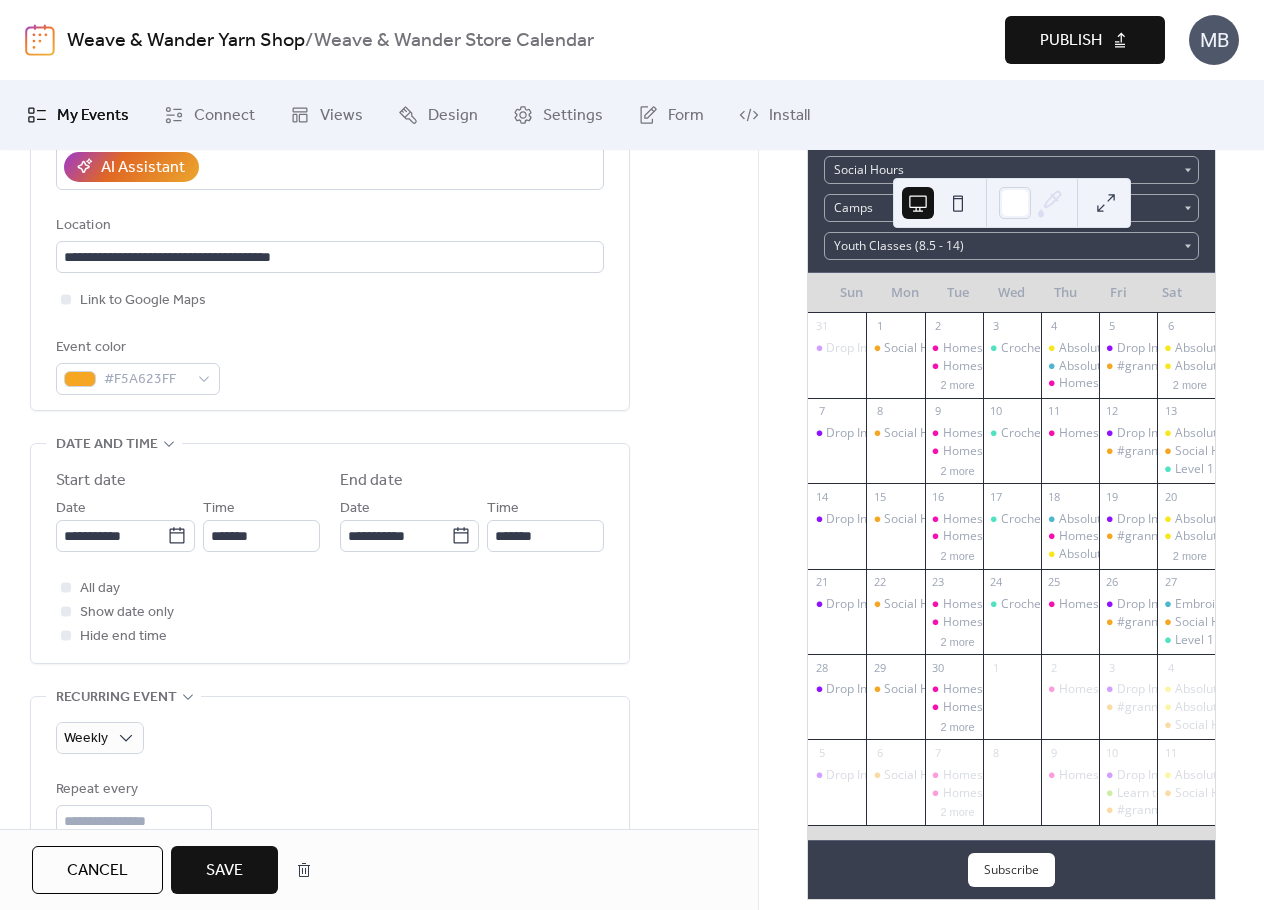 click on "Save" at bounding box center [224, 871] 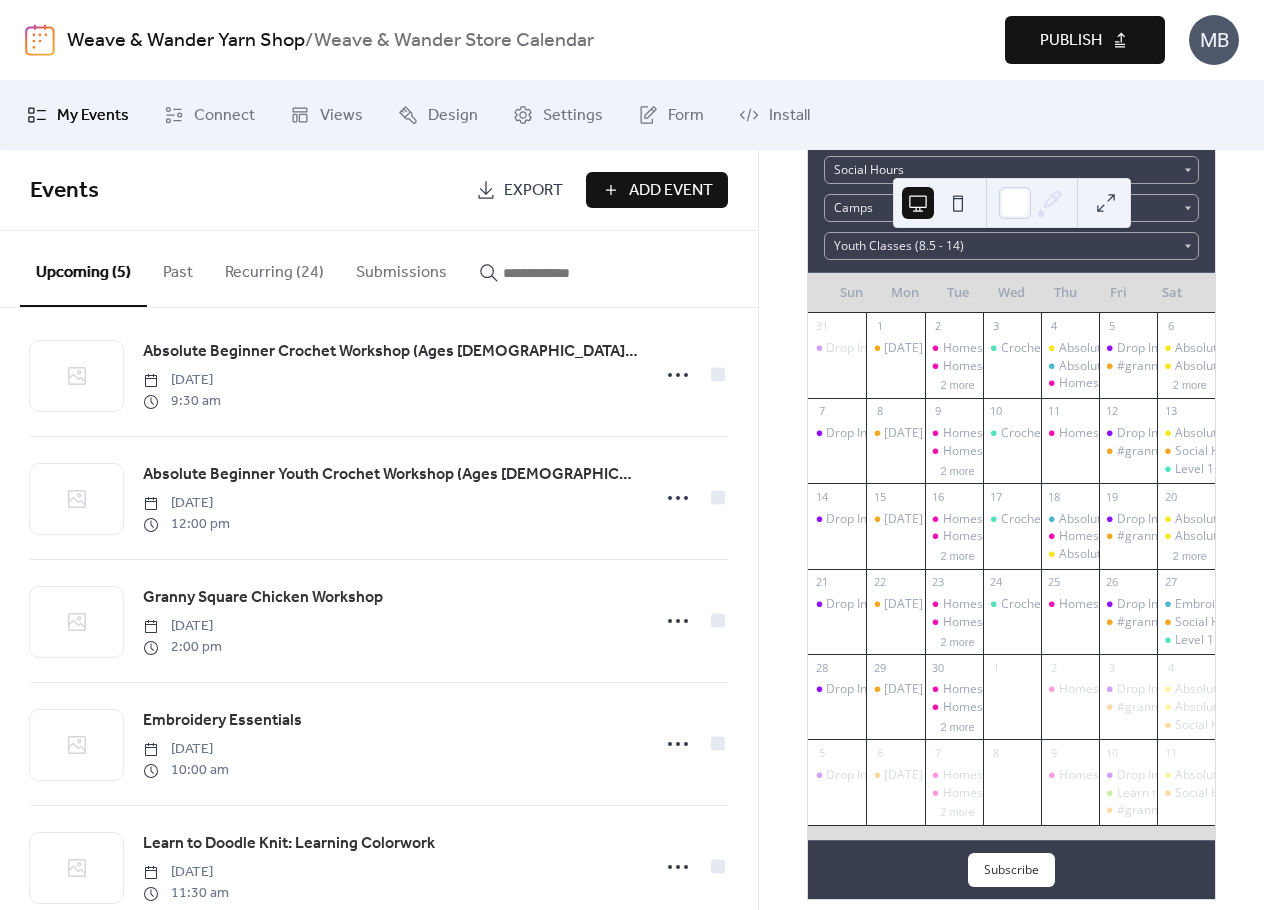 scroll, scrollTop: 0, scrollLeft: 0, axis: both 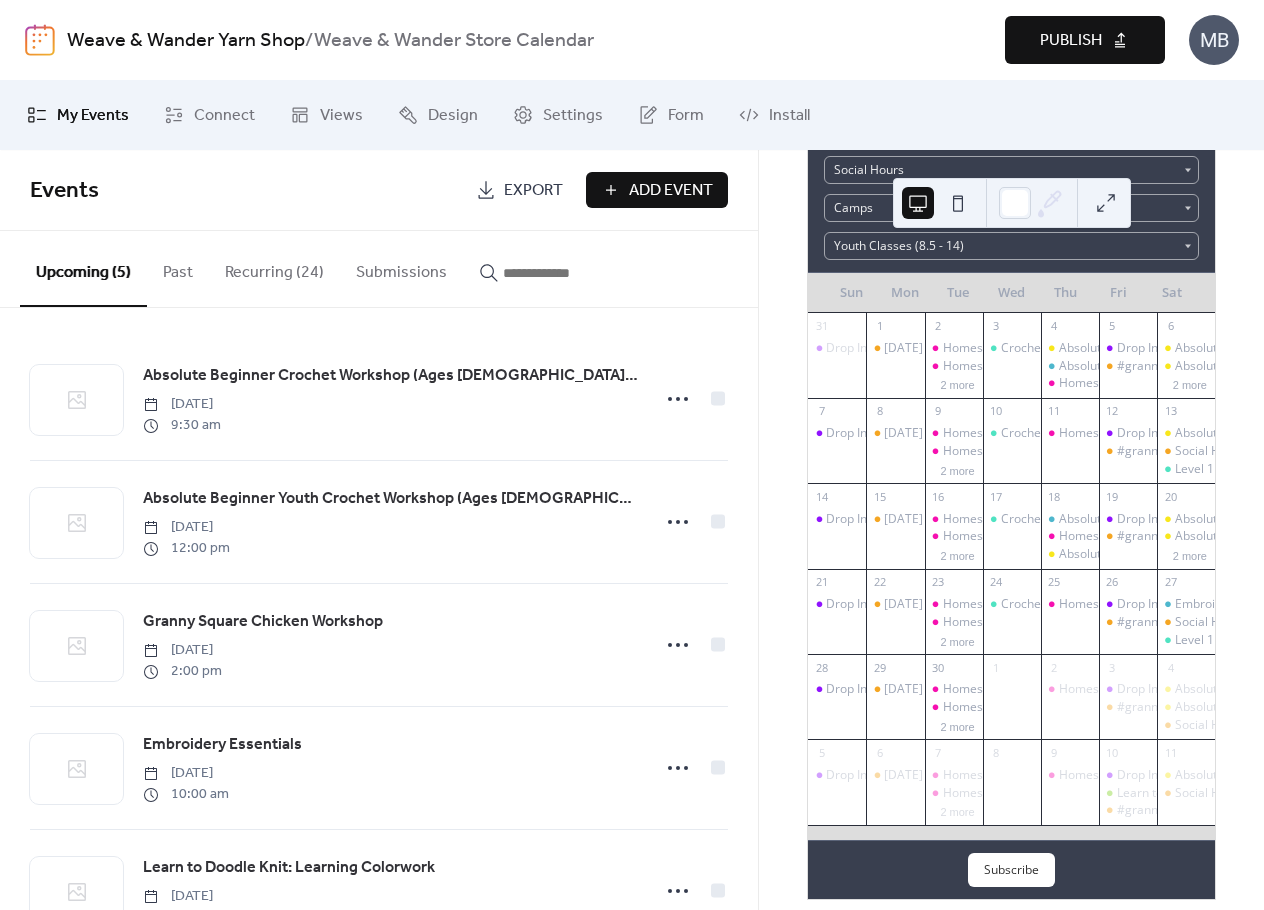 click on "Recurring (24)" at bounding box center [274, 268] 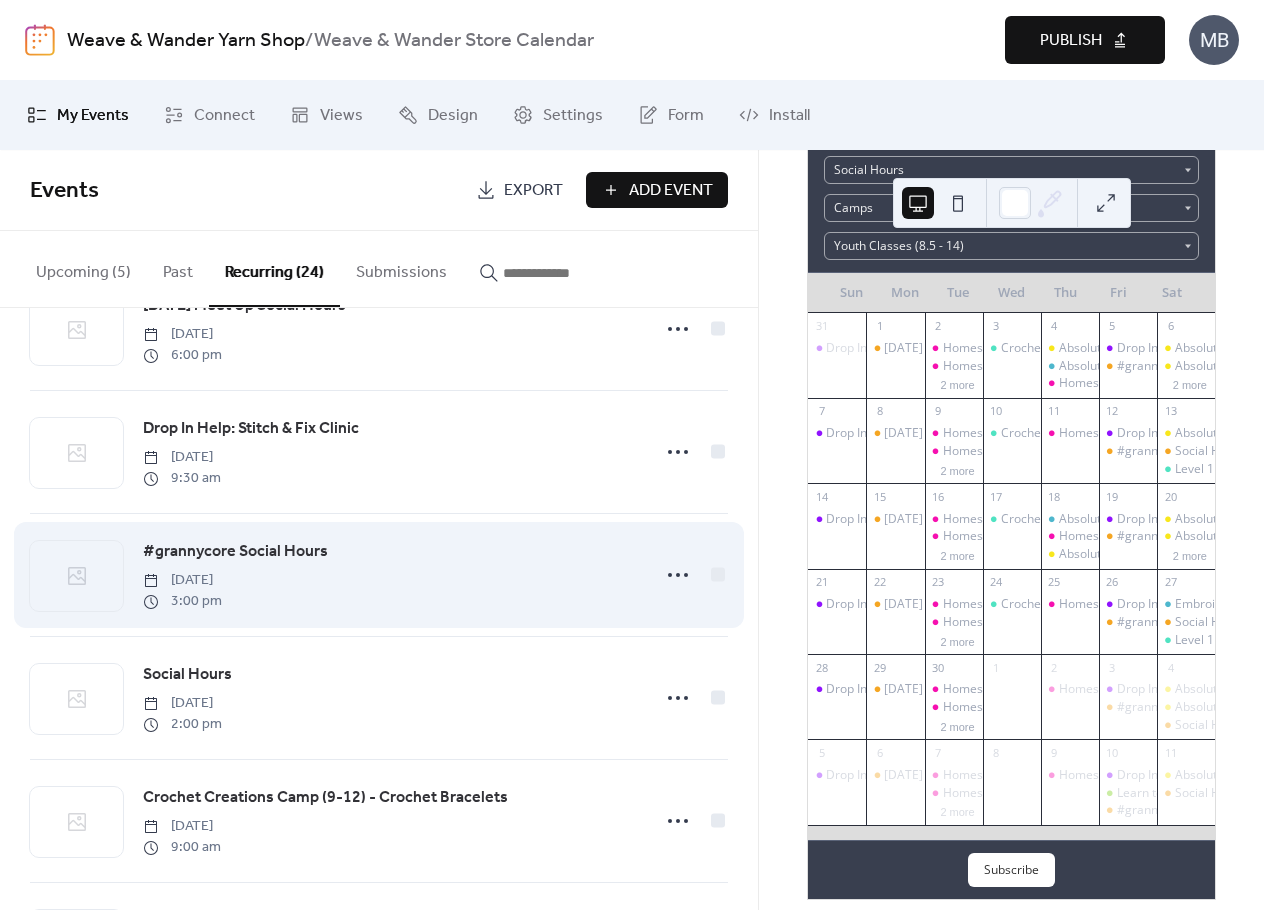 scroll, scrollTop: 100, scrollLeft: 0, axis: vertical 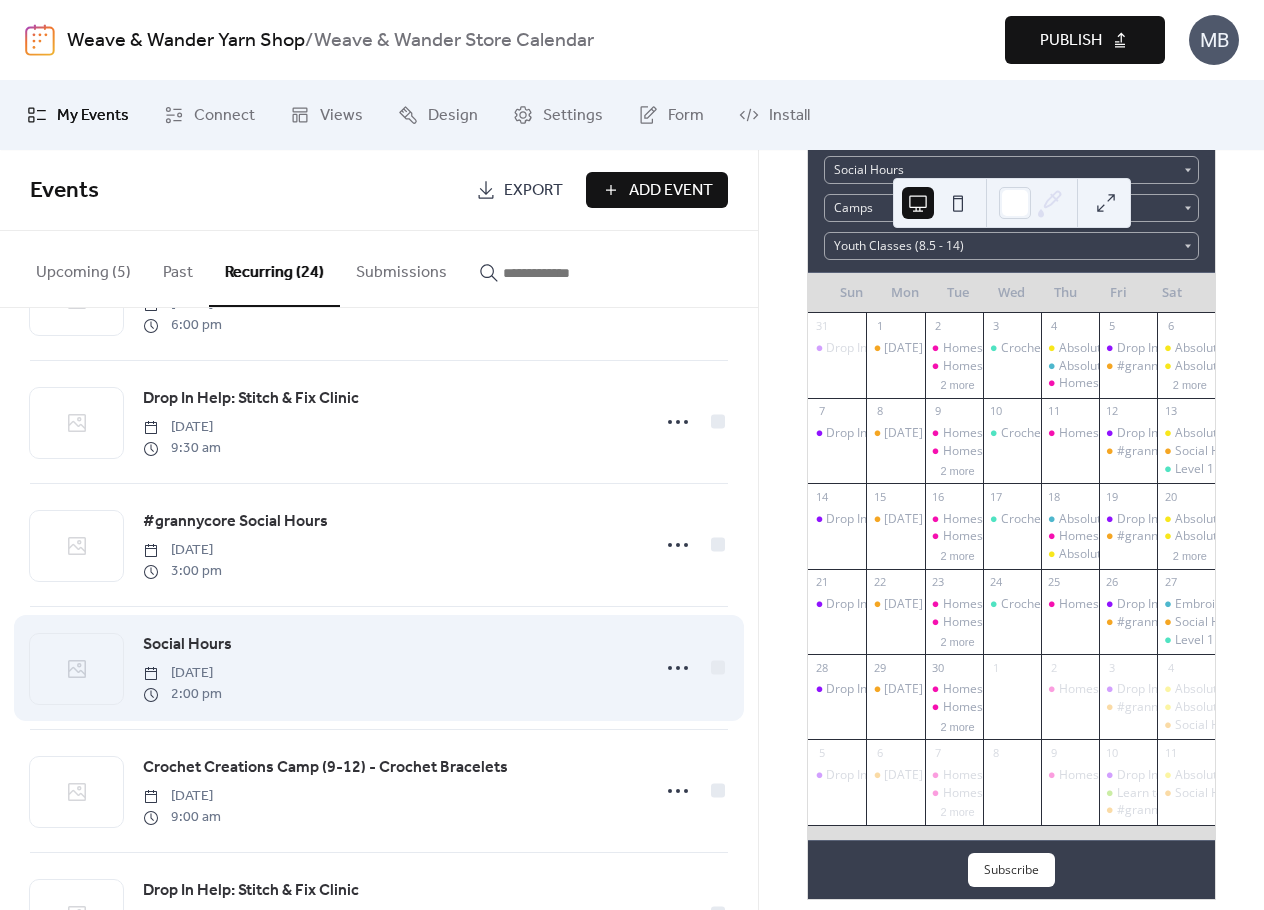 click on "Social Hours" at bounding box center (187, 645) 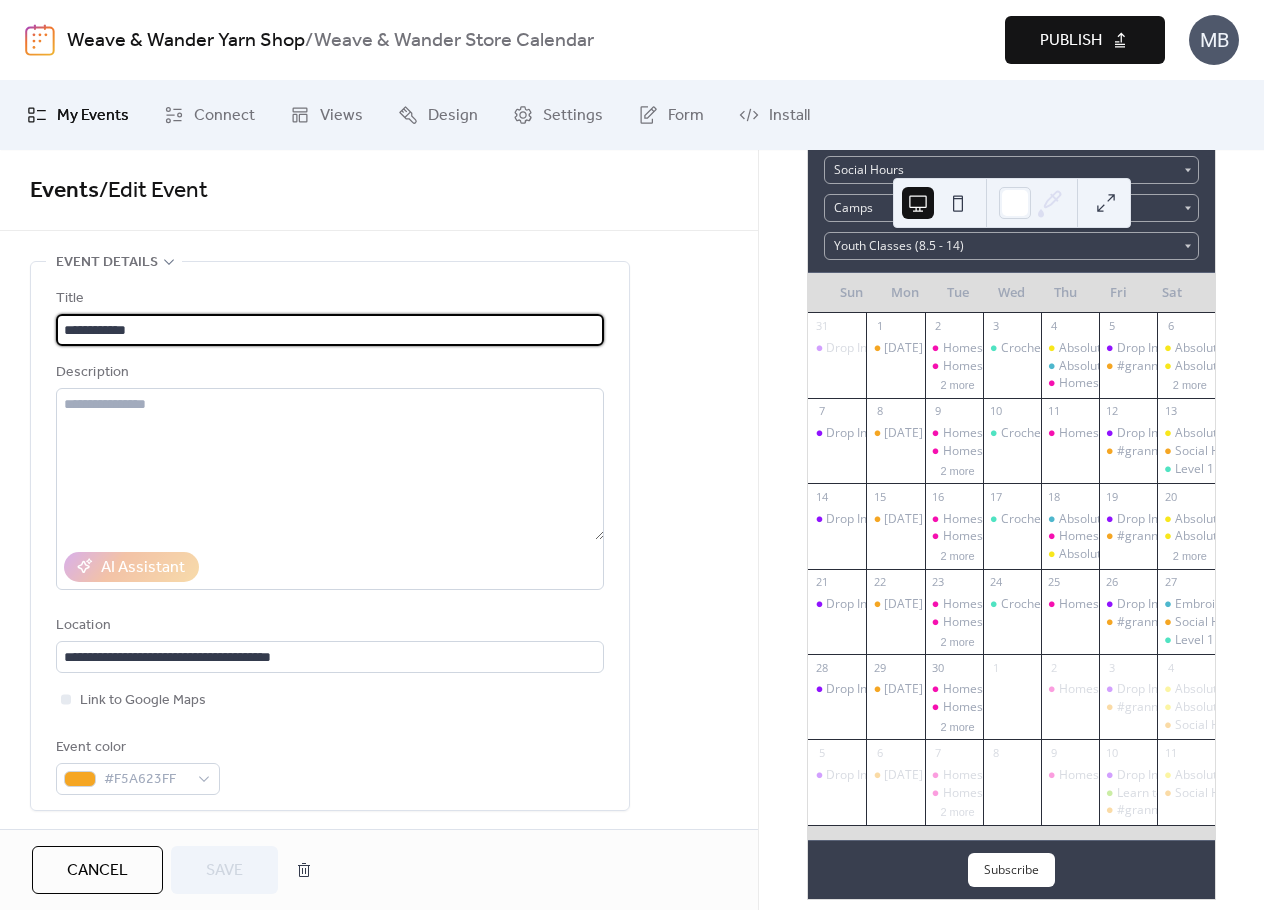 click on "**********" at bounding box center (330, 330) 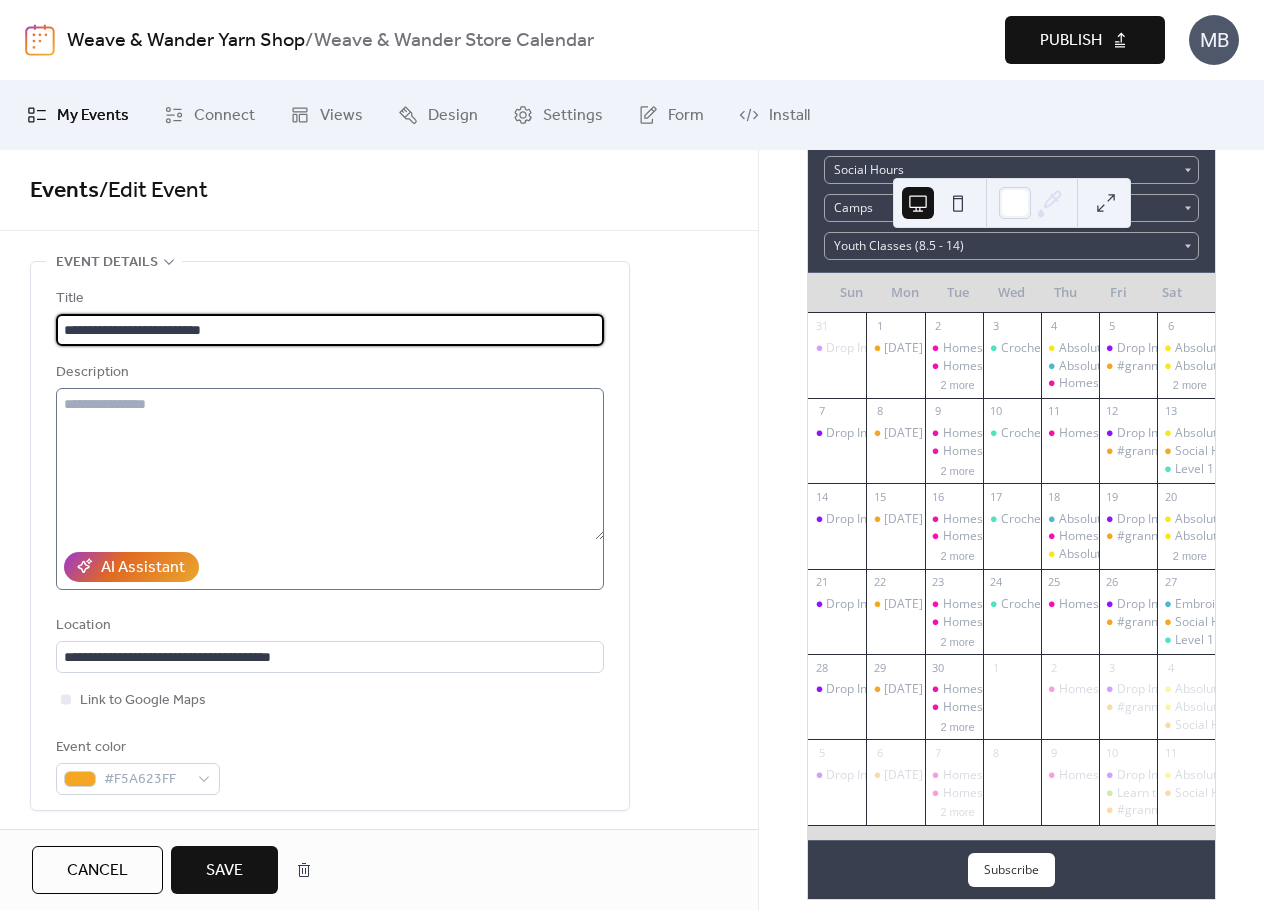 type on "**********" 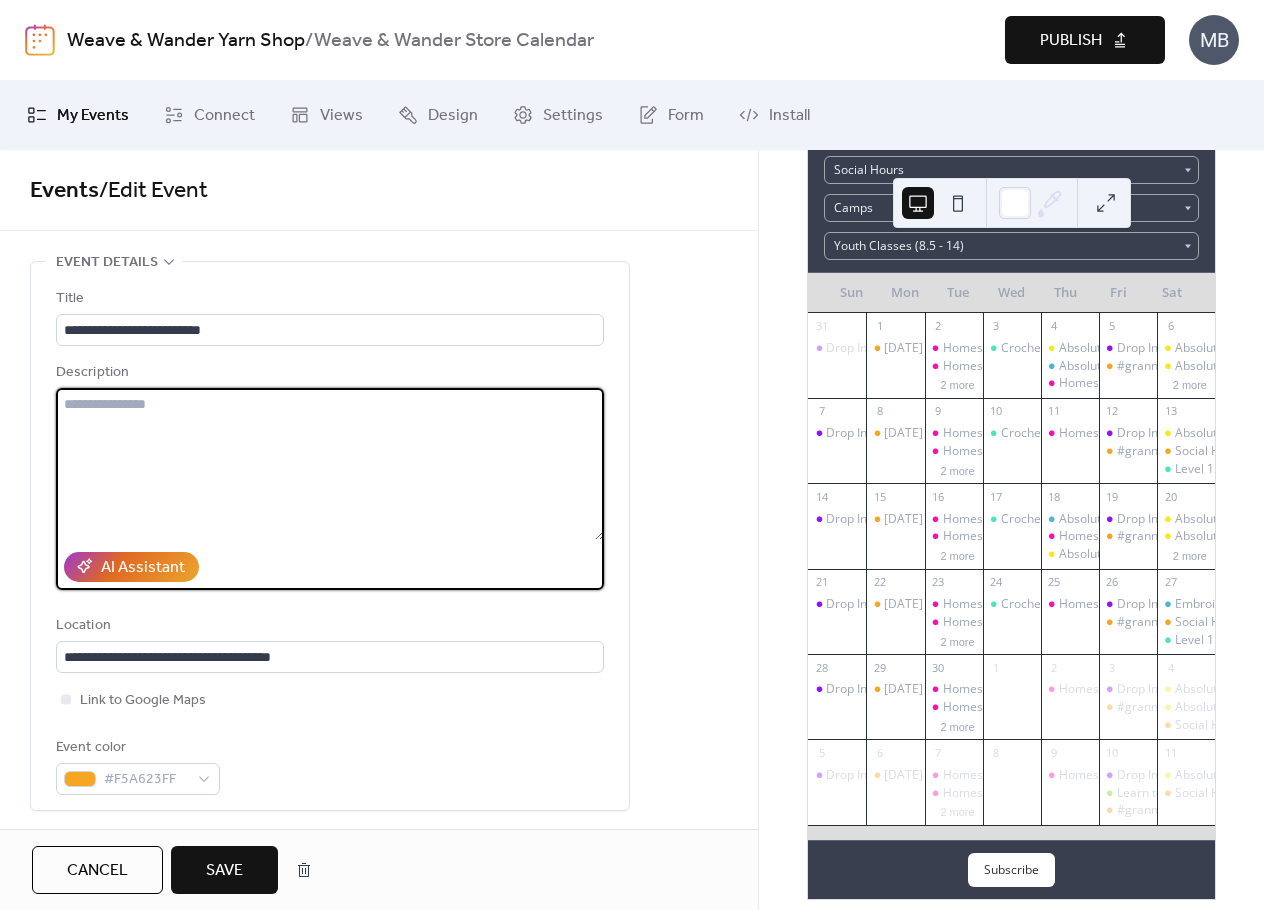 click at bounding box center [330, 464] 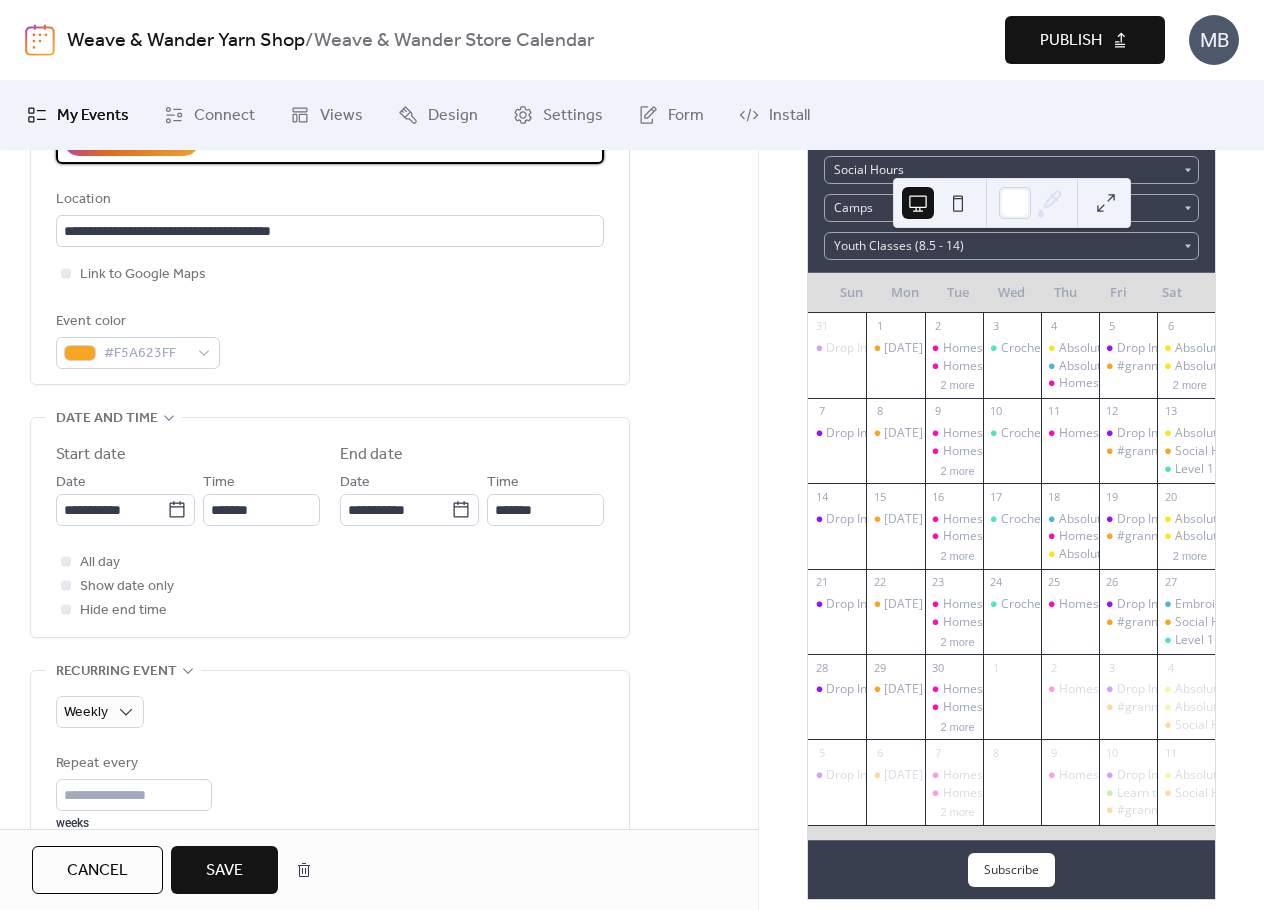 scroll, scrollTop: 379, scrollLeft: 0, axis: vertical 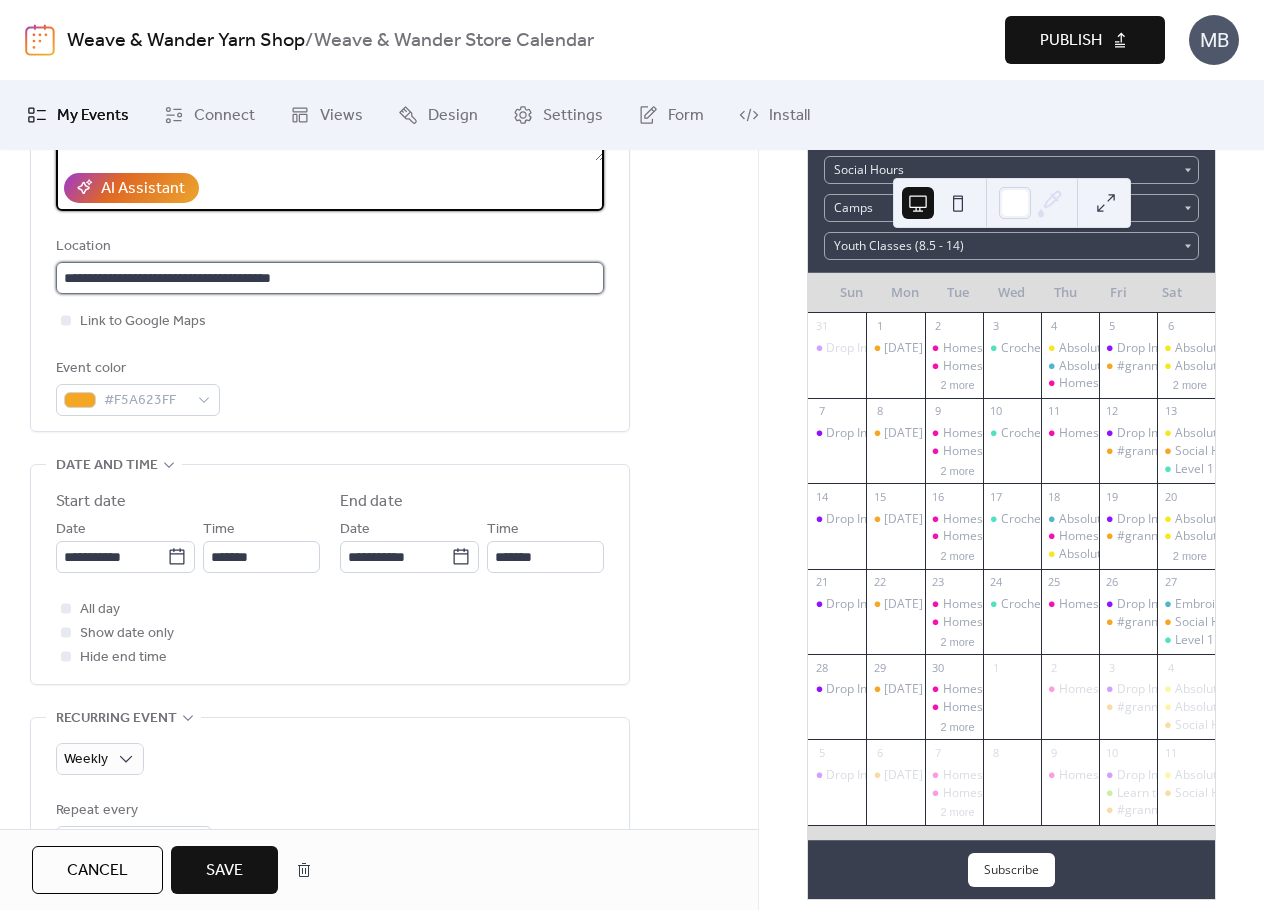 click on "**********" at bounding box center [330, 278] 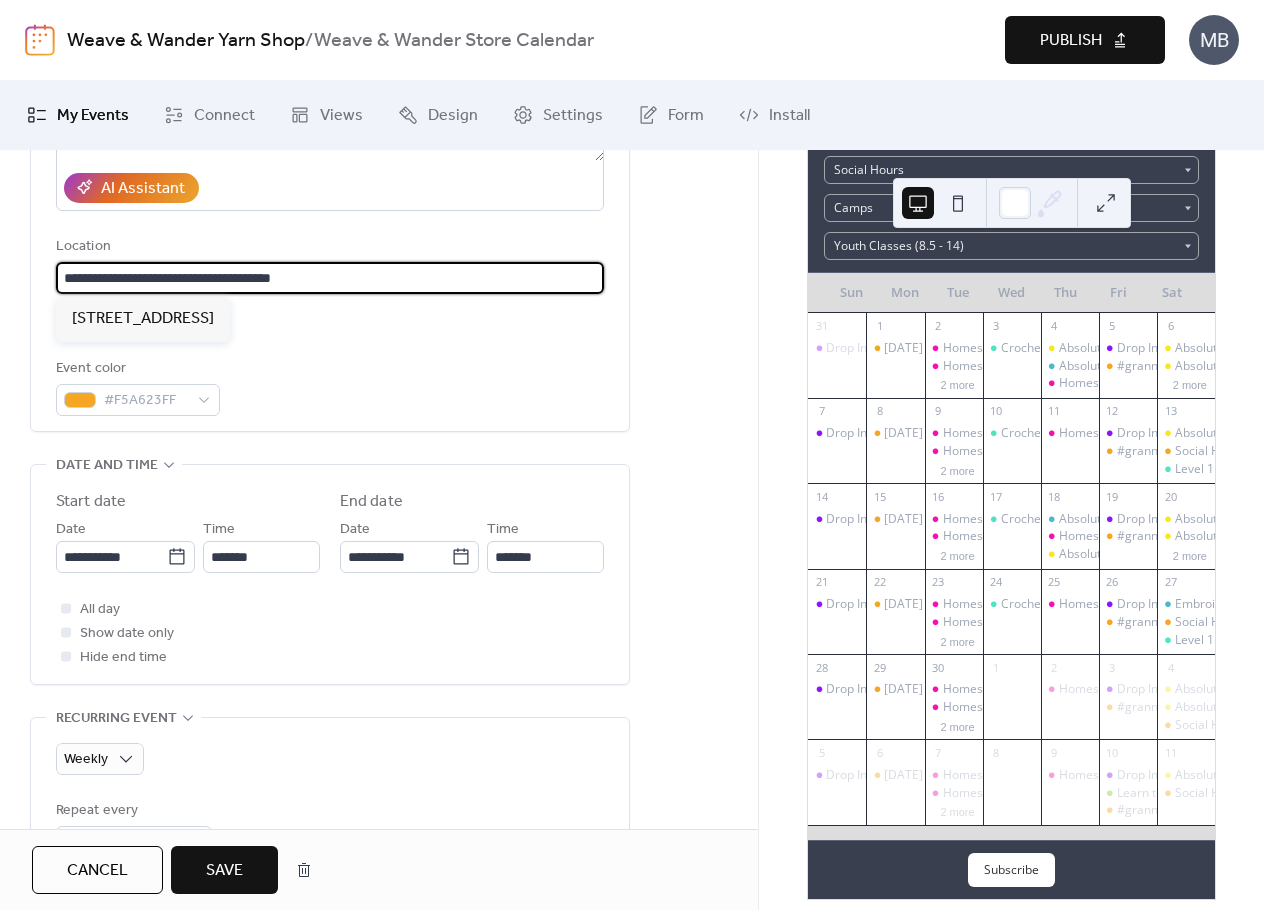 drag, startPoint x: 327, startPoint y: 269, endPoint x: -8, endPoint y: 219, distance: 338.7108 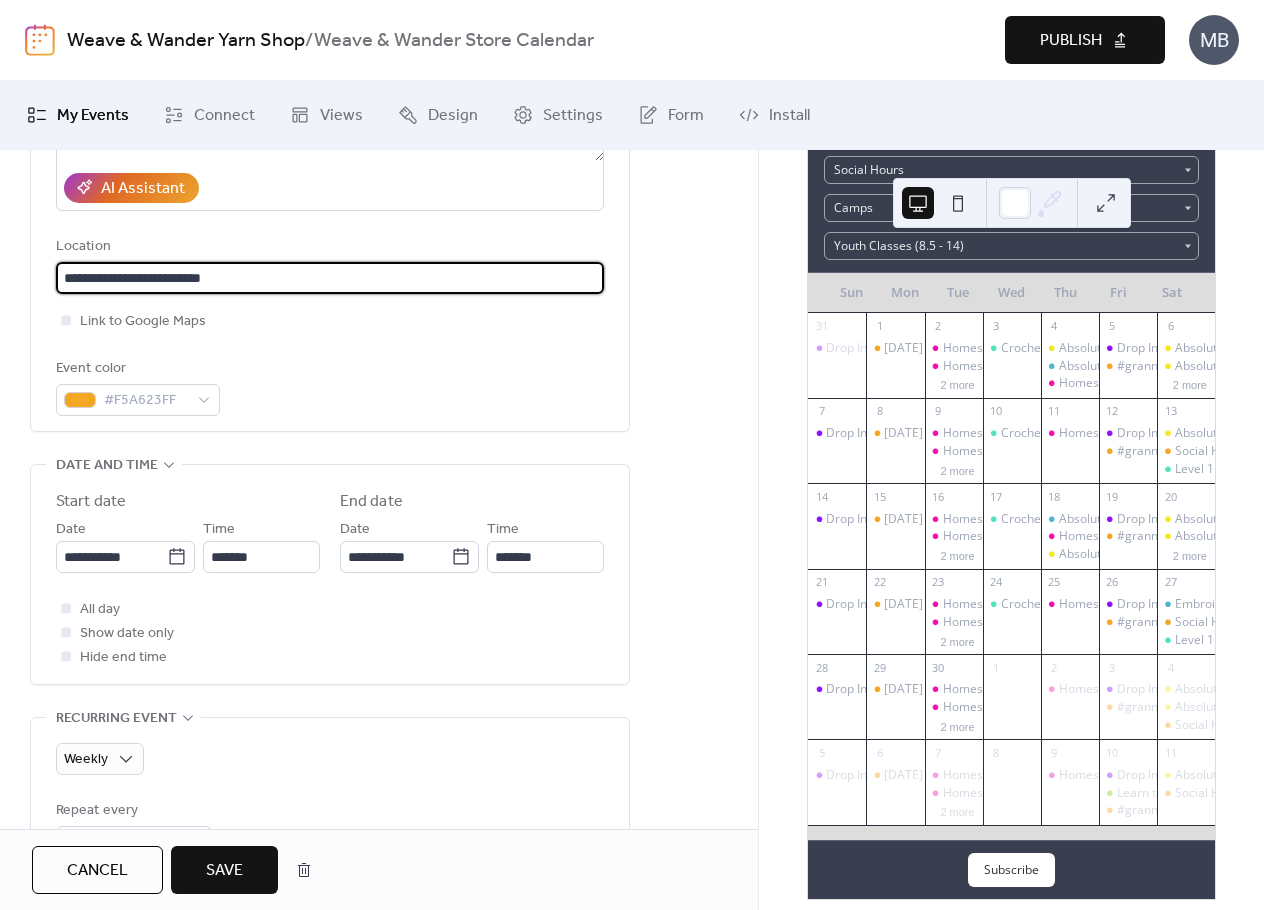 type on "**********" 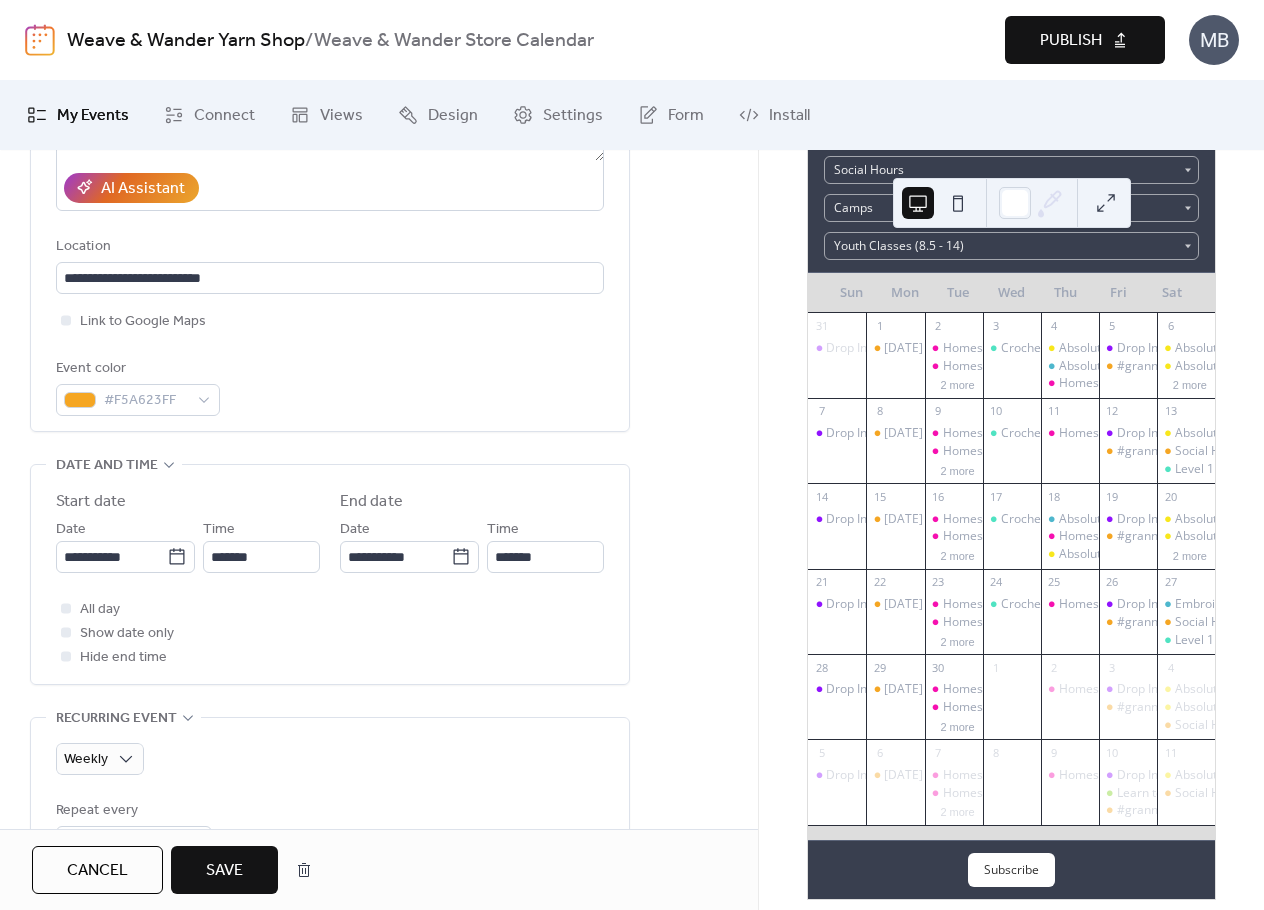 click on "**********" at bounding box center (330, 162) 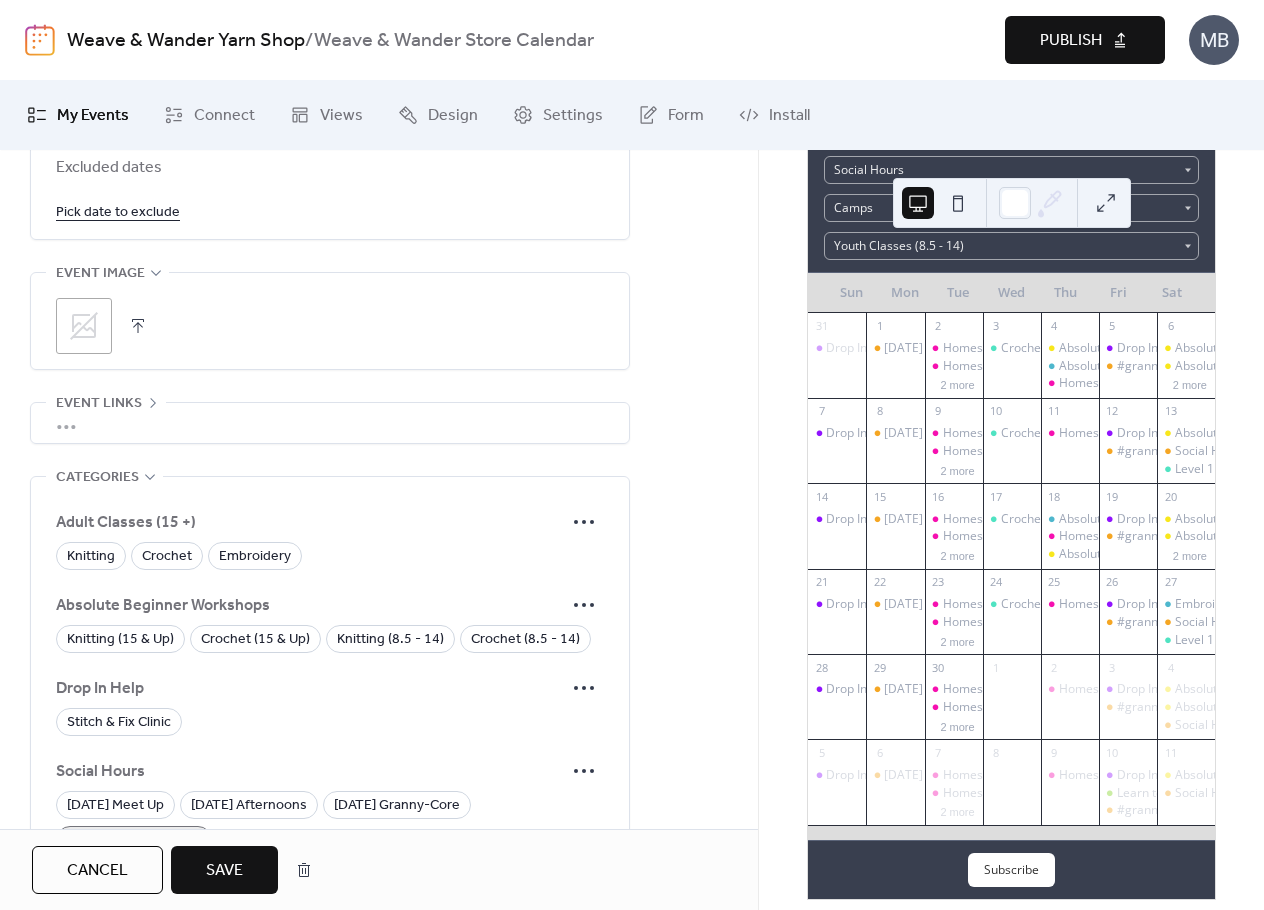 scroll, scrollTop: 1379, scrollLeft: 0, axis: vertical 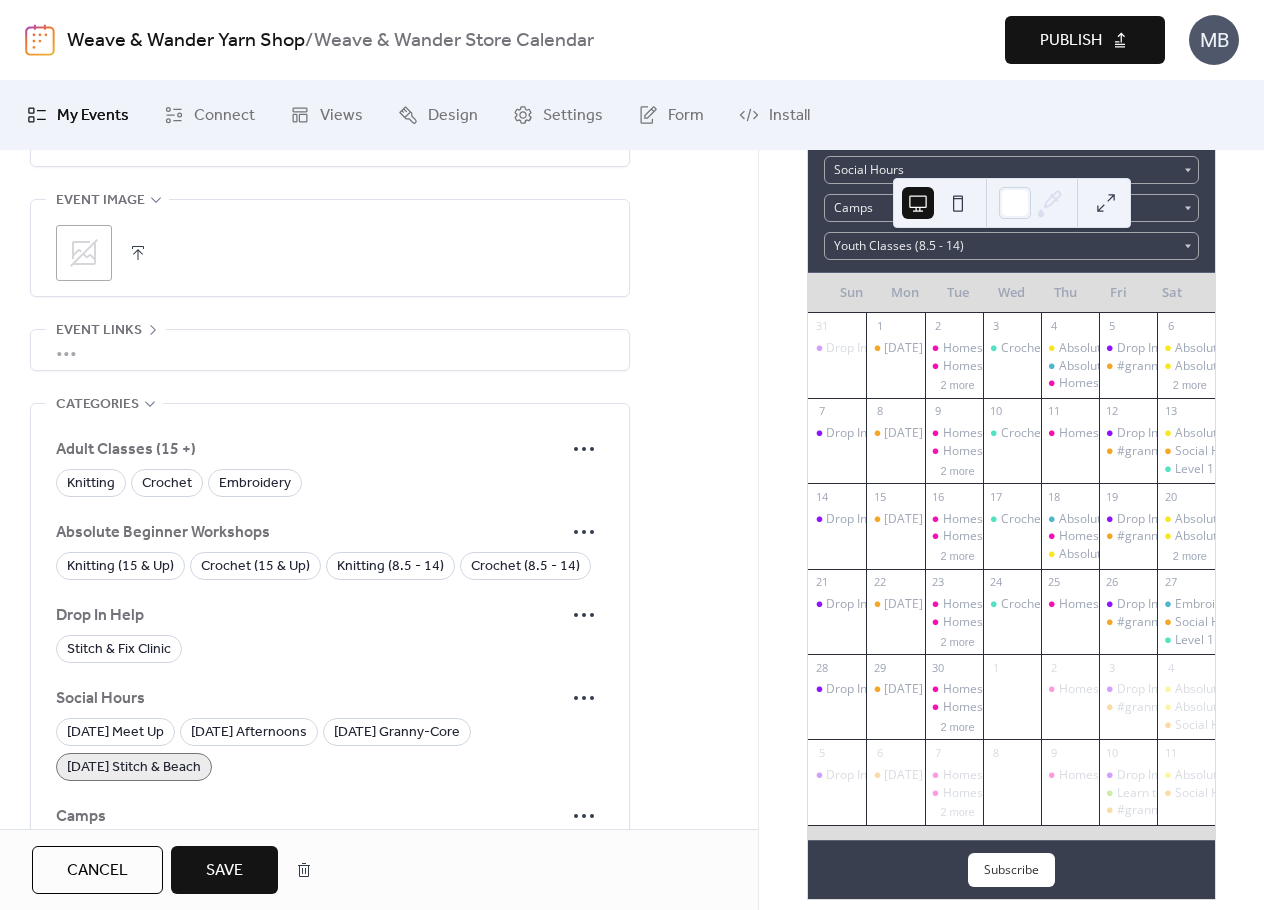 click on "Save" at bounding box center [224, 870] 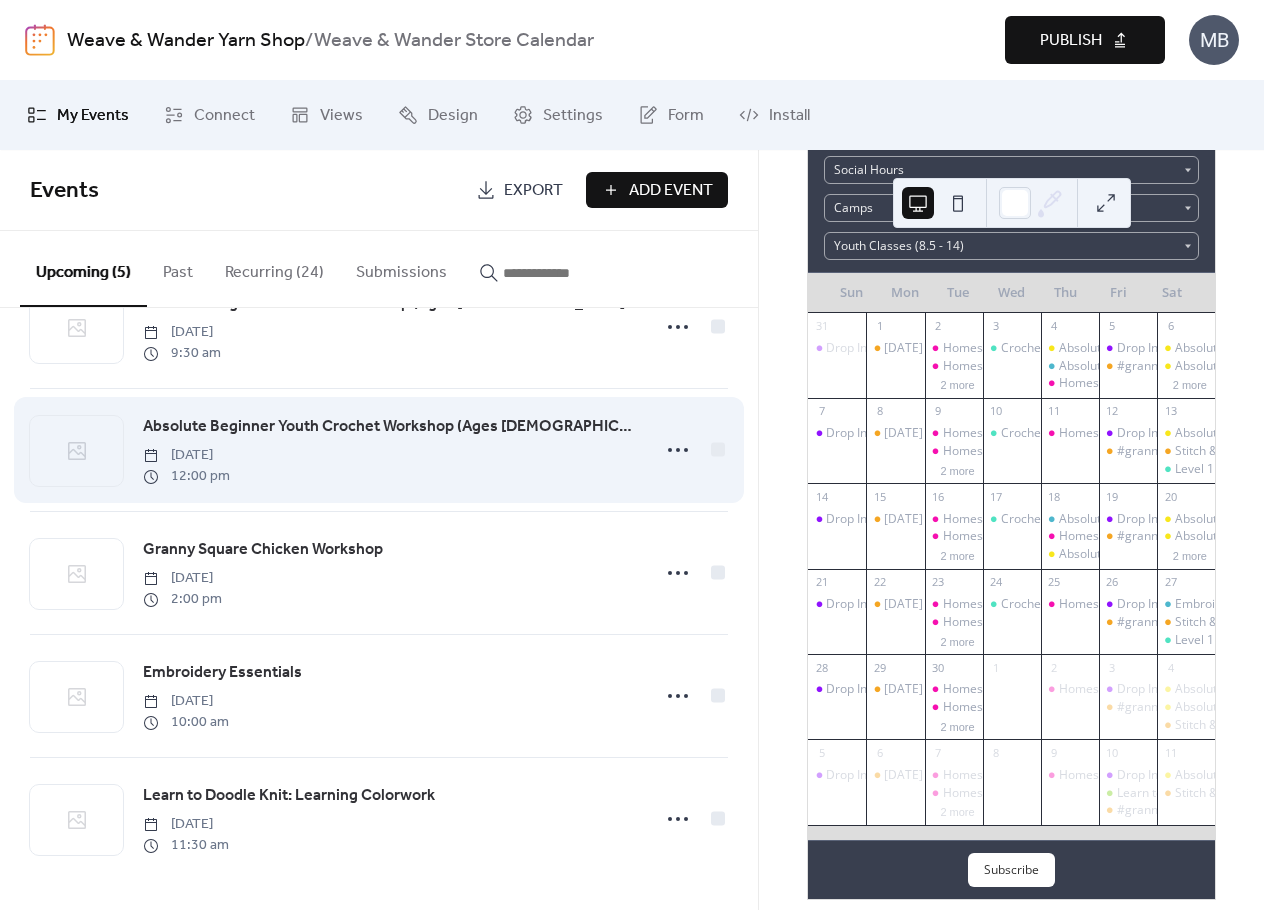 scroll, scrollTop: 0, scrollLeft: 0, axis: both 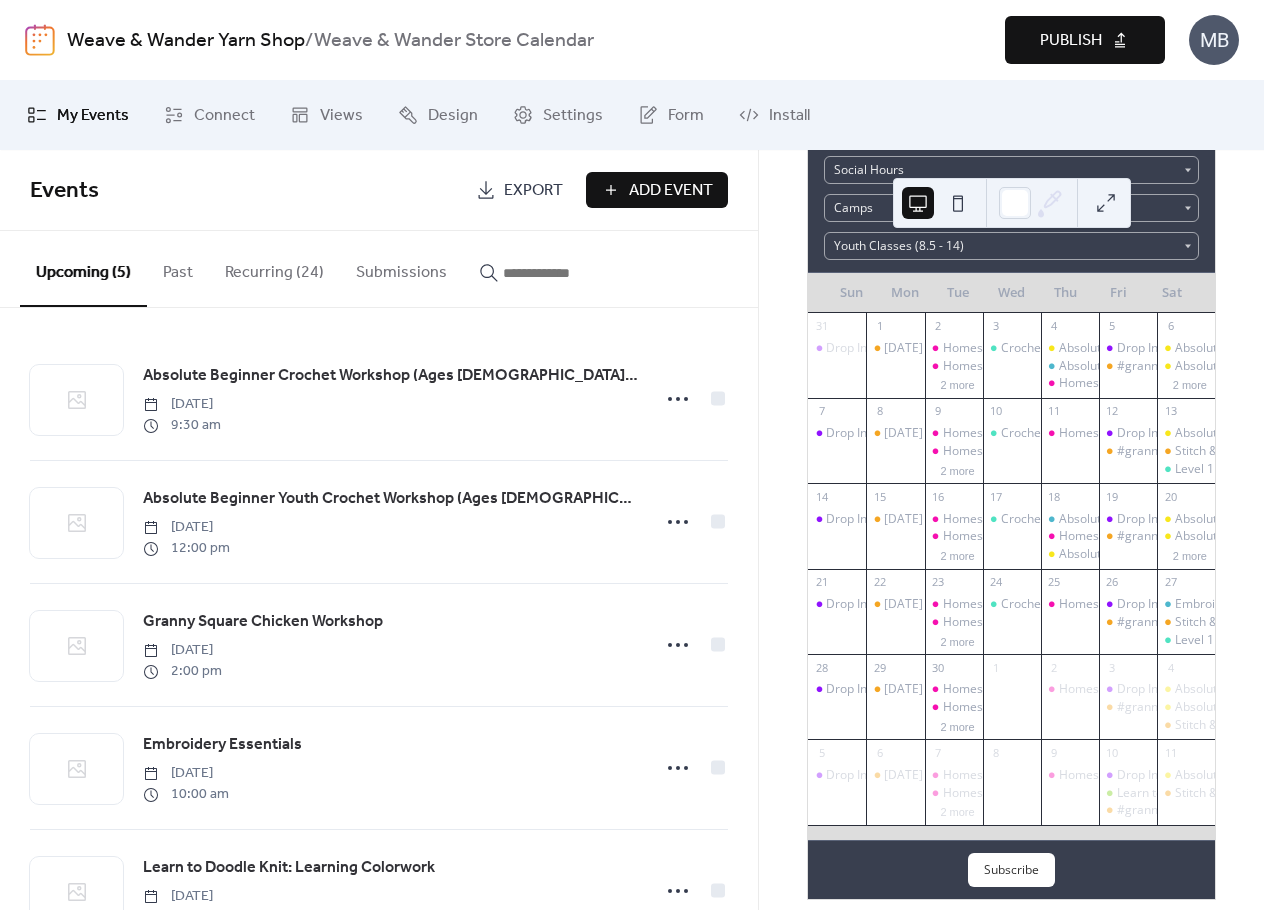 click on "Recurring (24)" at bounding box center [274, 268] 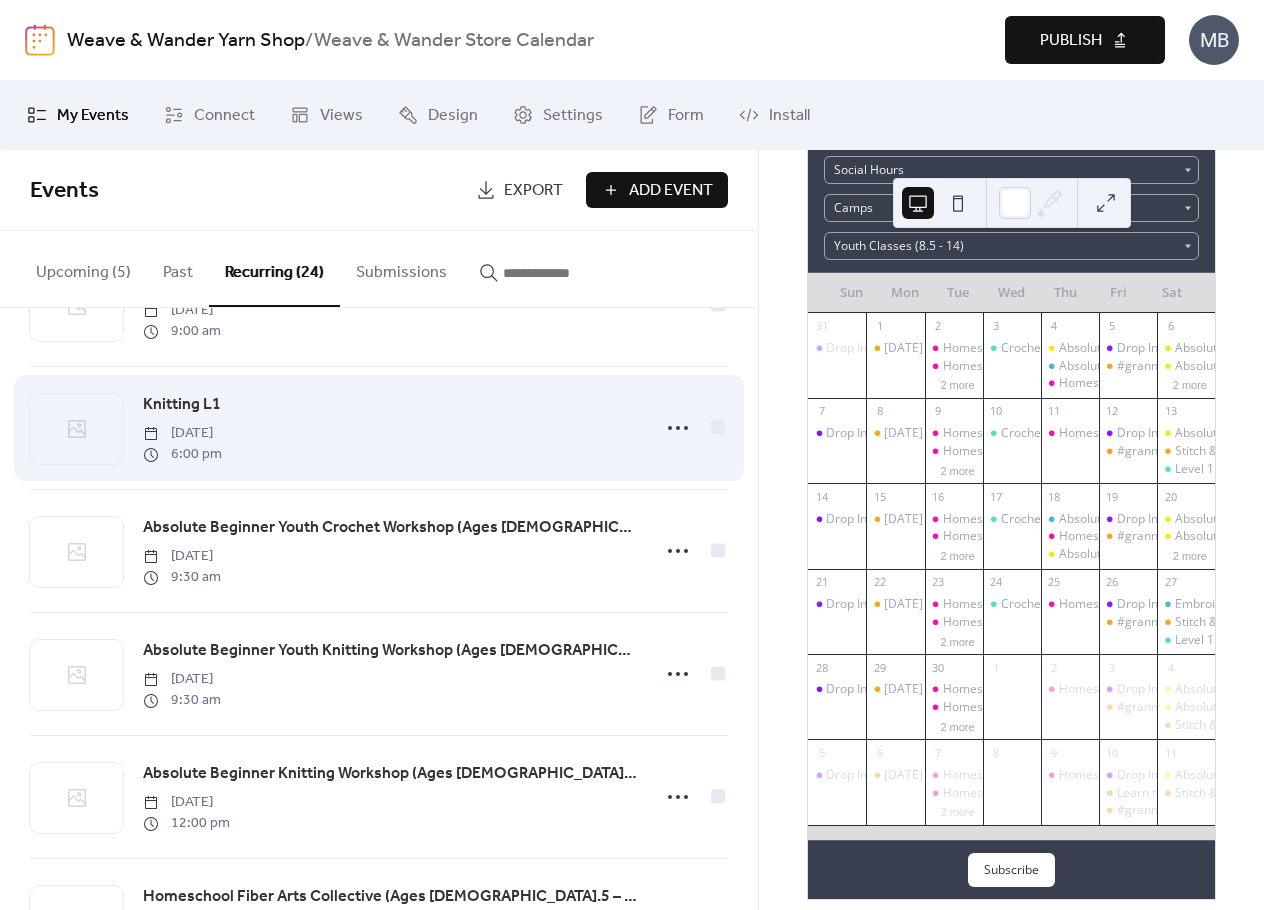 scroll, scrollTop: 800, scrollLeft: 0, axis: vertical 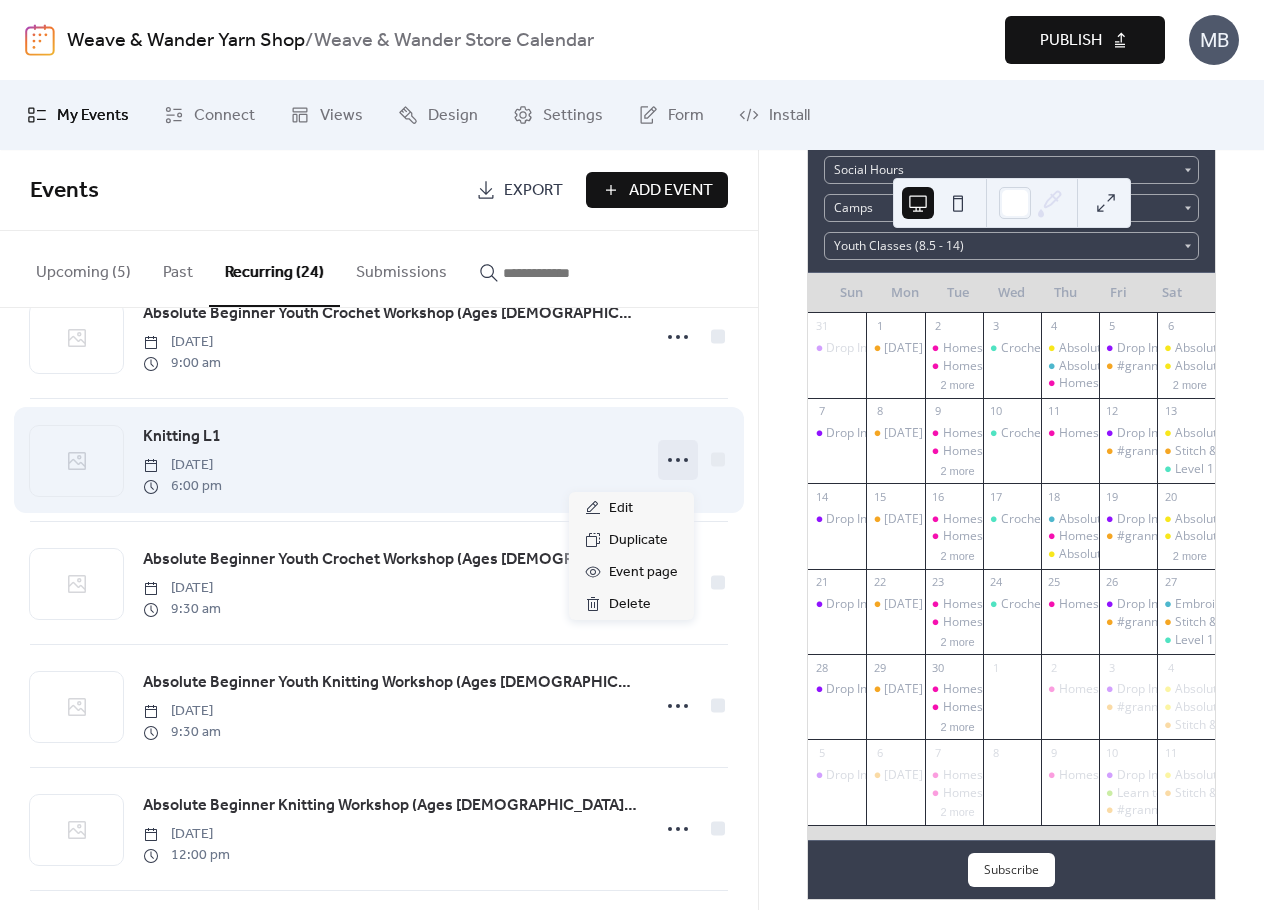click 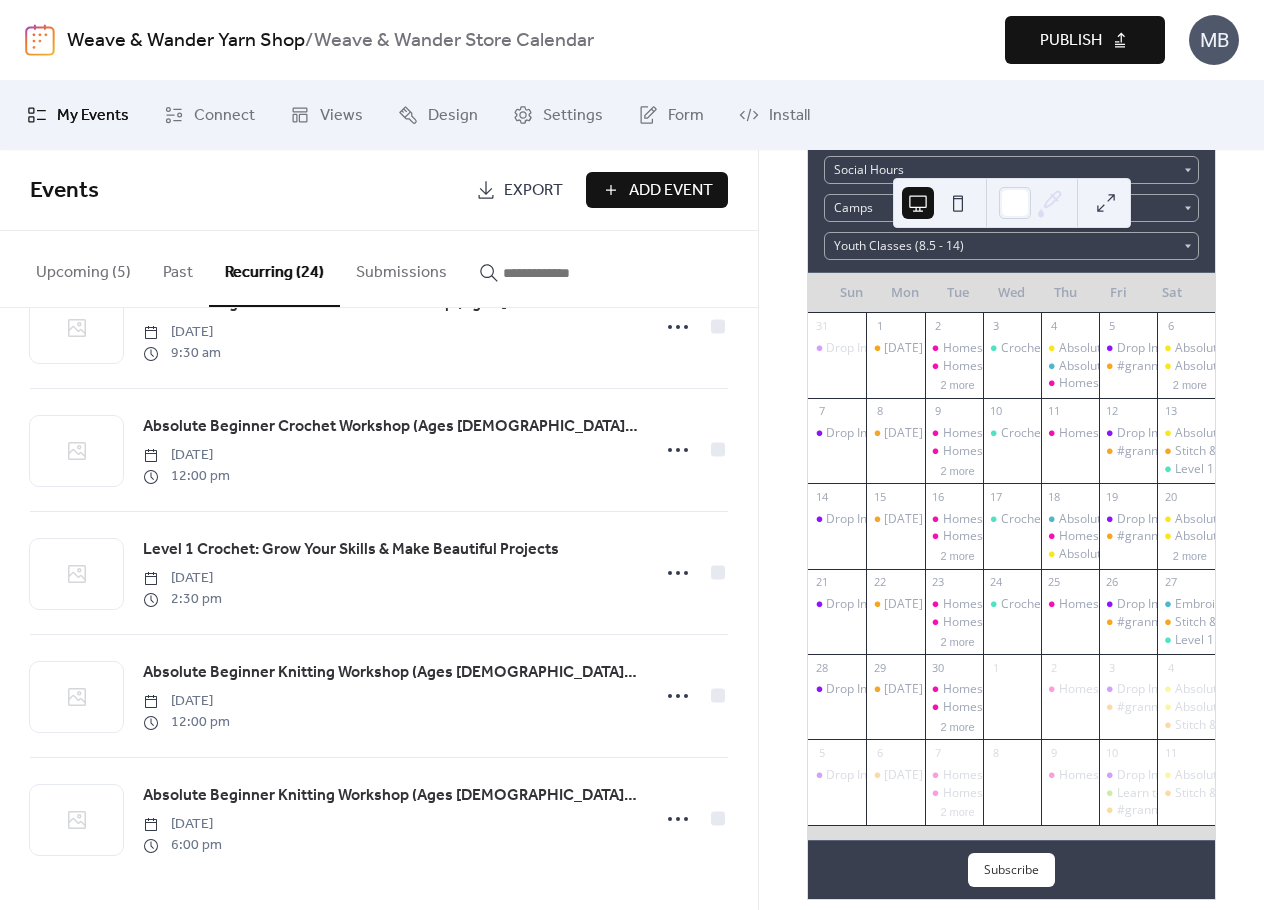 scroll, scrollTop: 2433, scrollLeft: 0, axis: vertical 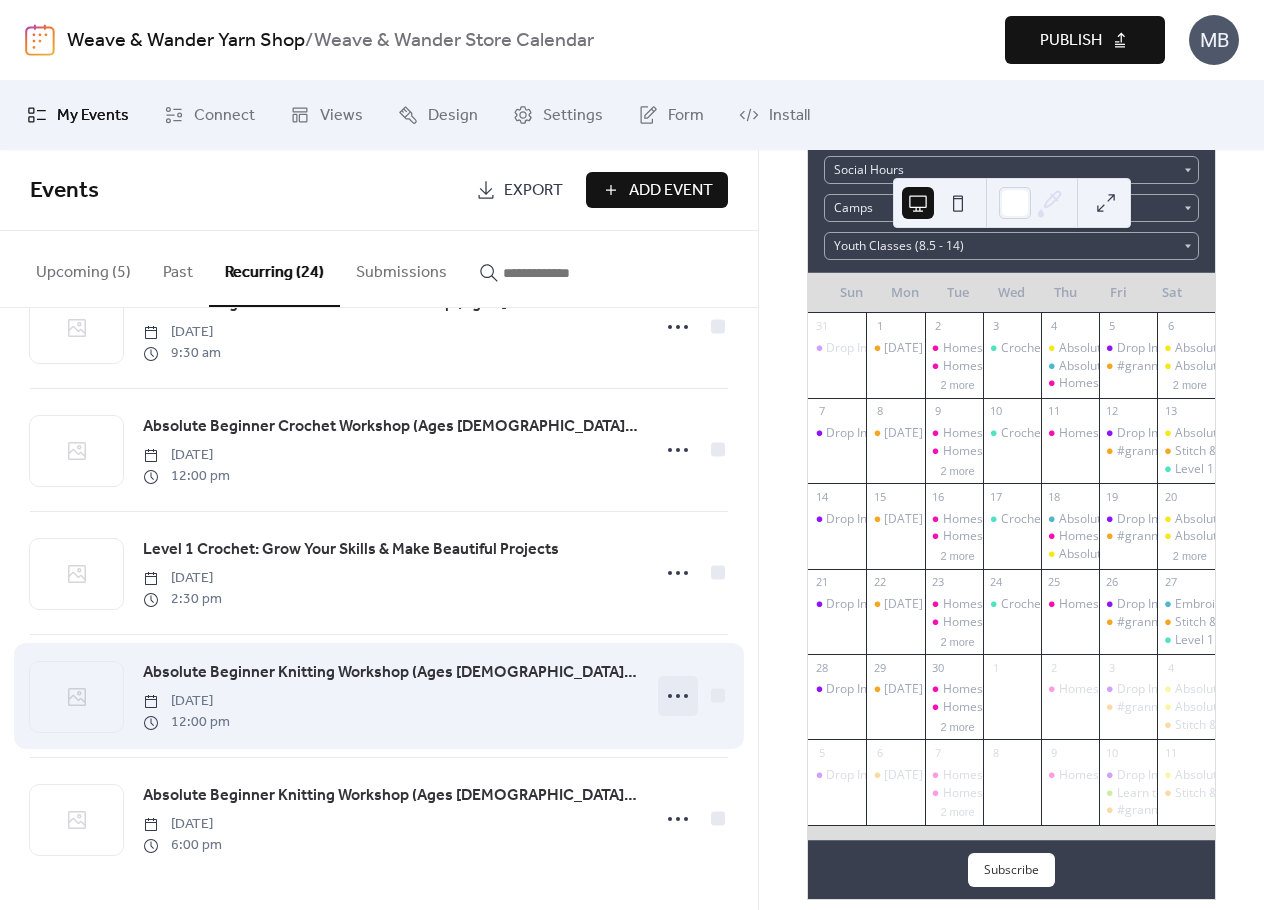 click 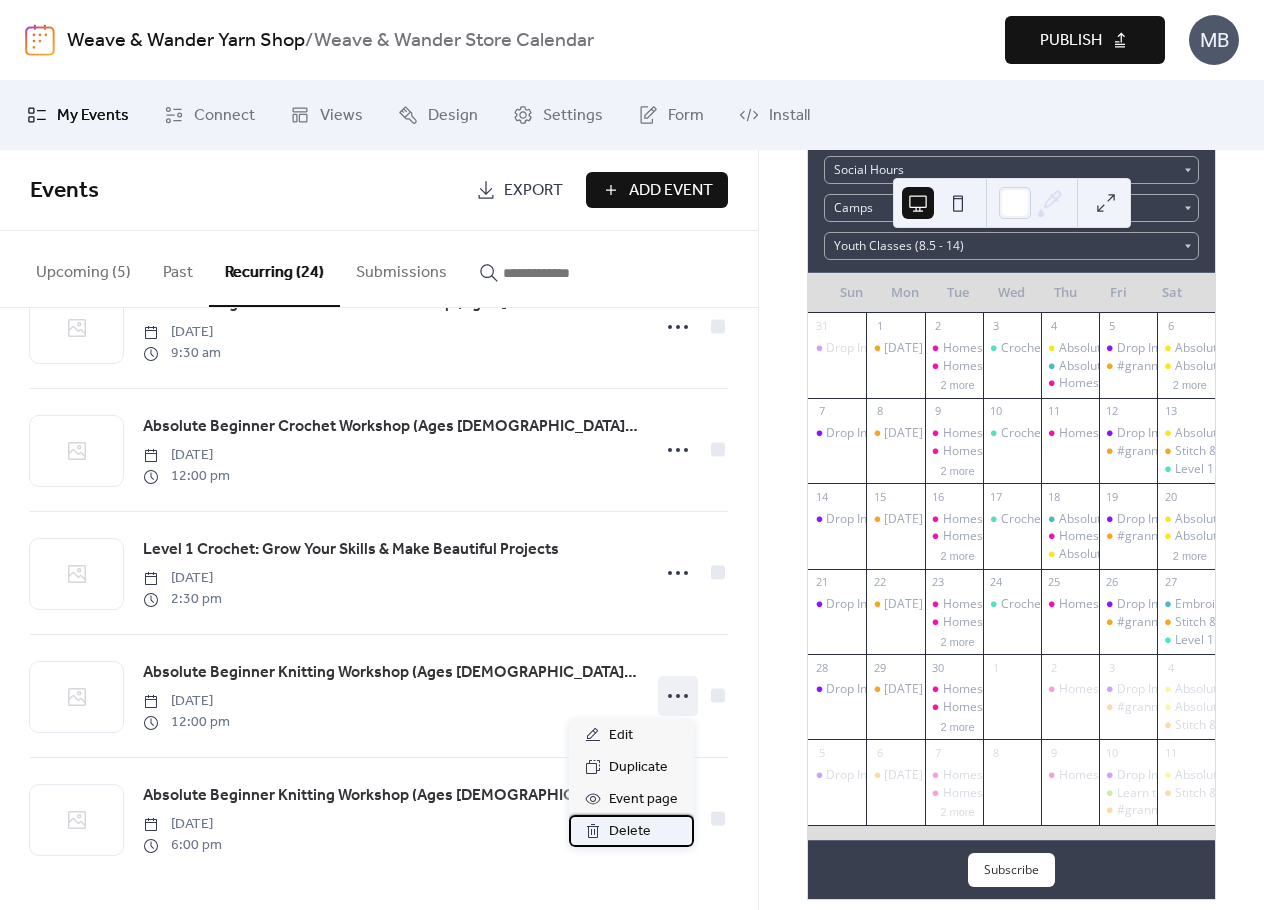 click on "Delete" at bounding box center (630, 832) 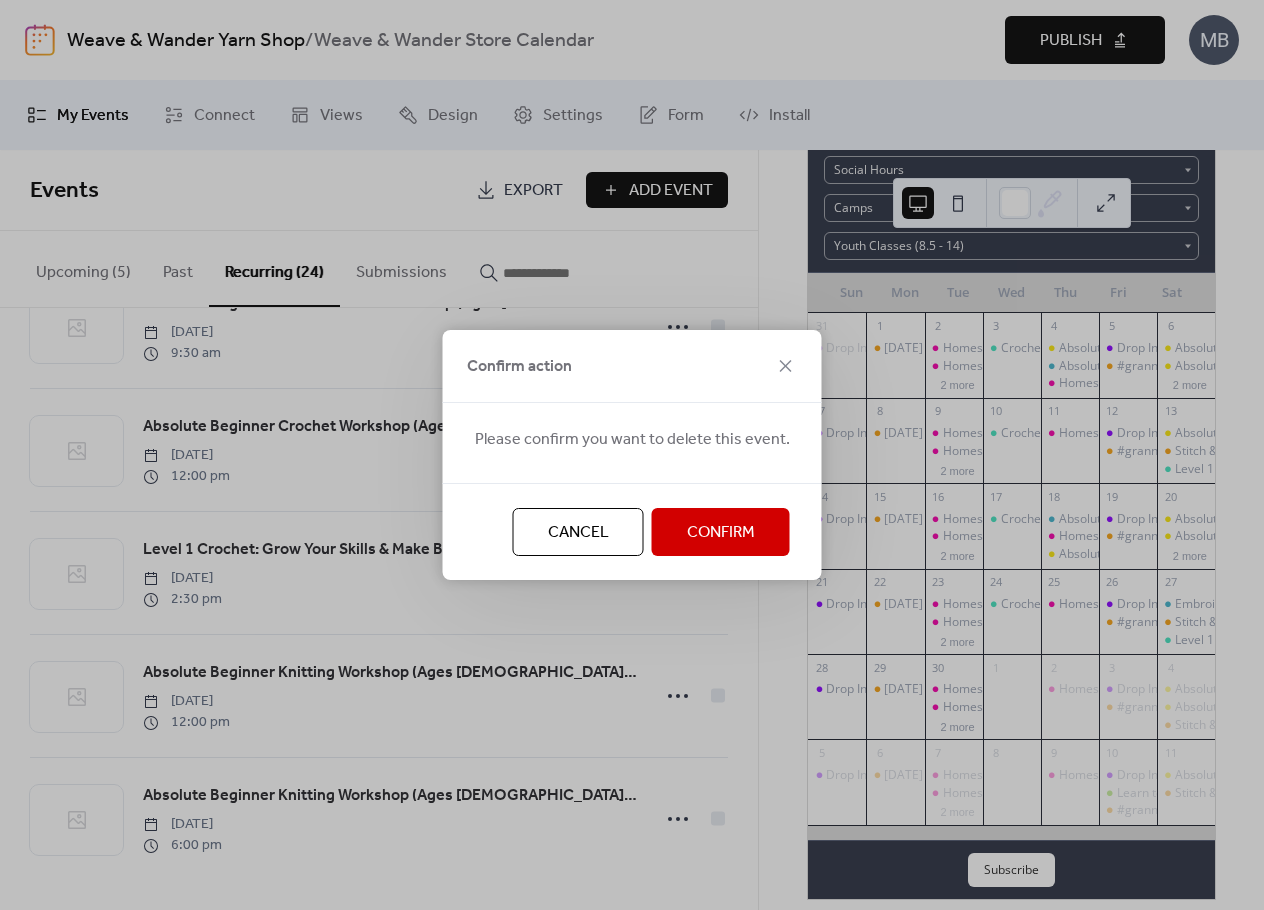 click on "Confirm" at bounding box center (721, 533) 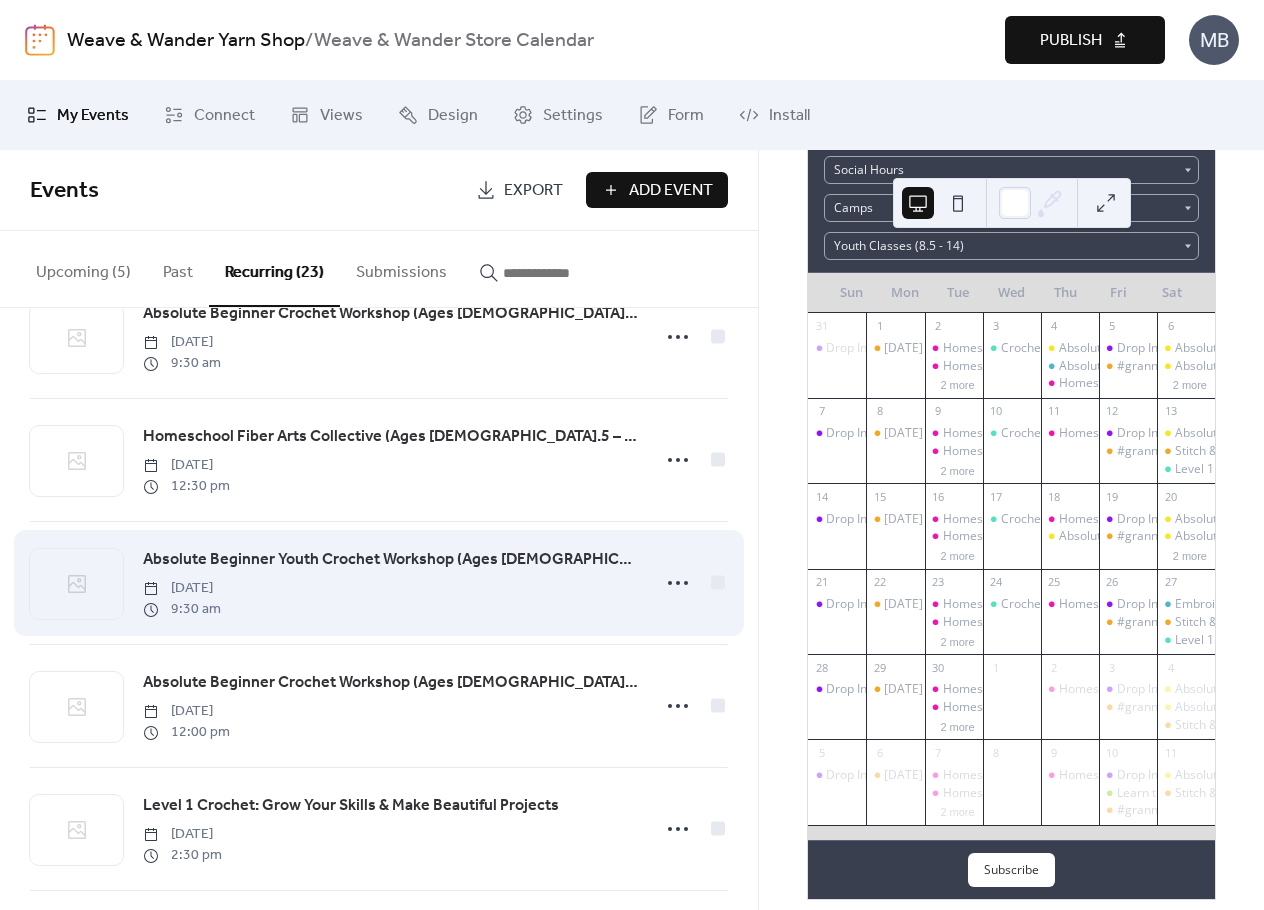 scroll, scrollTop: 2309, scrollLeft: 0, axis: vertical 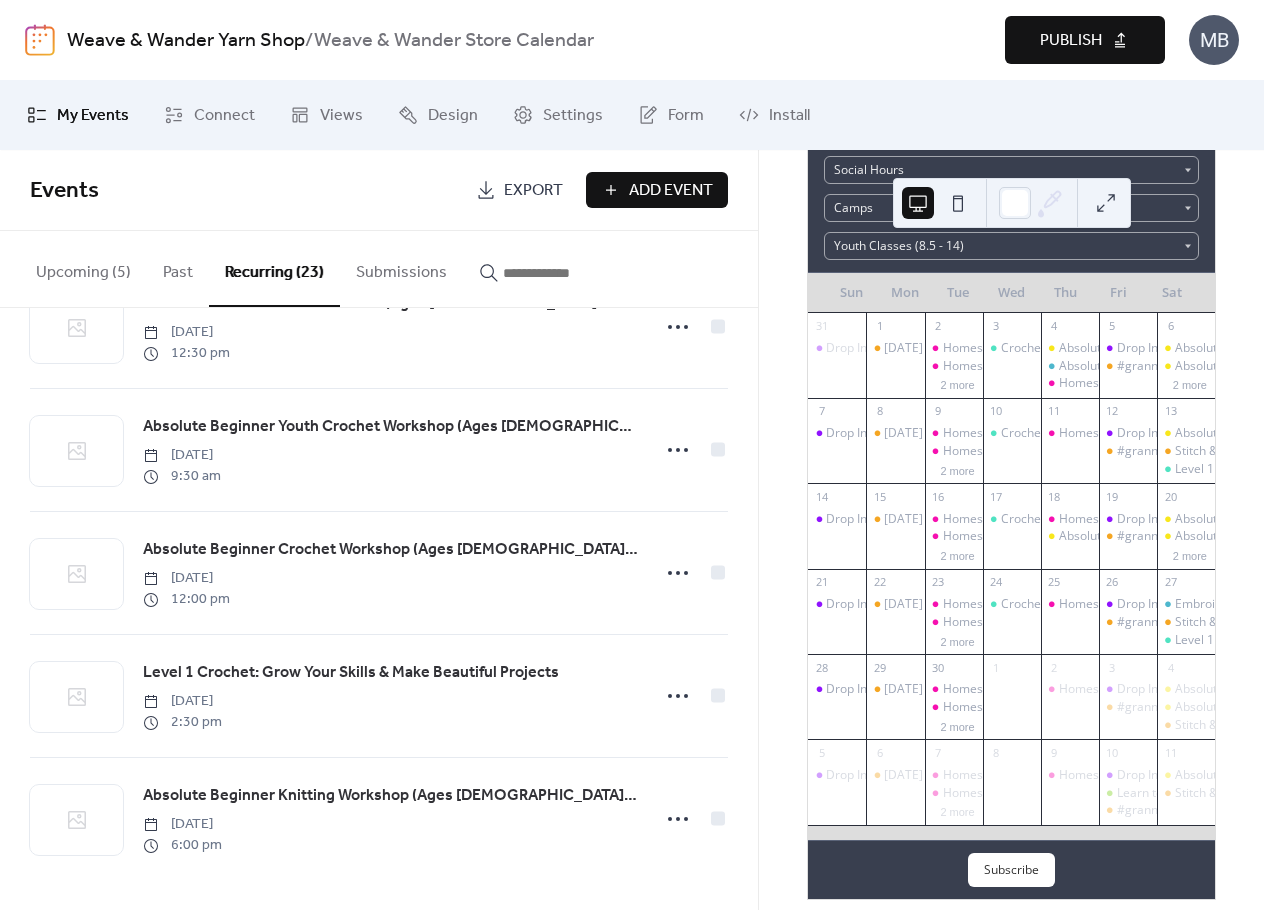 click on "Add Event" at bounding box center [671, 191] 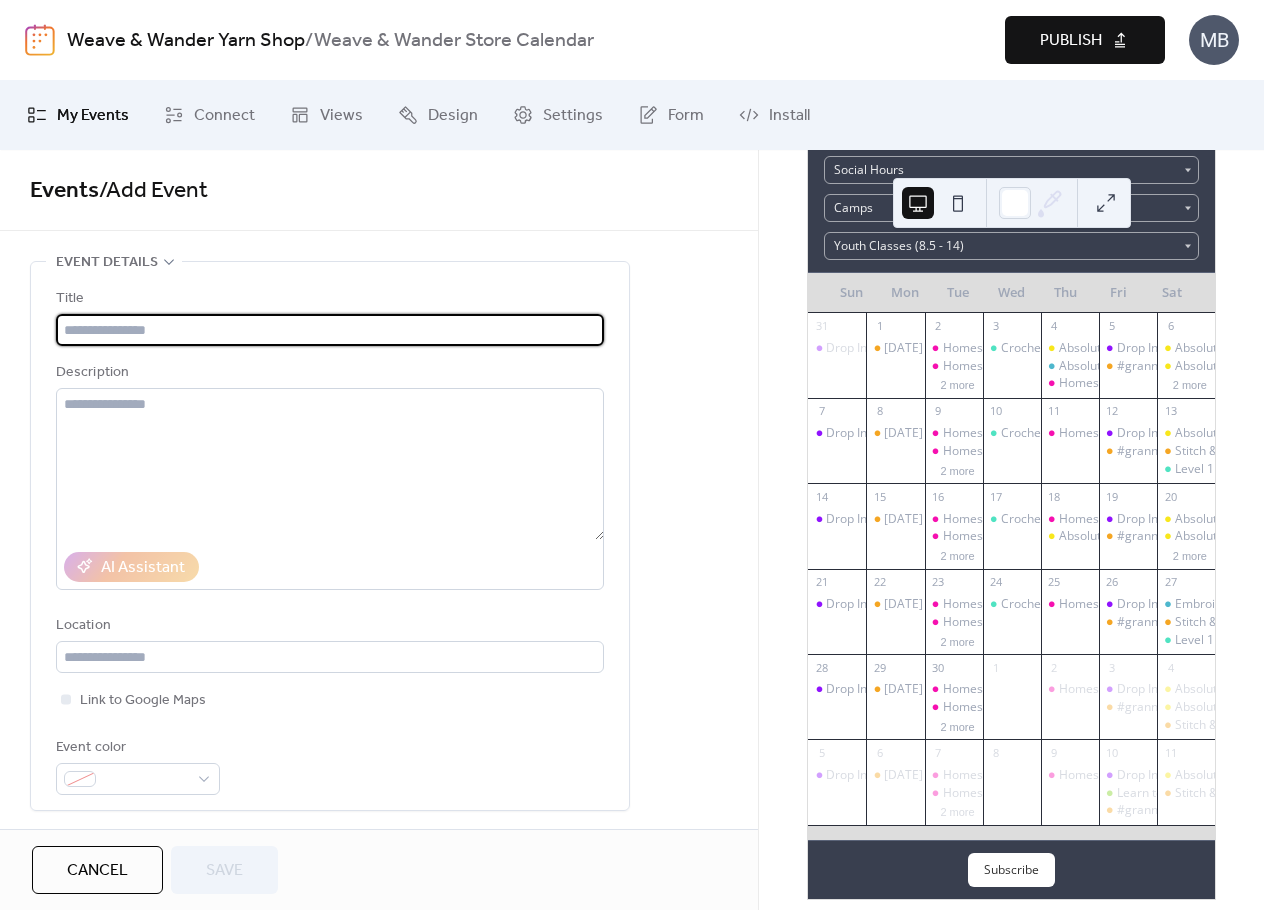 click at bounding box center [330, 330] 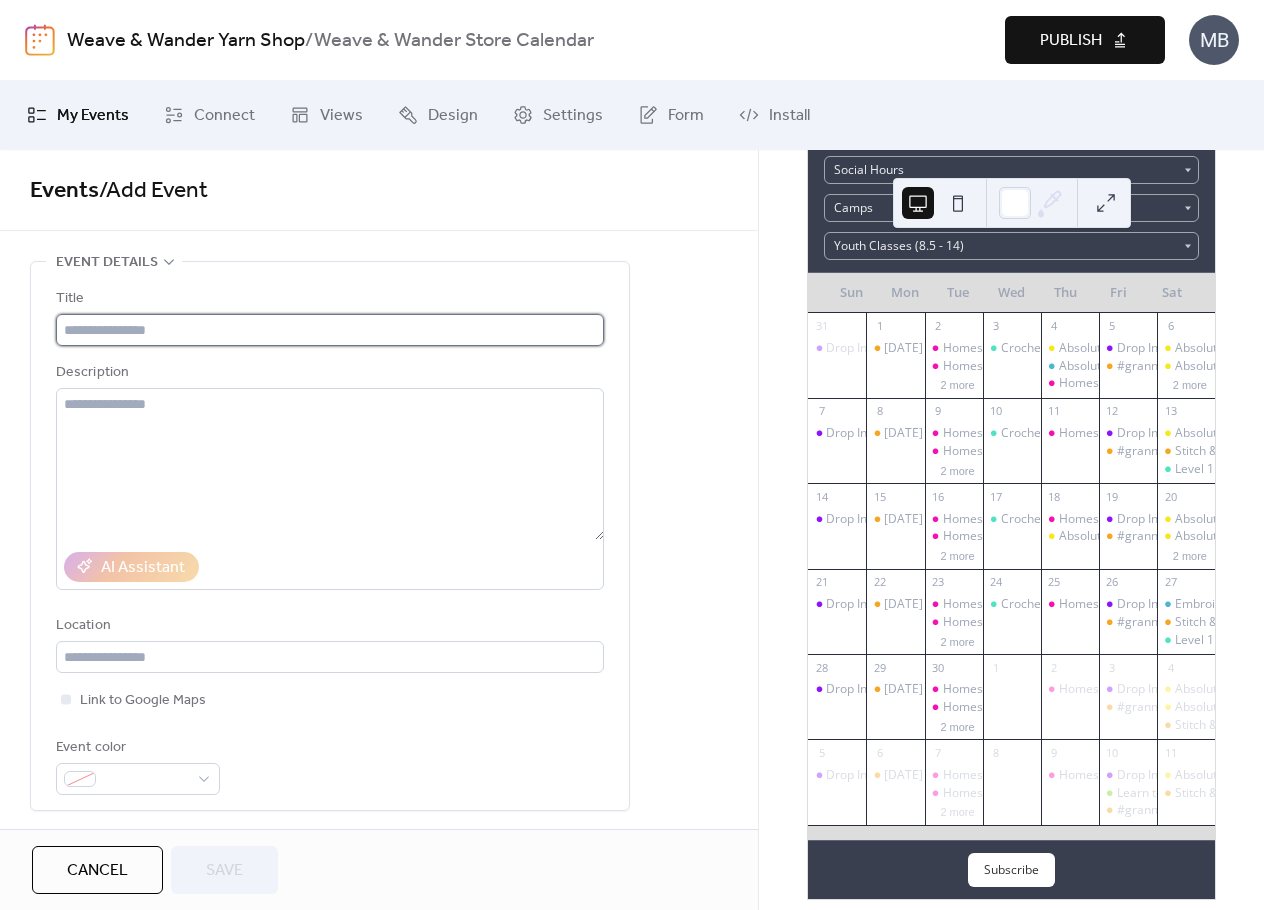 click at bounding box center (330, 330) 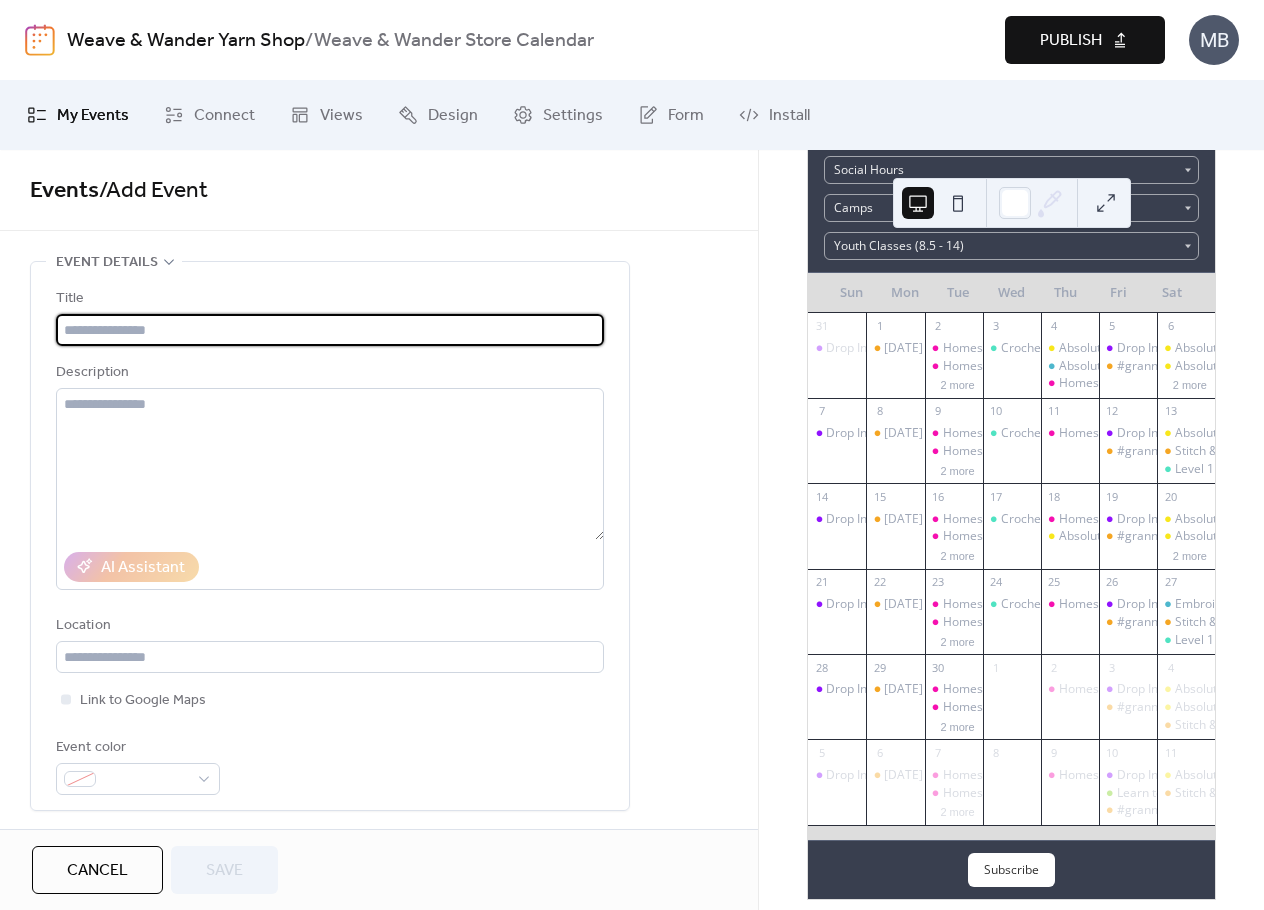 paste on "**********" 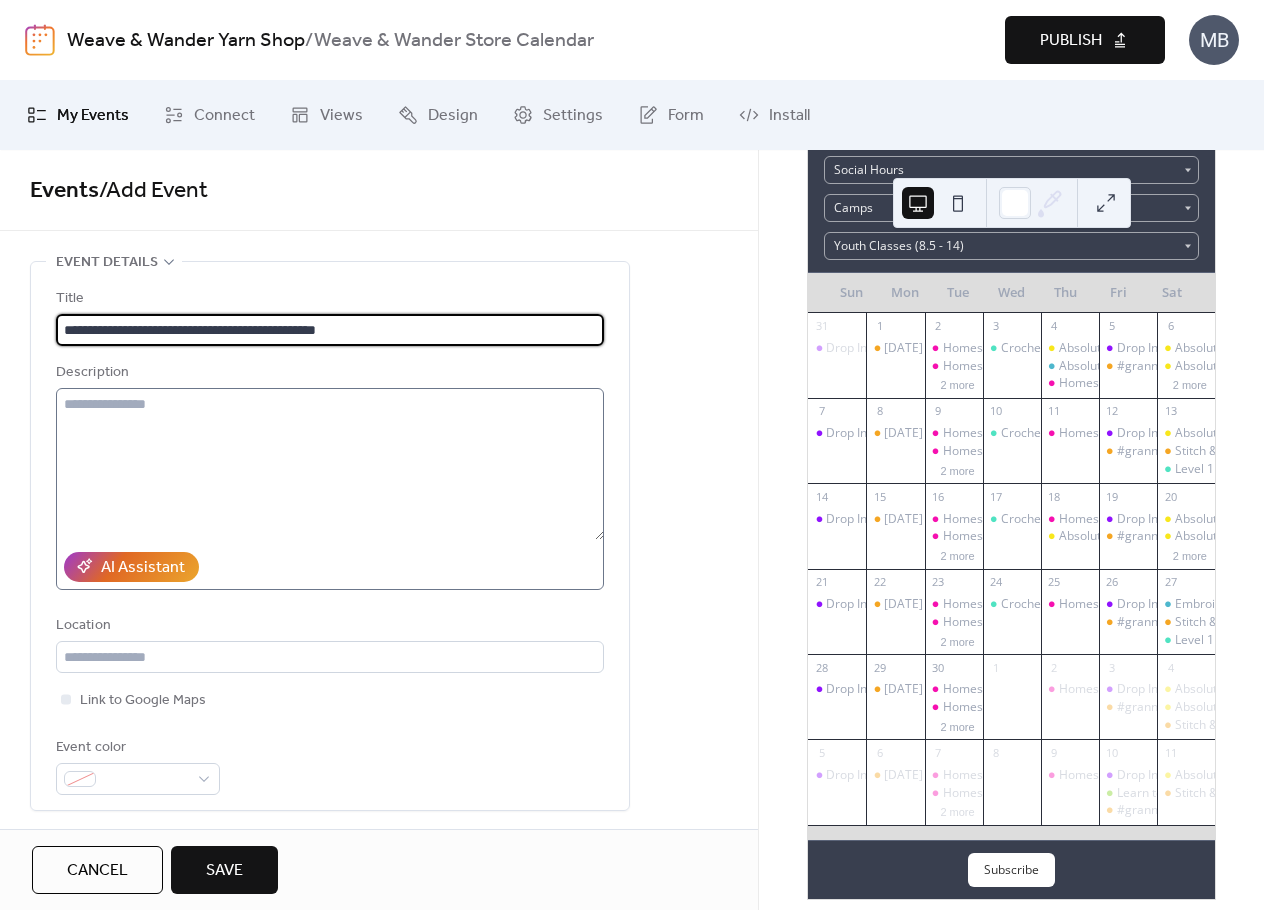 type on "**********" 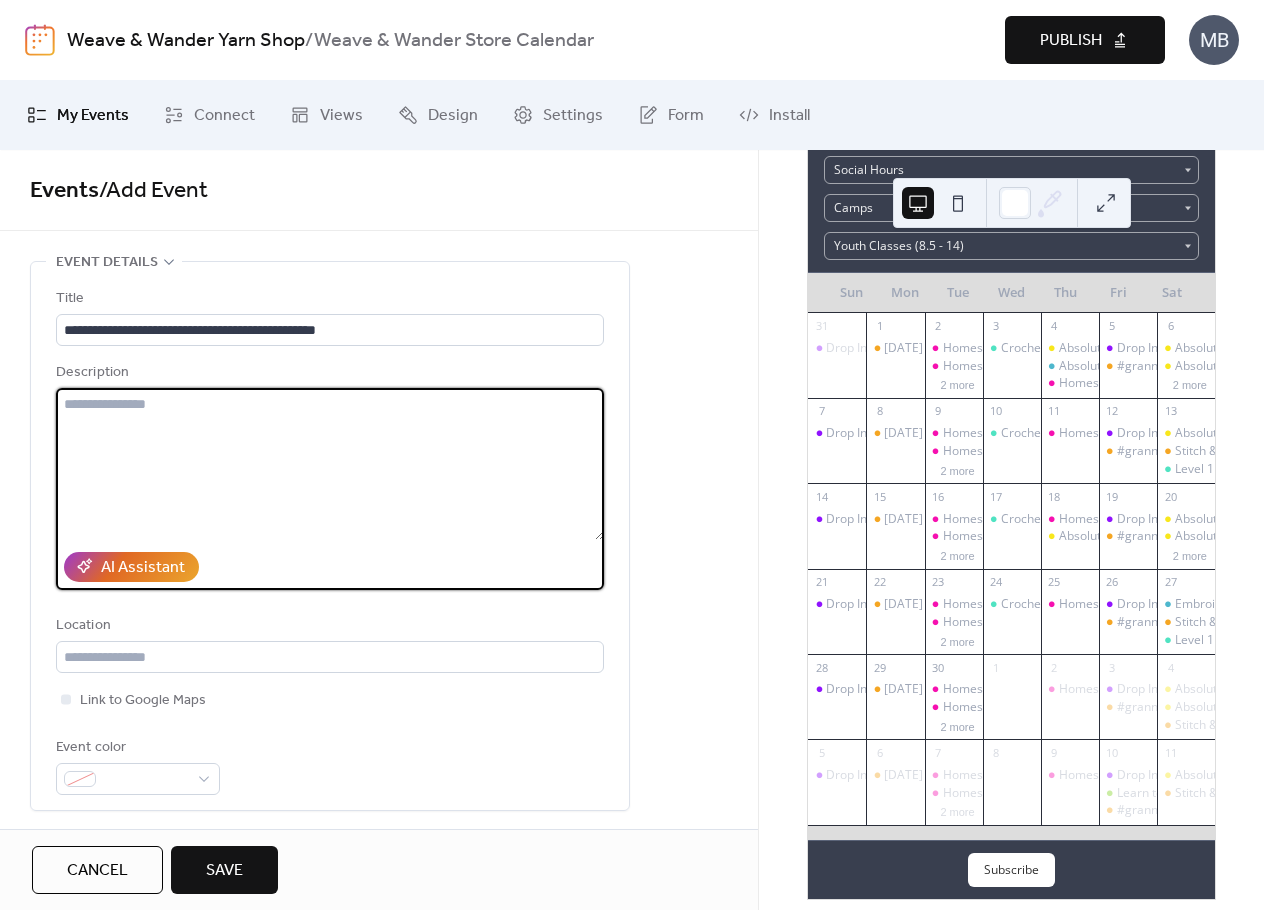 click at bounding box center (330, 464) 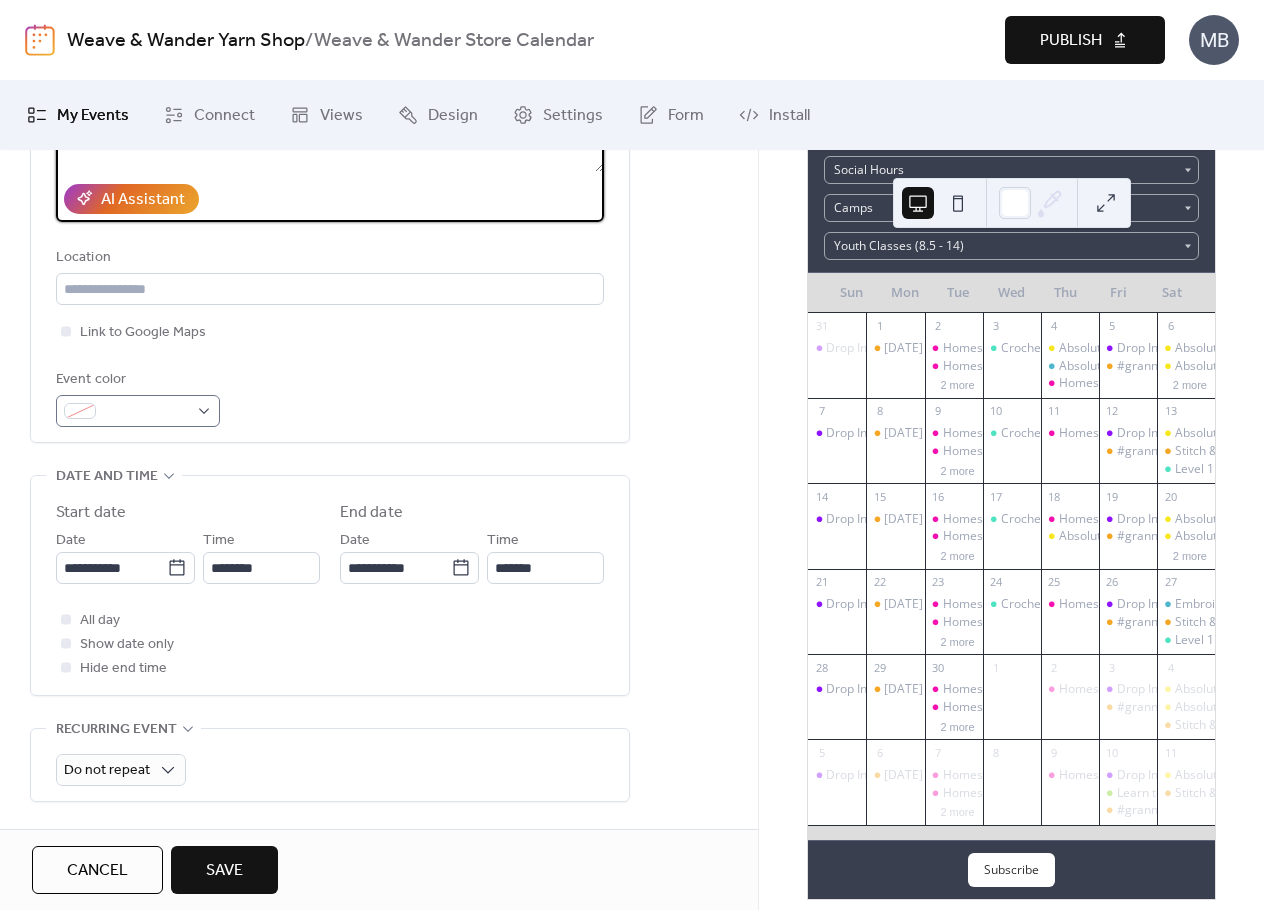 scroll, scrollTop: 400, scrollLeft: 0, axis: vertical 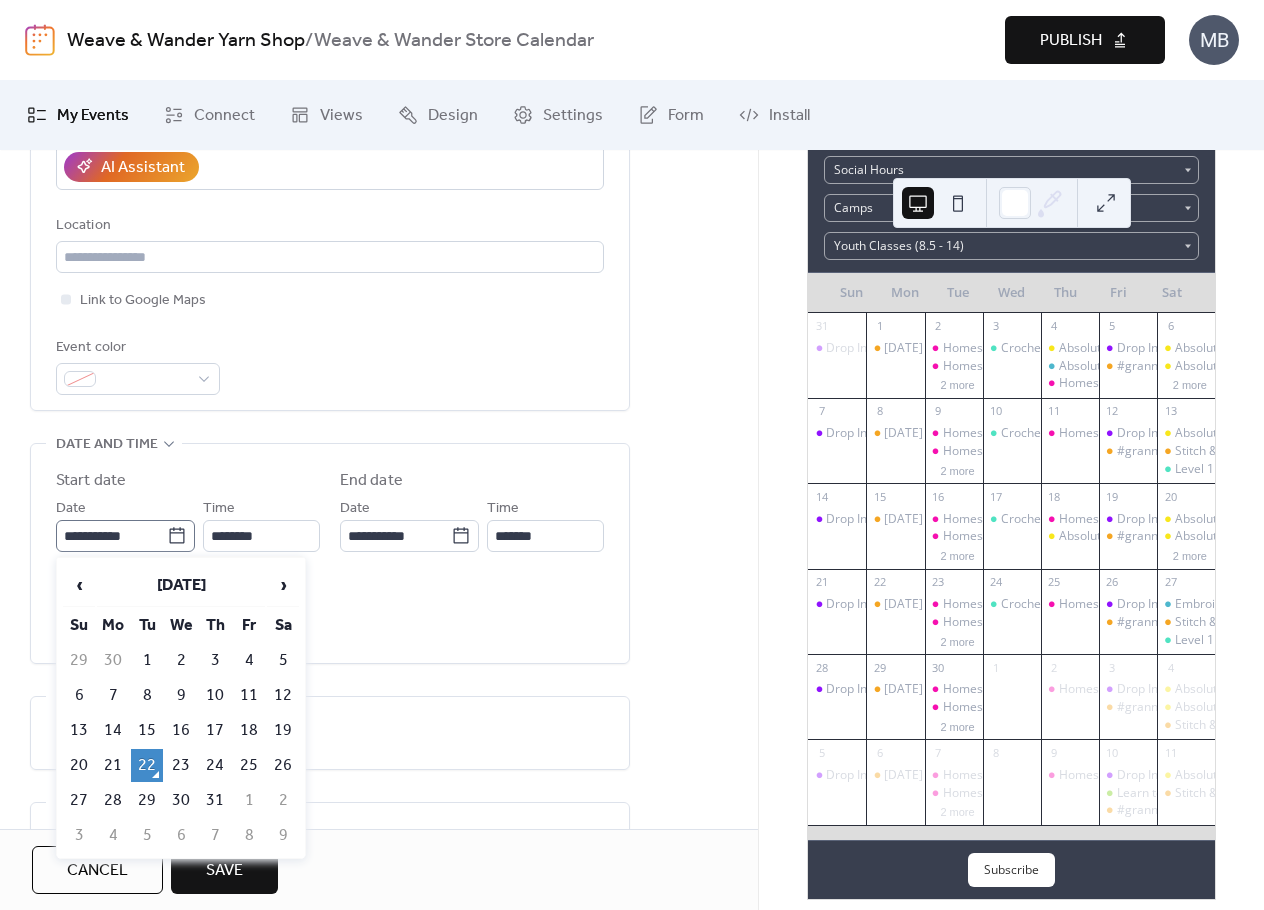 click 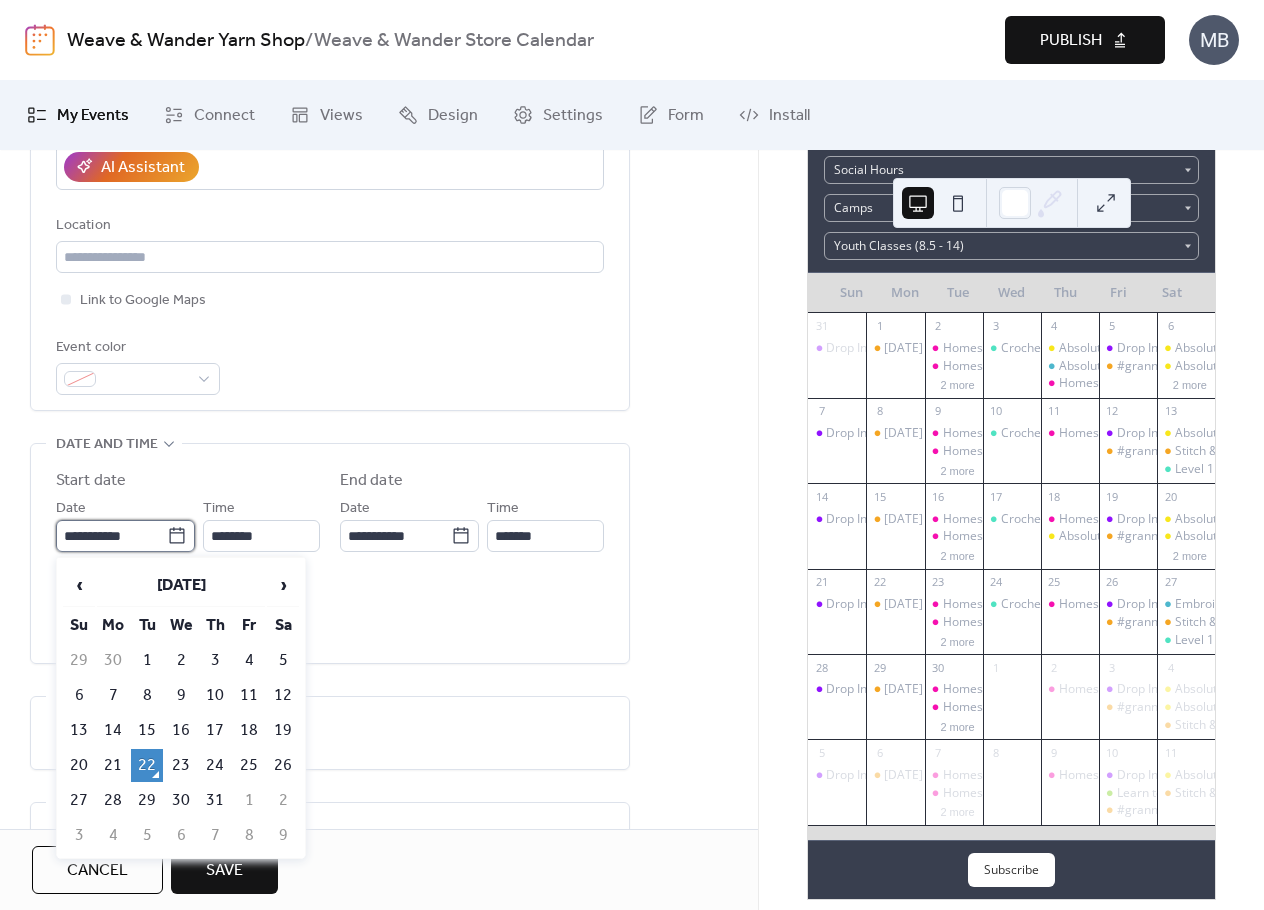 click on "**********" at bounding box center (111, 536) 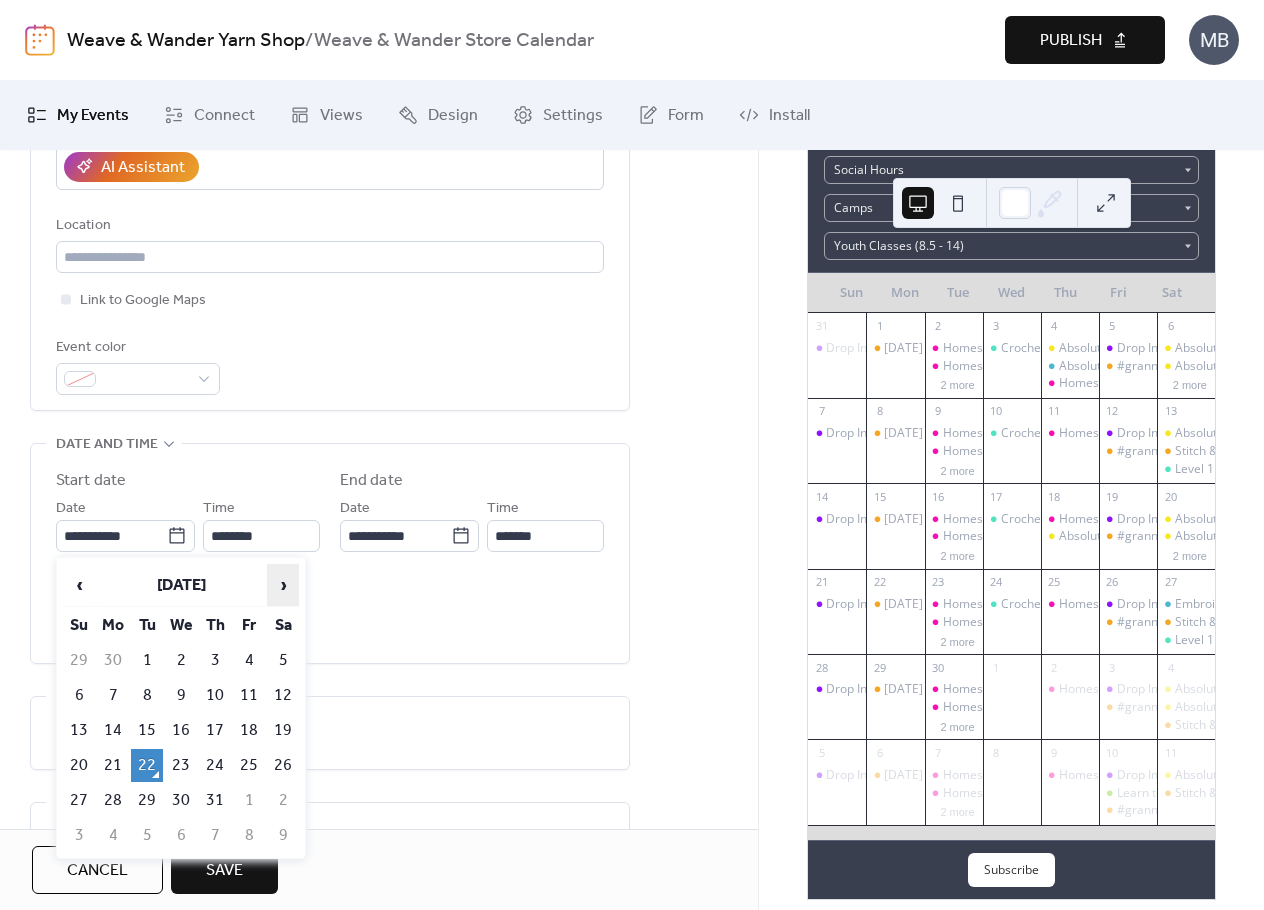 click on "›" at bounding box center [283, 585] 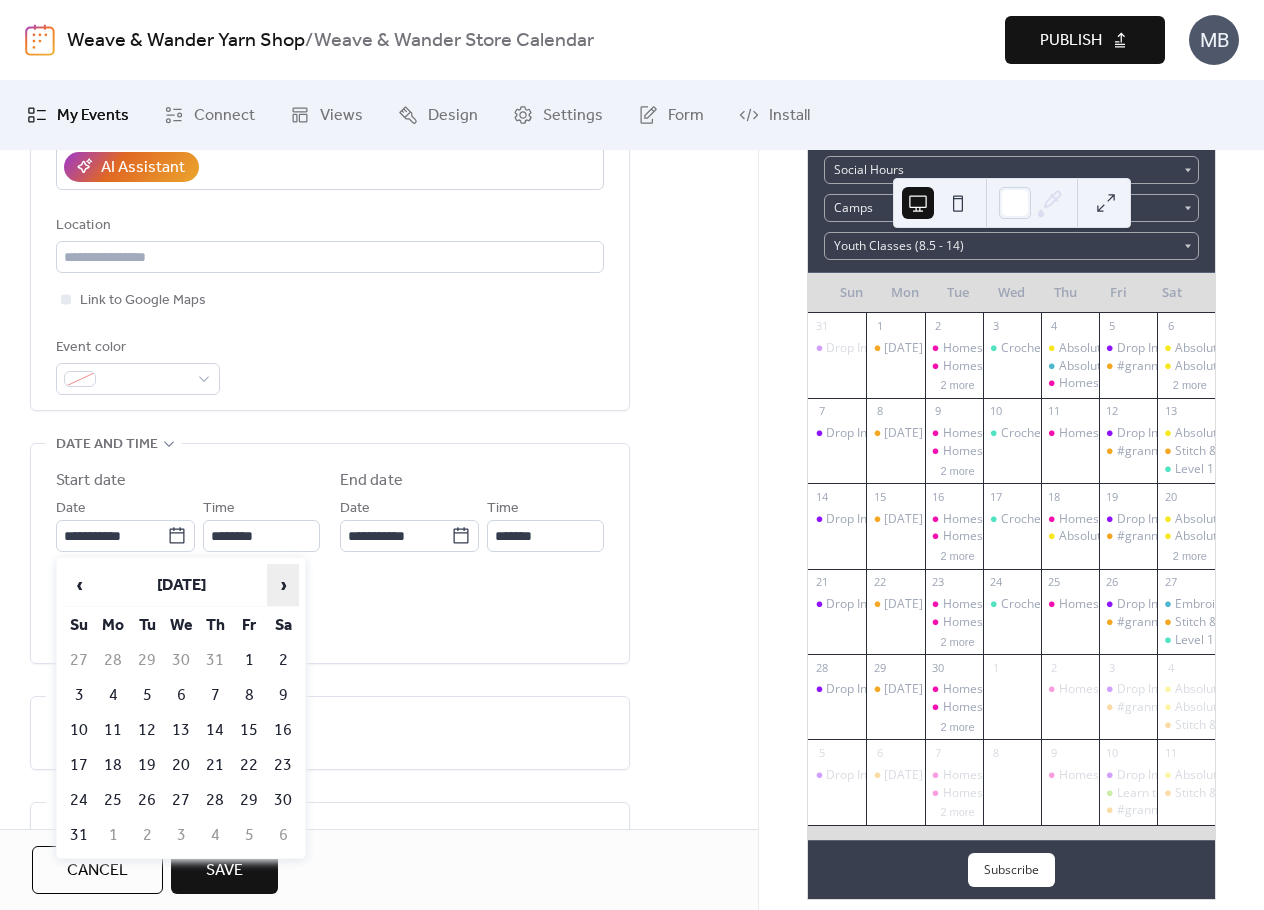 click on "›" at bounding box center [283, 585] 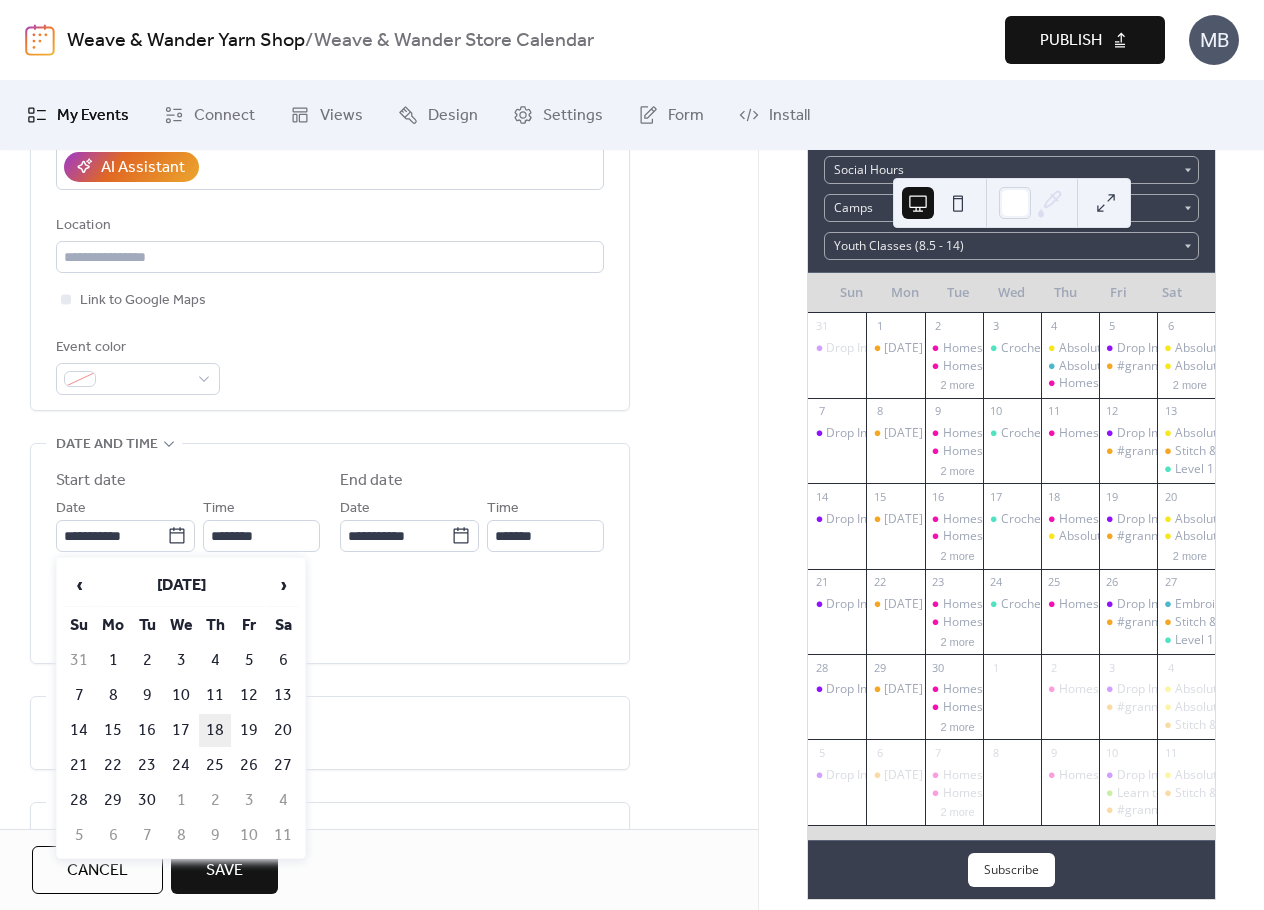 click on "18" at bounding box center [215, 730] 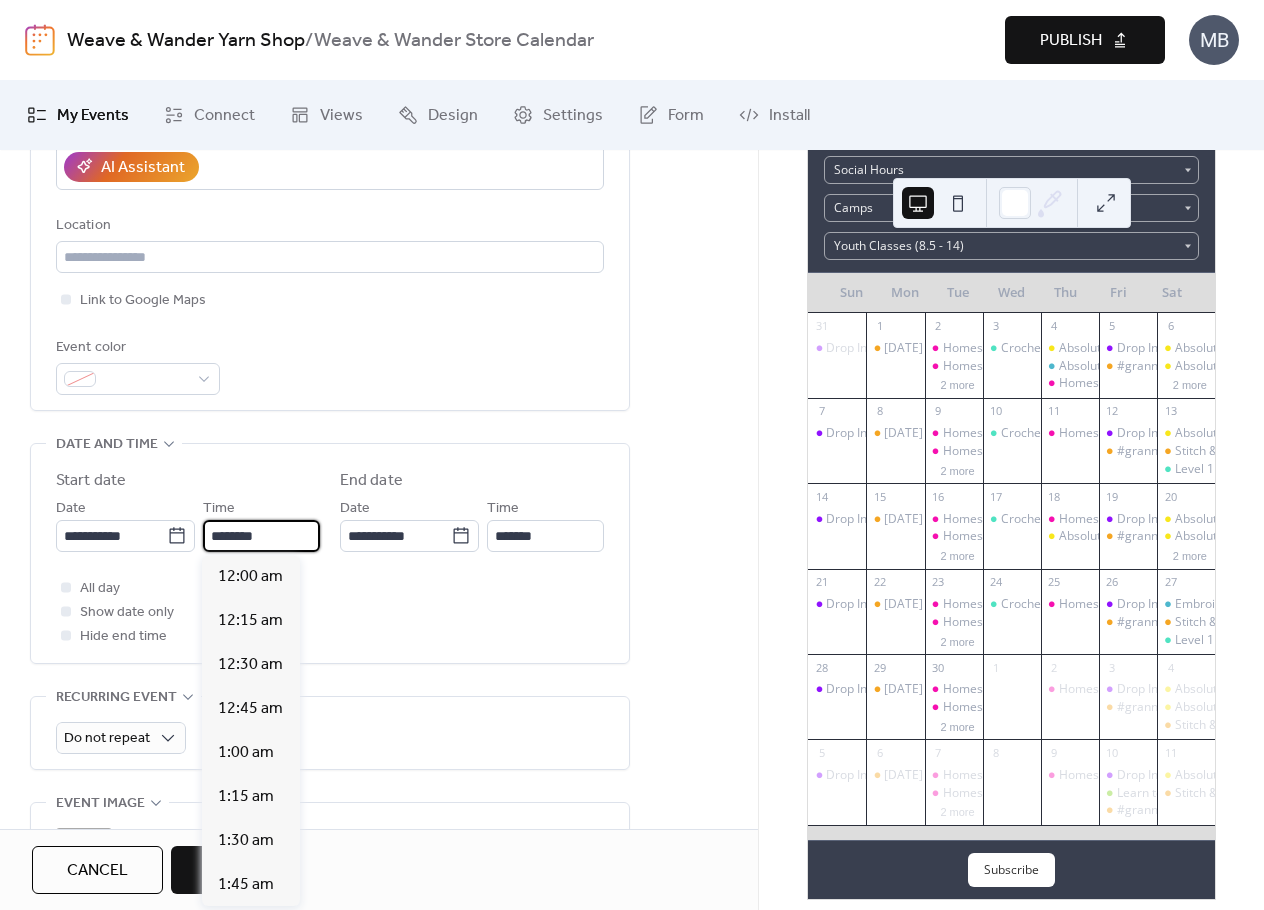 click on "********" at bounding box center [261, 536] 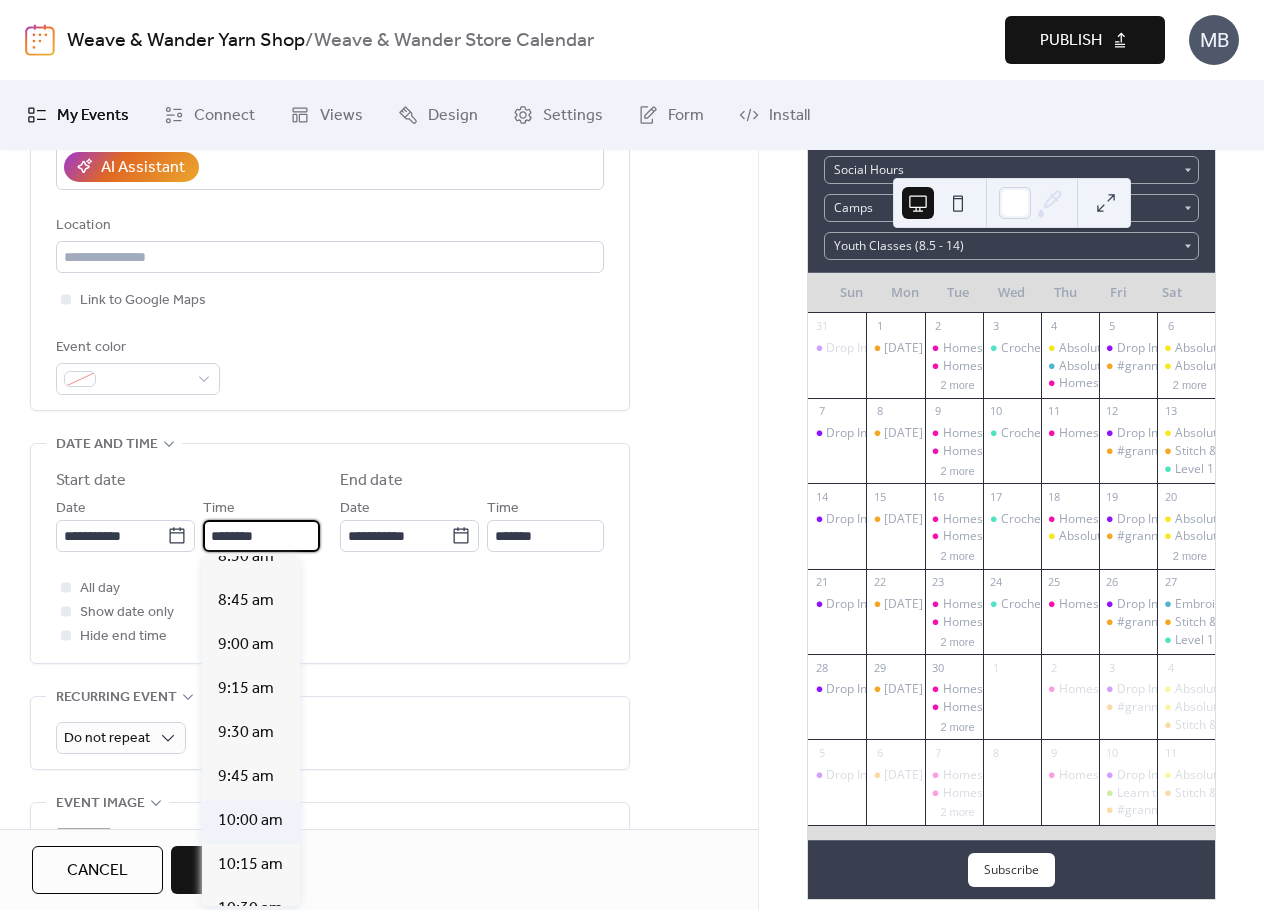 scroll, scrollTop: 1512, scrollLeft: 0, axis: vertical 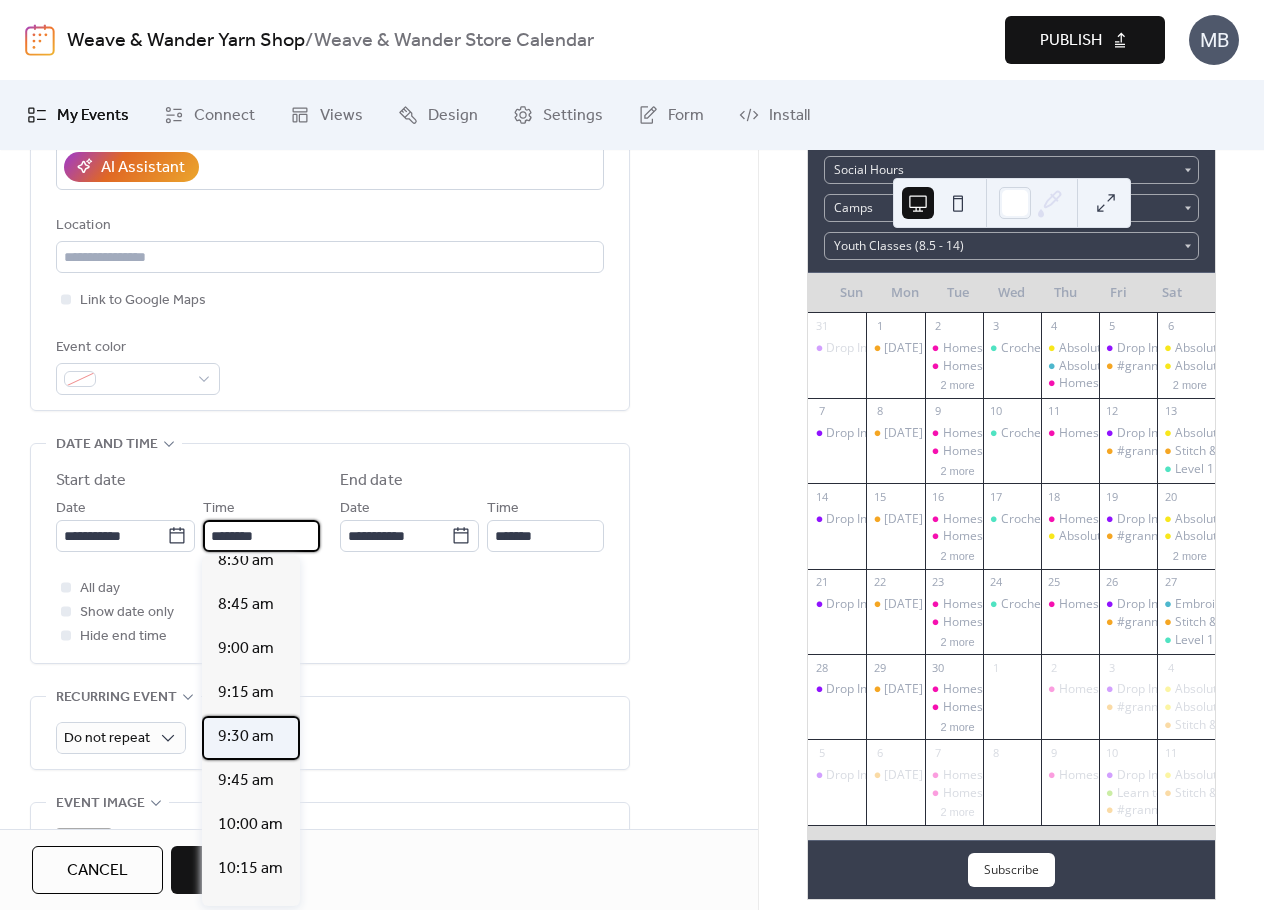click on "9:30 am" at bounding box center (246, 737) 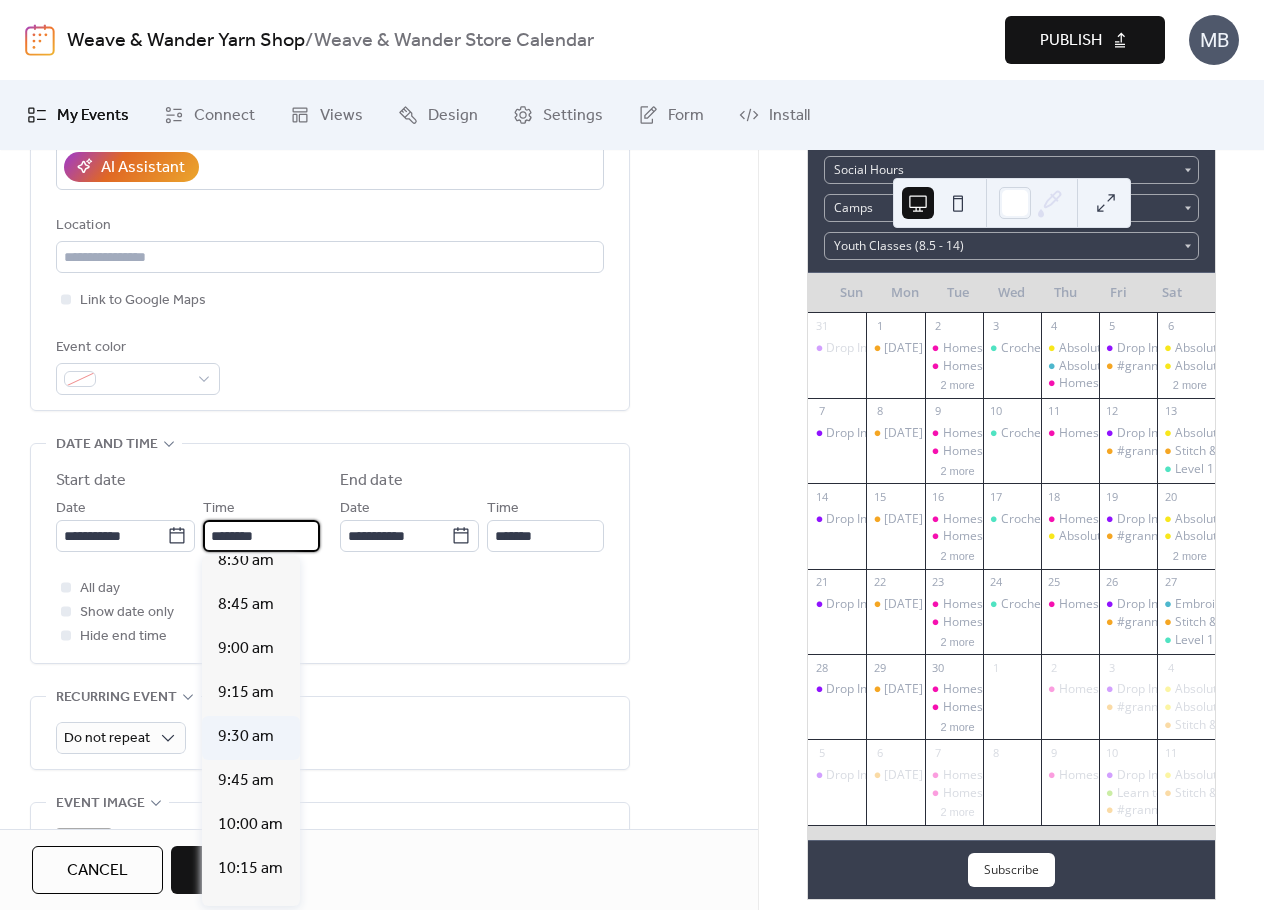 type on "*******" 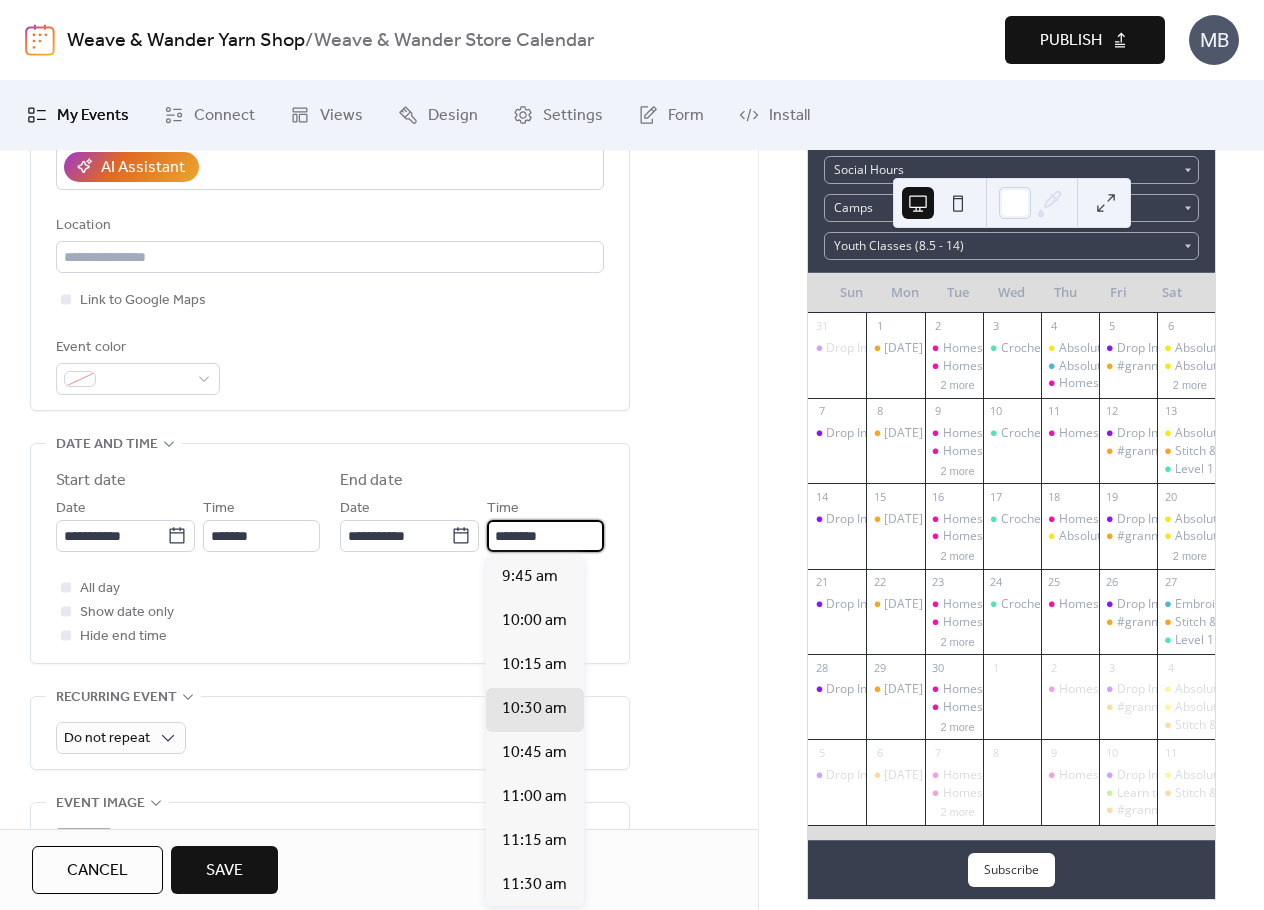 click on "********" at bounding box center [545, 536] 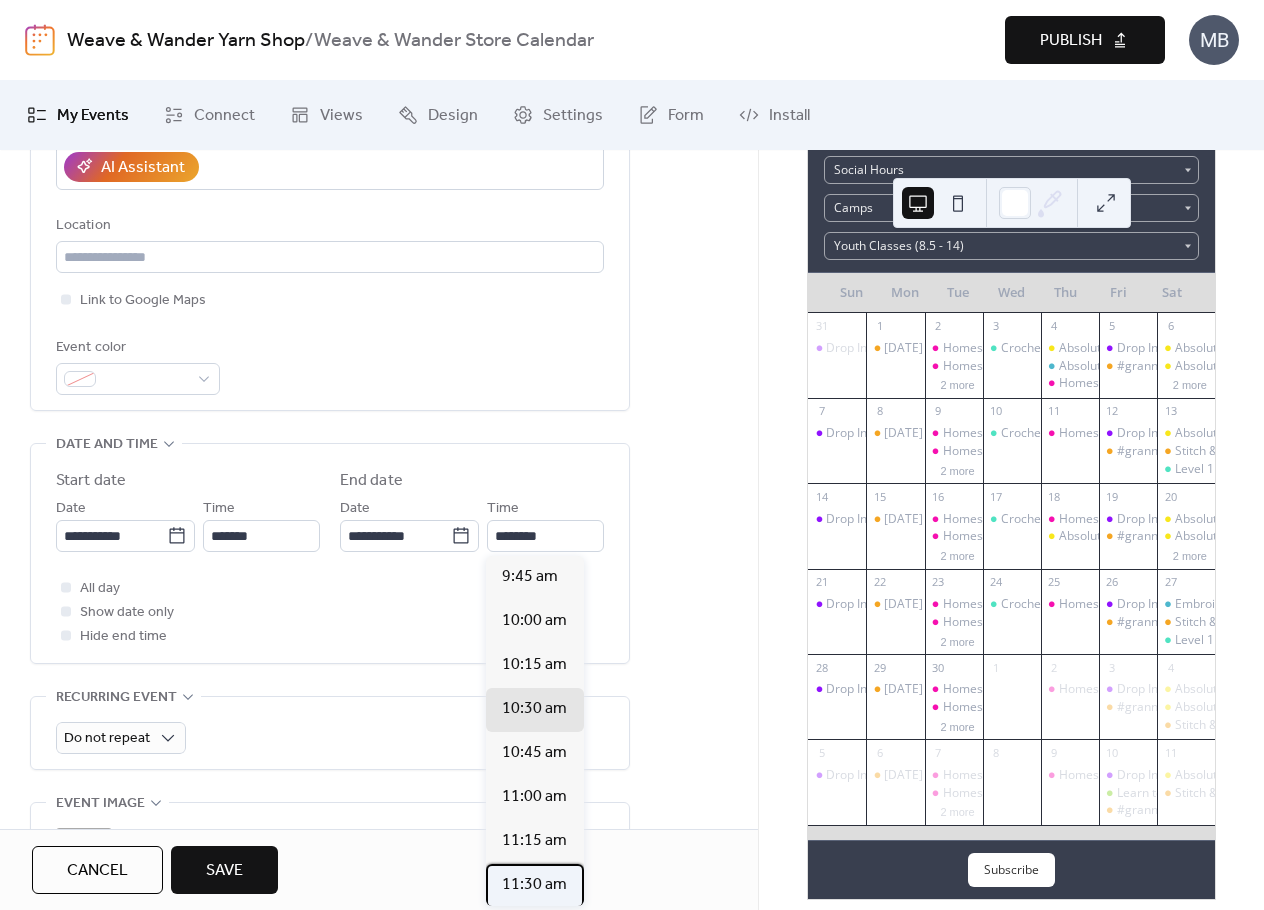 click on "11:30 am" at bounding box center [534, 885] 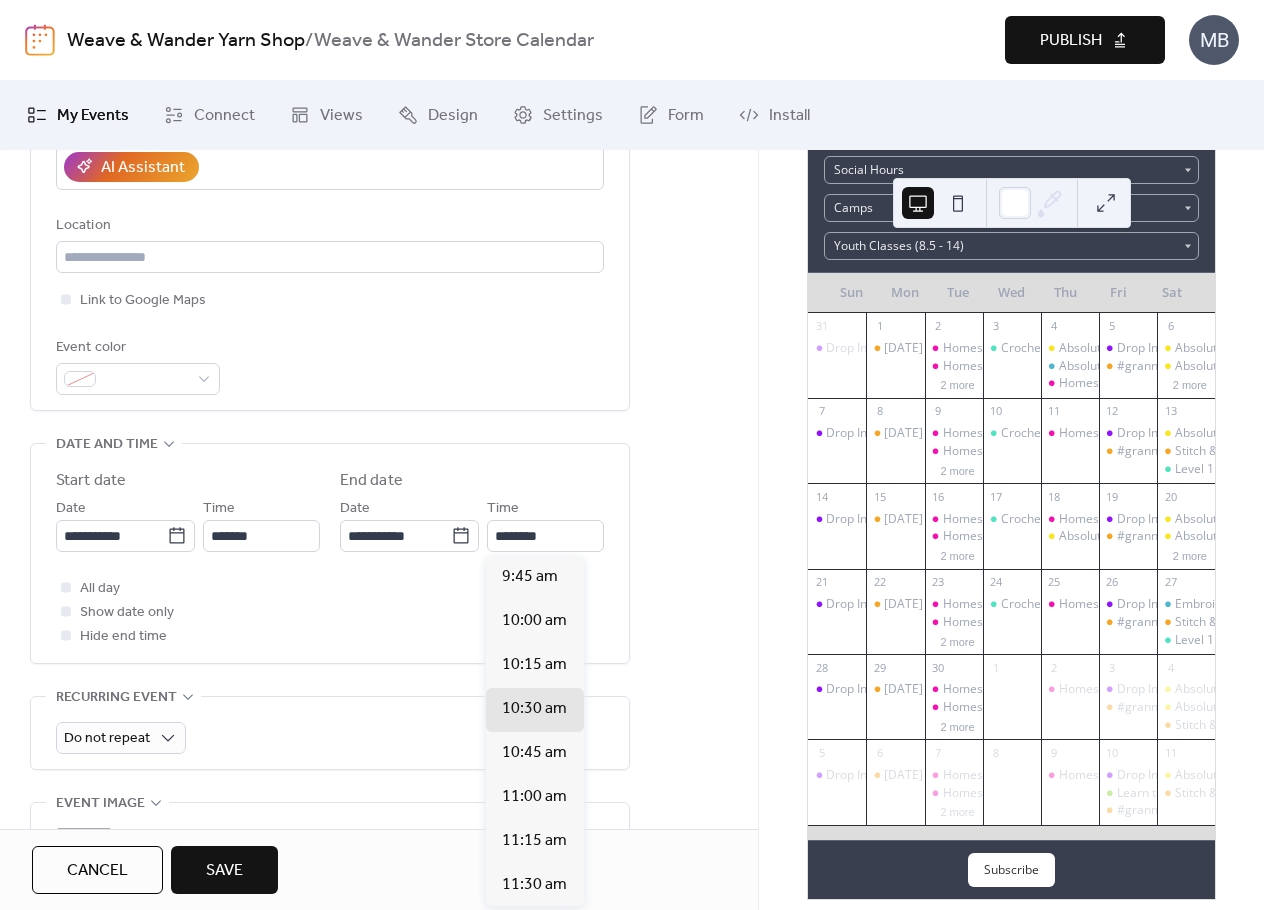 type on "********" 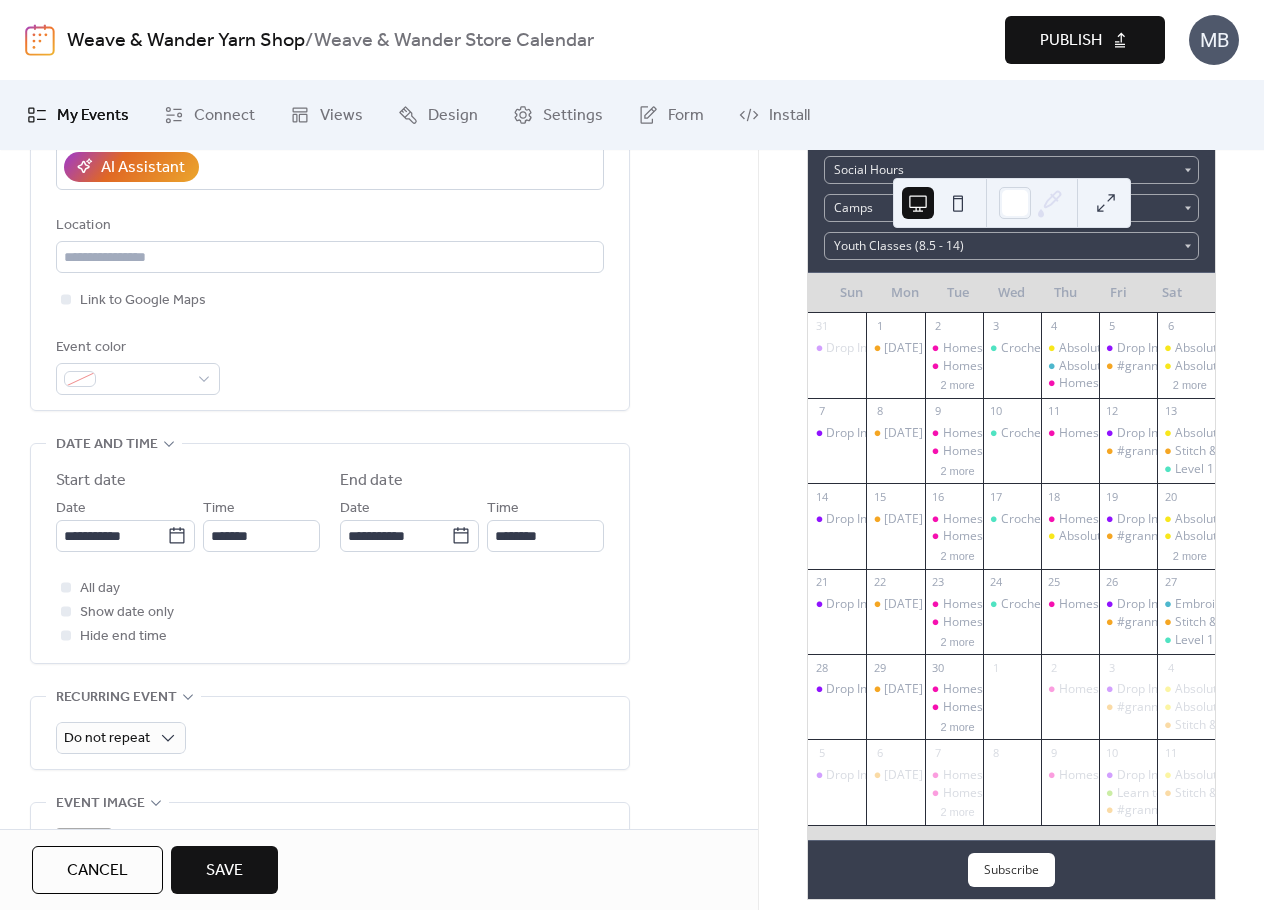 click on "All day Show date only Hide end time" at bounding box center (330, 612) 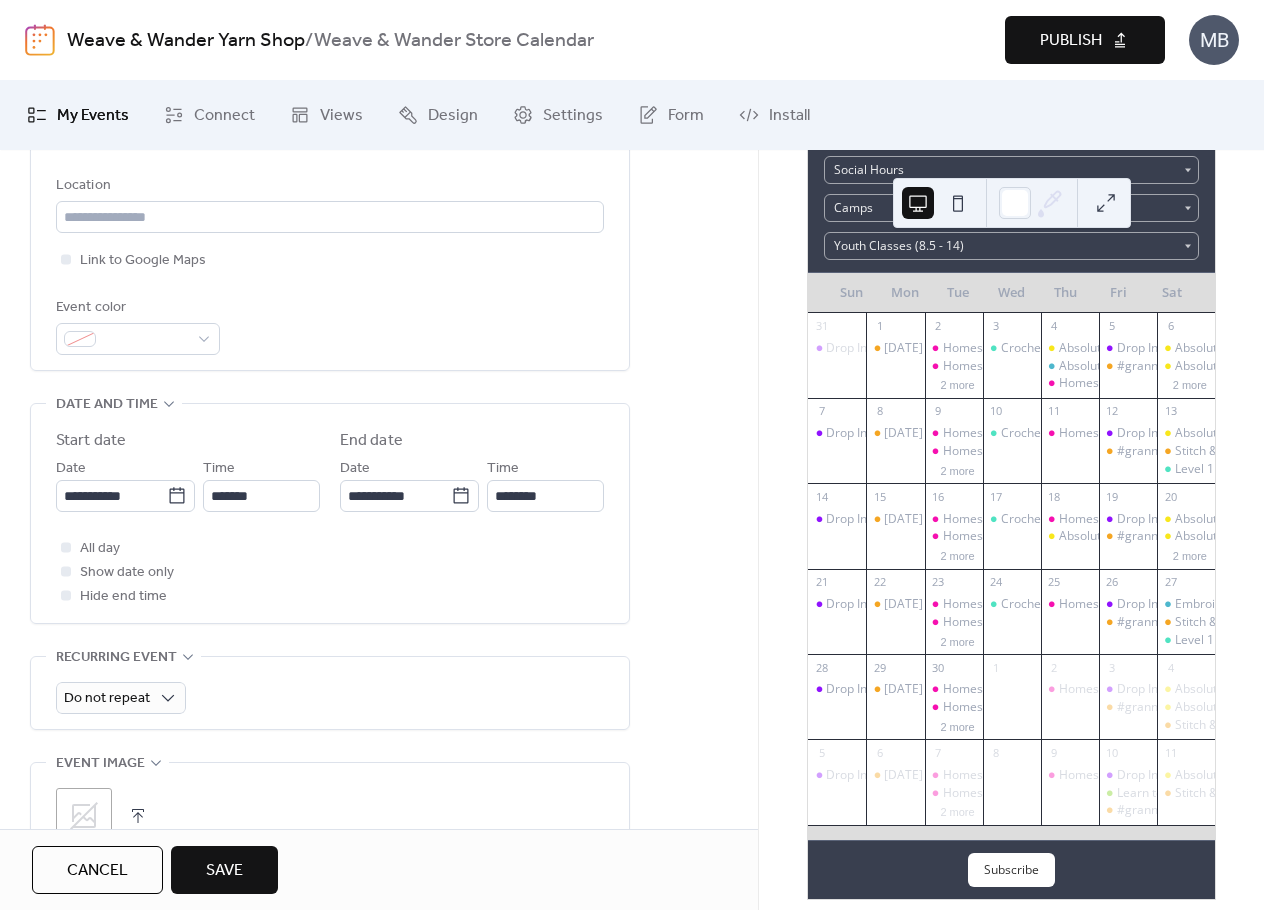 scroll, scrollTop: 500, scrollLeft: 0, axis: vertical 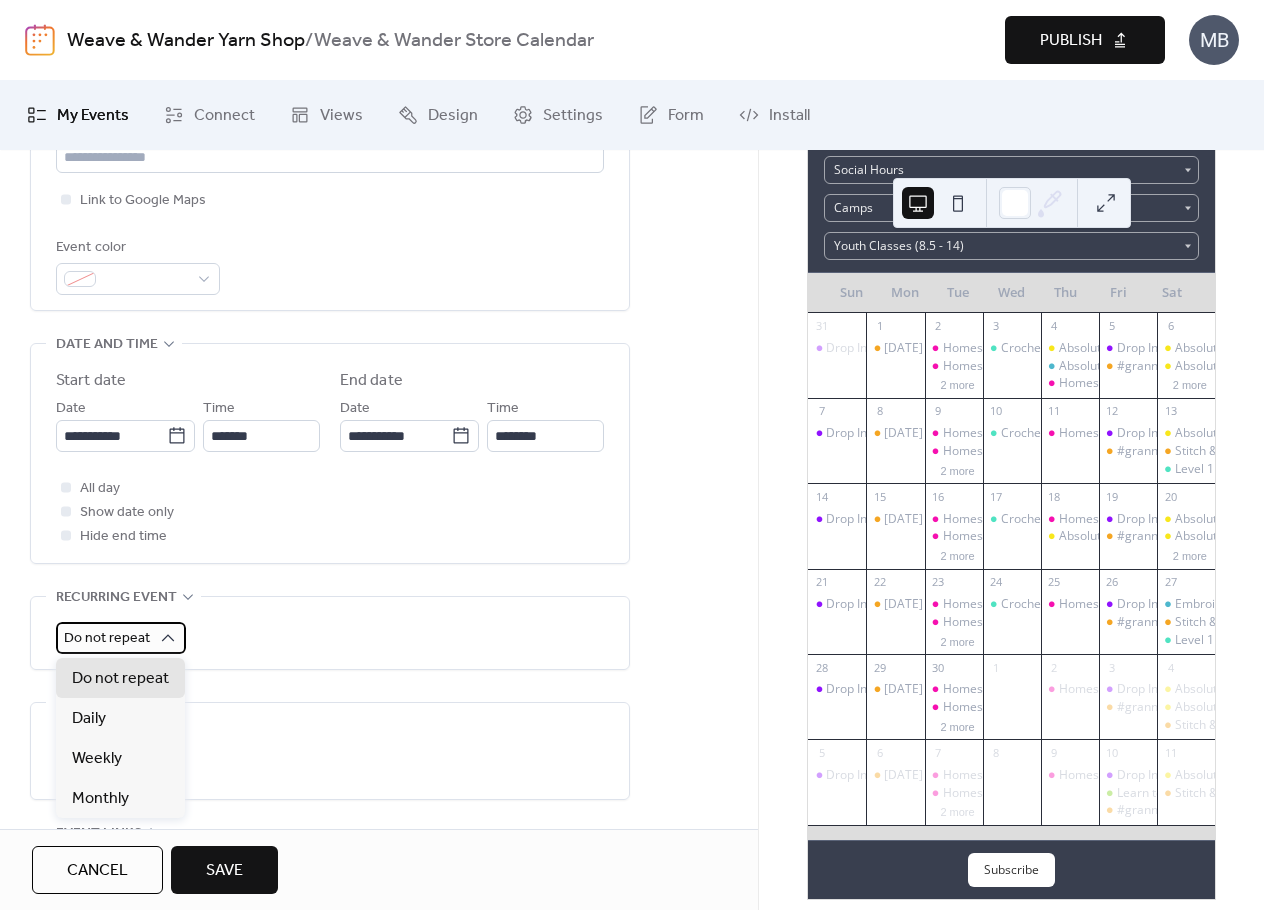 click on "Do not repeat" at bounding box center (107, 638) 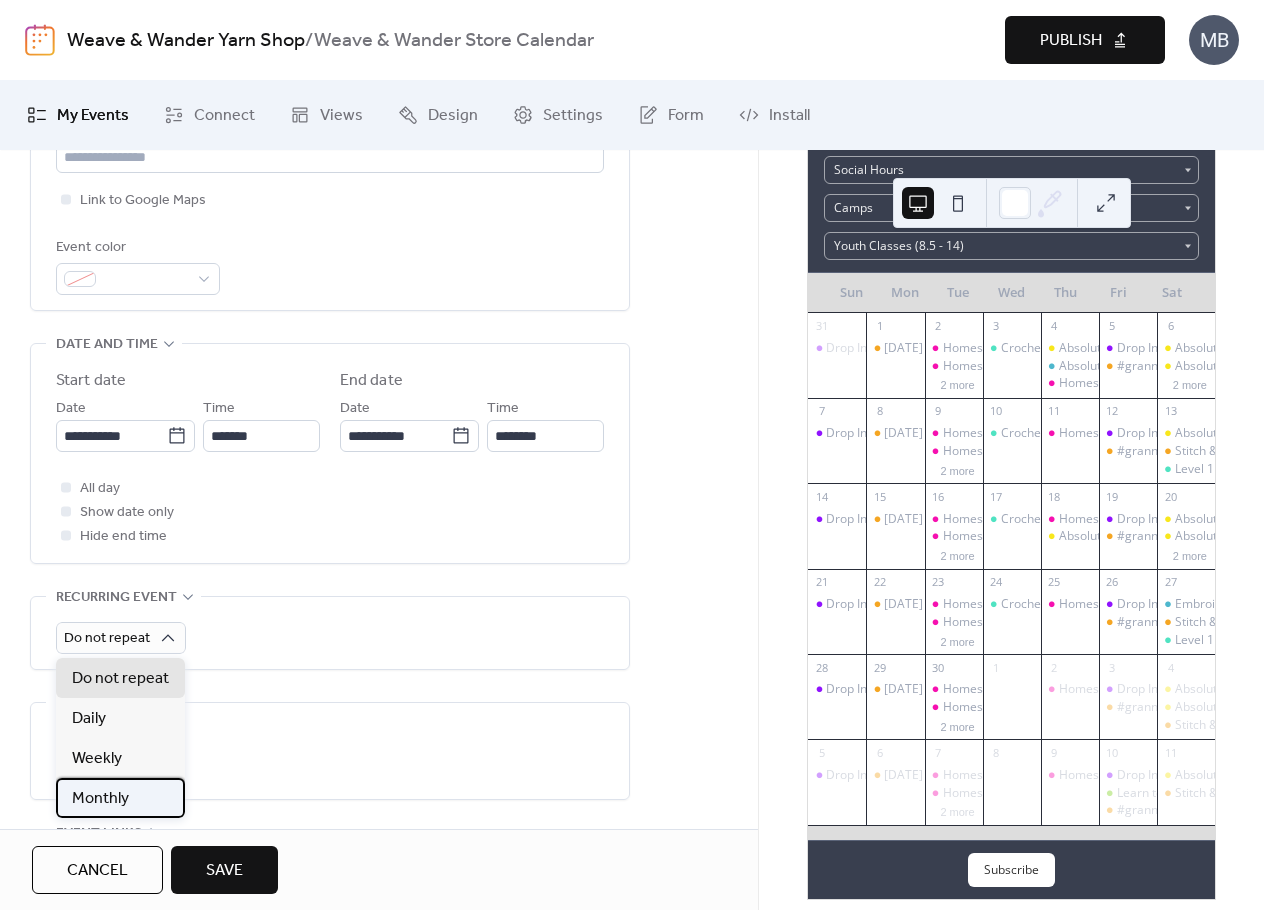 click on "Monthly" at bounding box center [100, 799] 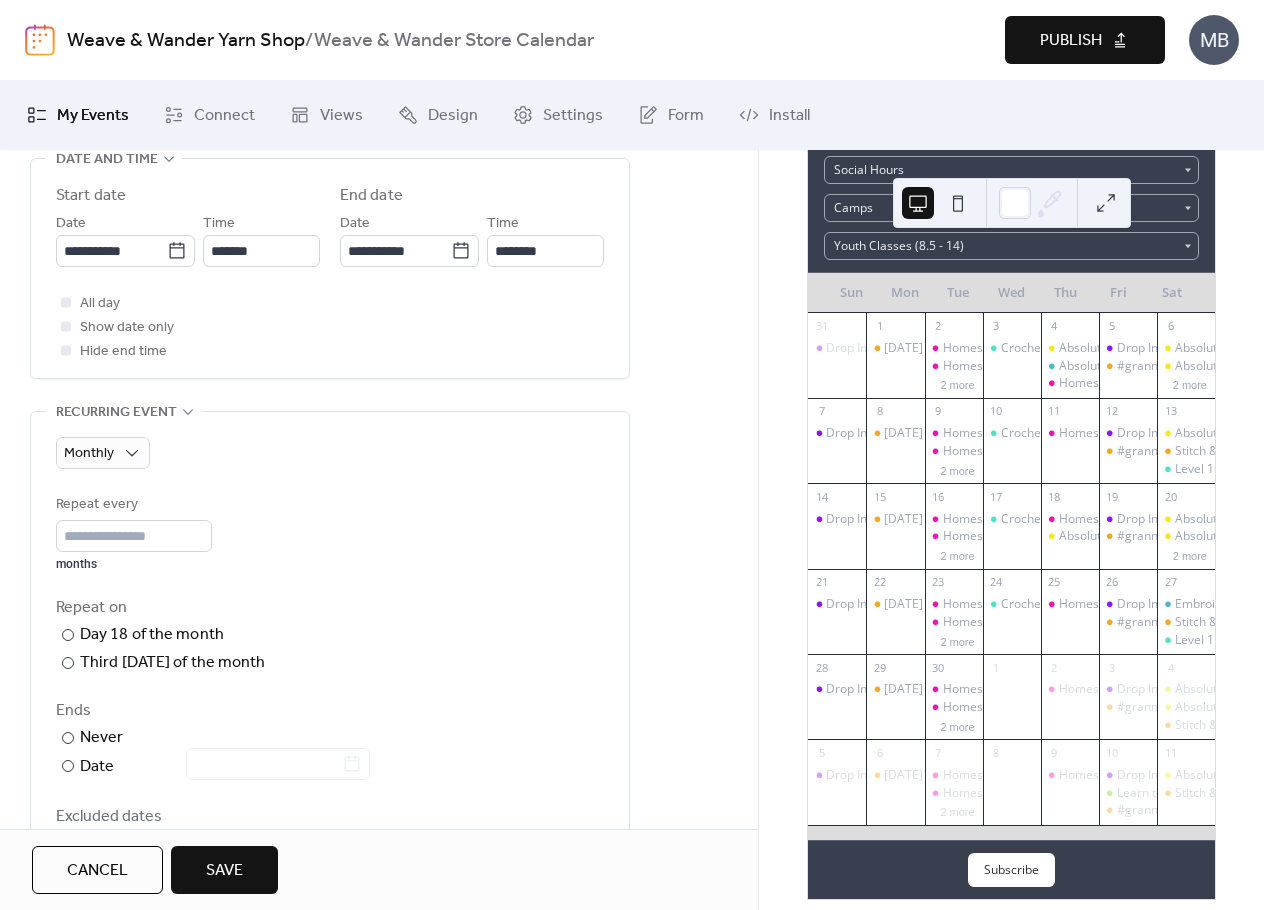 scroll, scrollTop: 700, scrollLeft: 0, axis: vertical 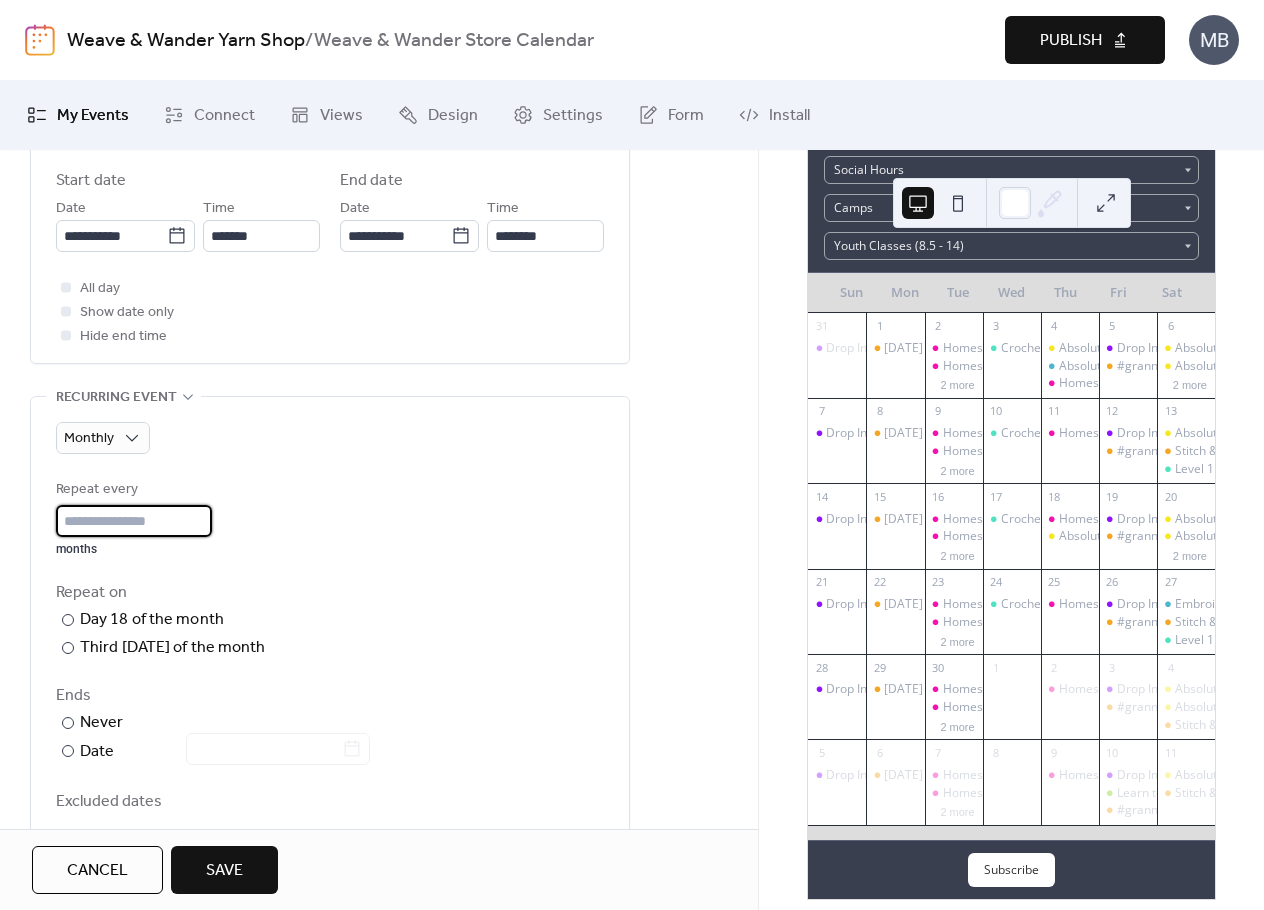 drag, startPoint x: 89, startPoint y: 515, endPoint x: -8, endPoint y: 517, distance: 97.020615 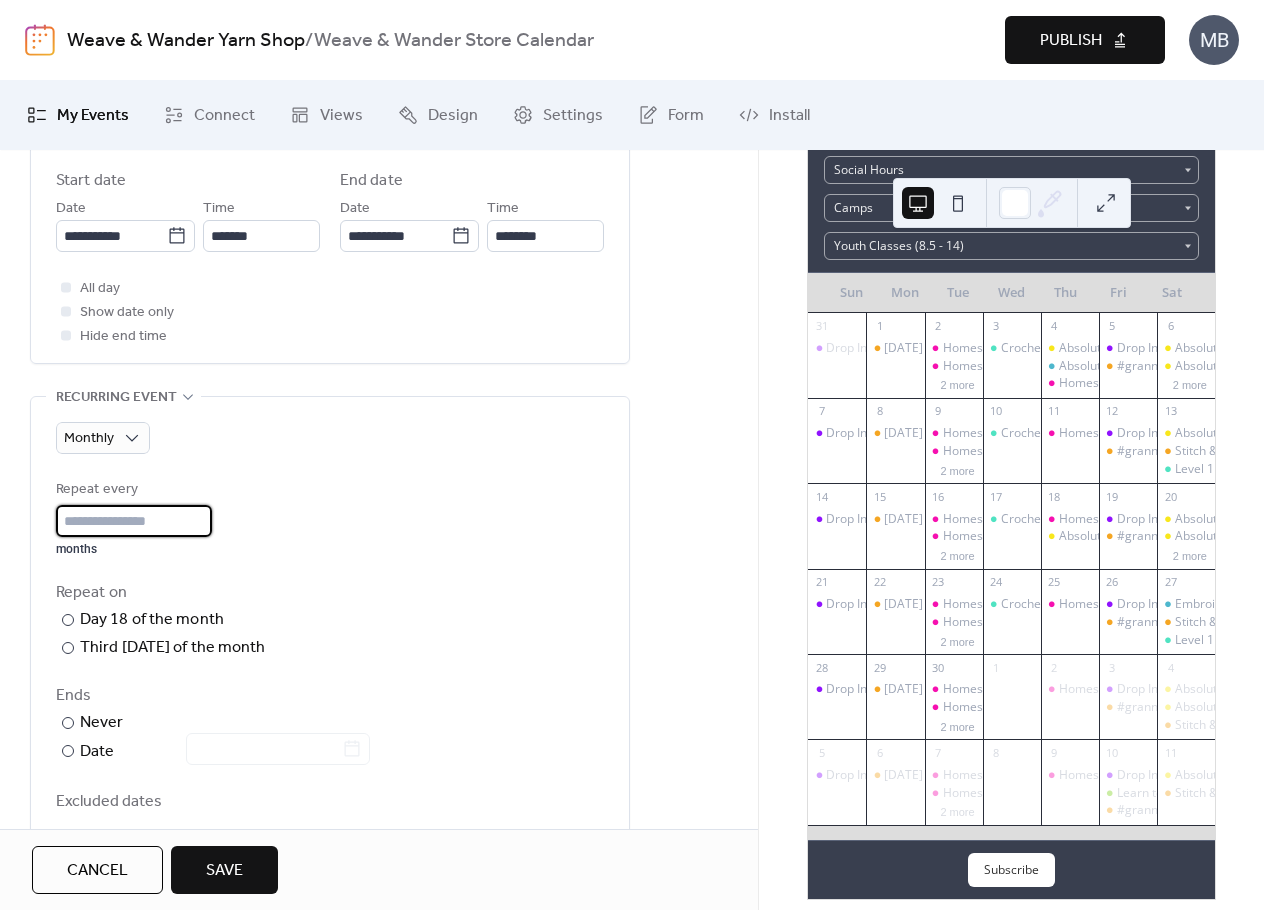 type on "*" 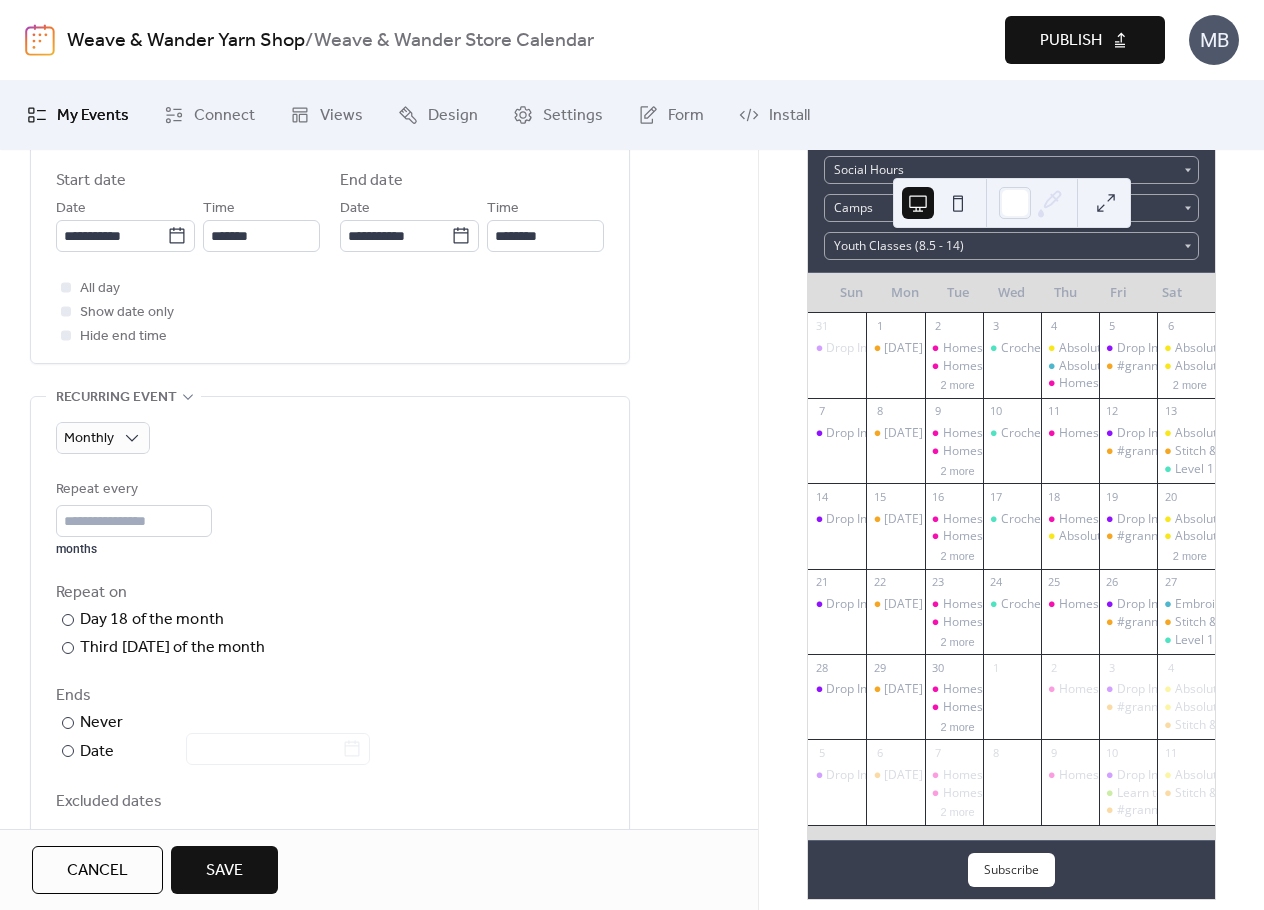 click on "Repeat on ​ Day 18 of the month ​ Third [DATE] of the month ​ [DATE] of the month" at bounding box center [330, 620] 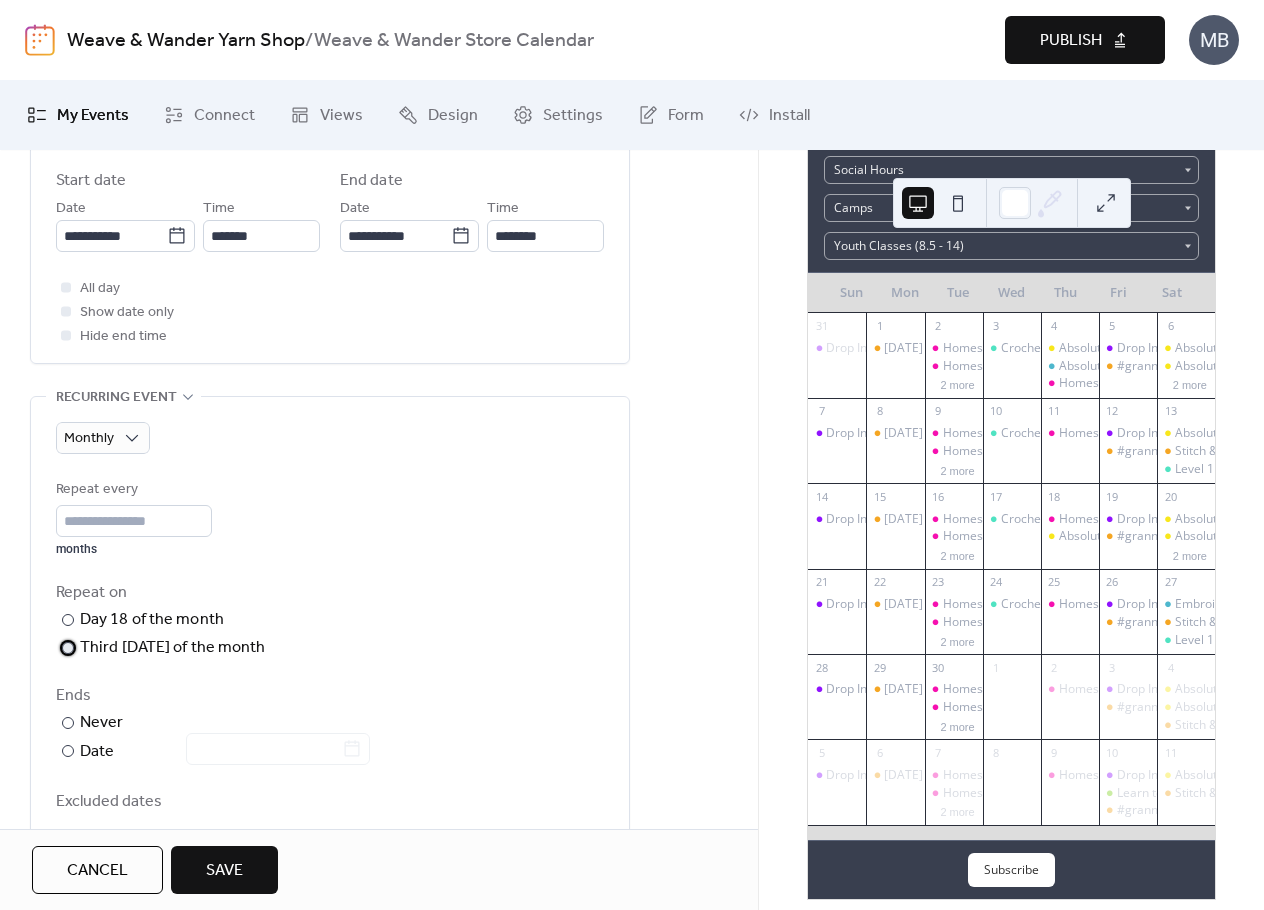 click on "Third [DATE] of the month" at bounding box center (173, 648) 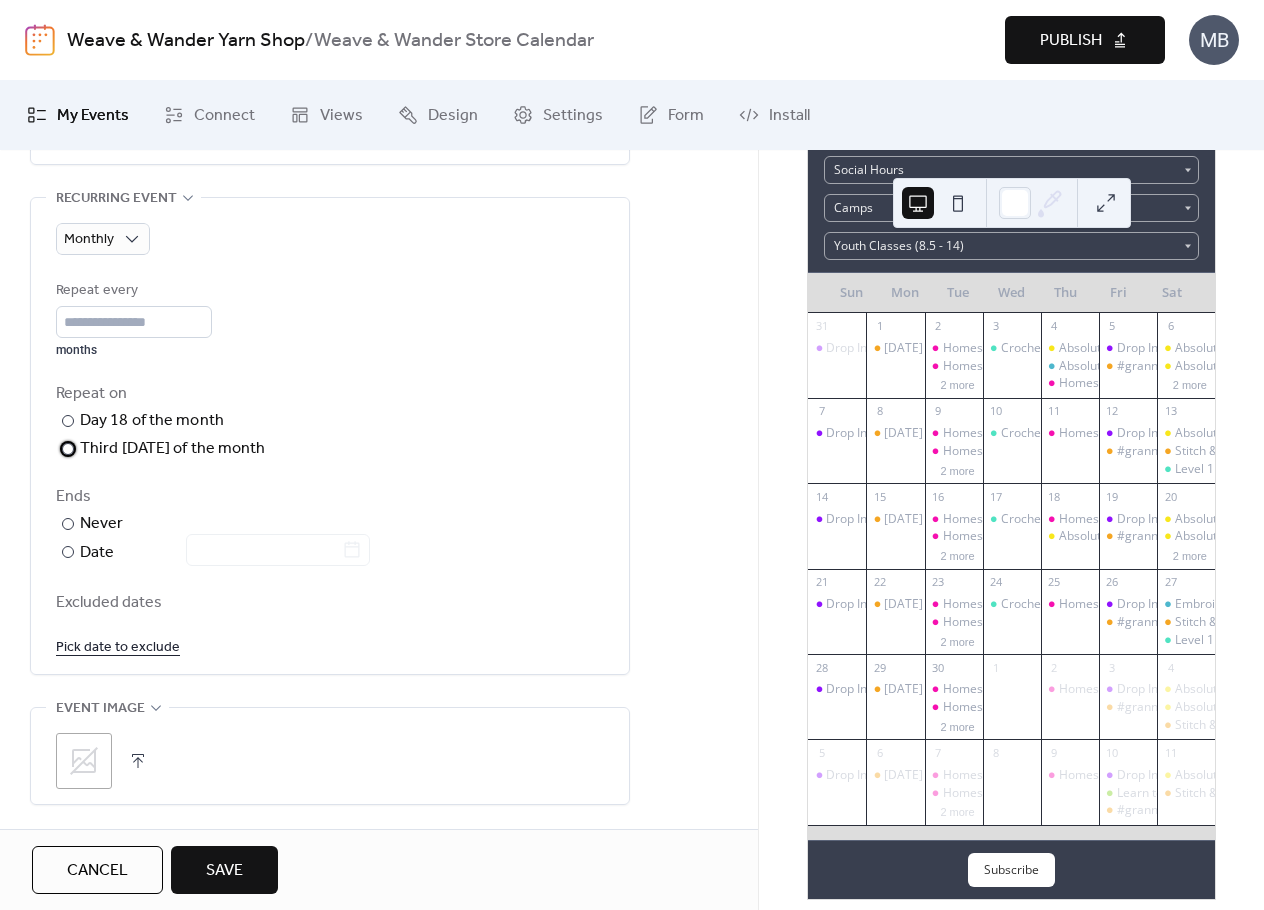scroll, scrollTop: 900, scrollLeft: 0, axis: vertical 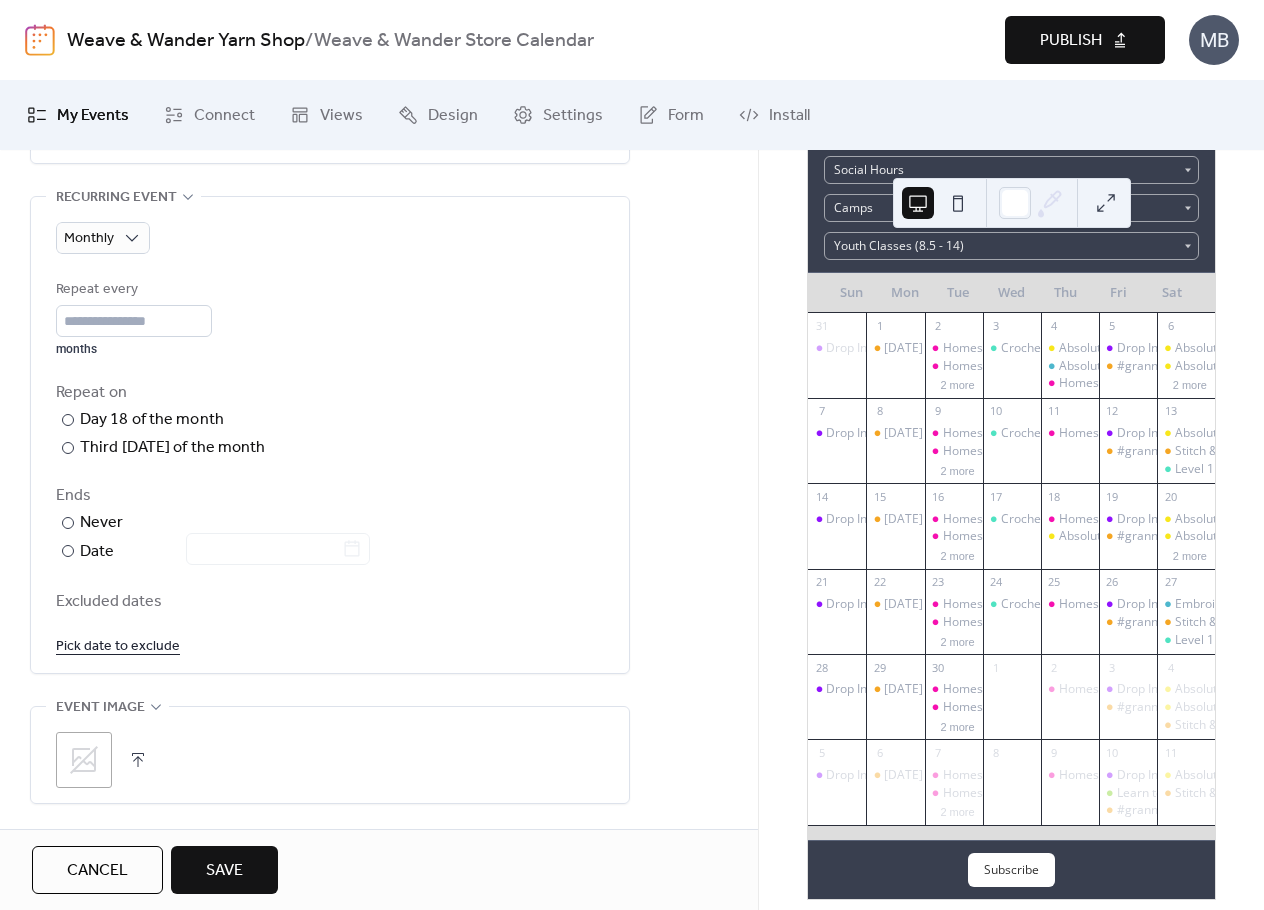 click on "Save" at bounding box center (224, 871) 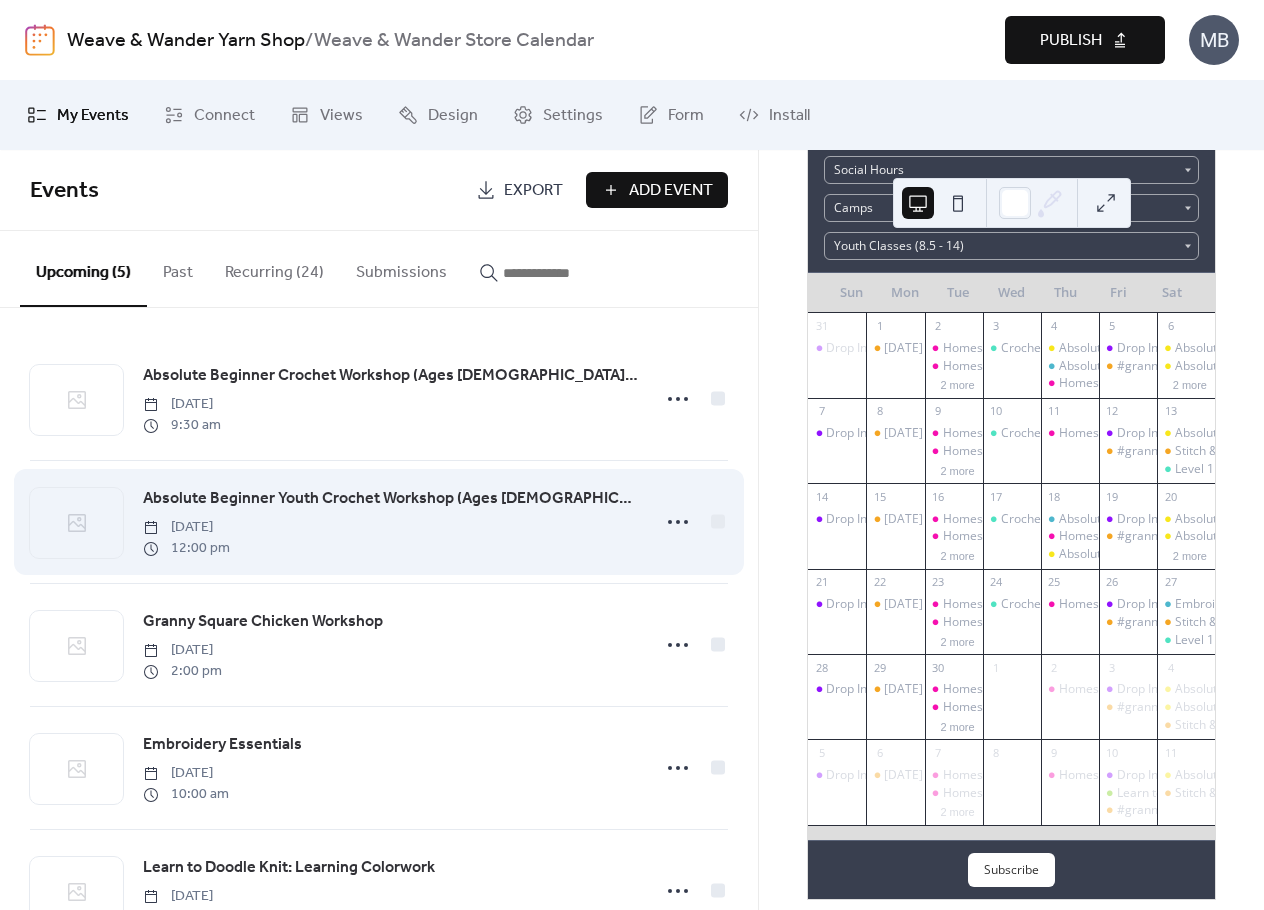 scroll, scrollTop: 77, scrollLeft: 0, axis: vertical 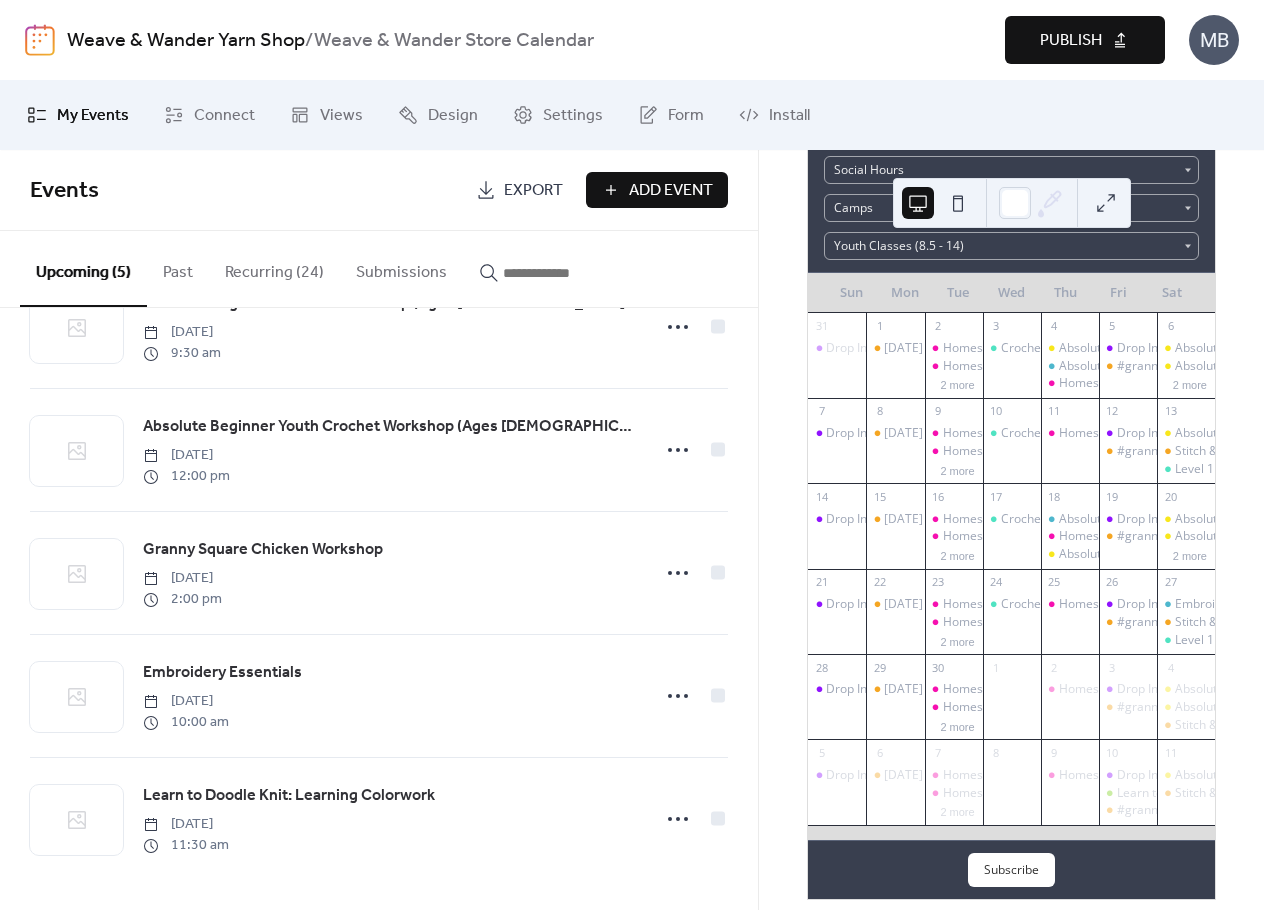 click on "Recurring (24)" at bounding box center [274, 268] 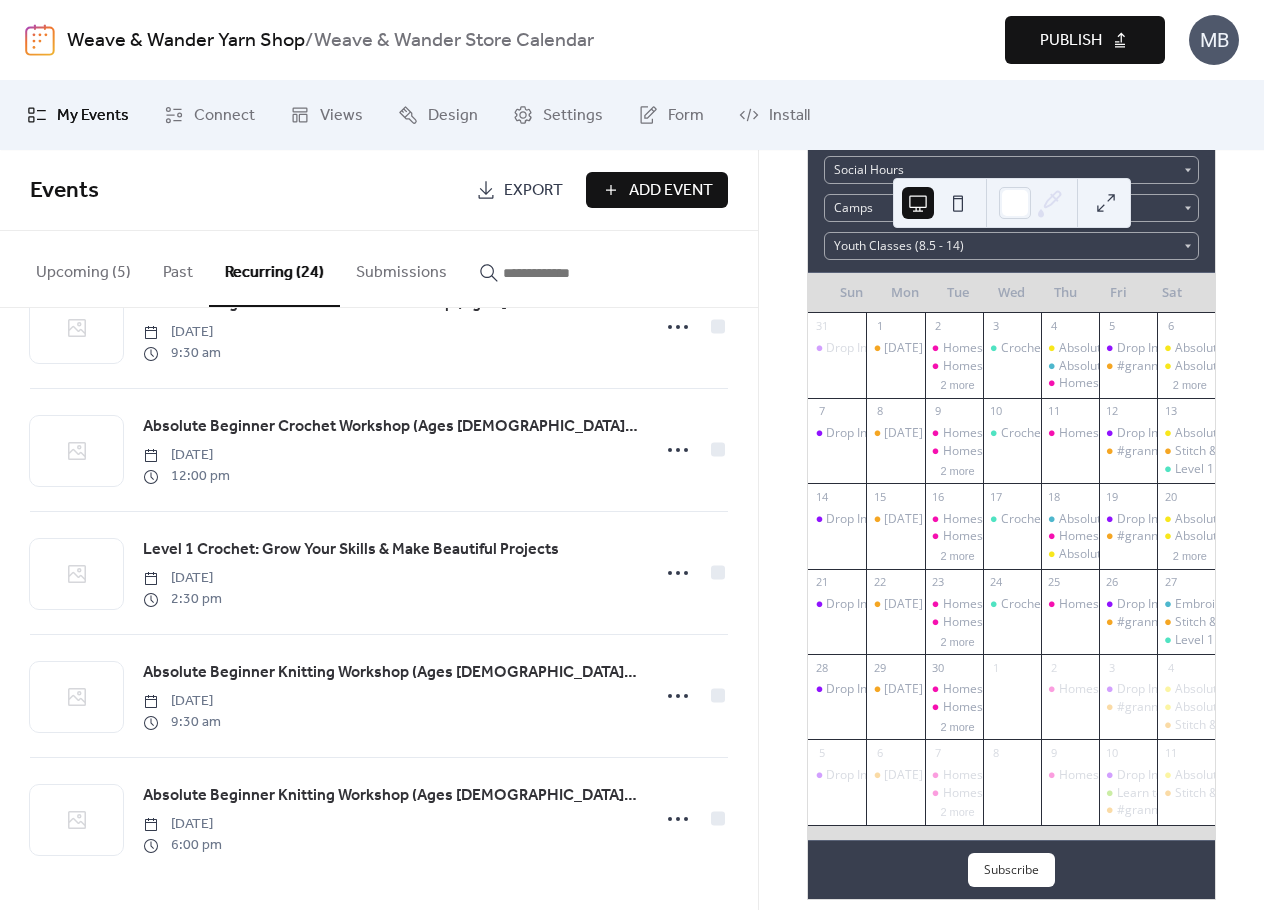 scroll, scrollTop: 2433, scrollLeft: 0, axis: vertical 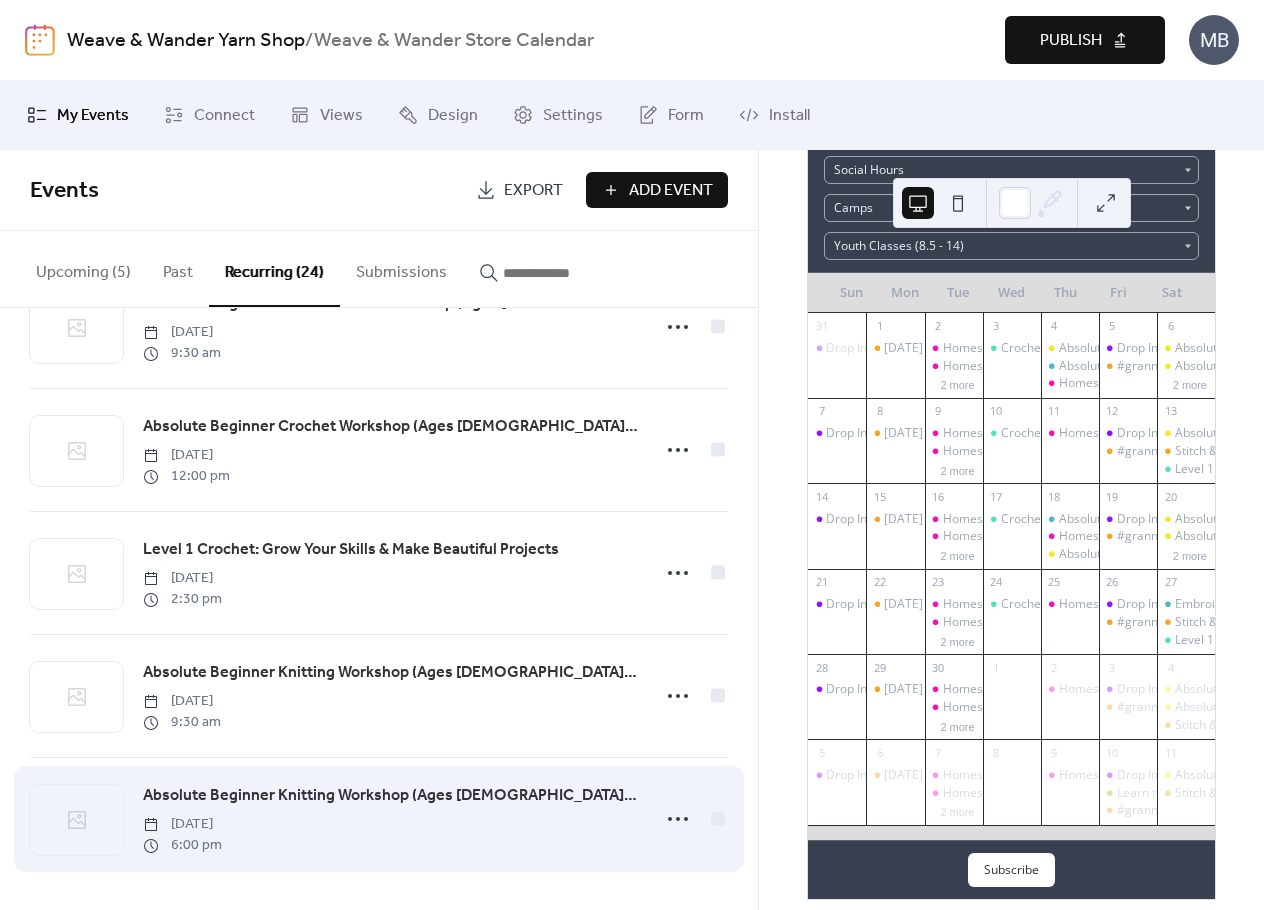 click on "Absolute Beginner Knitting Workshop (Ages [DEMOGRAPHIC_DATA] & Up)" at bounding box center (390, 796) 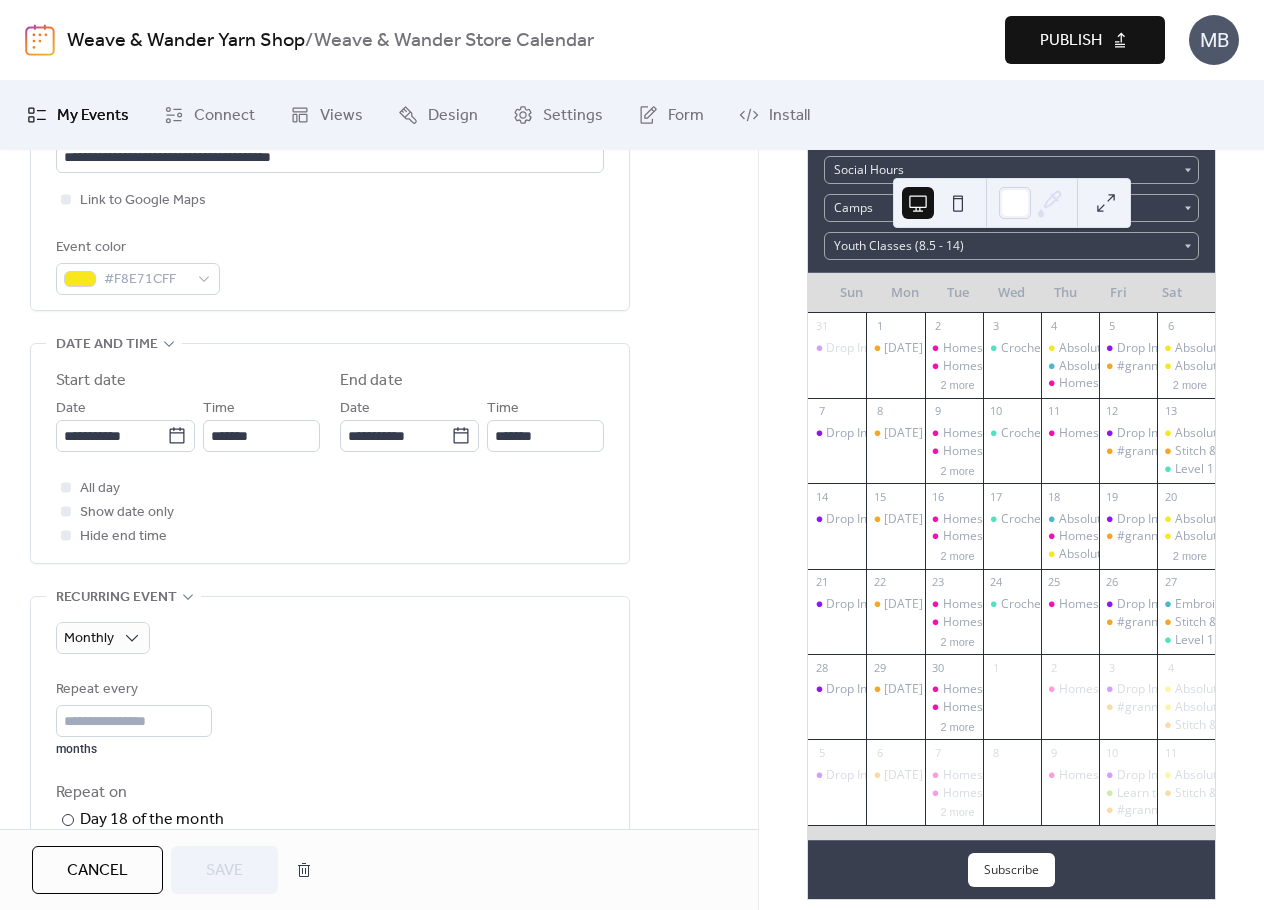 scroll, scrollTop: 600, scrollLeft: 0, axis: vertical 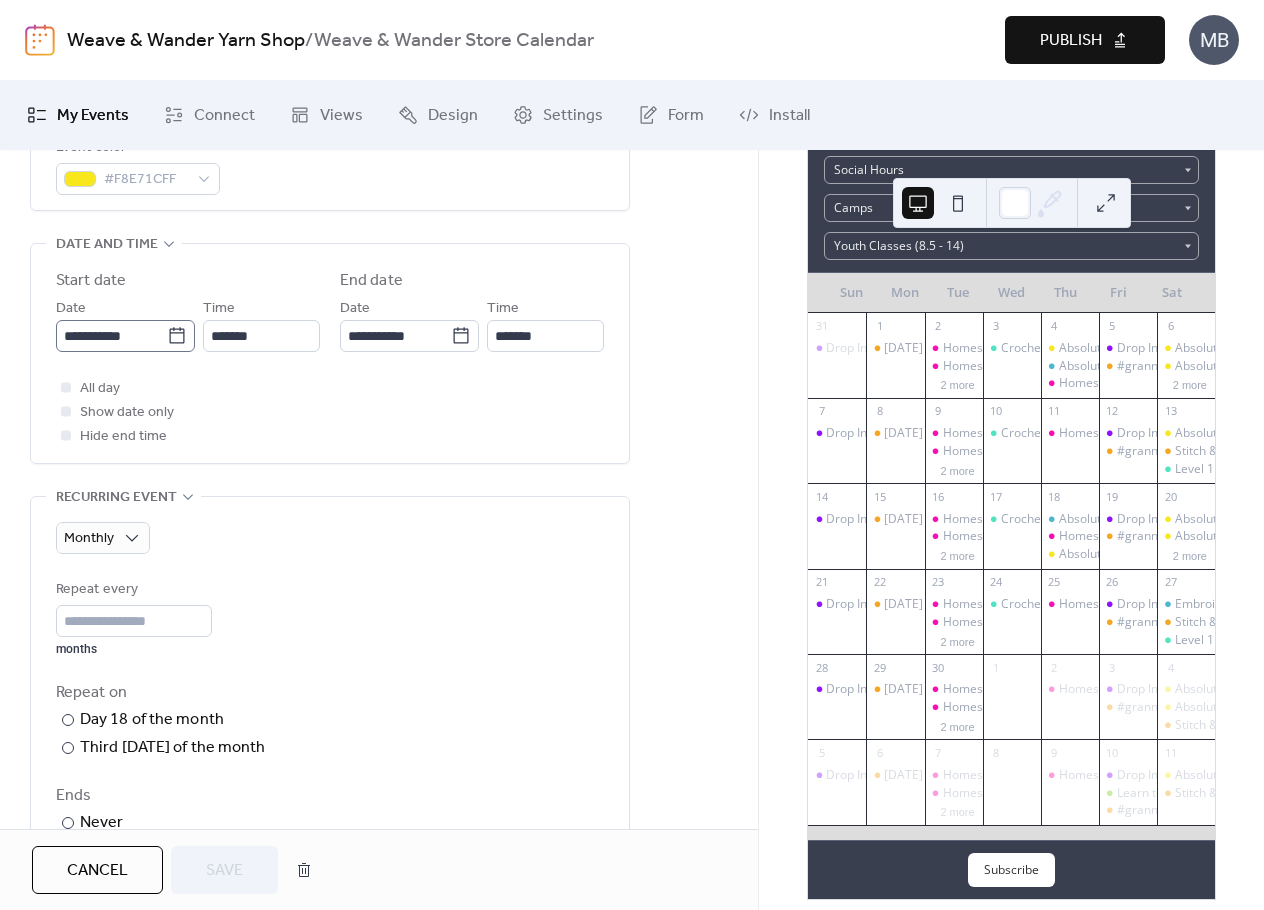 click 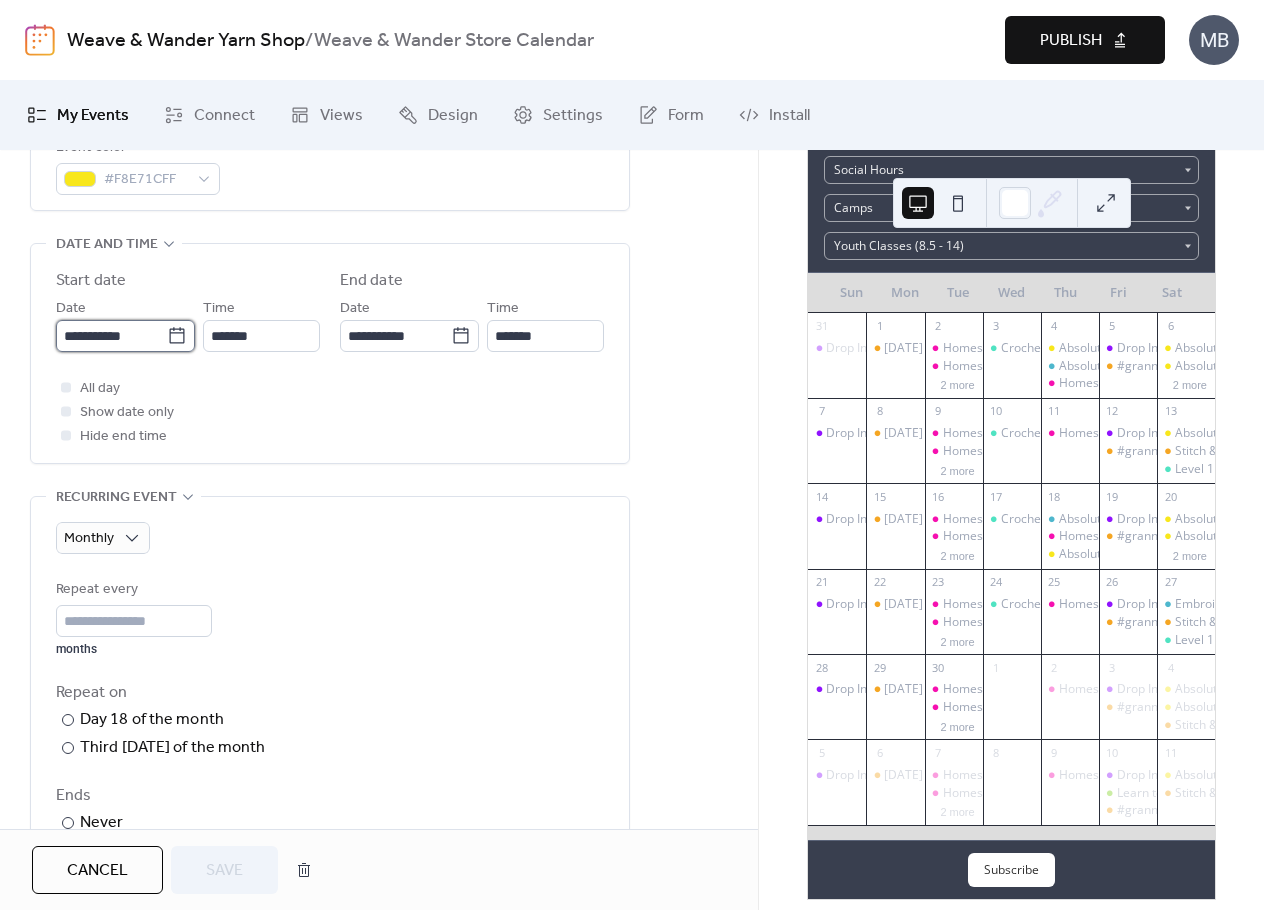 click on "**********" at bounding box center (111, 336) 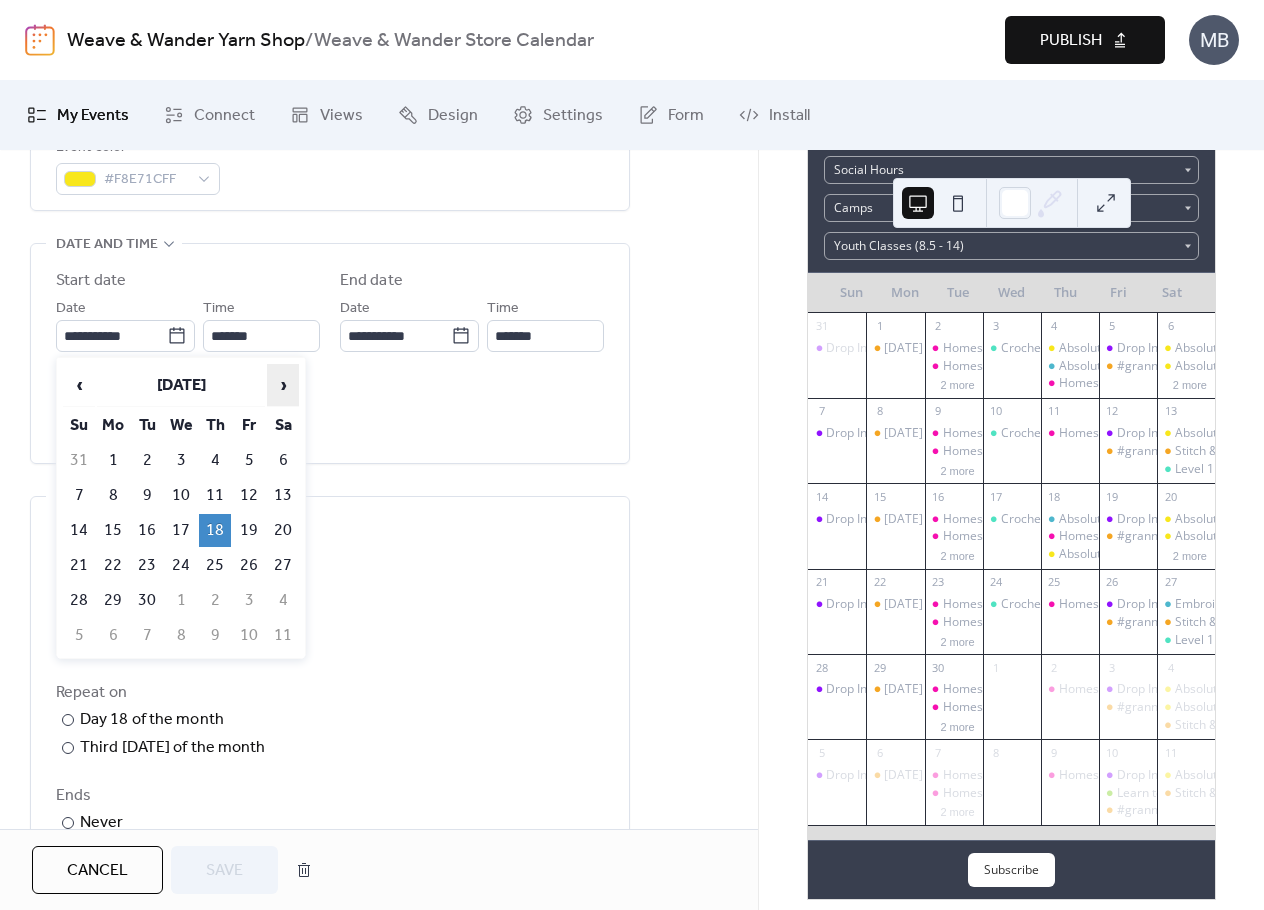 click on "›" at bounding box center [283, 385] 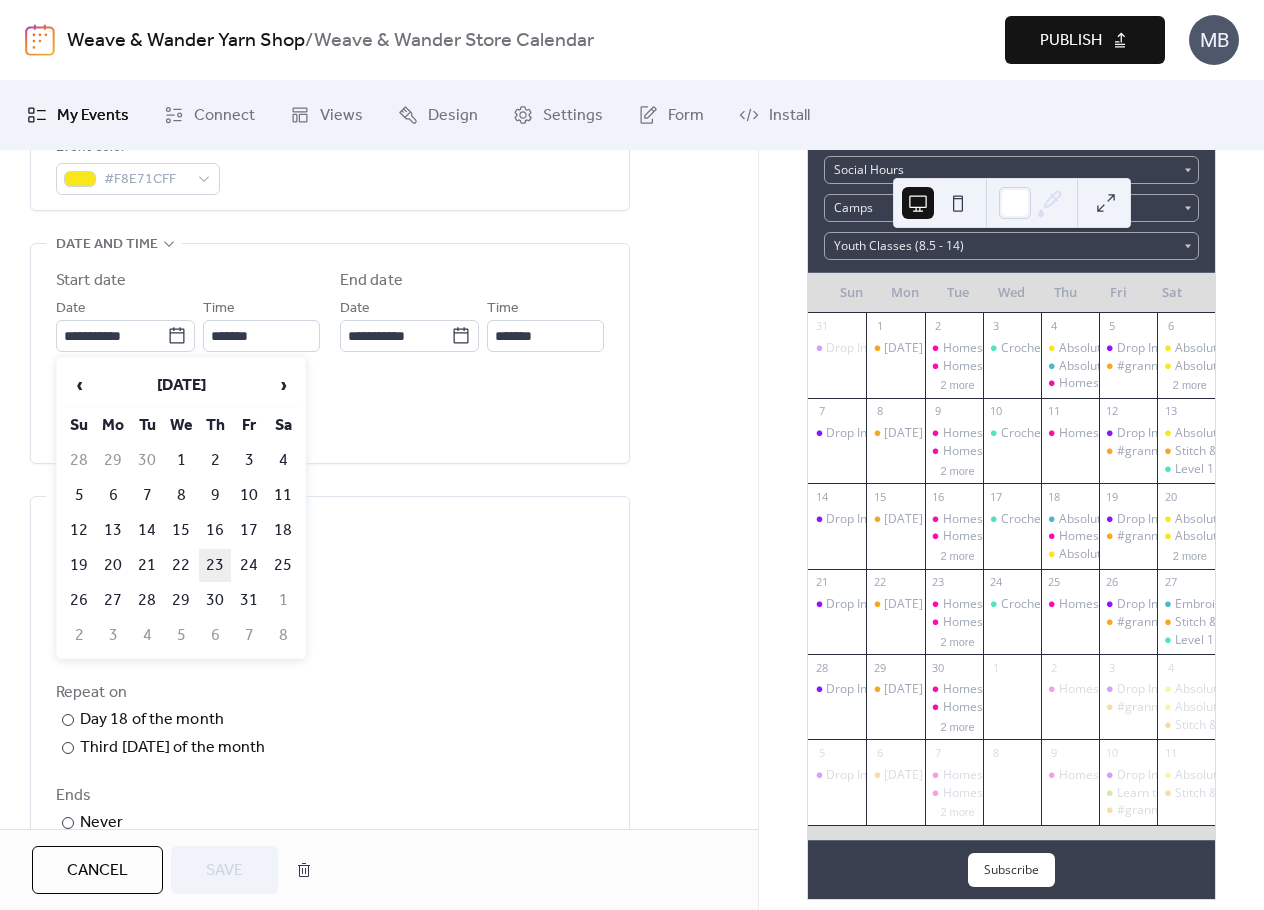click on "23" at bounding box center [215, 565] 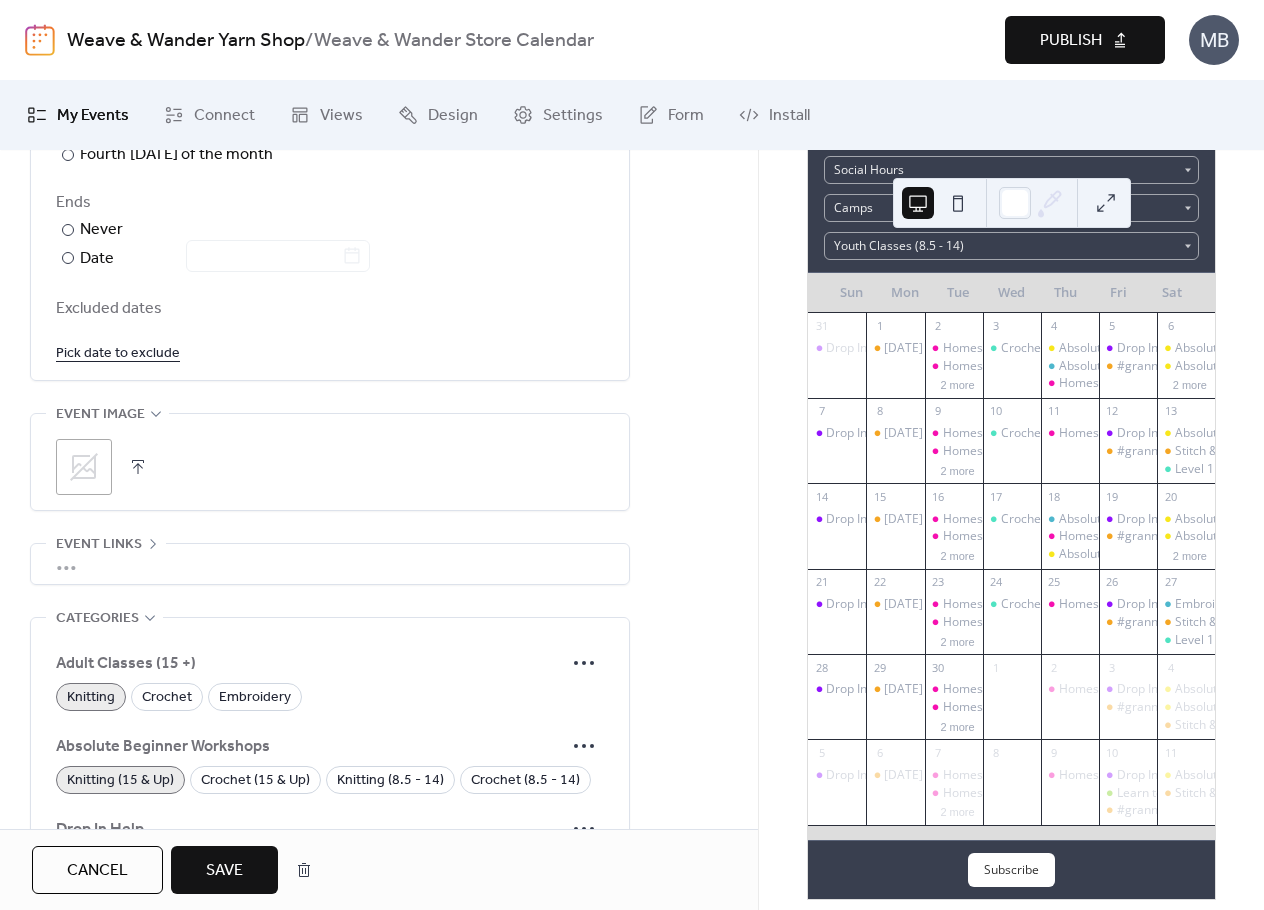 scroll, scrollTop: 1200, scrollLeft: 0, axis: vertical 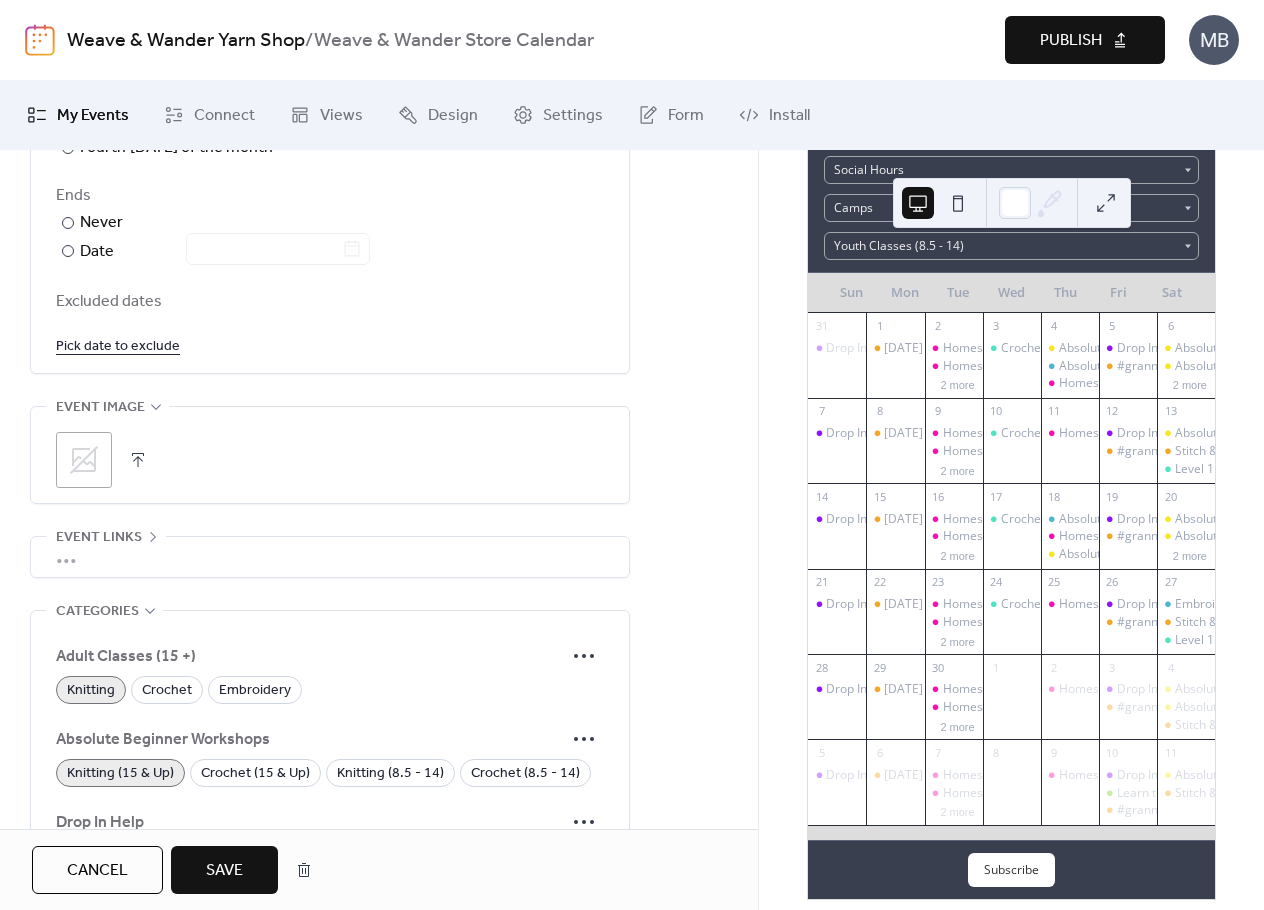 click on "Save" at bounding box center [224, 871] 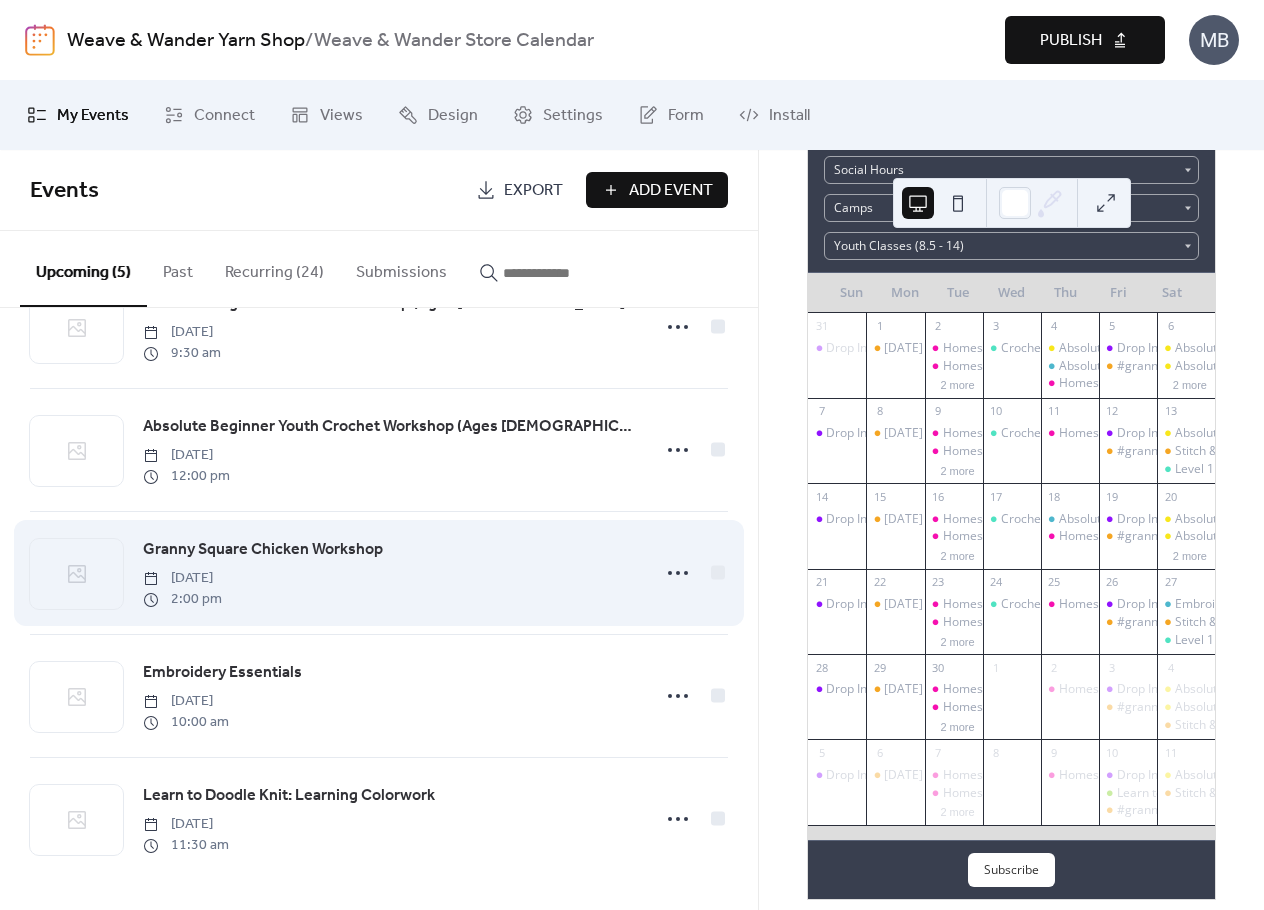 scroll, scrollTop: 0, scrollLeft: 0, axis: both 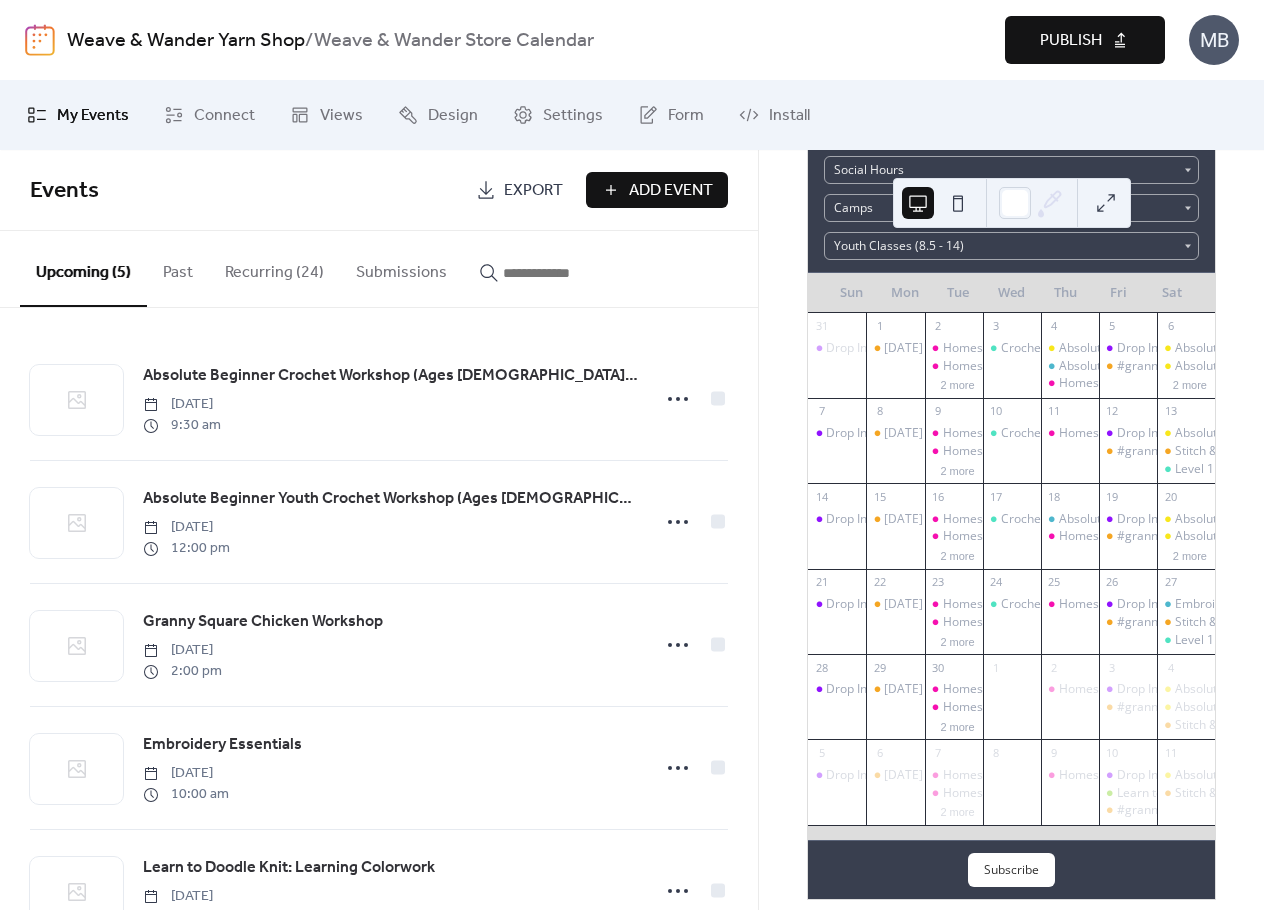 click at bounding box center (563, 273) 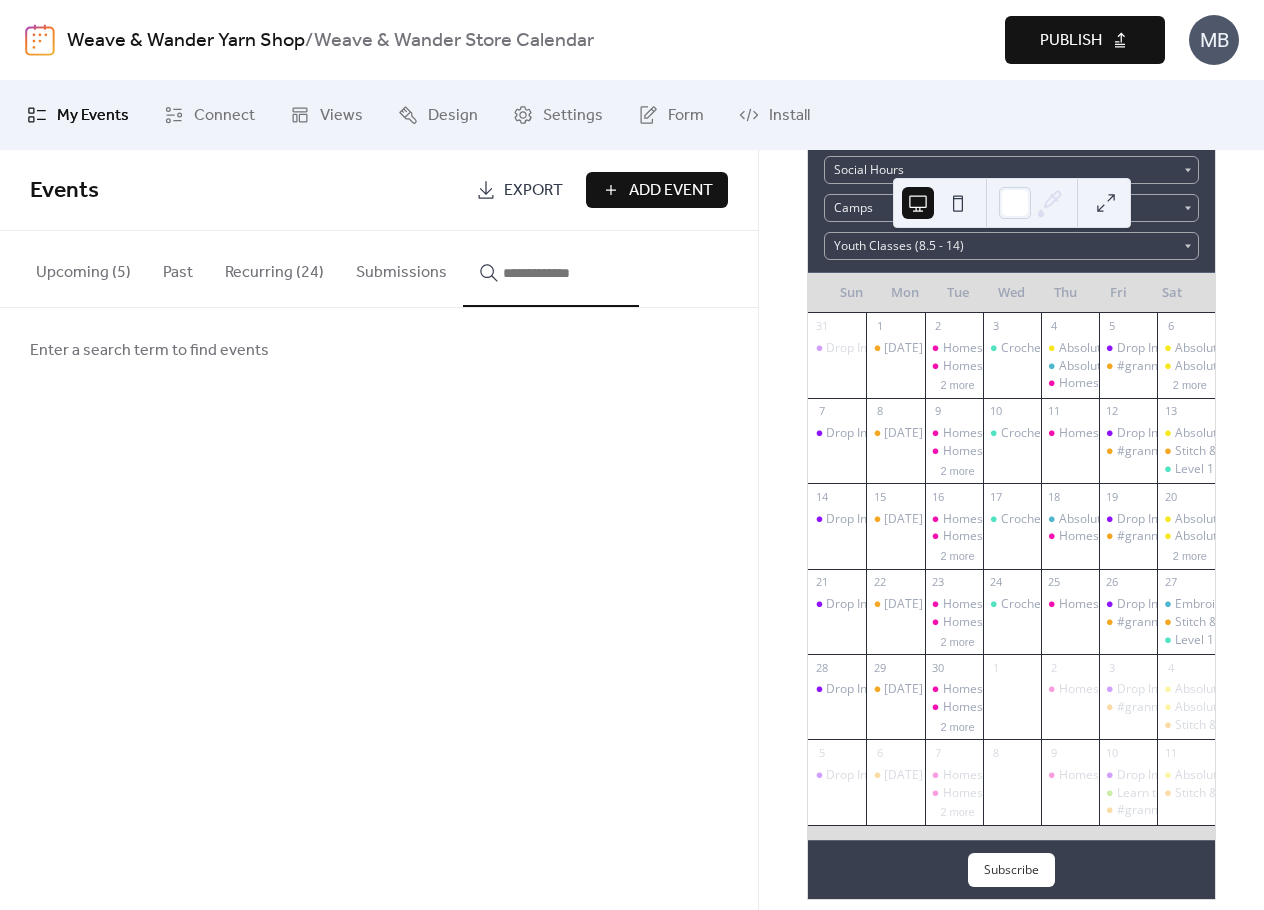 click on "Enter a search term to find events" at bounding box center (149, 351) 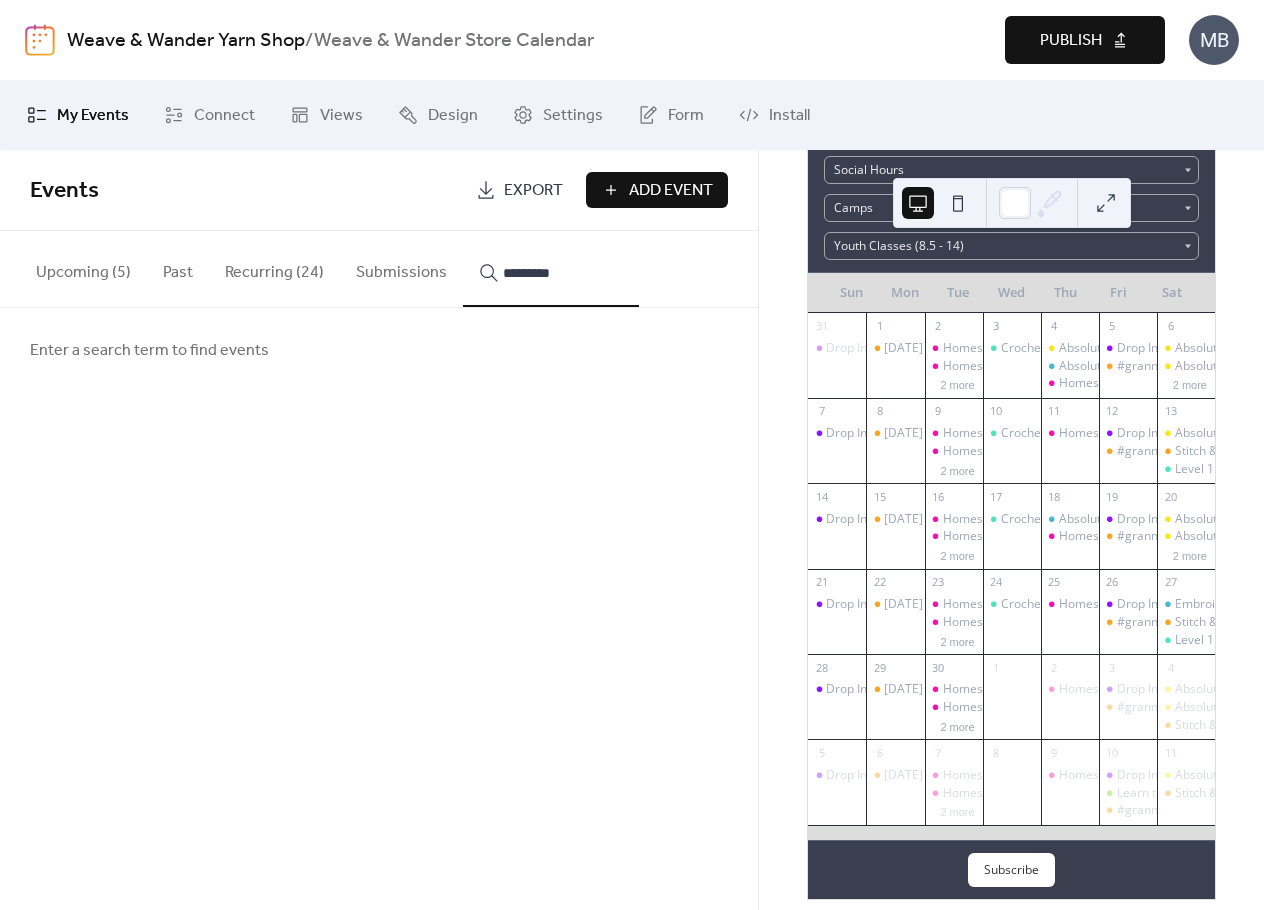 click on "********" at bounding box center (551, 269) 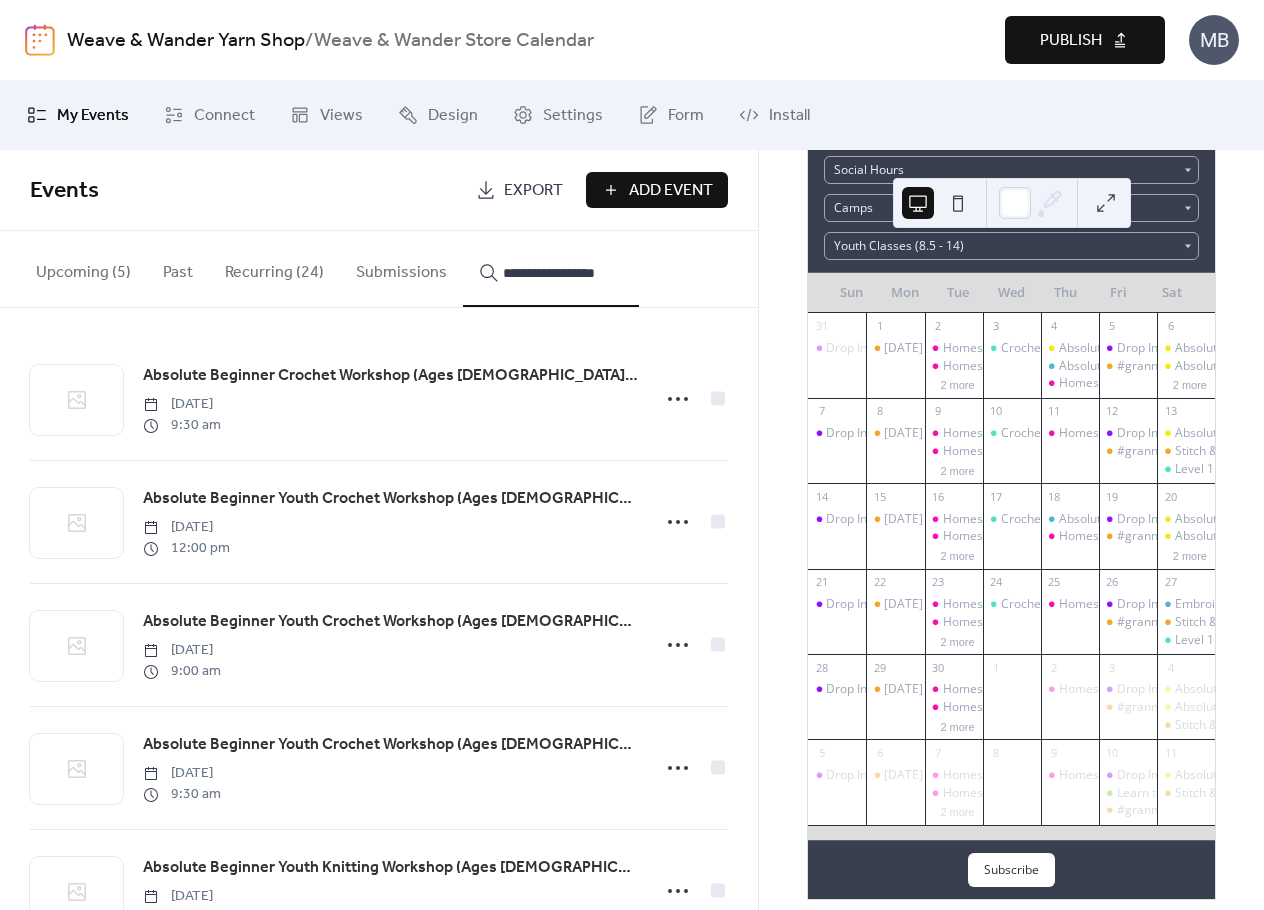 click on "**********" at bounding box center (551, 269) 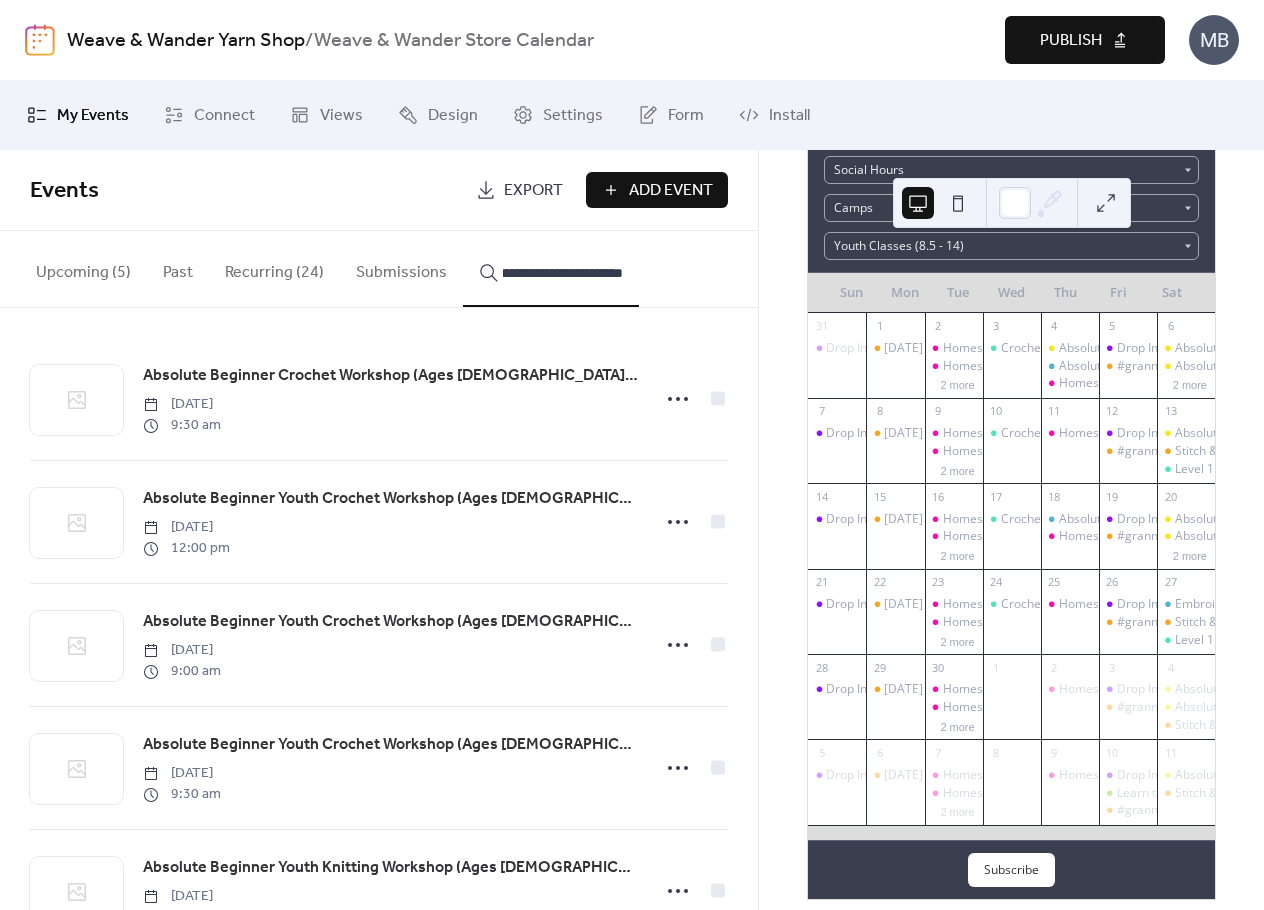 scroll, scrollTop: 0, scrollLeft: 40, axis: horizontal 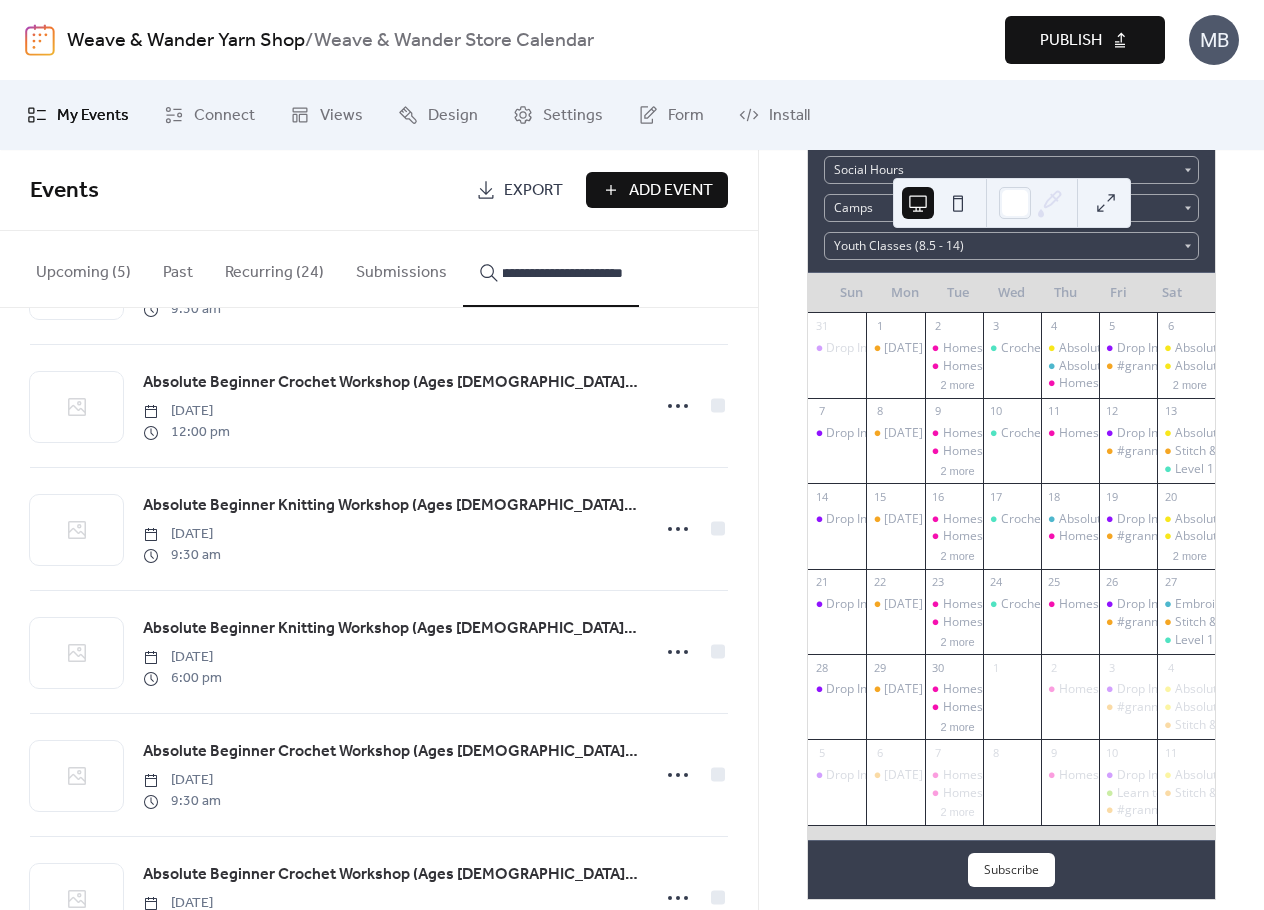 type on "**********" 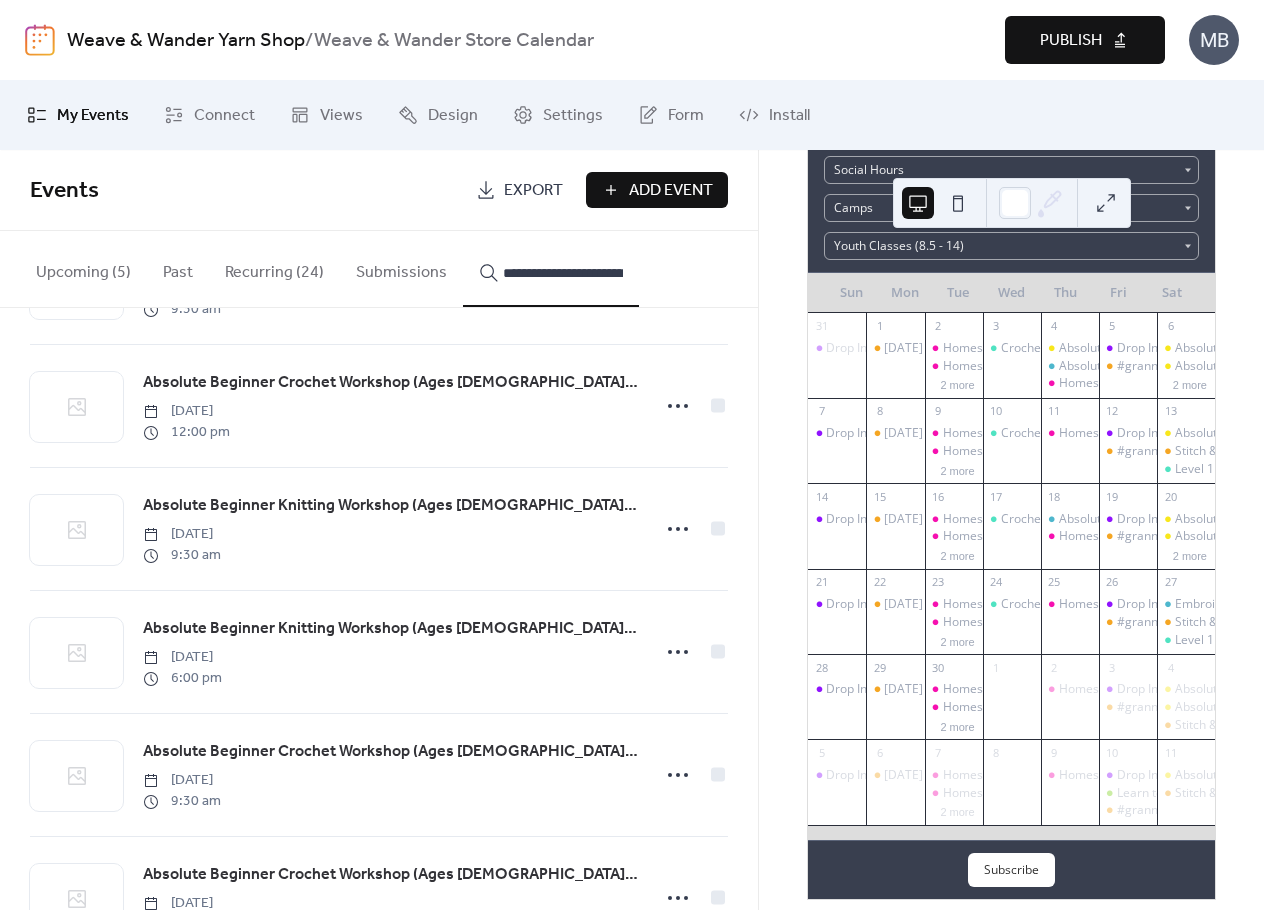 click on "Add Event" at bounding box center [671, 191] 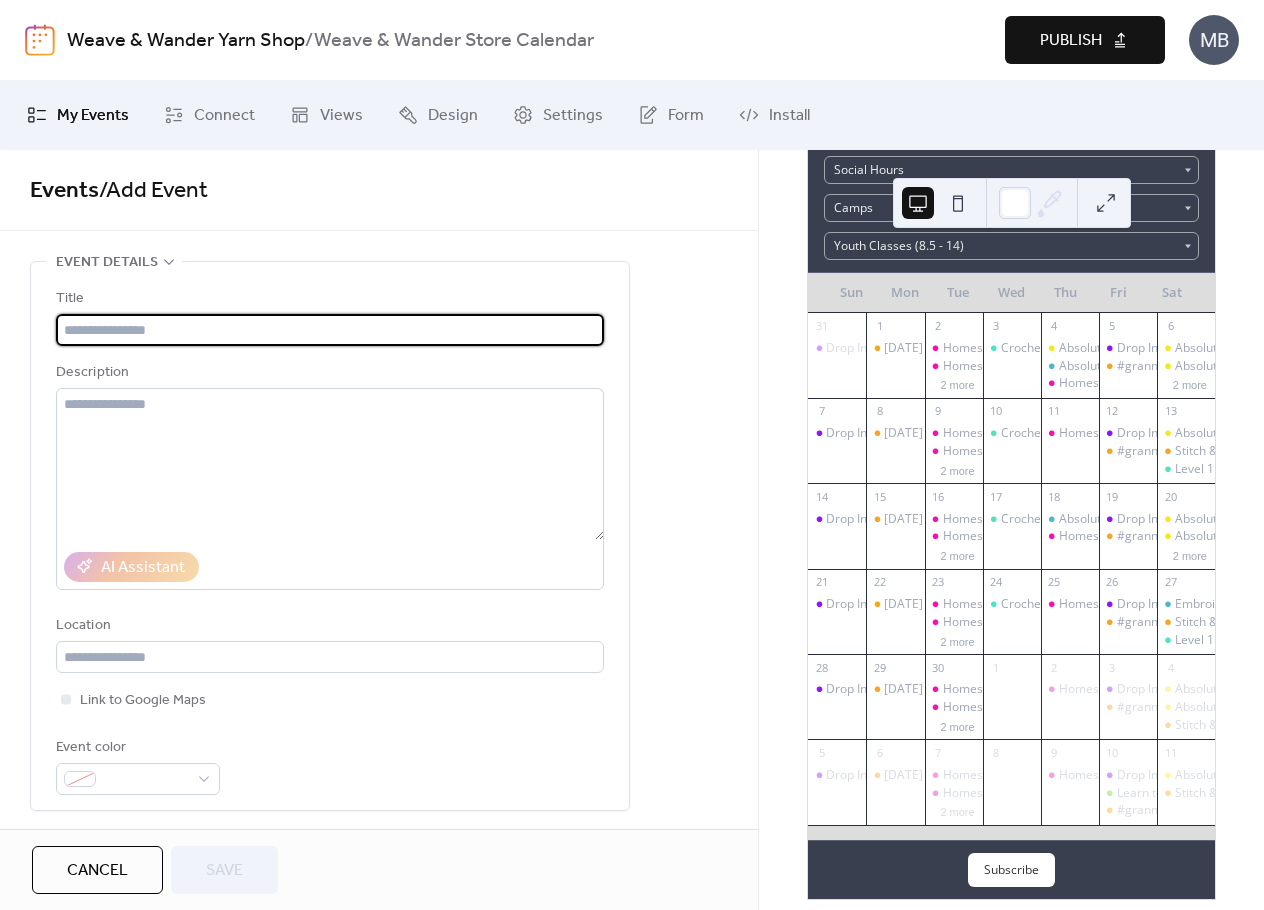 click at bounding box center (330, 330) 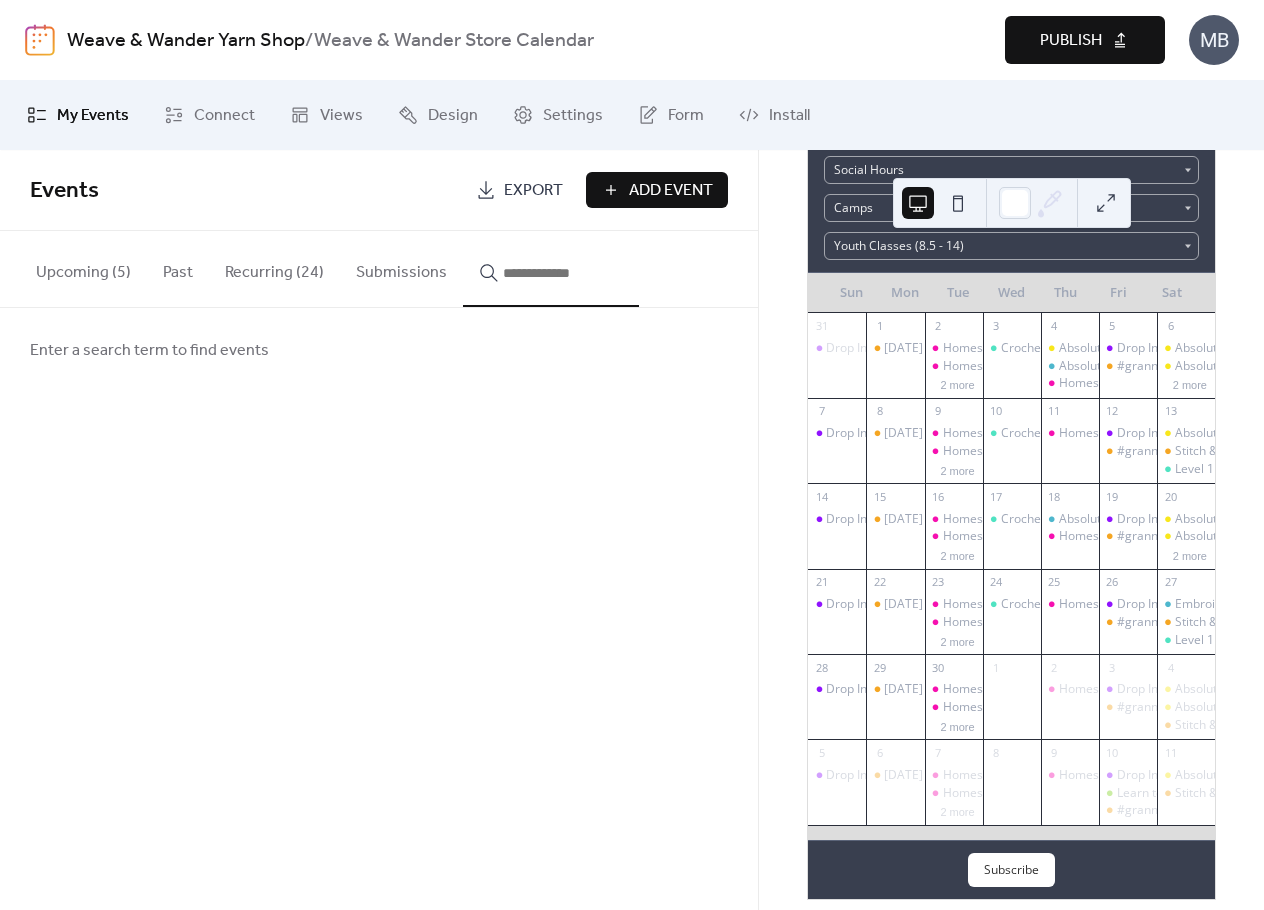 click on "Recurring (24)" at bounding box center [274, 268] 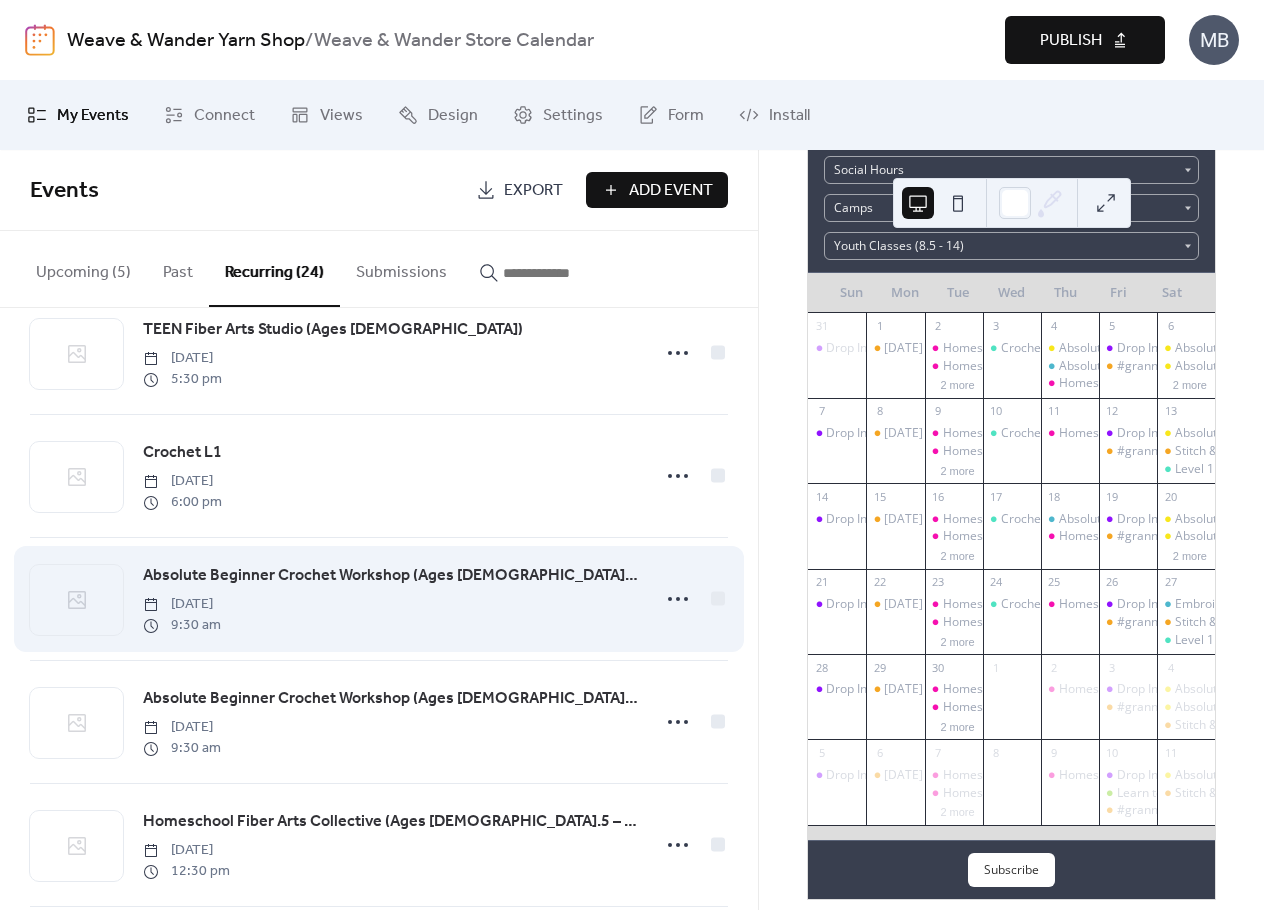 scroll, scrollTop: 1800, scrollLeft: 0, axis: vertical 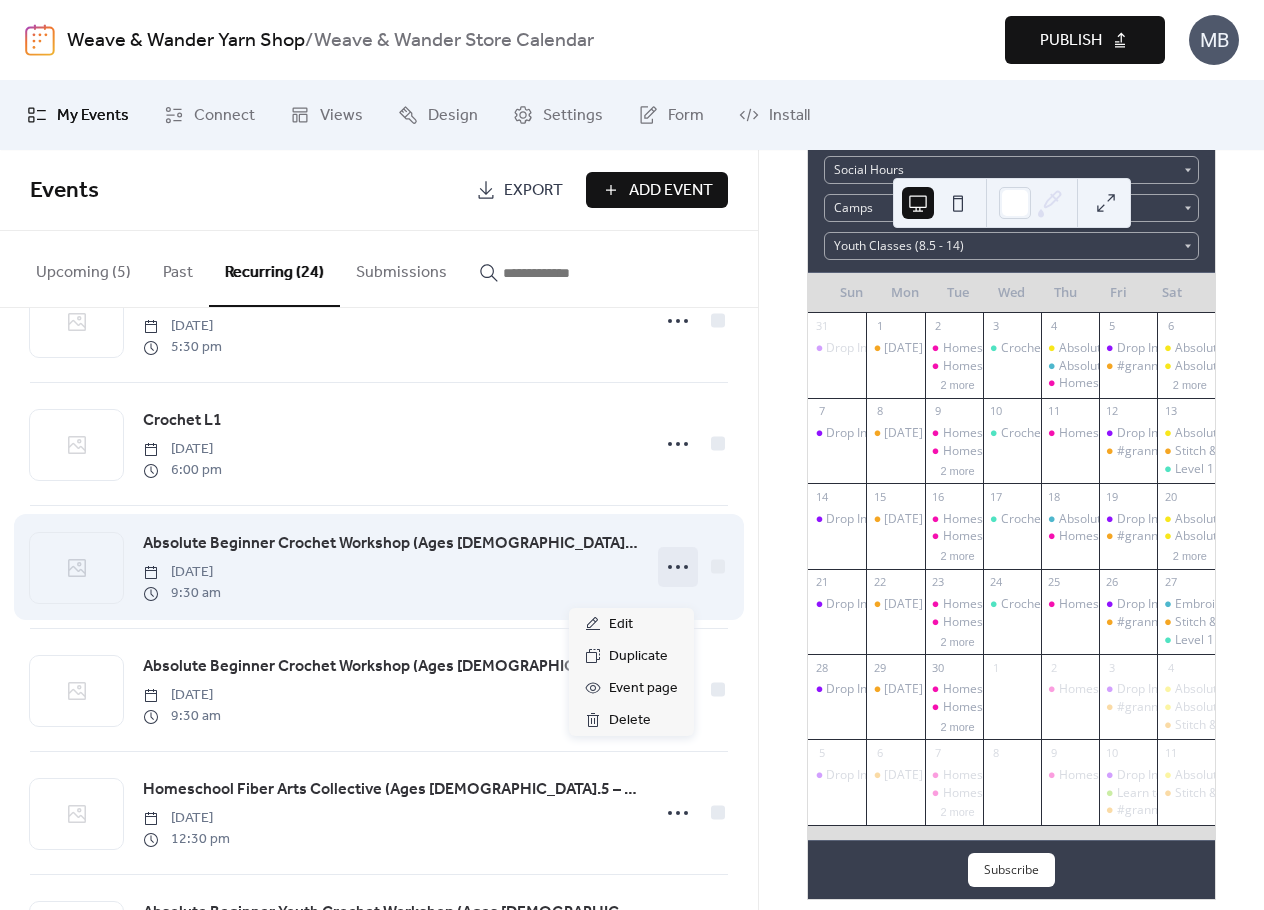 click 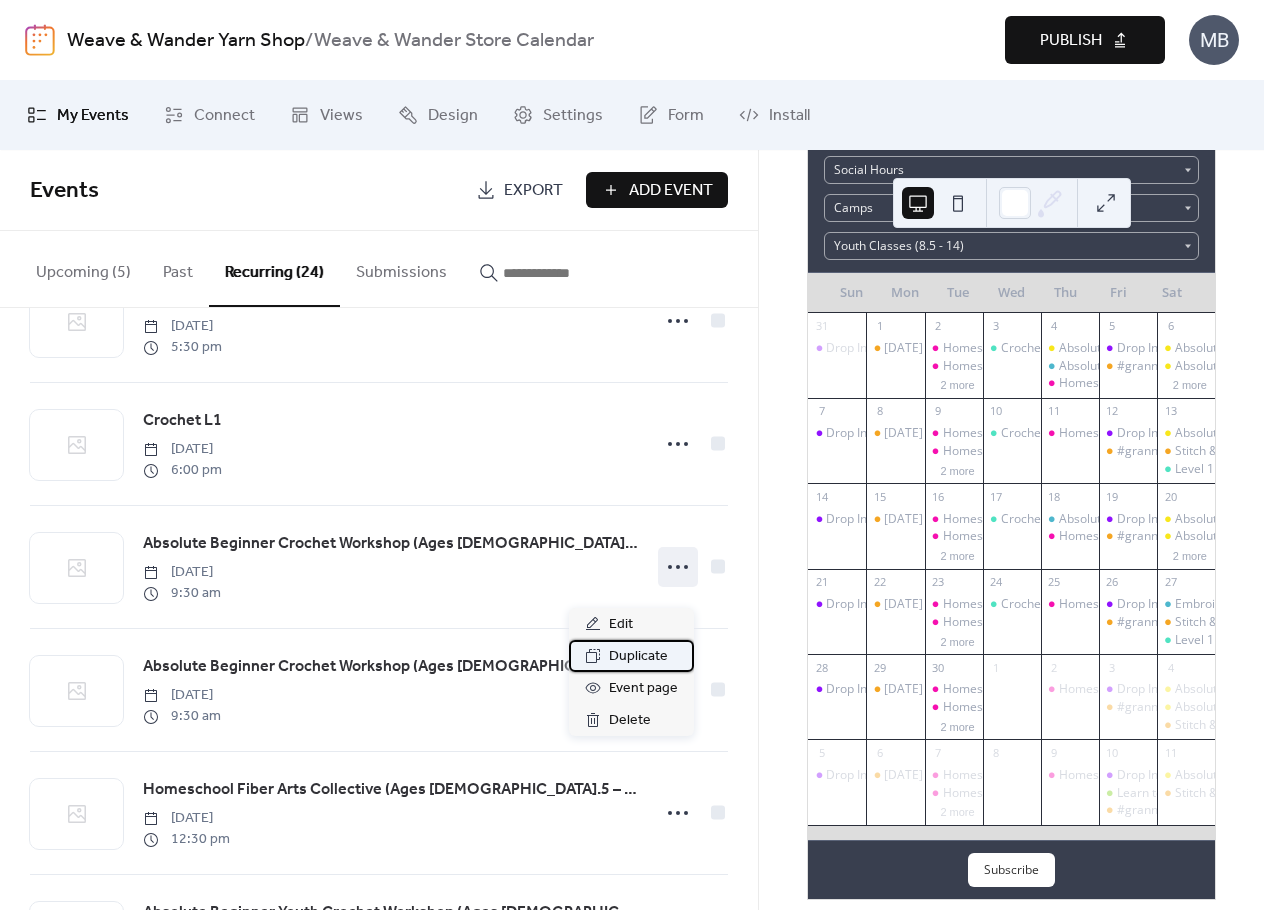 click on "Duplicate" at bounding box center [638, 657] 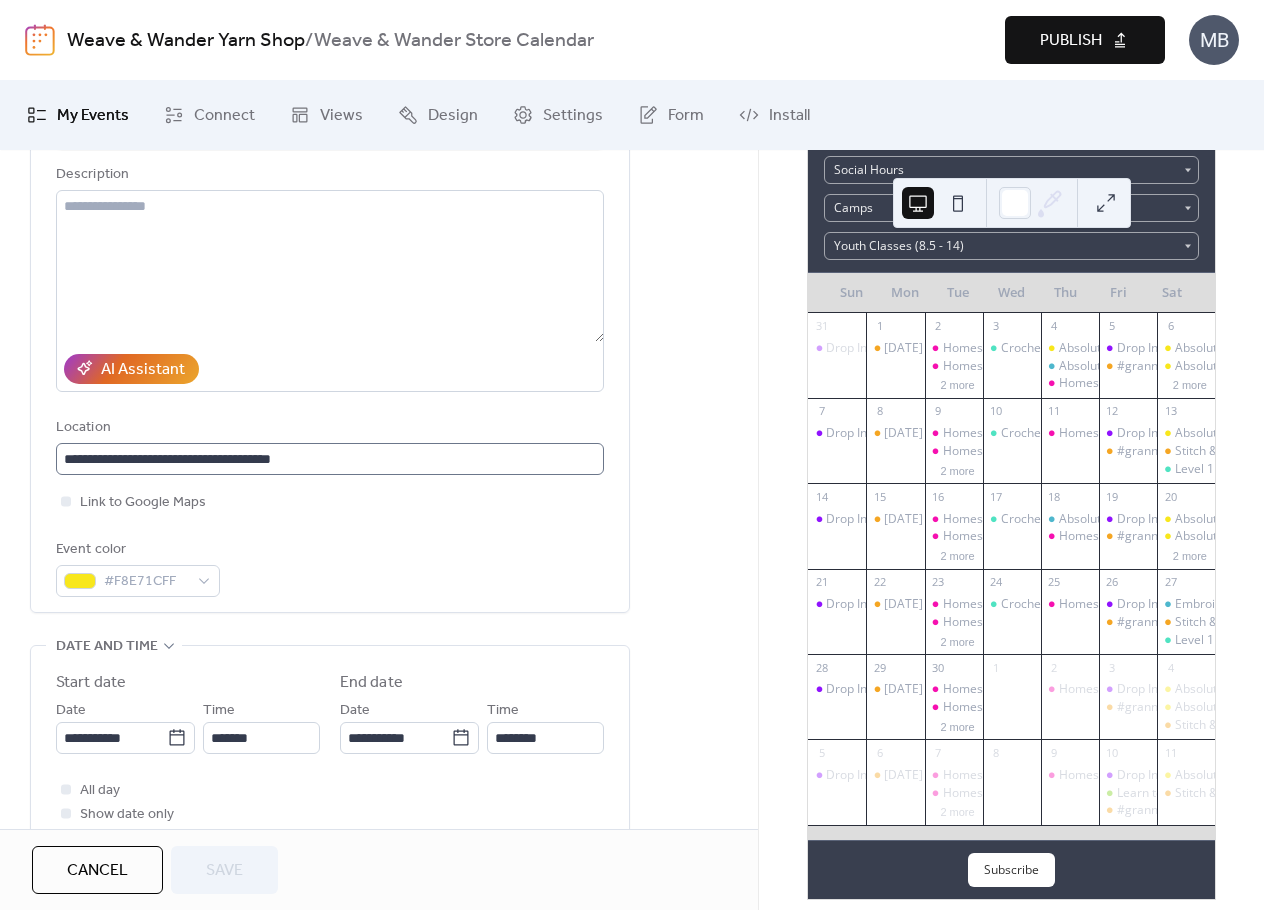 scroll, scrollTop: 200, scrollLeft: 0, axis: vertical 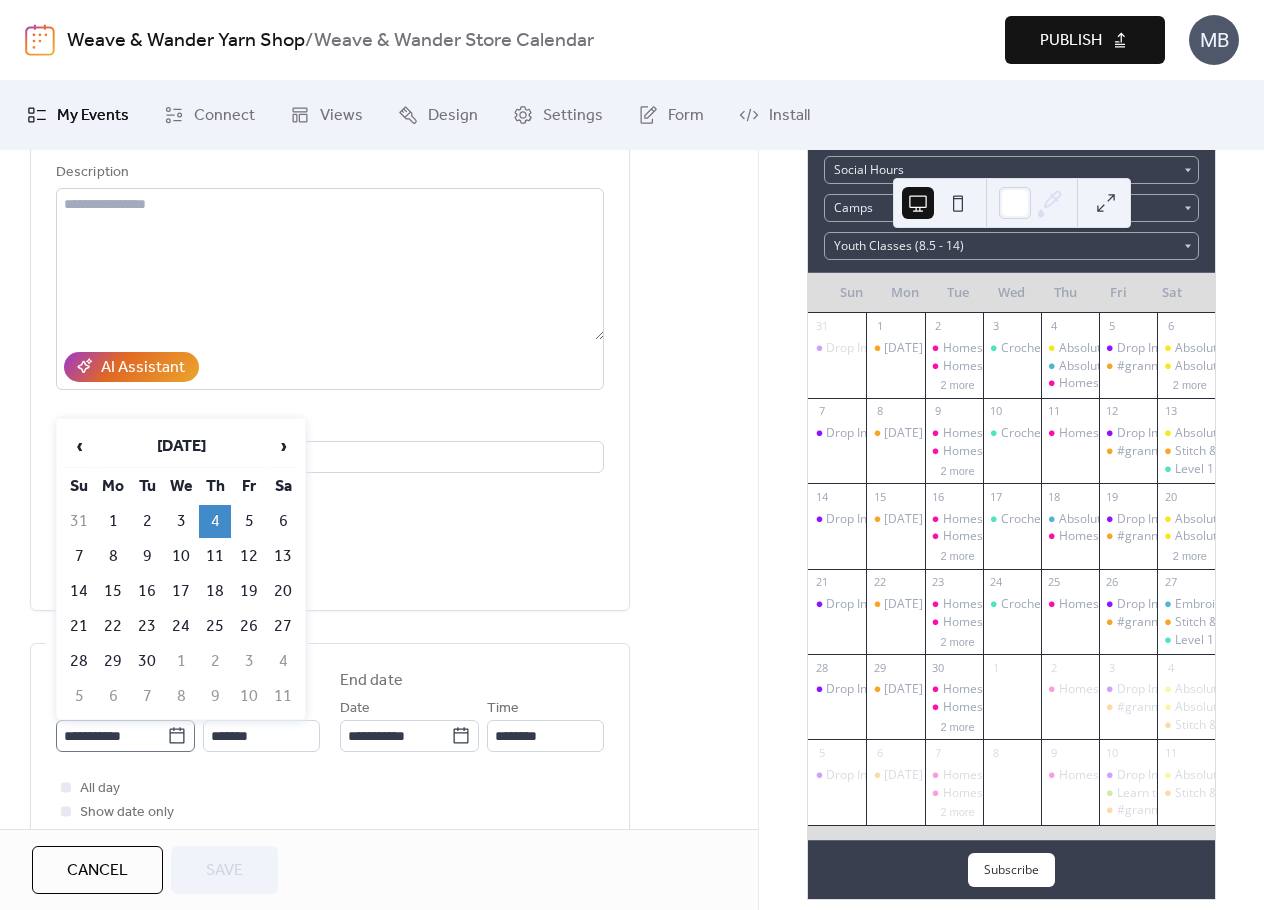 click 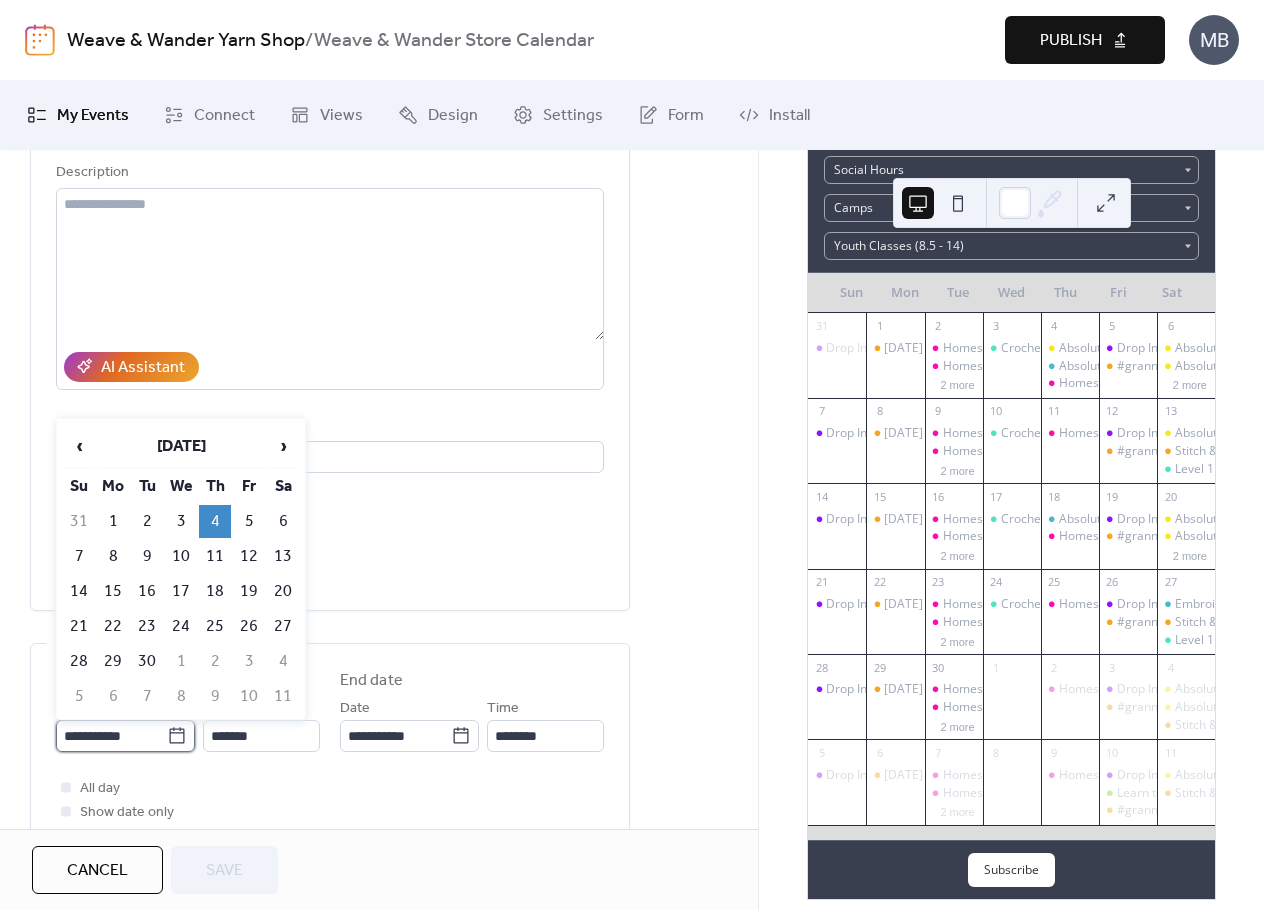 click on "**********" at bounding box center [111, 736] 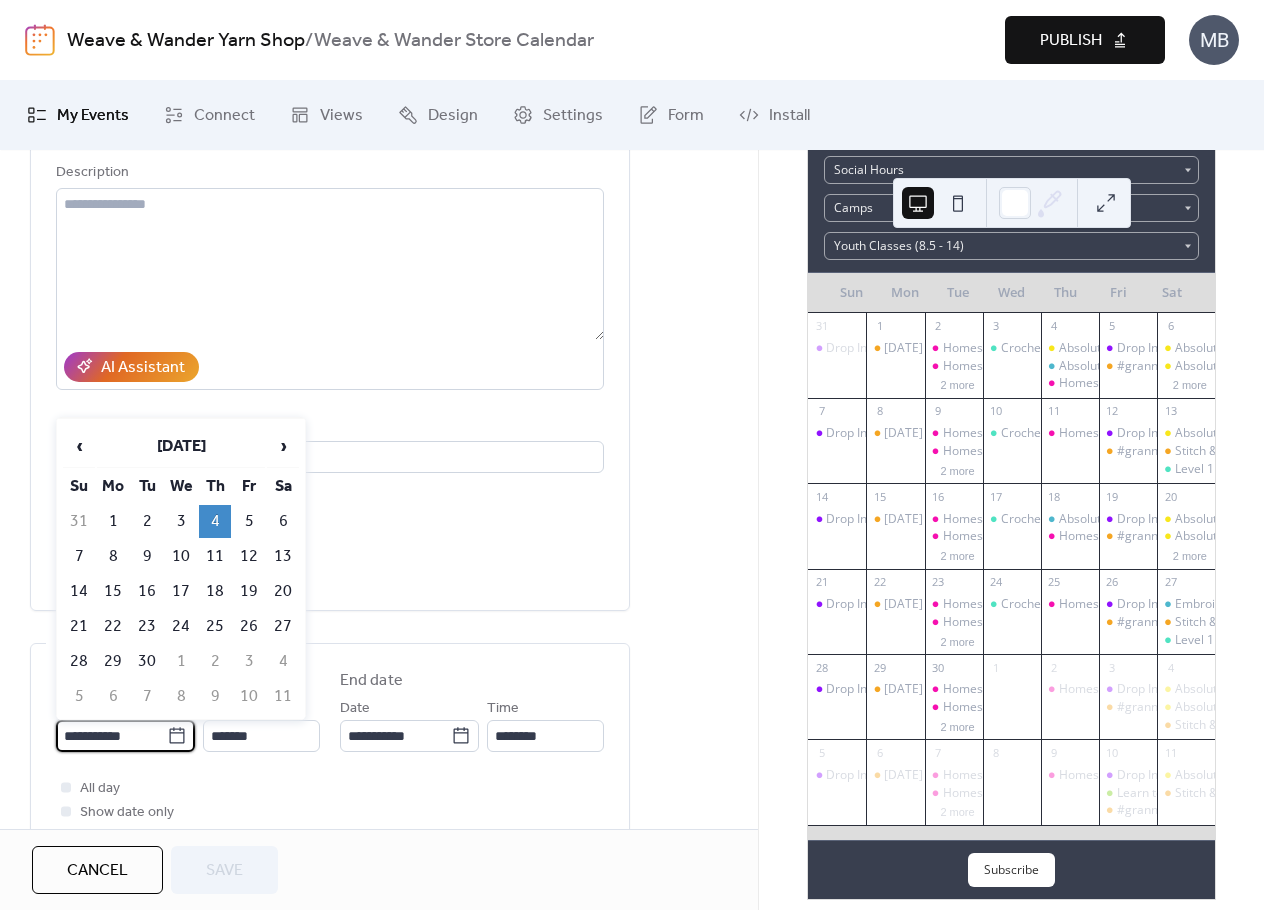 click on "25" at bounding box center (215, 626) 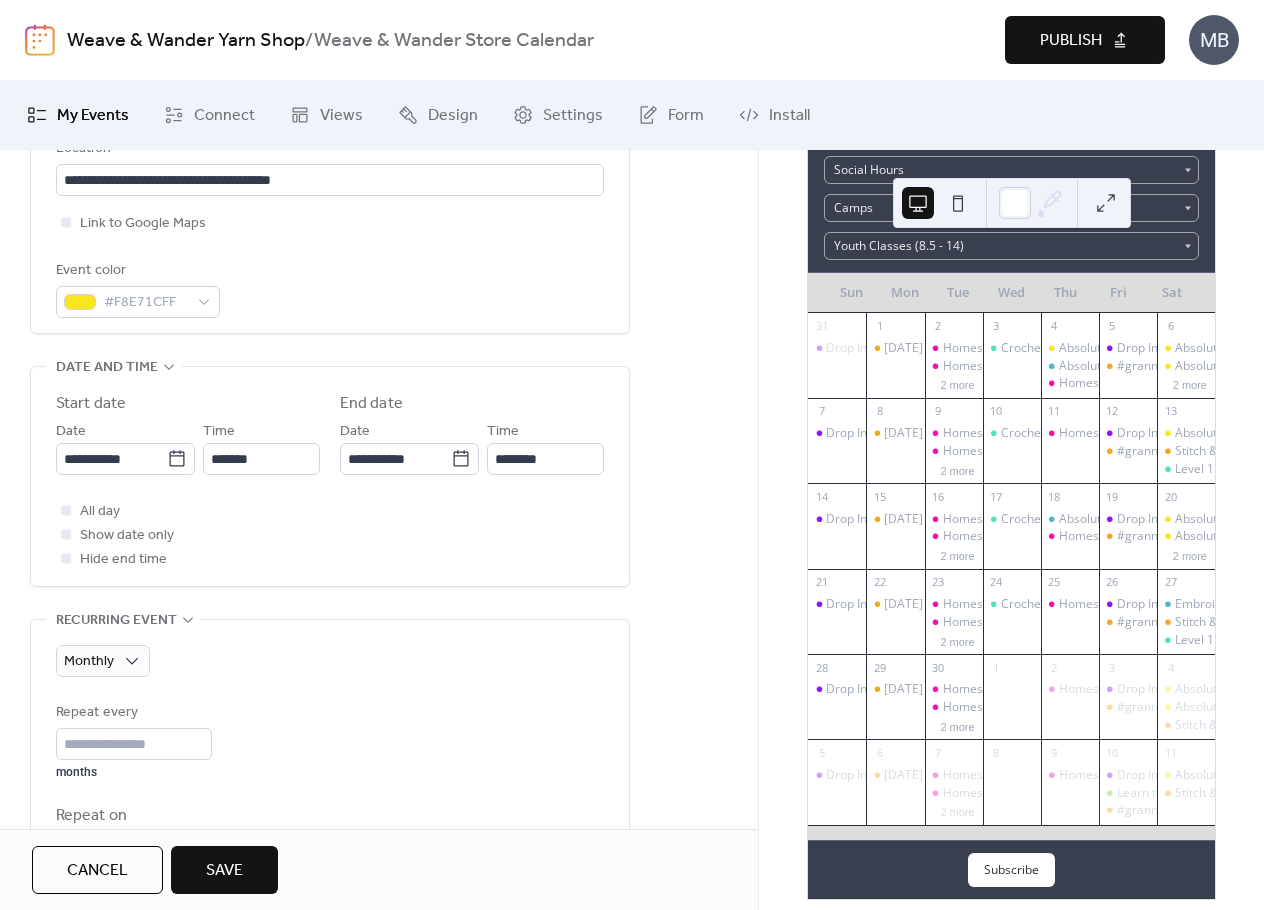 scroll, scrollTop: 500, scrollLeft: 0, axis: vertical 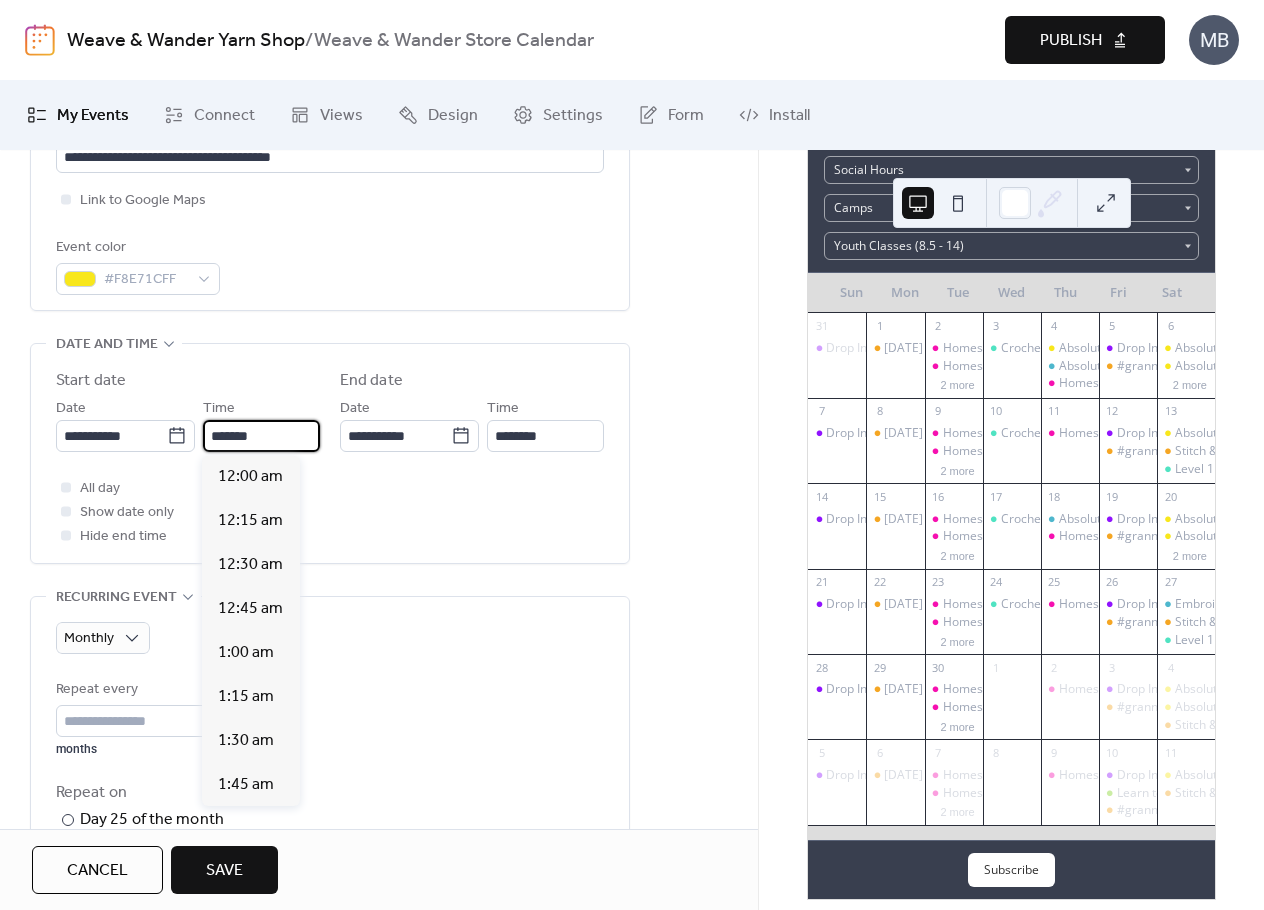 drag, startPoint x: 242, startPoint y: 424, endPoint x: 232, endPoint y: 429, distance: 11.18034 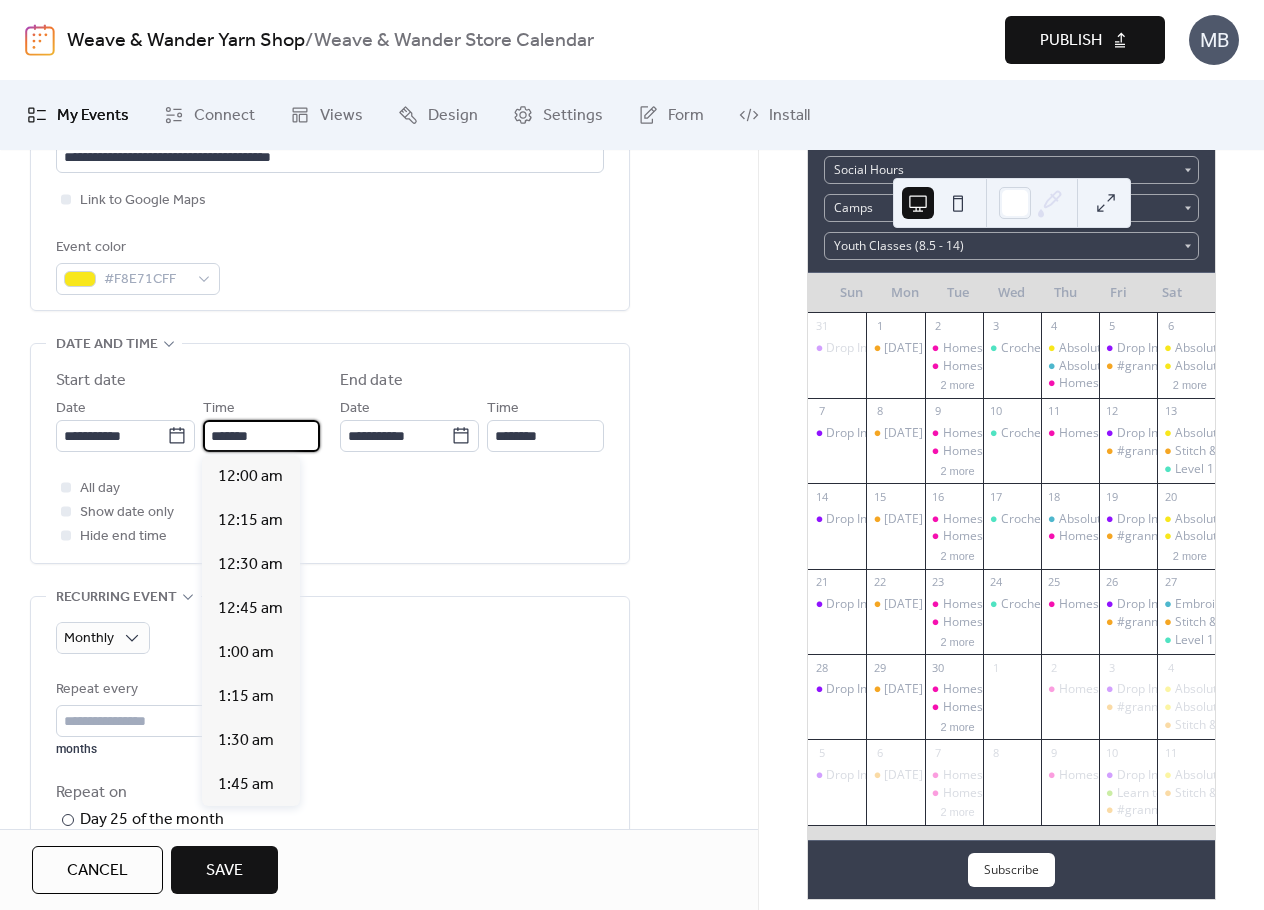 click on "*******" at bounding box center [261, 436] 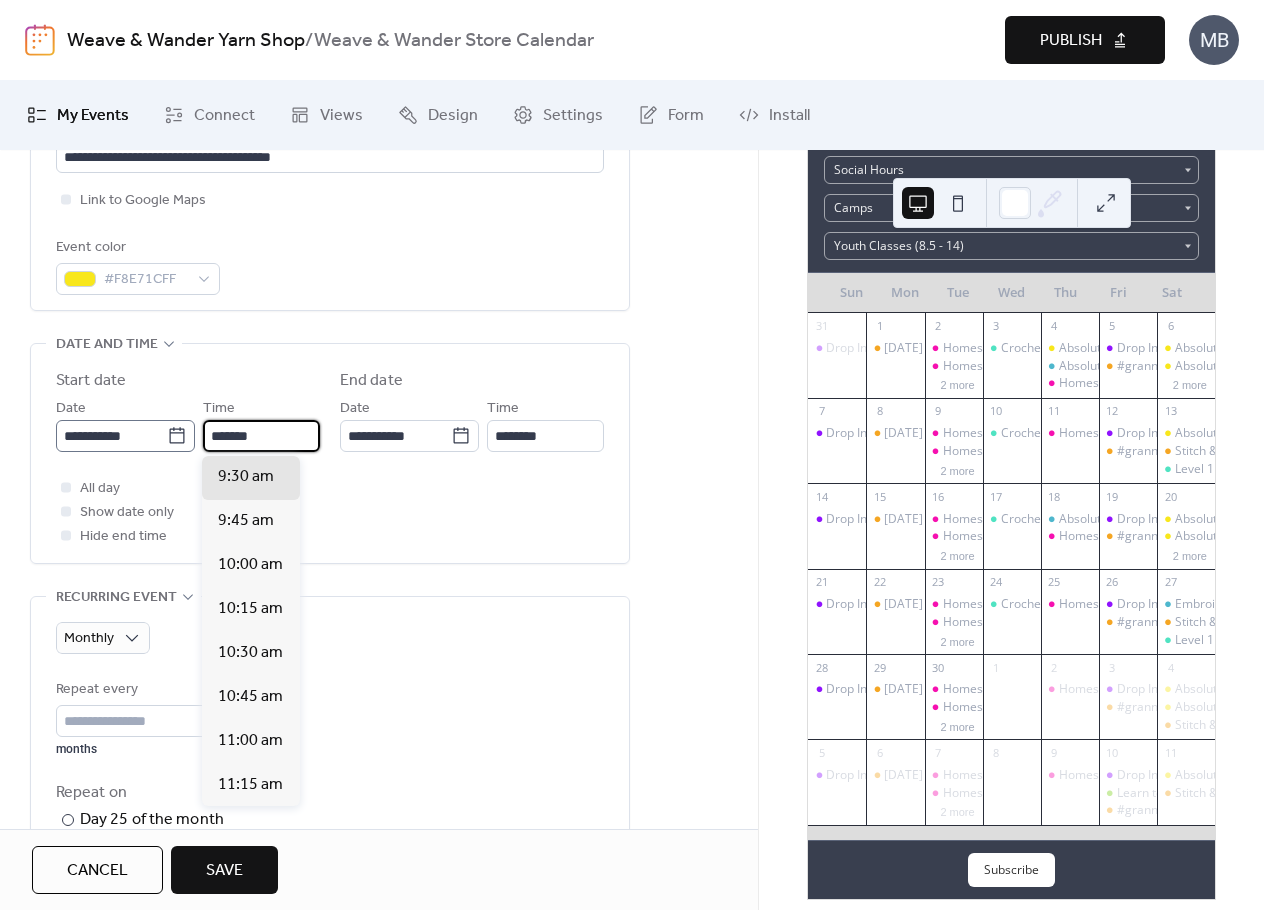 scroll, scrollTop: 0, scrollLeft: 0, axis: both 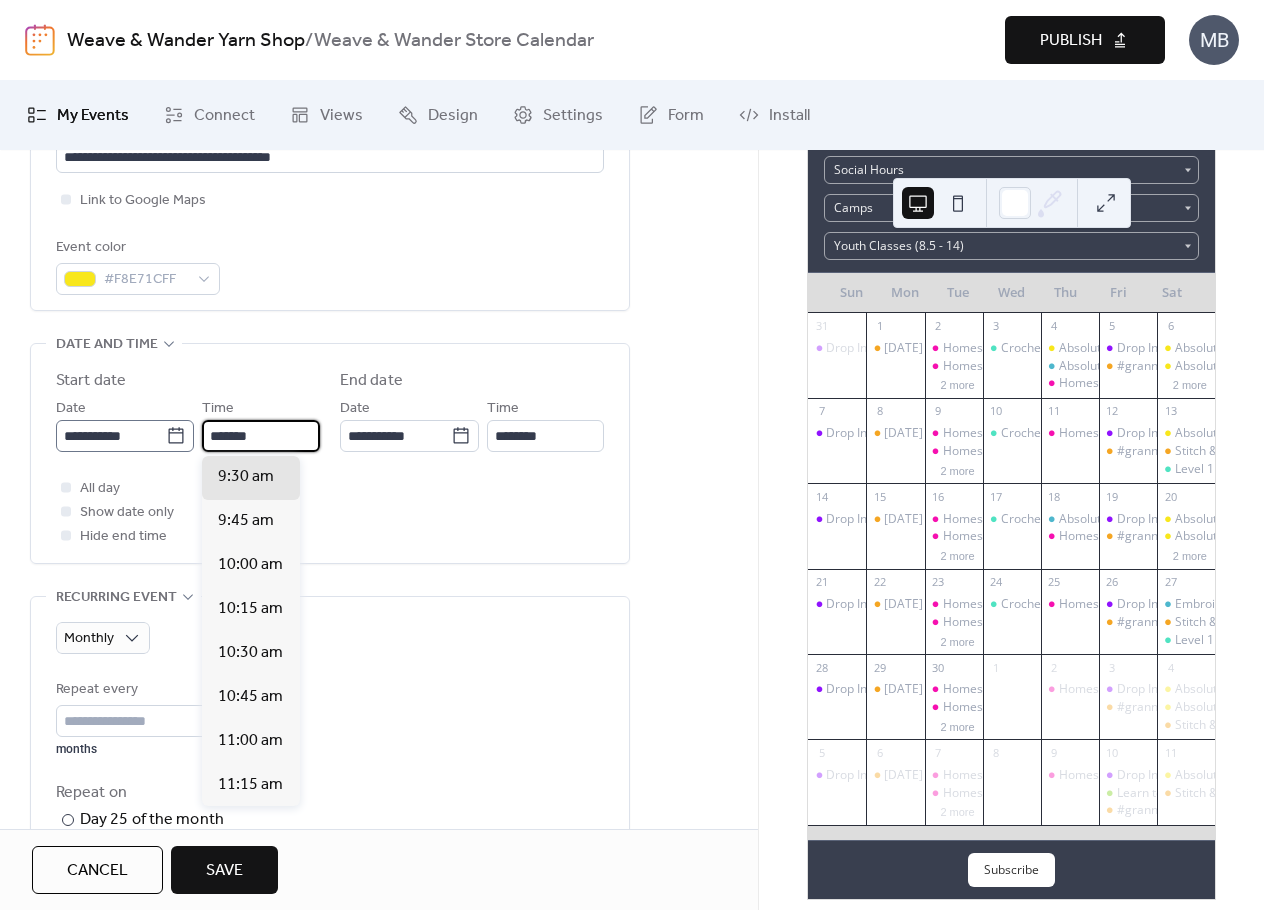 drag, startPoint x: 286, startPoint y: 441, endPoint x: 167, endPoint y: 435, distance: 119.15116 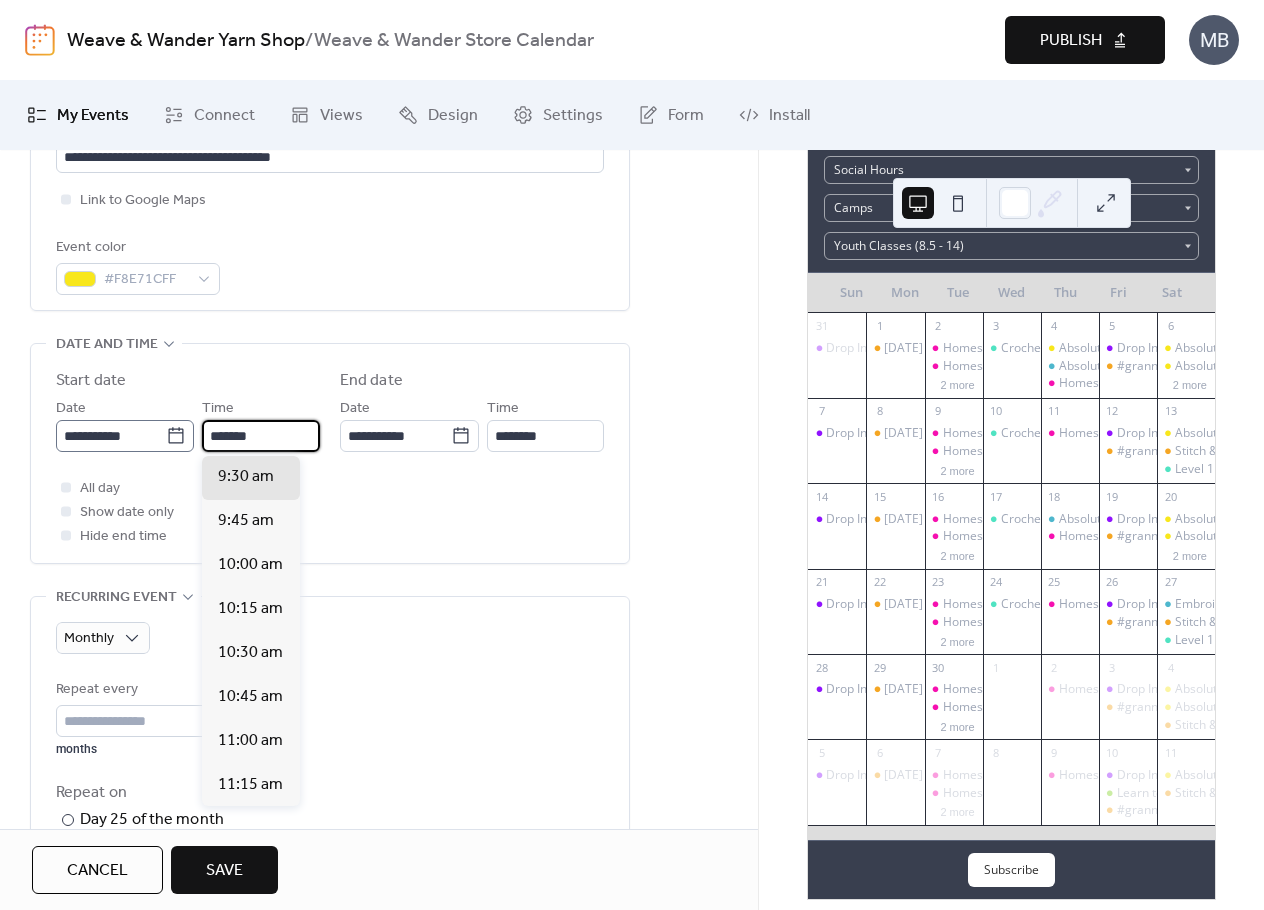 click on "**********" at bounding box center (188, 424) 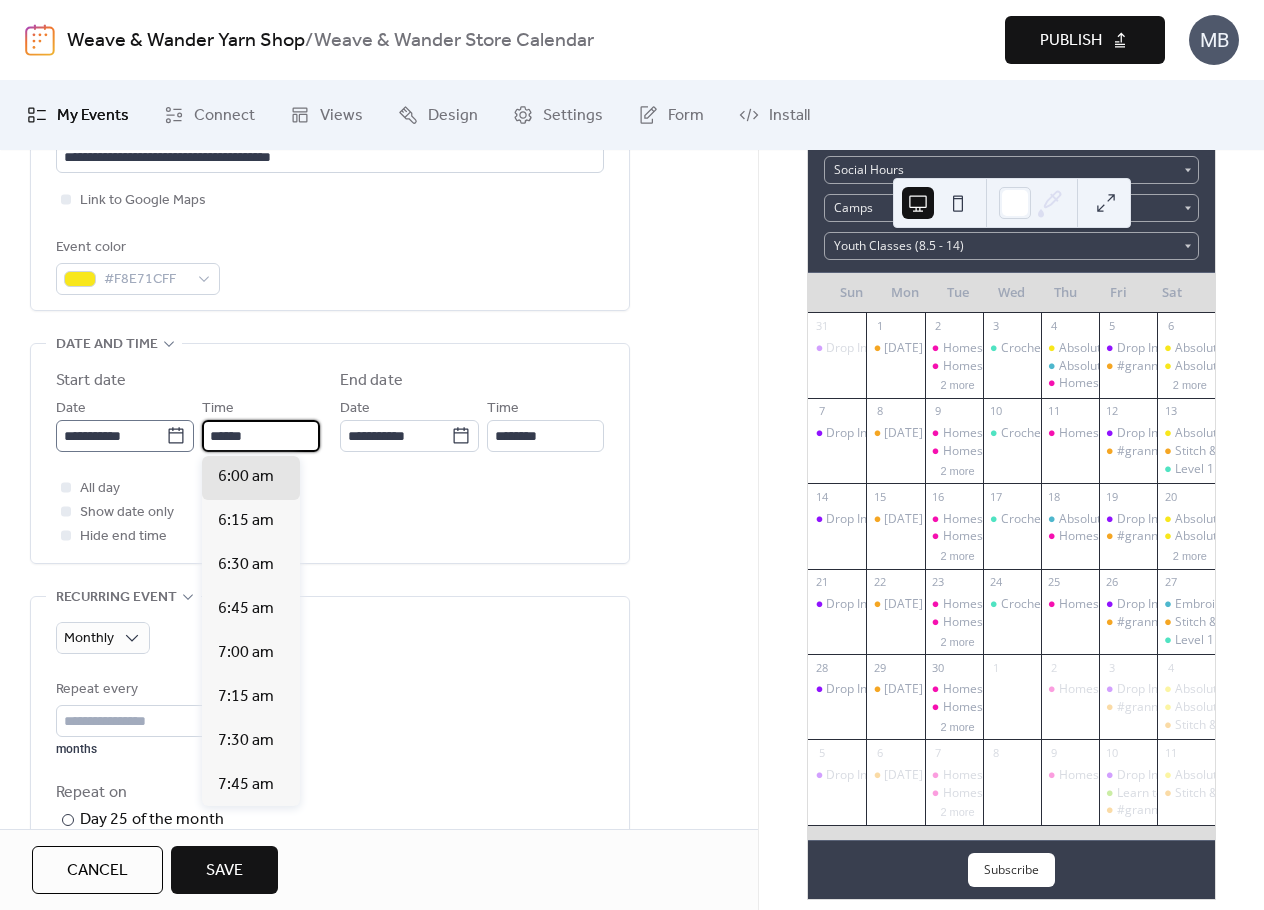 scroll, scrollTop: 3168, scrollLeft: 0, axis: vertical 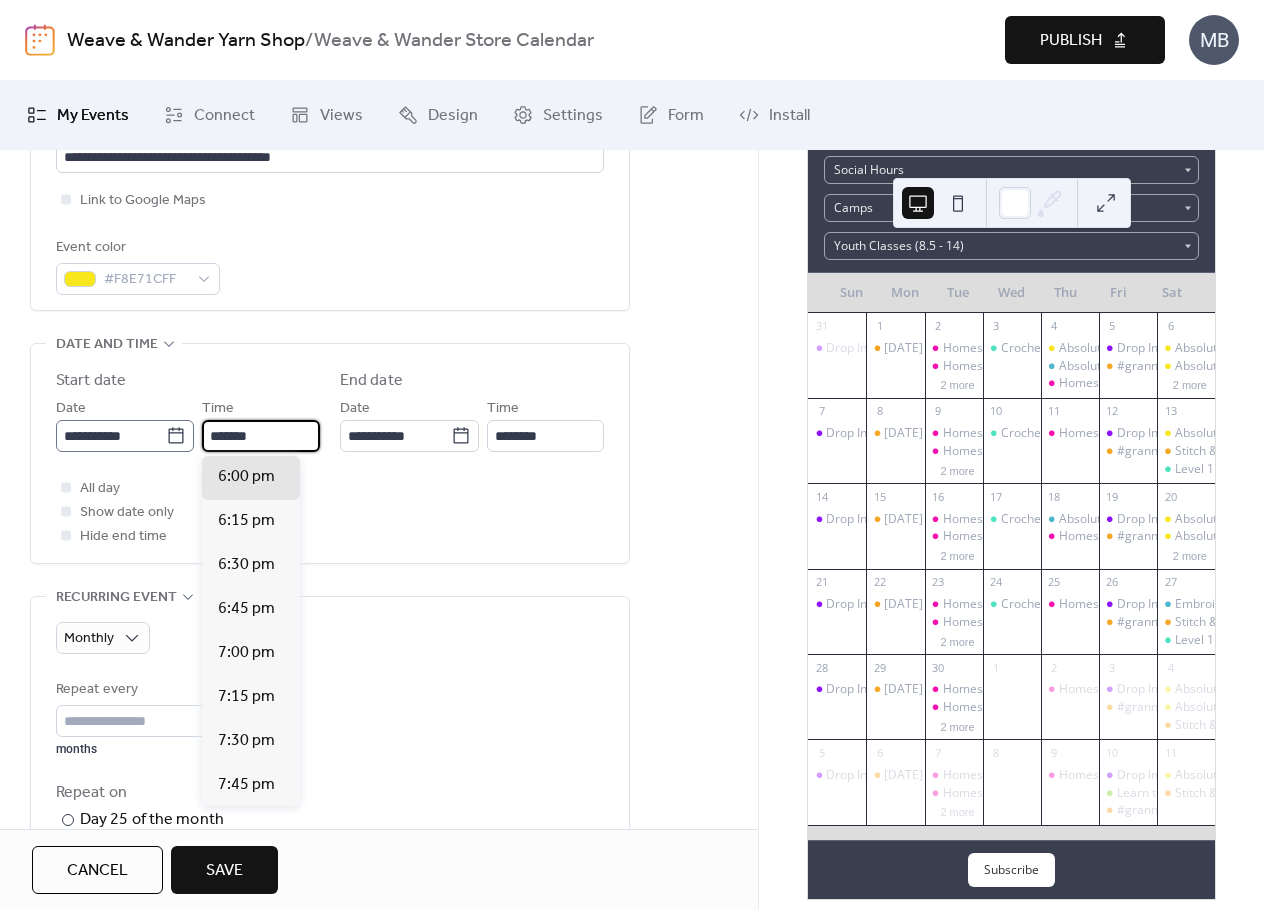 type on "*******" 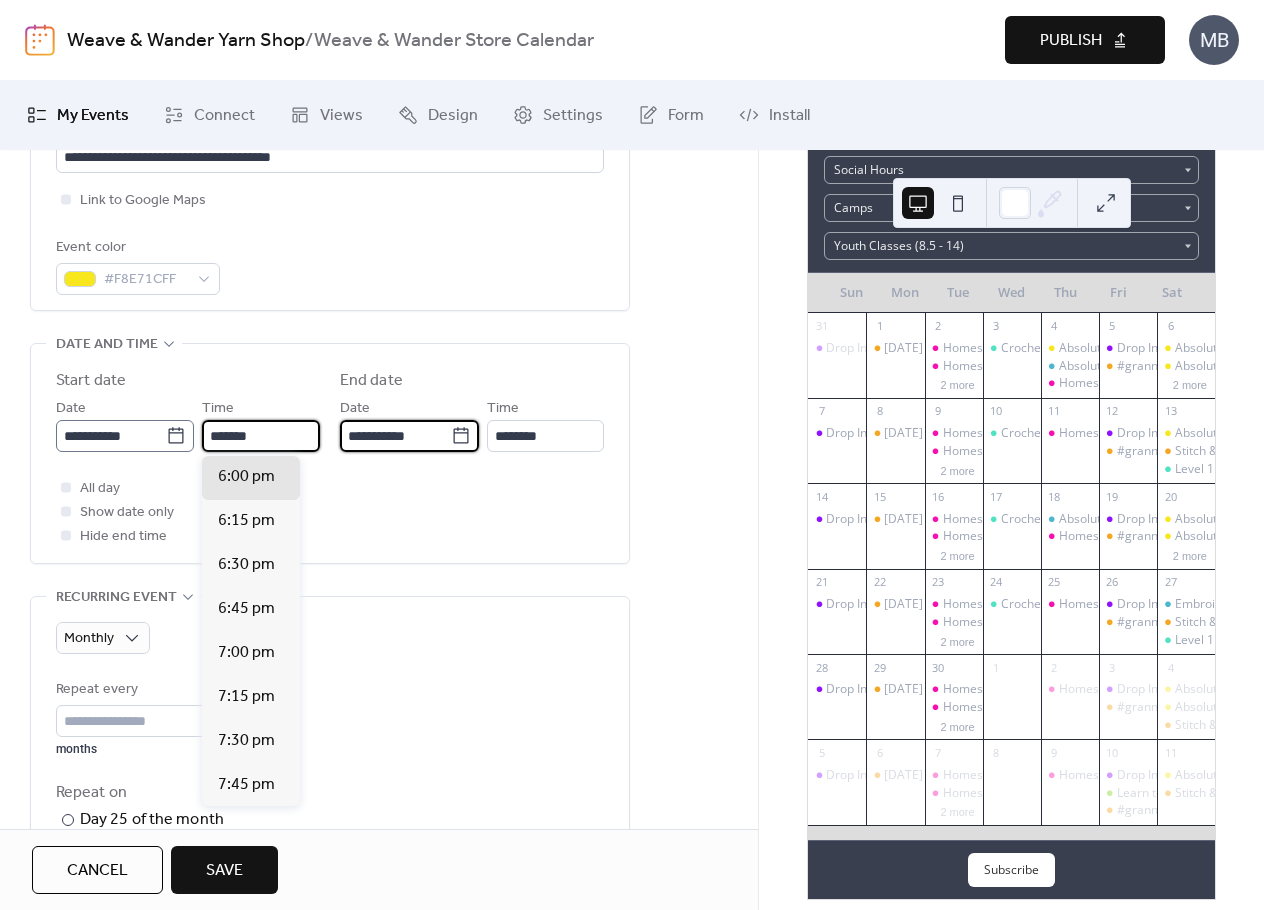 type on "*******" 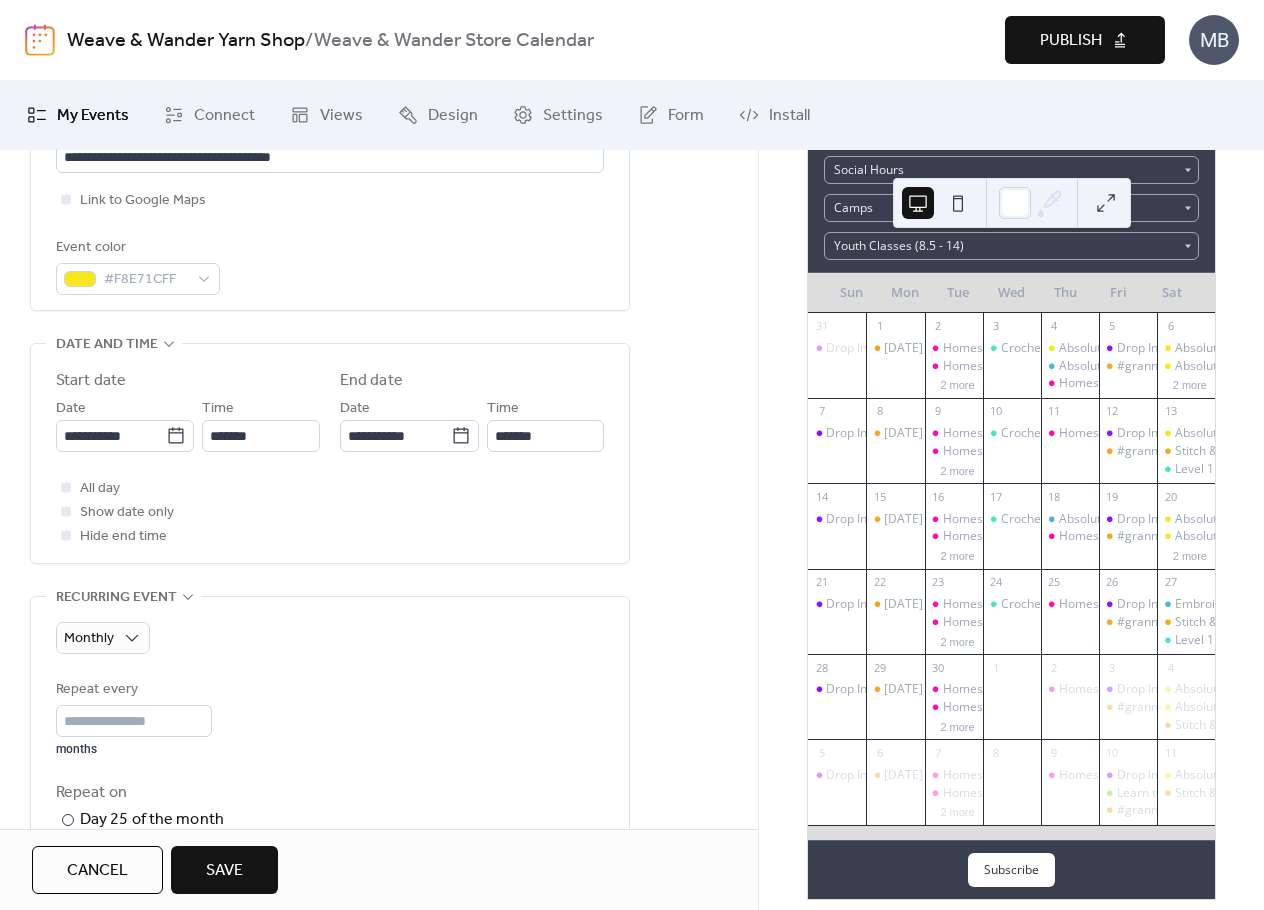 click on "All day Show date only Hide end time" at bounding box center (330, 512) 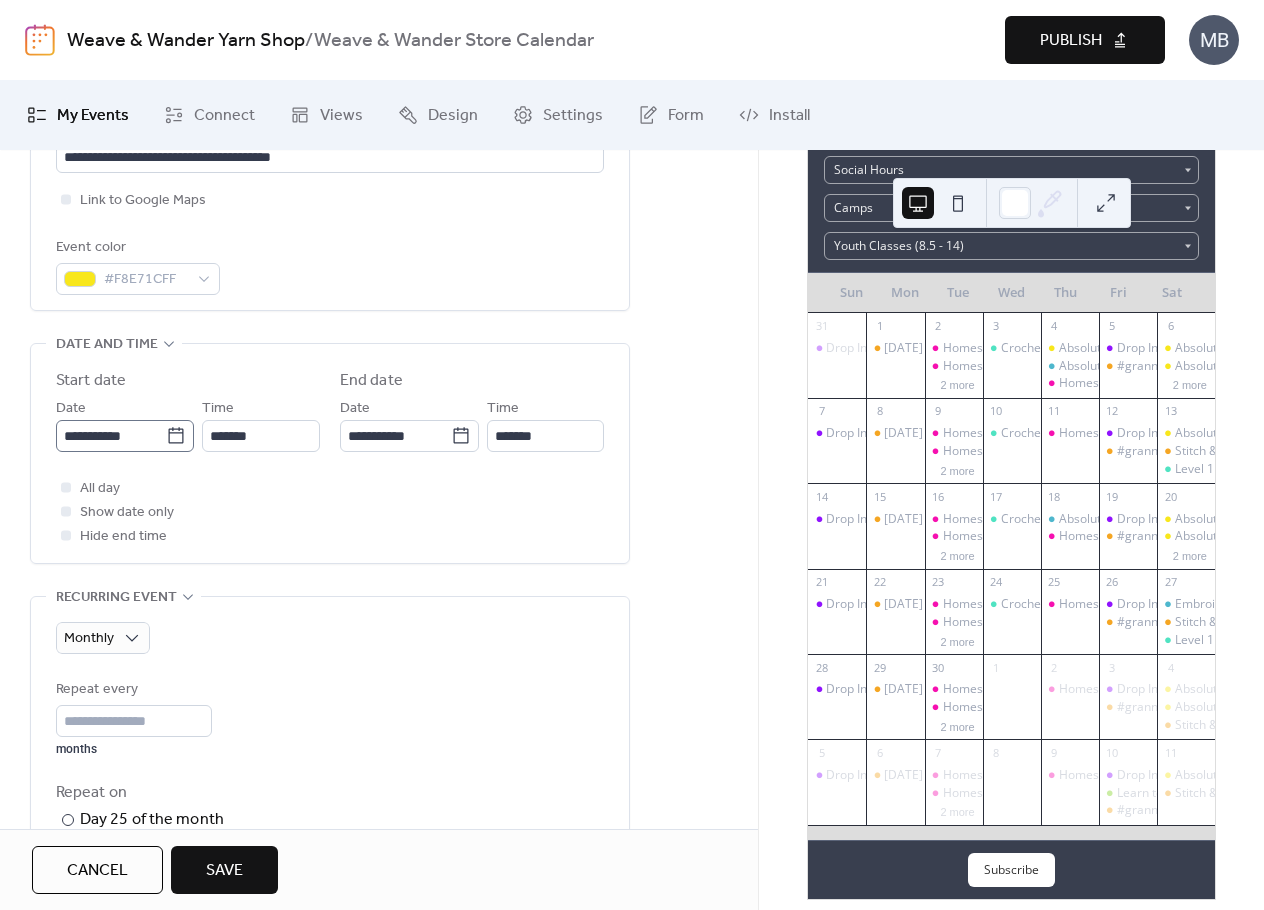 click 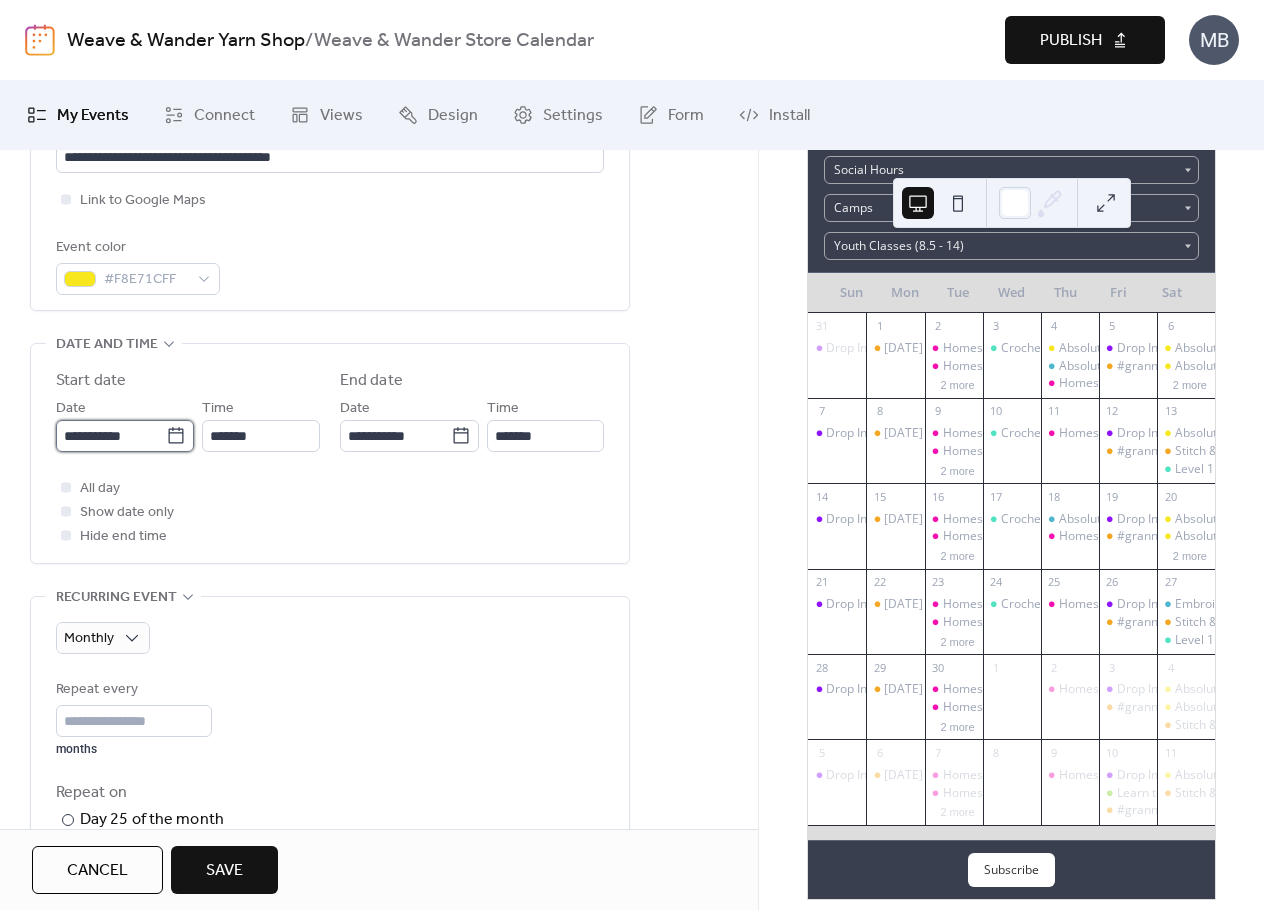 click on "**********" at bounding box center [111, 436] 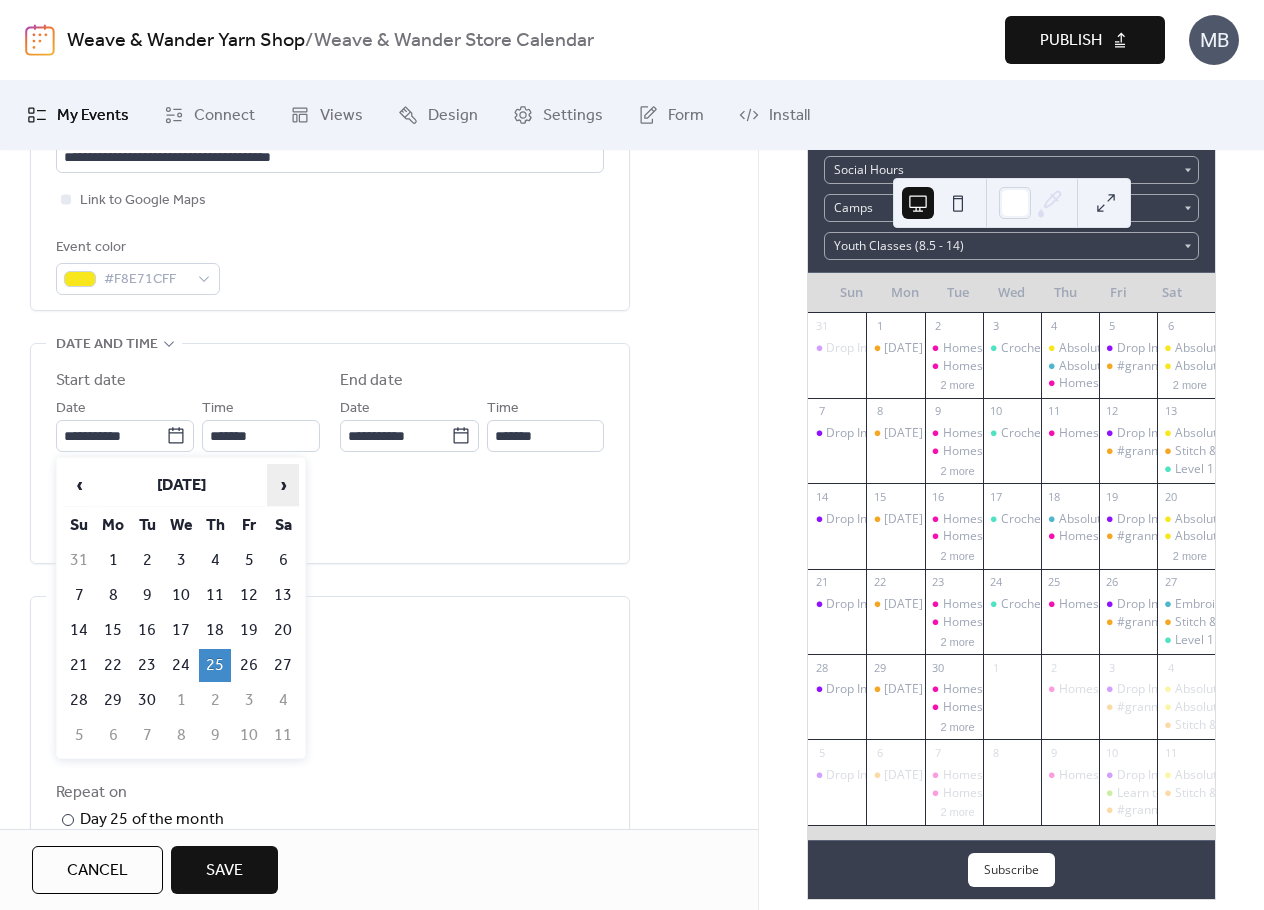 click on "›" at bounding box center (283, 485) 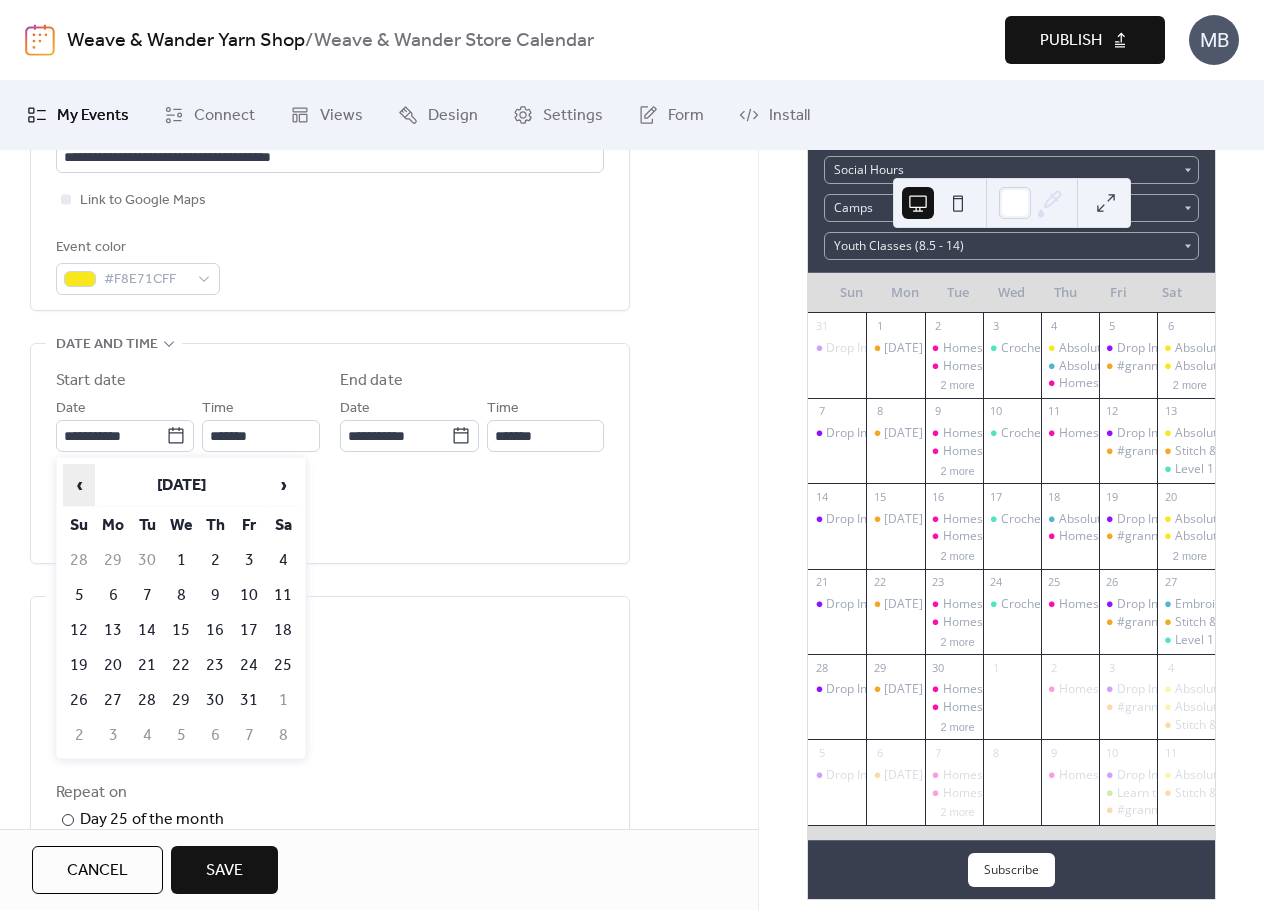 click on "‹" at bounding box center (79, 485) 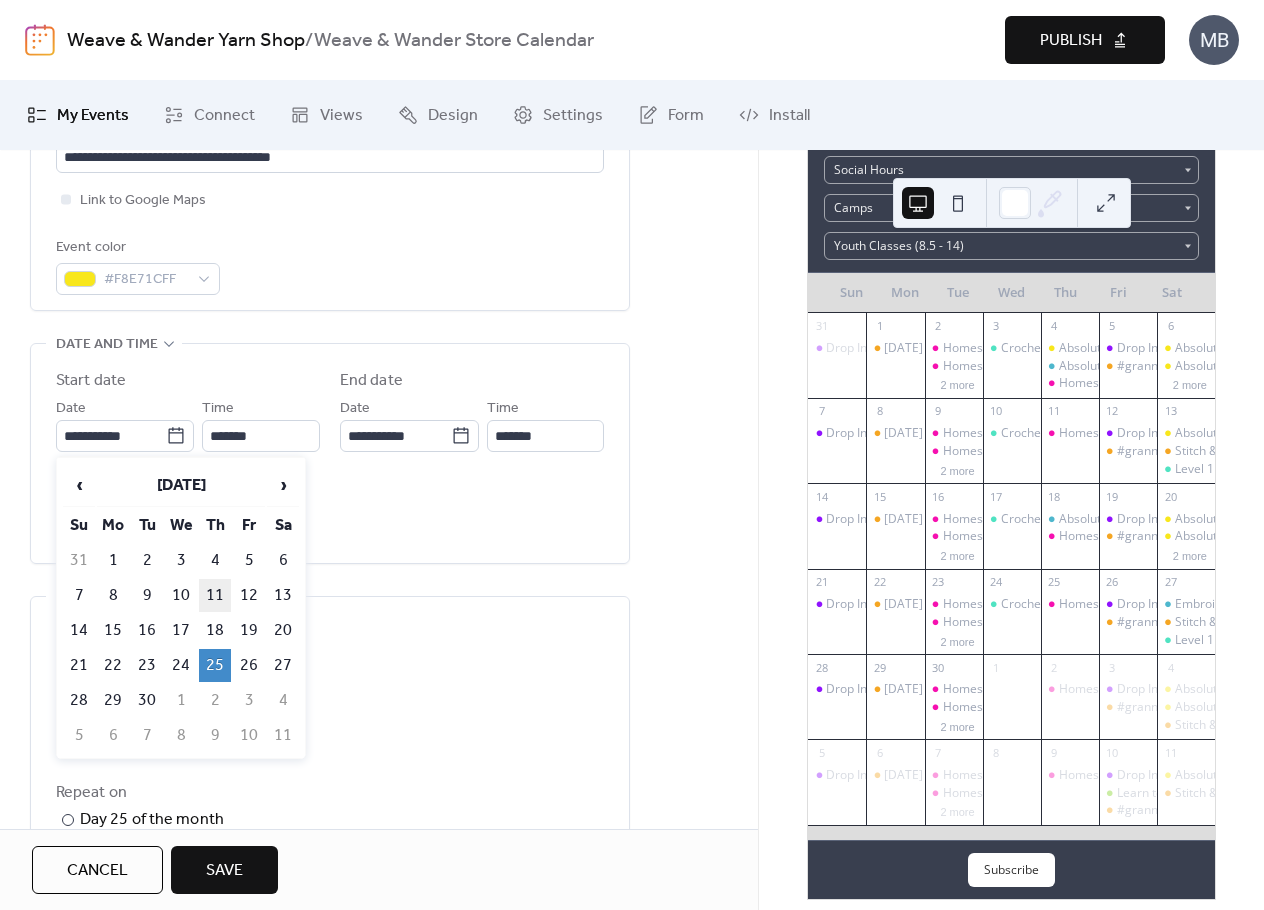 click on "11" at bounding box center (215, 595) 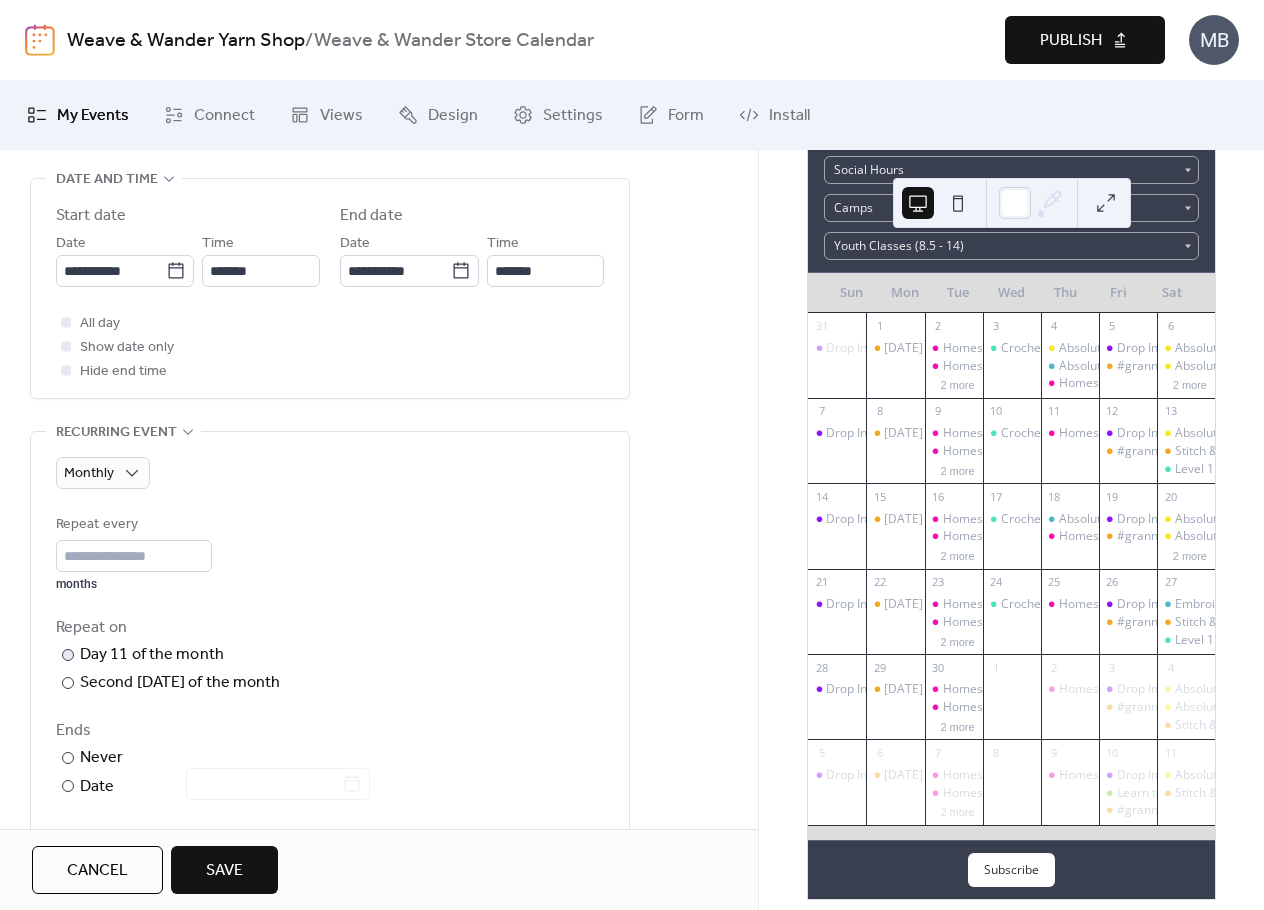 scroll, scrollTop: 700, scrollLeft: 0, axis: vertical 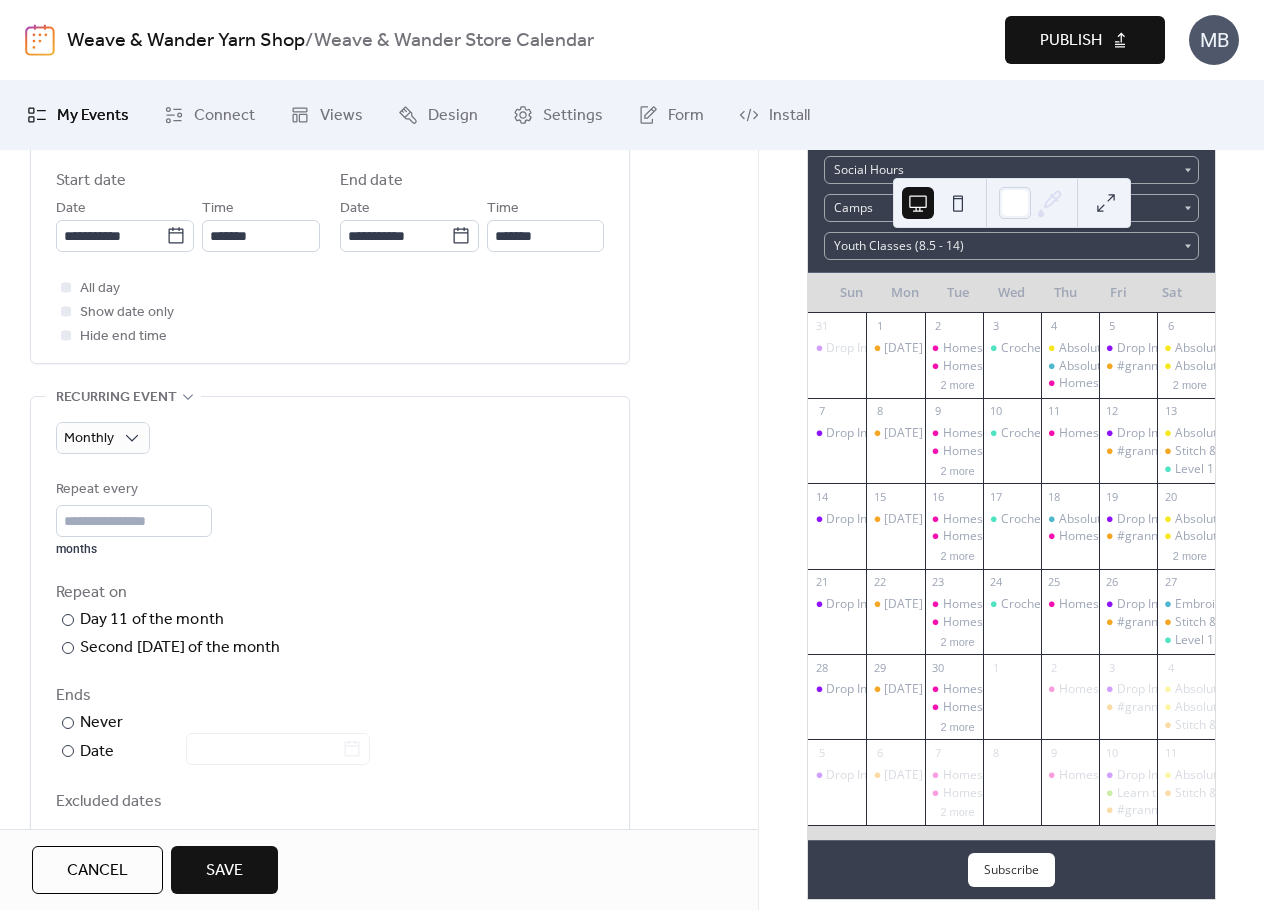 drag, startPoint x: 236, startPoint y: 871, endPoint x: 300, endPoint y: 871, distance: 64 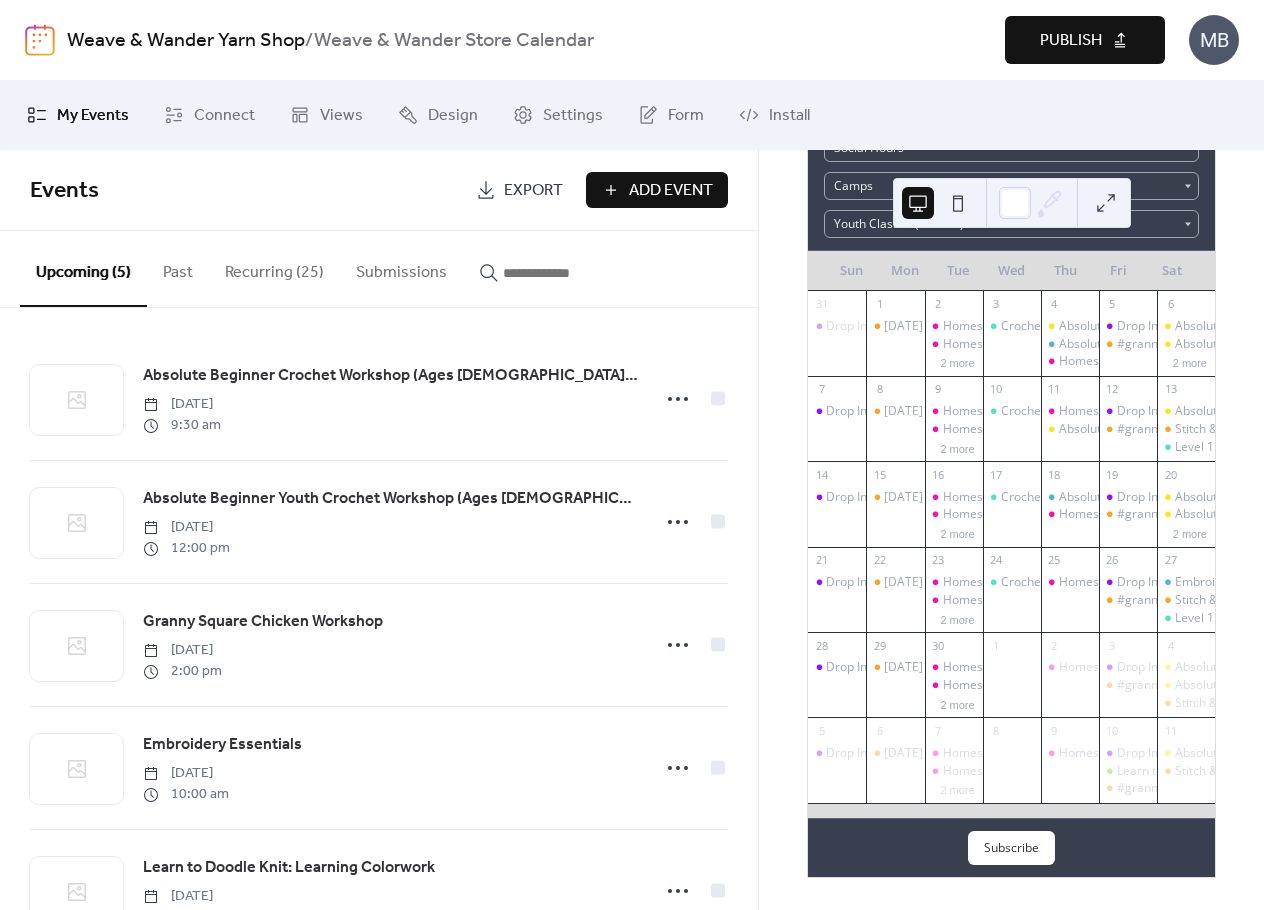 scroll, scrollTop: 334, scrollLeft: 0, axis: vertical 